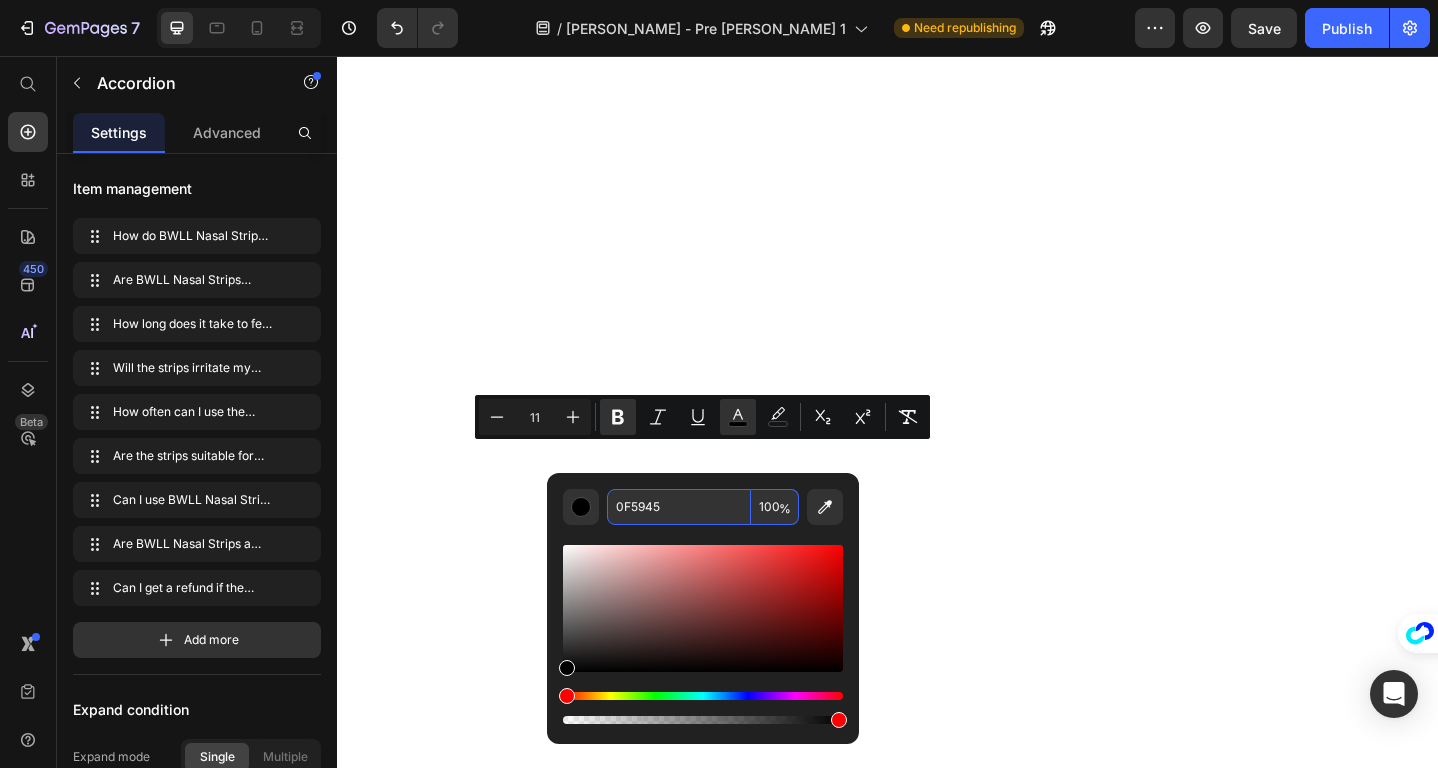 scroll, scrollTop: 0, scrollLeft: 0, axis: both 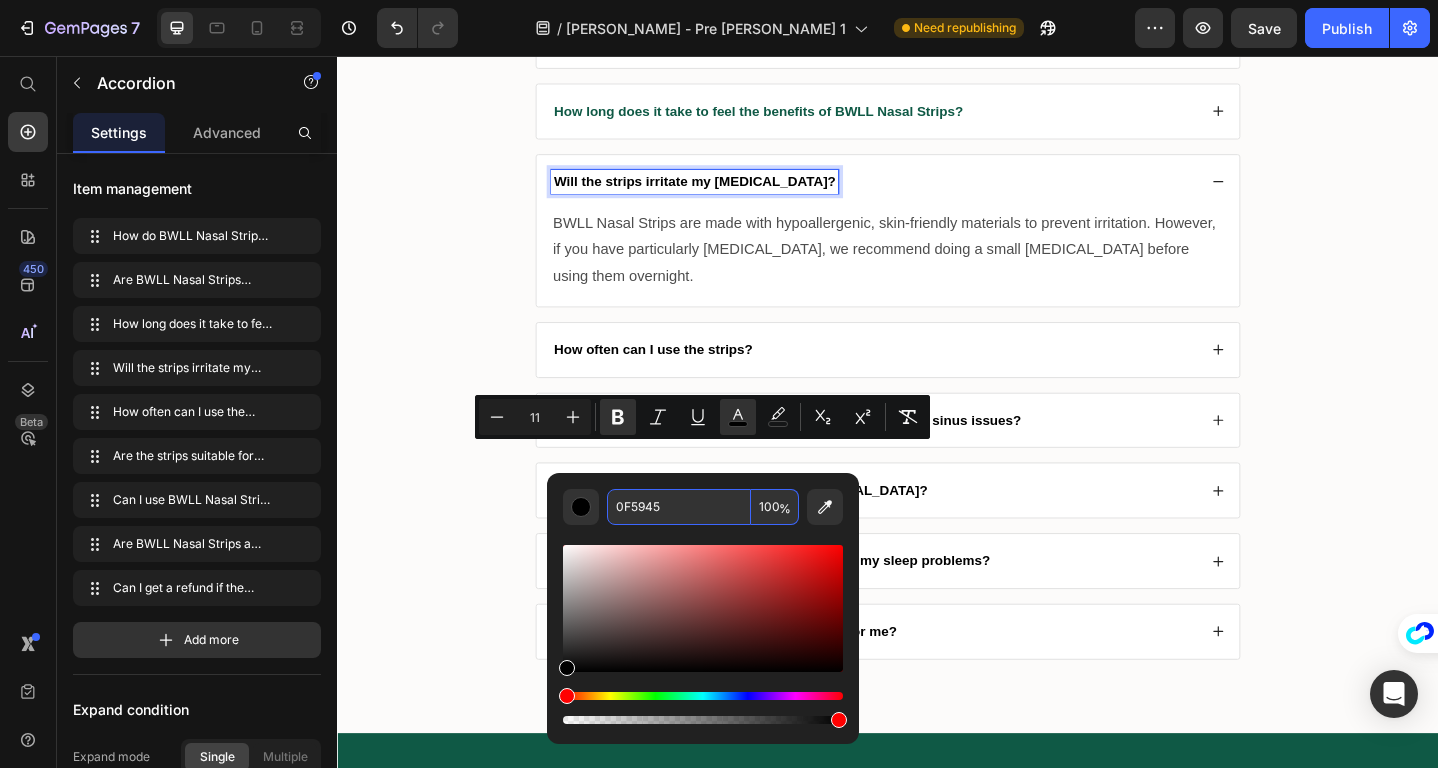 type on "0F5945" 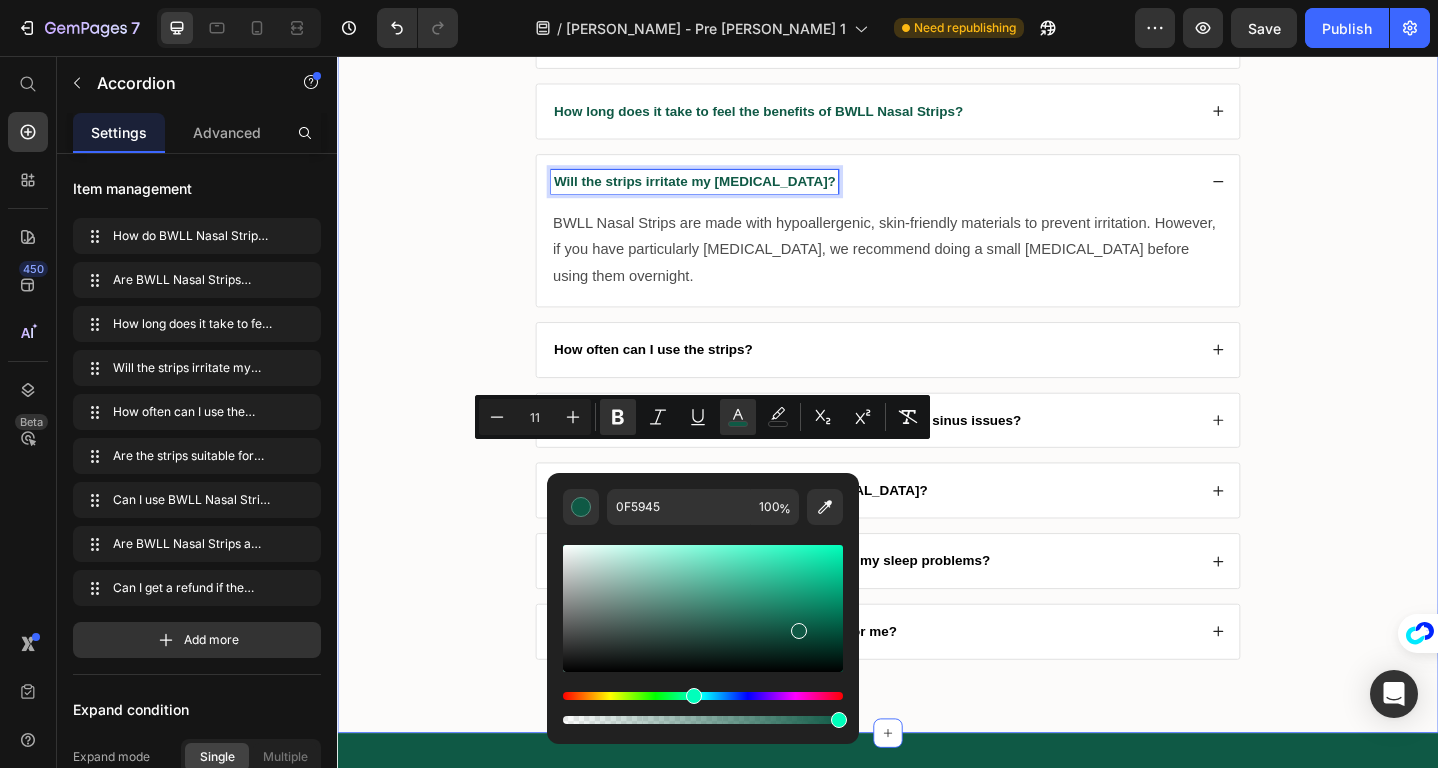 click on "Frequently Asked Questions Heading
How do BWLL Nasal Strips work?
Are BWLL Nasal Strips comfortable to wear while sleeping?
How long does it take to feel the benefits of BWLL Nasal Strips?
Will the strips irritate my [MEDICAL_DATA]? BWLL Nasal Strips are made with hypoallergenic, skin-friendly materials to prevent irritation. However, if you have particularly [MEDICAL_DATA], we recommend doing a small [MEDICAL_DATA] before using them overnight. Text Block
How often can I use the strips?
Are the strips suitable for people with [MEDICAL_DATA] or sinus issues?
Can I use BWLL Nasal Strips if I have a [MEDICAL_DATA]?
Are BWLL Nasal Strips a permanent solution to my sleep problems?
Can I get a refund if the product doesn’t work for me? Accordion   16 Row" at bounding box center (937, 280) 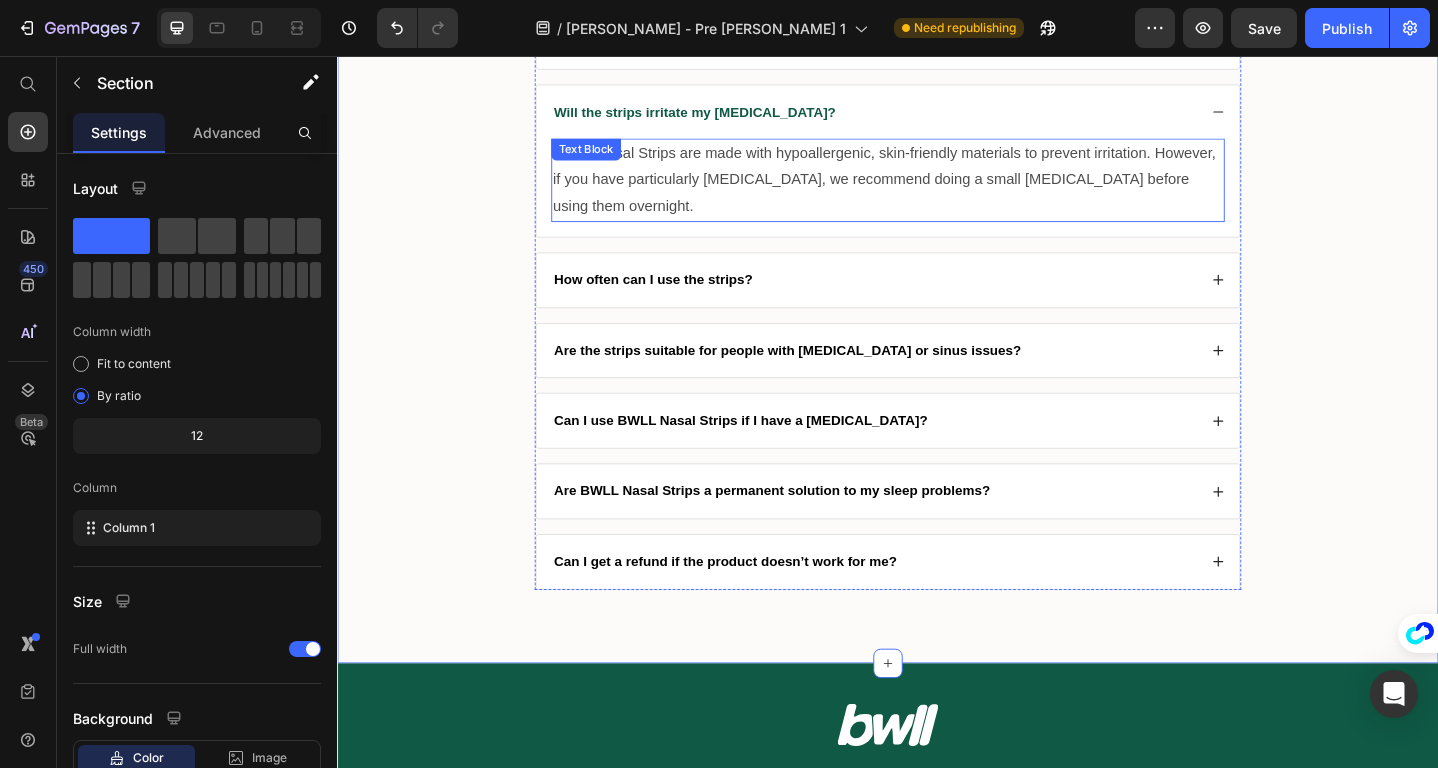 scroll, scrollTop: 8342, scrollLeft: 0, axis: vertical 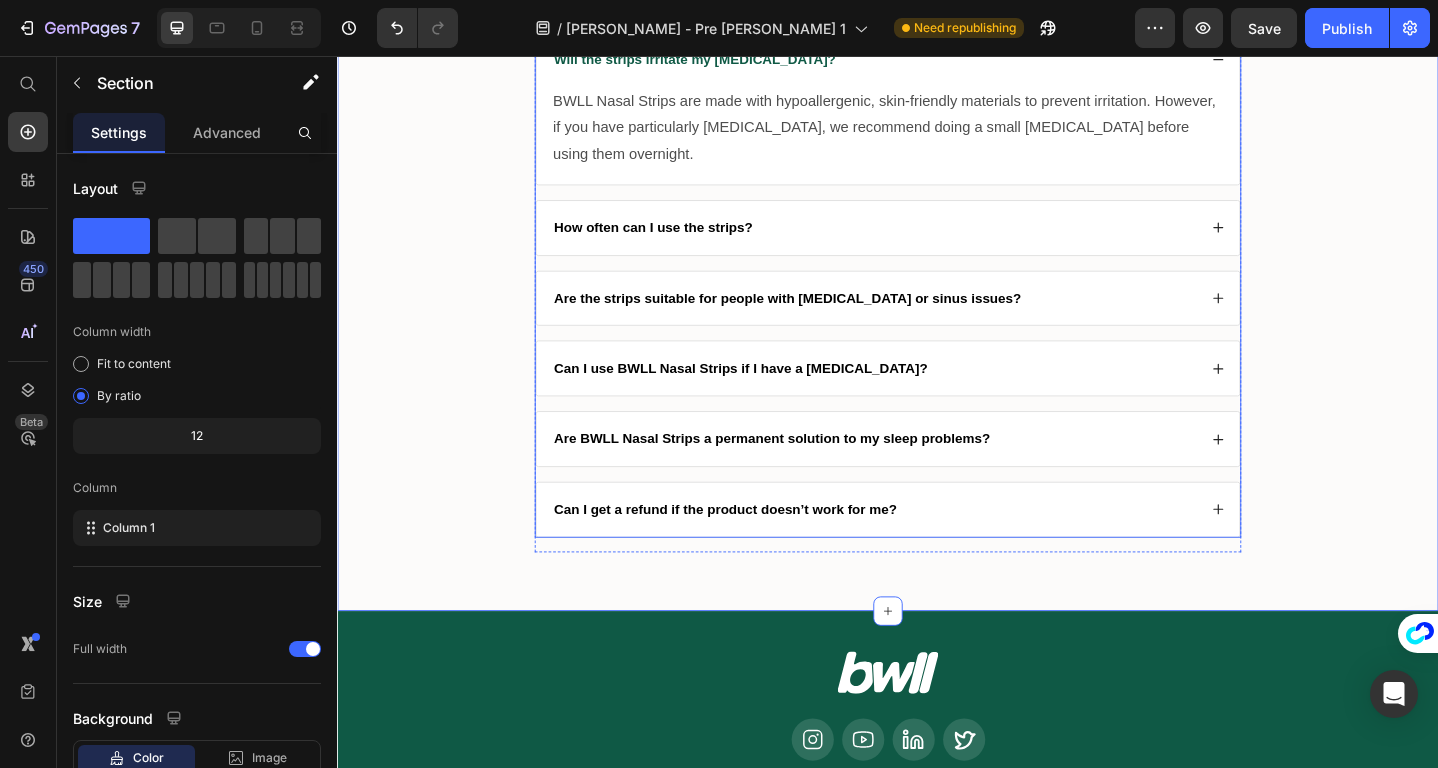 click on "How often can I use the strips?" at bounding box center [681, 243] 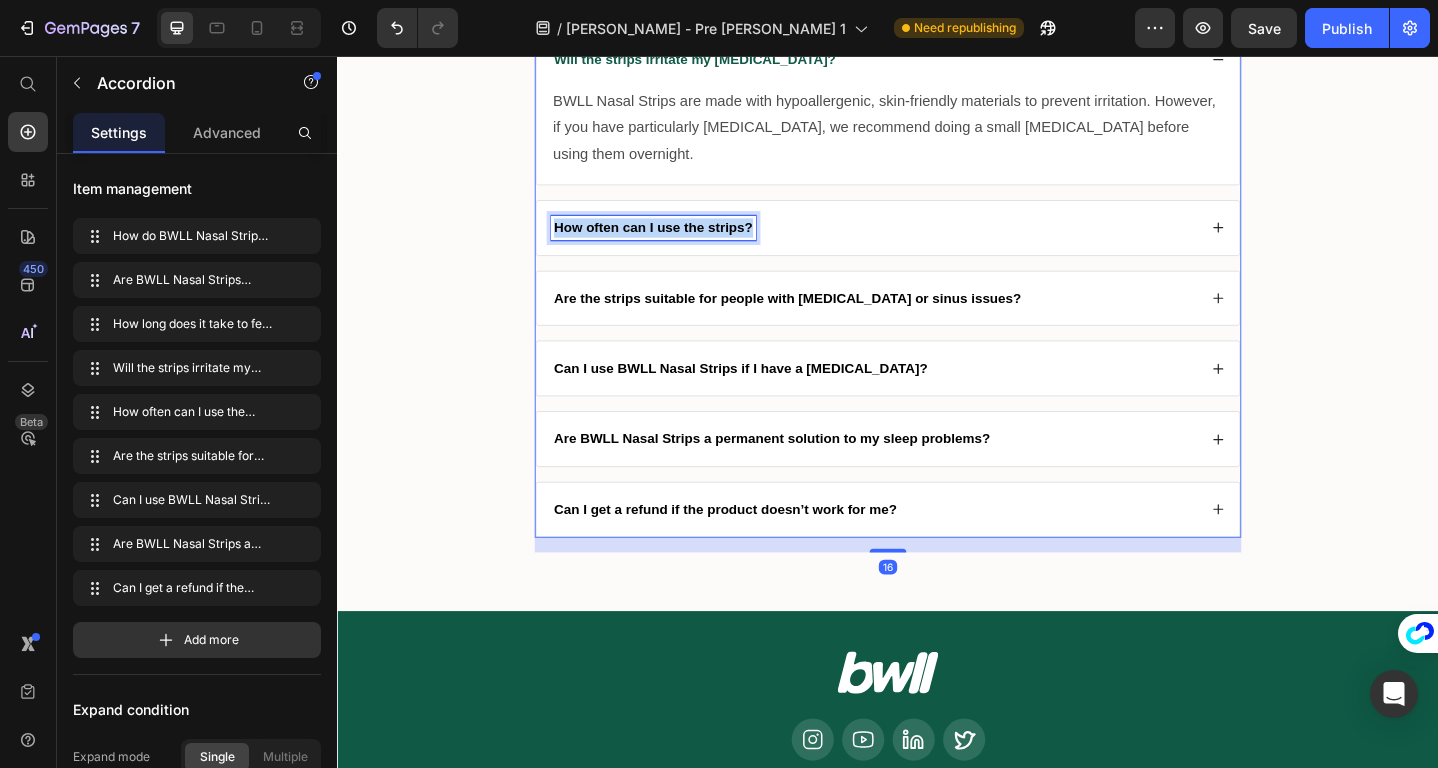 click on "How often can I use the strips?" at bounding box center [681, 243] 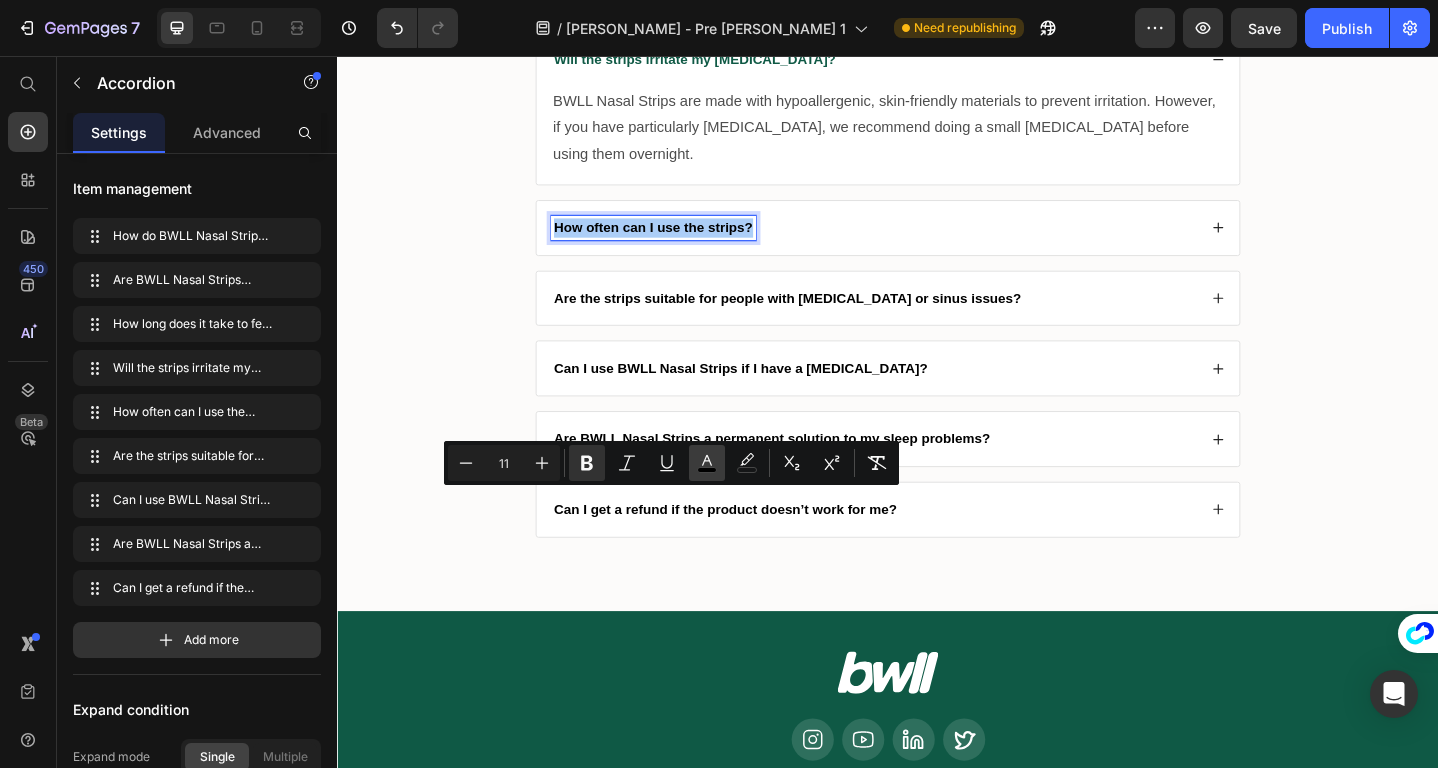 click 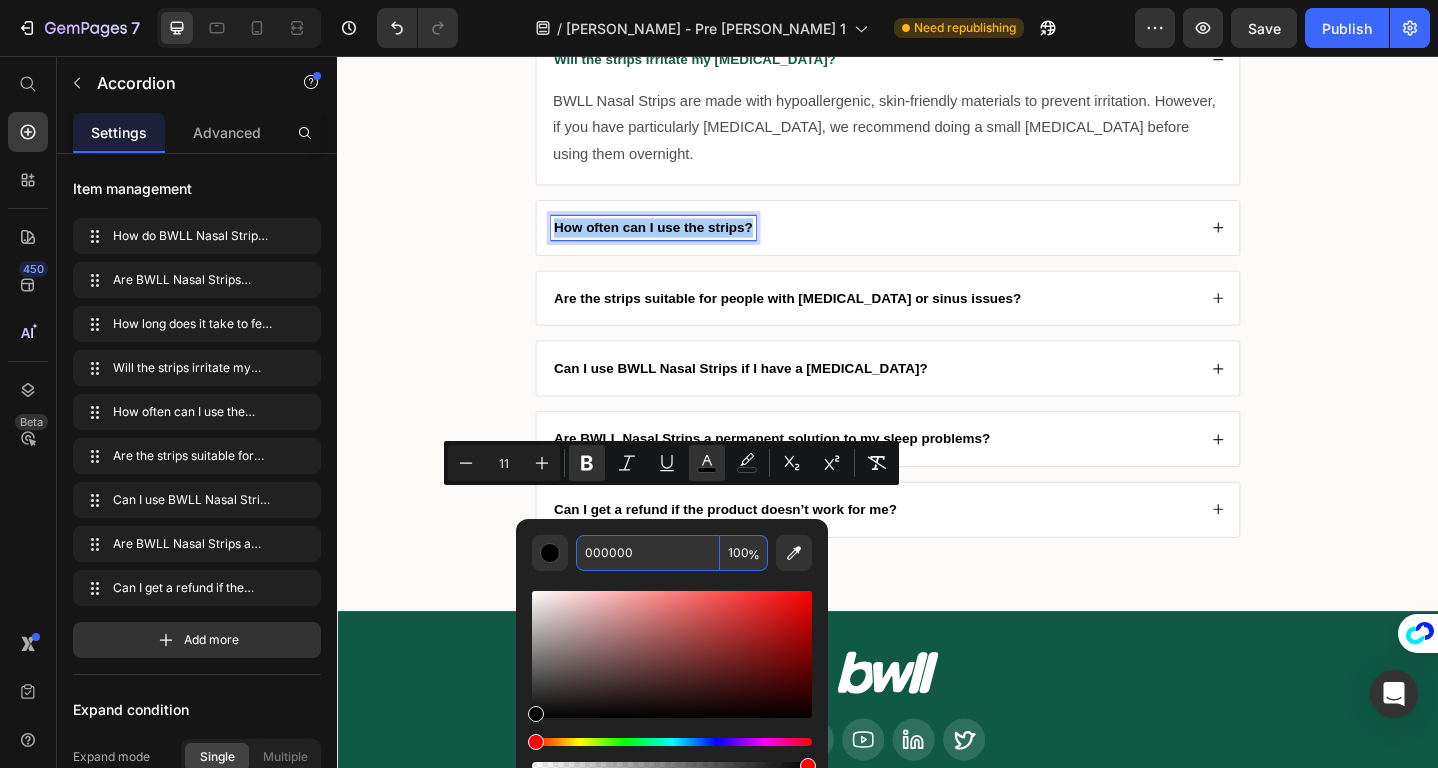 click on "000000" at bounding box center (648, 553) 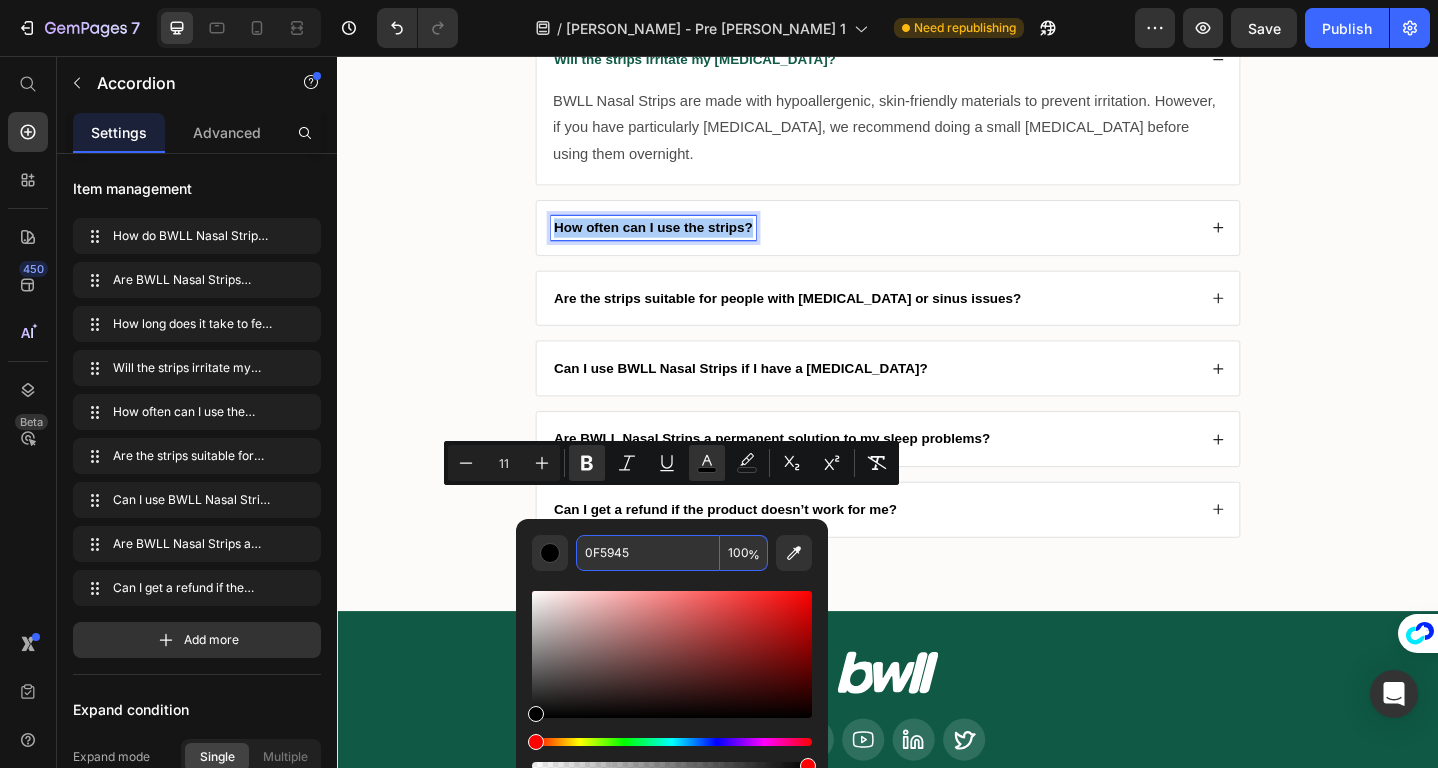 type on "0F5945" 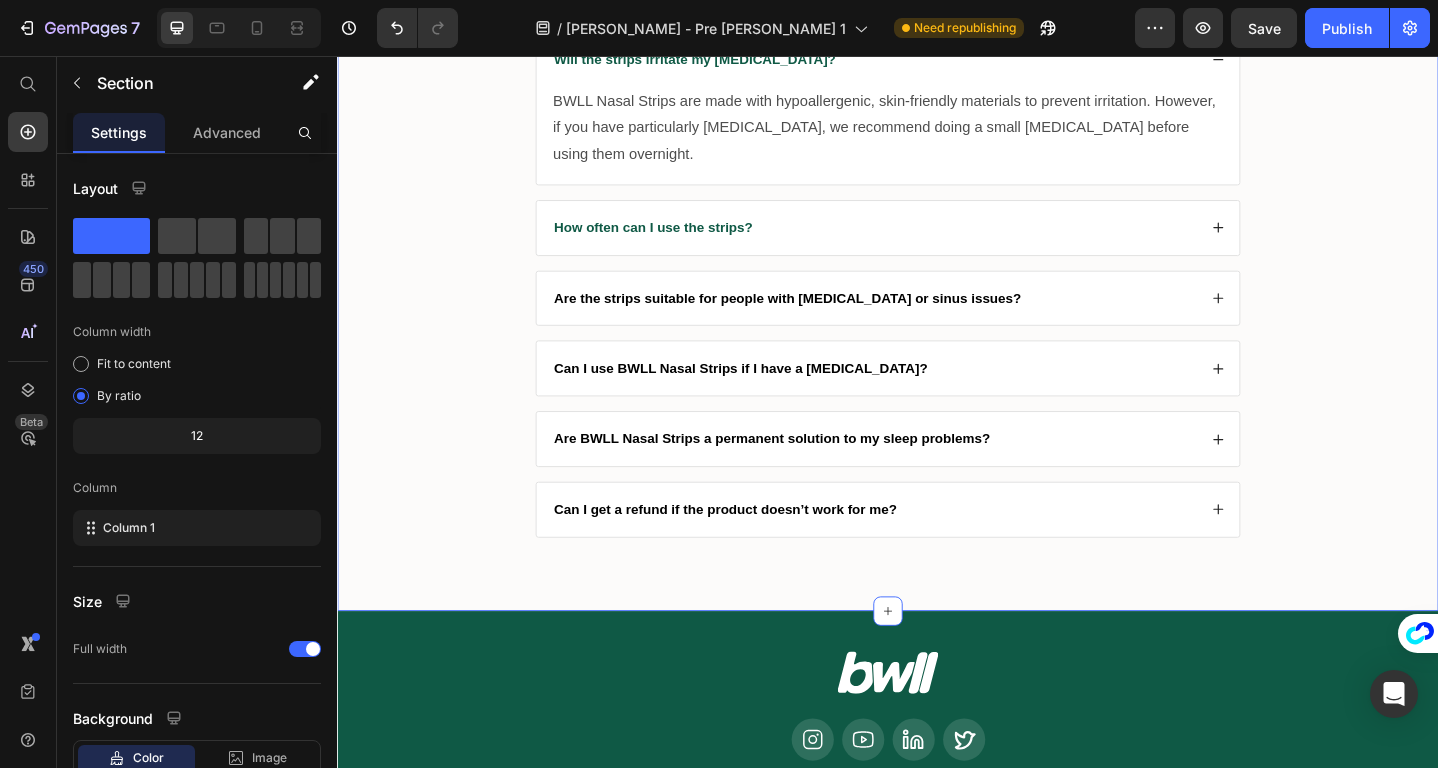 click on "Frequently Asked Questions Heading
How do BWLL Nasal Strips work?
Are BWLL Nasal Strips comfortable to wear while sleeping?
How long does it take to feel the benefits of BWLL Nasal Strips?
Will the strips irritate my [MEDICAL_DATA]? BWLL Nasal Strips are made with hypoallergenic, skin-friendly materials to prevent irritation. However, if you have particularly [MEDICAL_DATA], we recommend doing a small [MEDICAL_DATA] before using them overnight. Text Block
How often can I use the strips?
Are the strips suitable for people with [MEDICAL_DATA] or sinus issues?
Can I use BWLL Nasal Strips if I have a [MEDICAL_DATA]?
Are BWLL Nasal Strips a permanent solution to my sleep problems?
Can I get a refund if the product doesn’t work for me? Accordion Row" at bounding box center [937, 147] 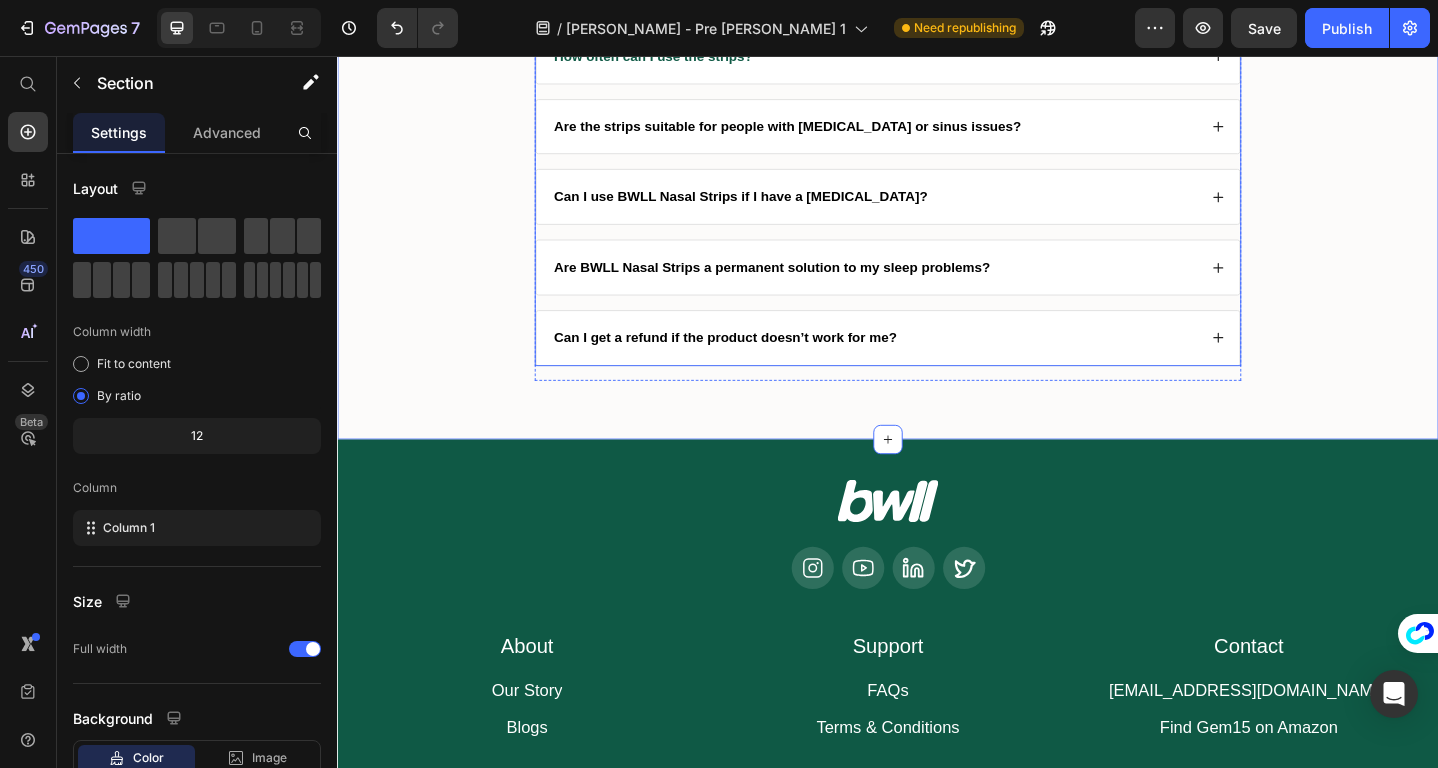 scroll, scrollTop: 8545, scrollLeft: 0, axis: vertical 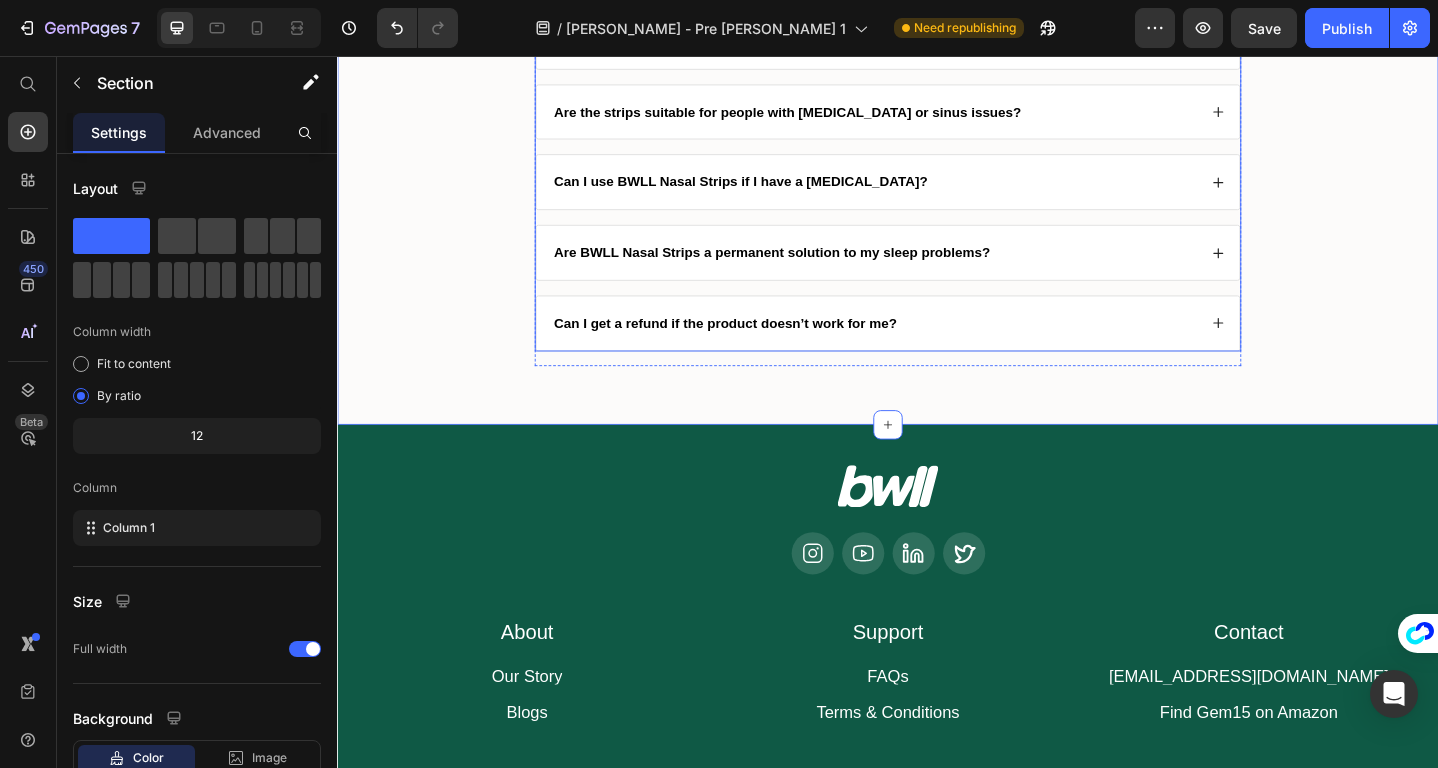 click on "Are the strips suitable for people with [MEDICAL_DATA] or sinus issues?" at bounding box center [827, 117] 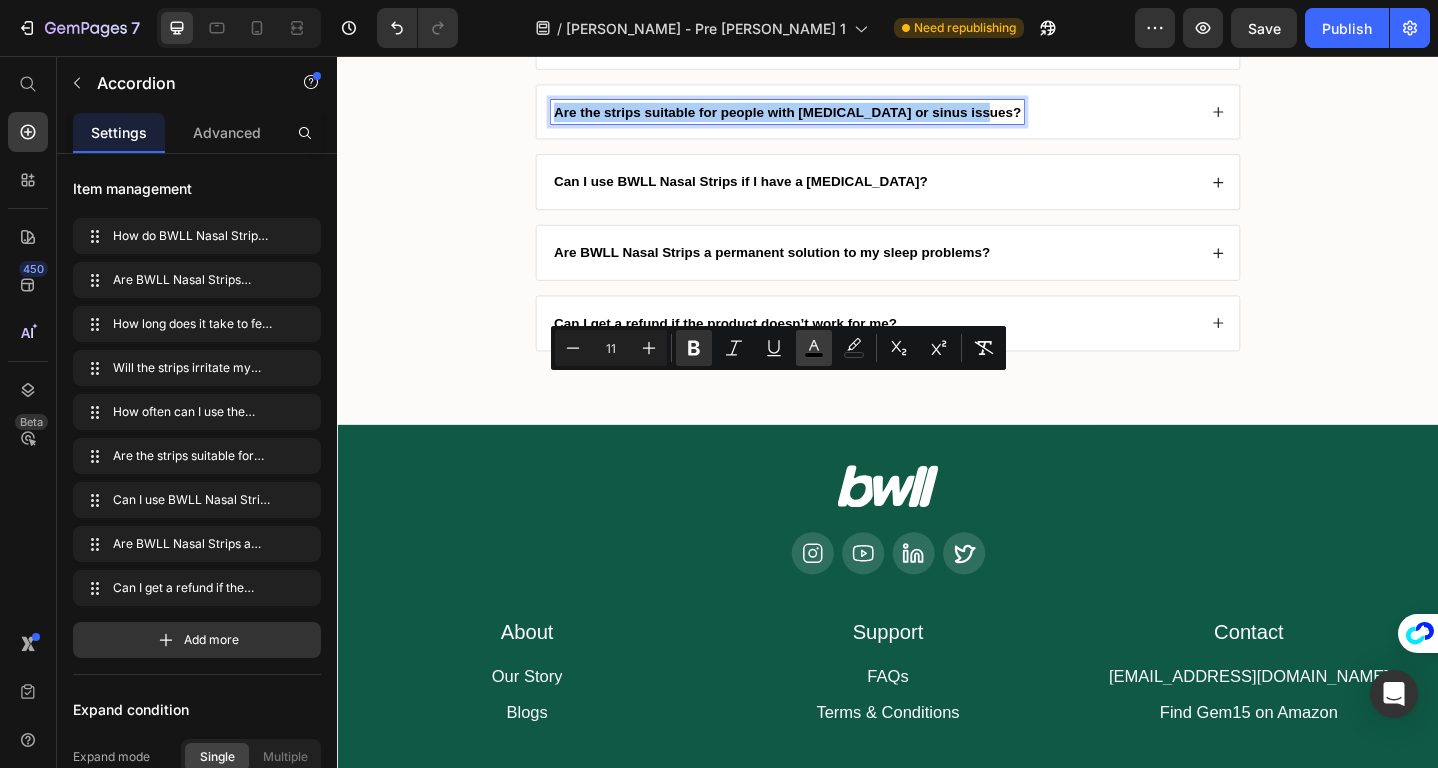 click 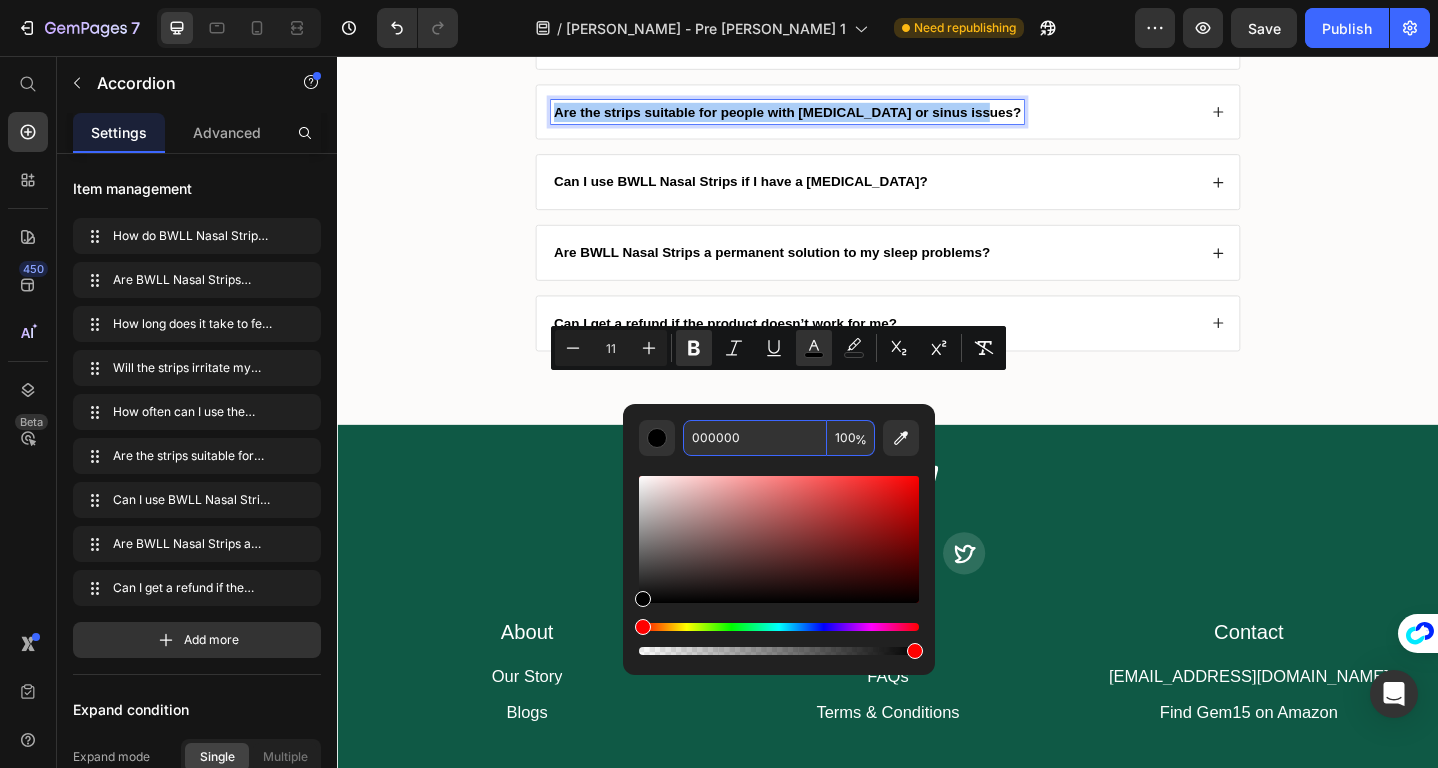 click on "000000" at bounding box center (755, 438) 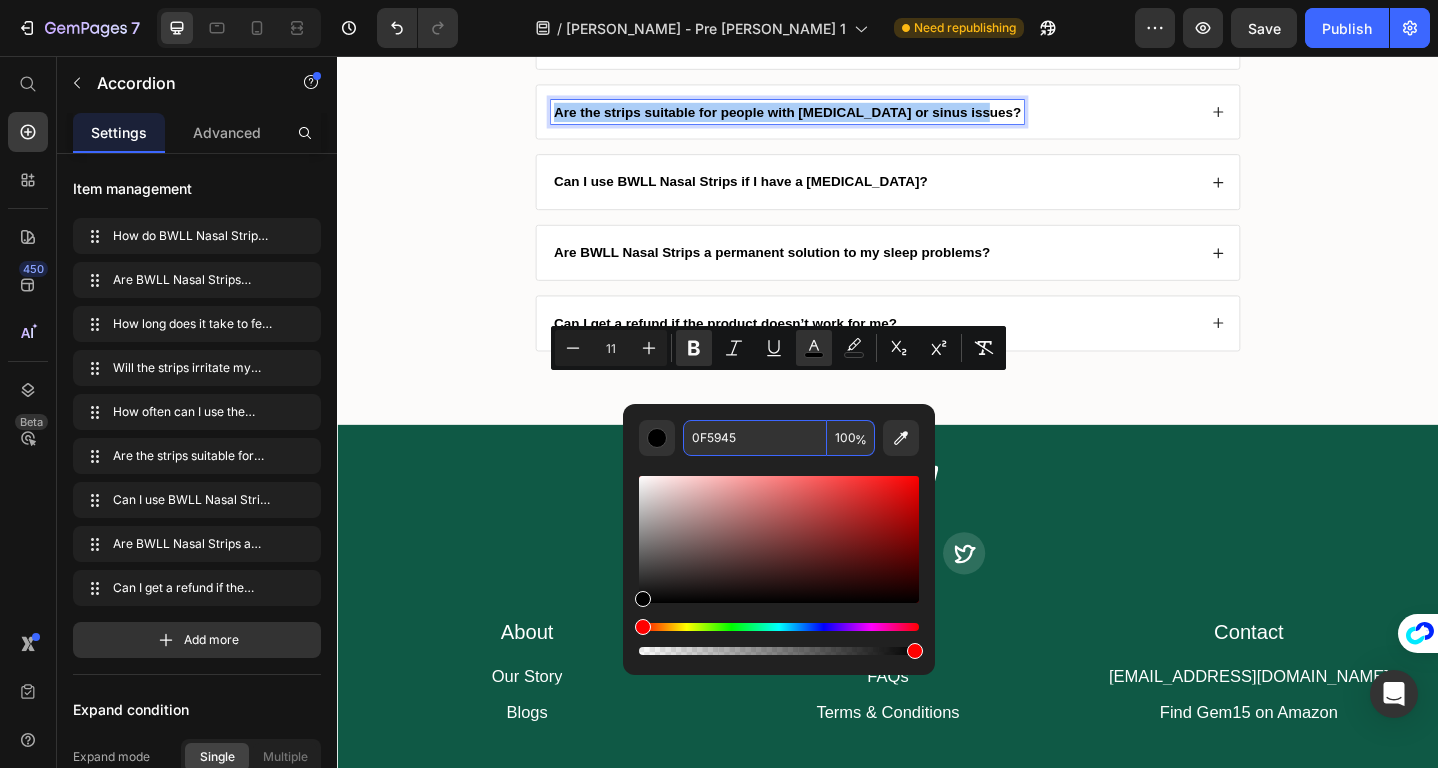 type on "0F5945" 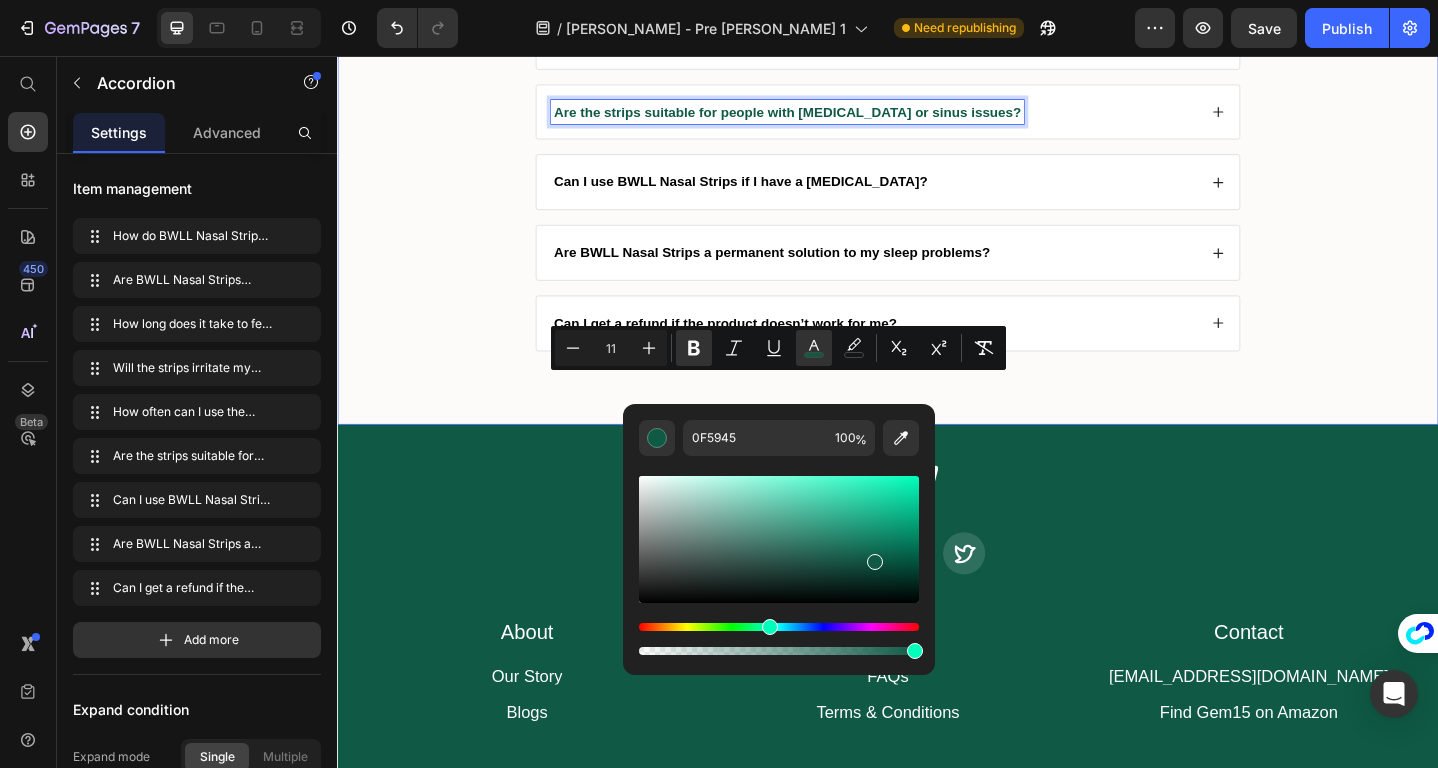 click on "Frequently Asked Questions Heading
How do BWLL Nasal Strips work?
Are BWLL Nasal Strips comfortable to wear while sleeping?
How long does it take to feel the benefits of BWLL Nasal Strips?
Will the strips irritate my [MEDICAL_DATA]? BWLL Nasal Strips are made with hypoallergenic, skin-friendly materials to prevent irritation. However, if you have particularly [MEDICAL_DATA], we recommend doing a small [MEDICAL_DATA] before using them overnight. Text Block
How often can I use the strips?
Are the strips suitable for people with [MEDICAL_DATA] or sinus issues?
Can I use BWLL Nasal Strips if I have a [MEDICAL_DATA]?
Are BWLL Nasal Strips a permanent solution to my sleep problems?
Can I get a refund if the product doesn’t work for me? Accordion   16 Row" at bounding box center (937, -56) 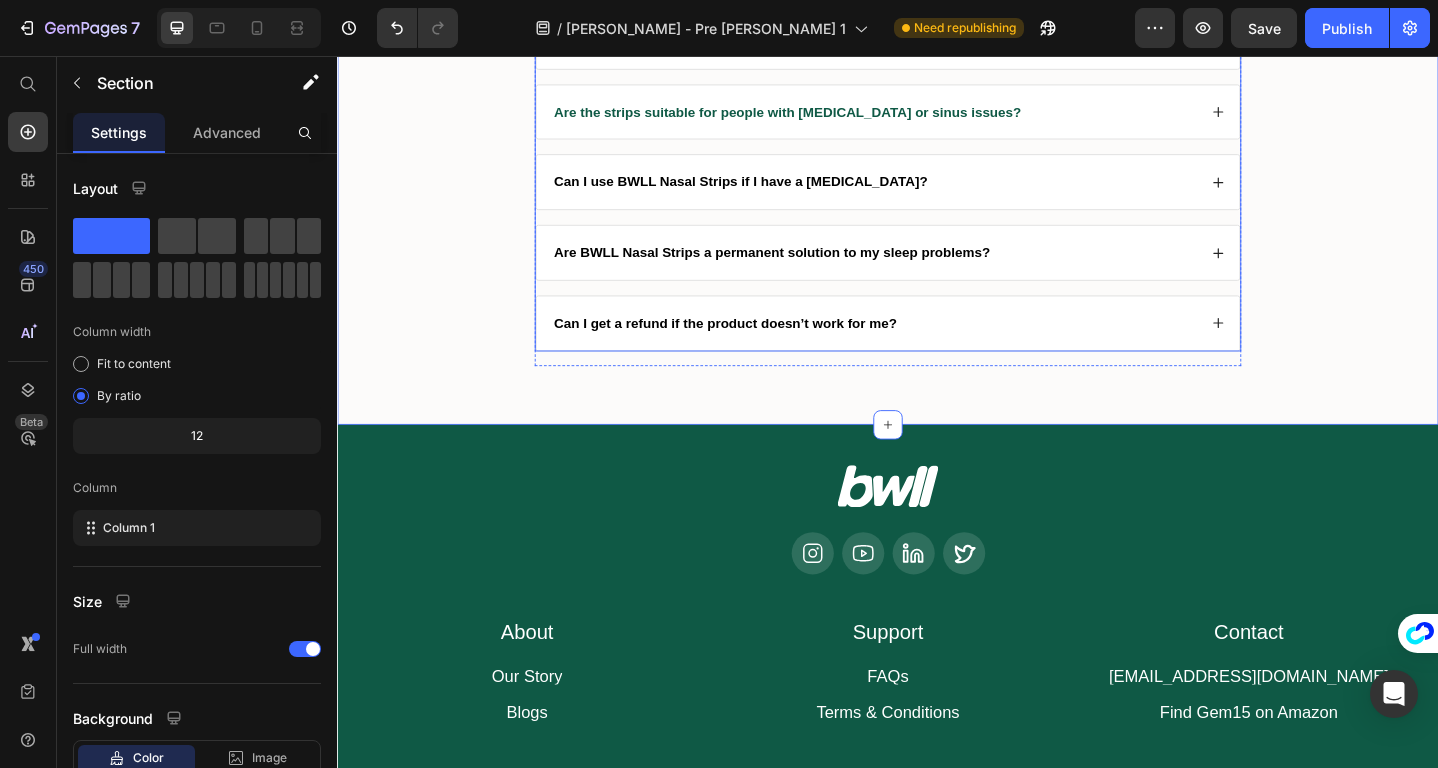 click on "Can I use BWLL Nasal Strips if I have a [MEDICAL_DATA]?" at bounding box center [937, 193] 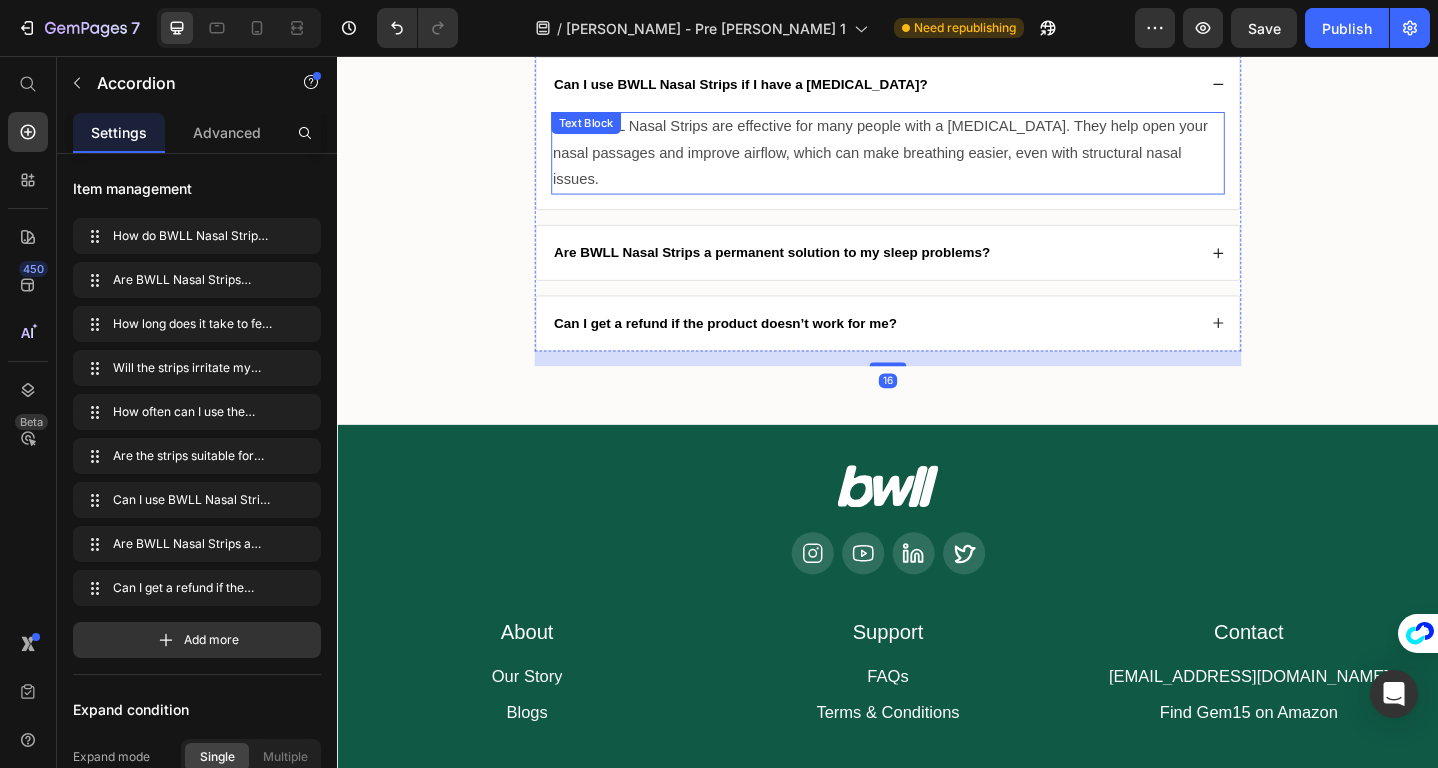 click on "Yes, BWLL Nasal Strips are effective for many people with a [MEDICAL_DATA]. They help open your nasal passages and improve airflow, which can make breathing easier, even with structural nasal issues." at bounding box center (937, 162) 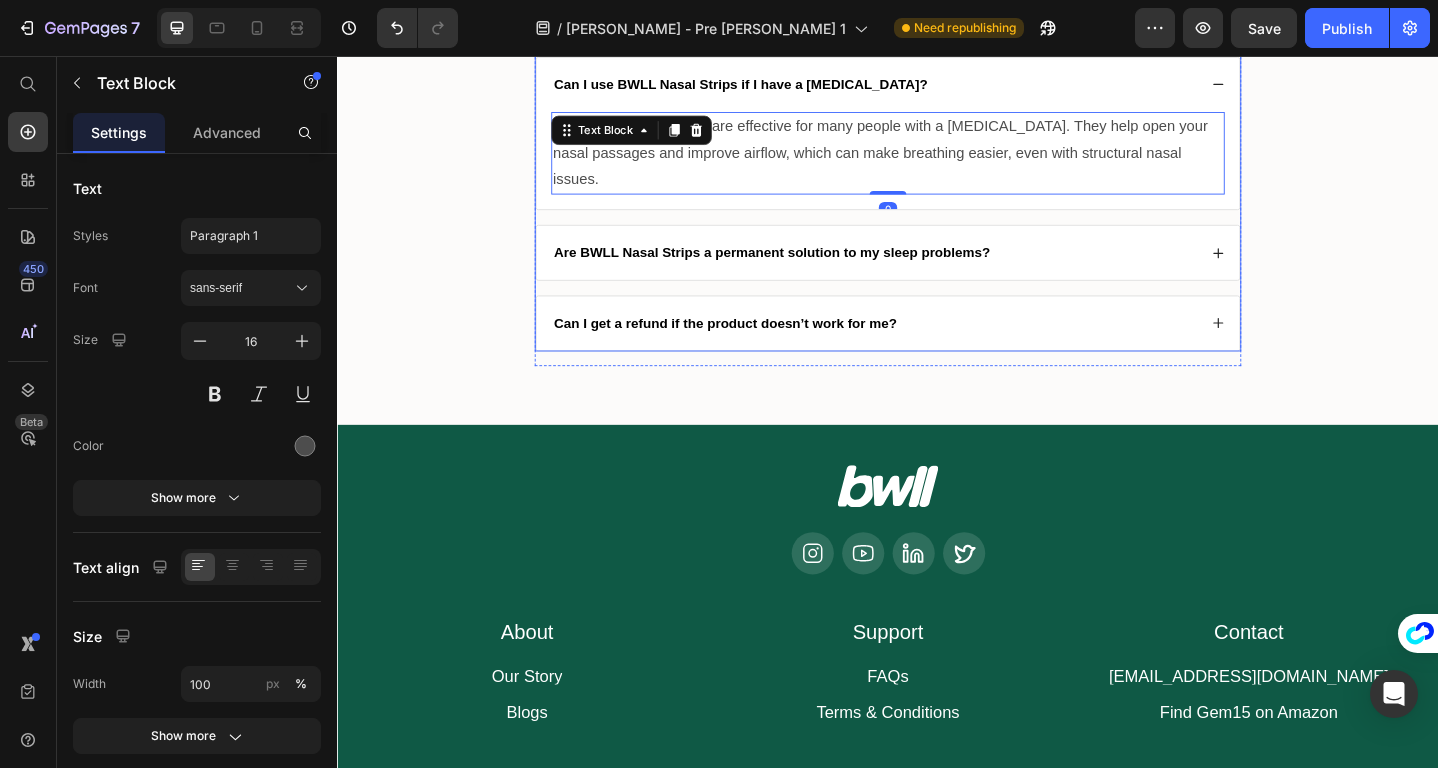 click on "Can I use BWLL Nasal Strips if I have a [MEDICAL_DATA]?" at bounding box center (776, 87) 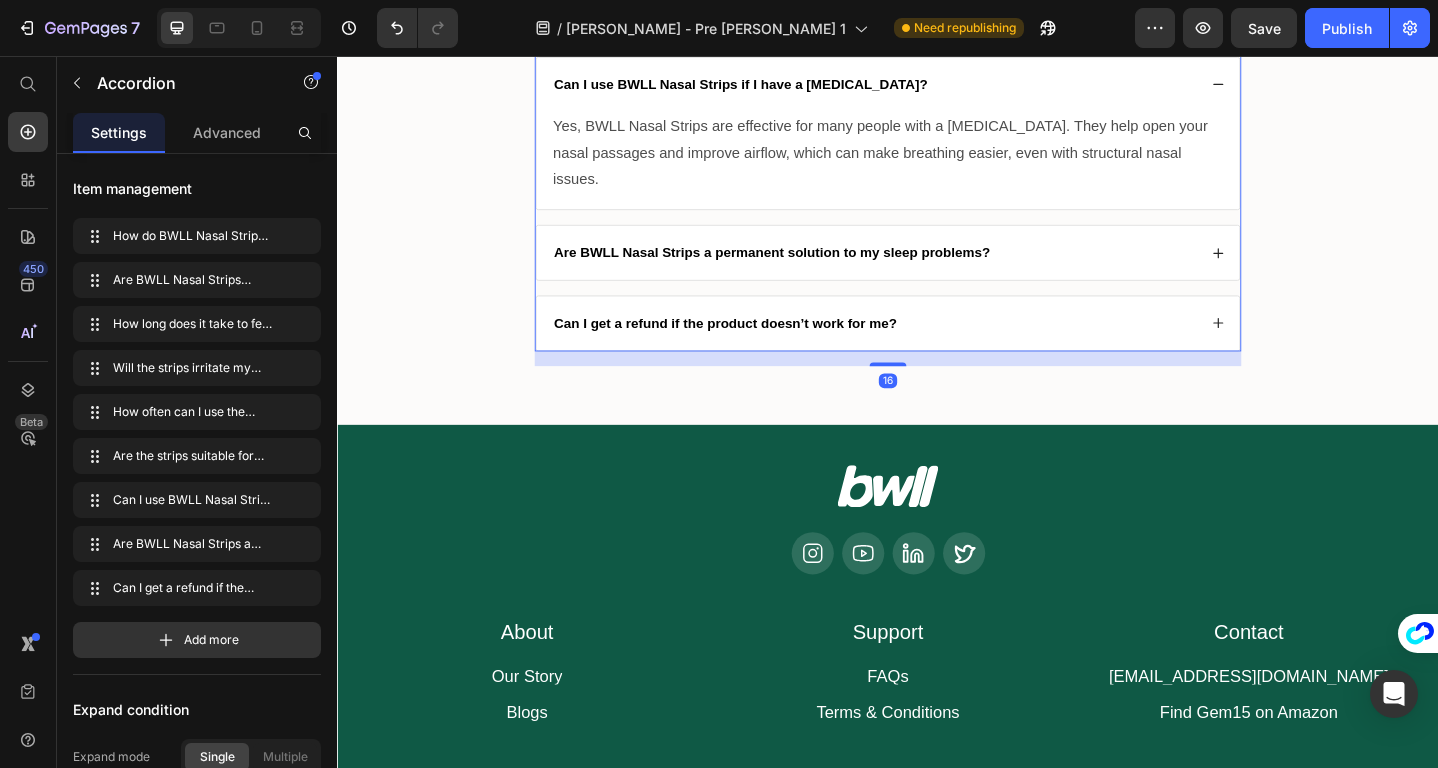 click on "Can I use BWLL Nasal Strips if I have a [MEDICAL_DATA]?" at bounding box center [776, 87] 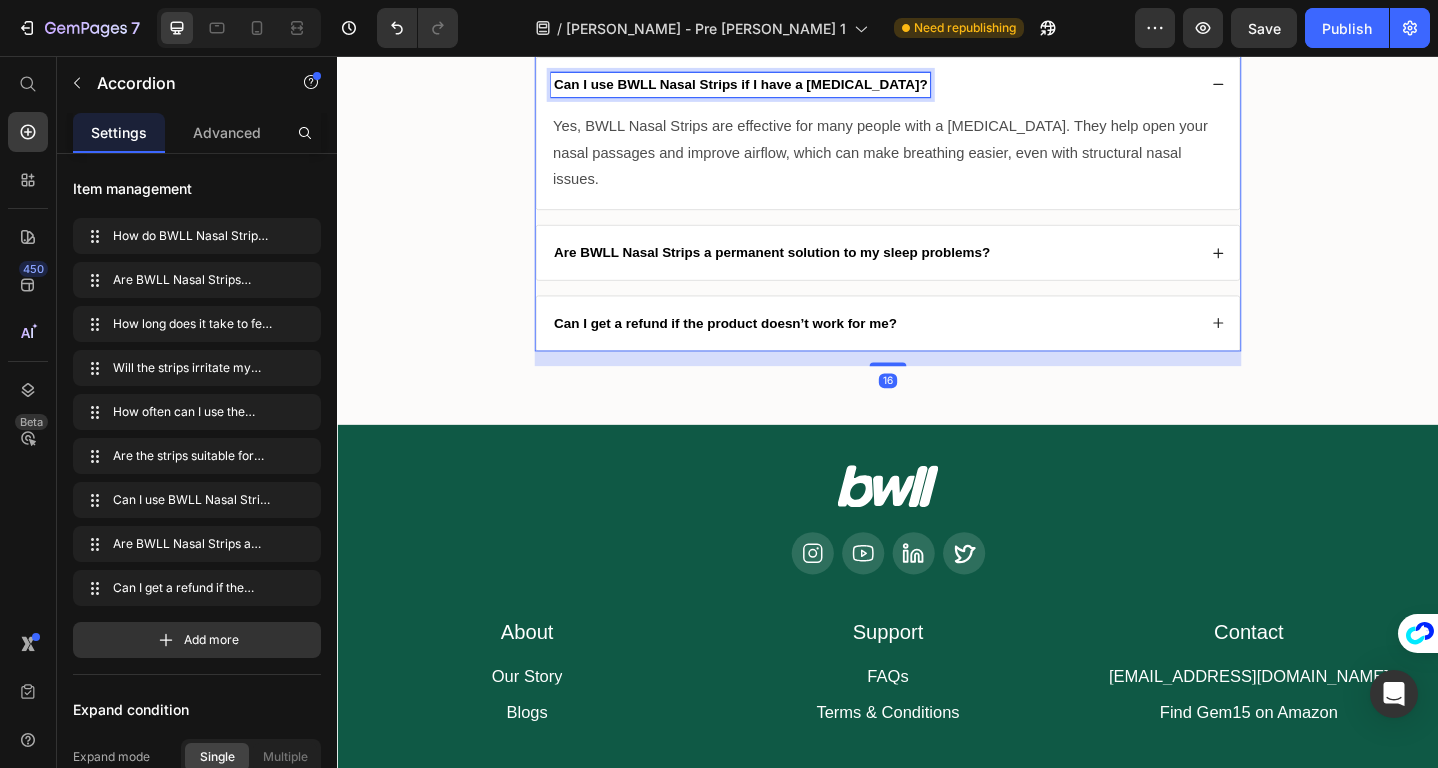 click on "Can I use BWLL Nasal Strips if I have a [MEDICAL_DATA]?" at bounding box center (776, 87) 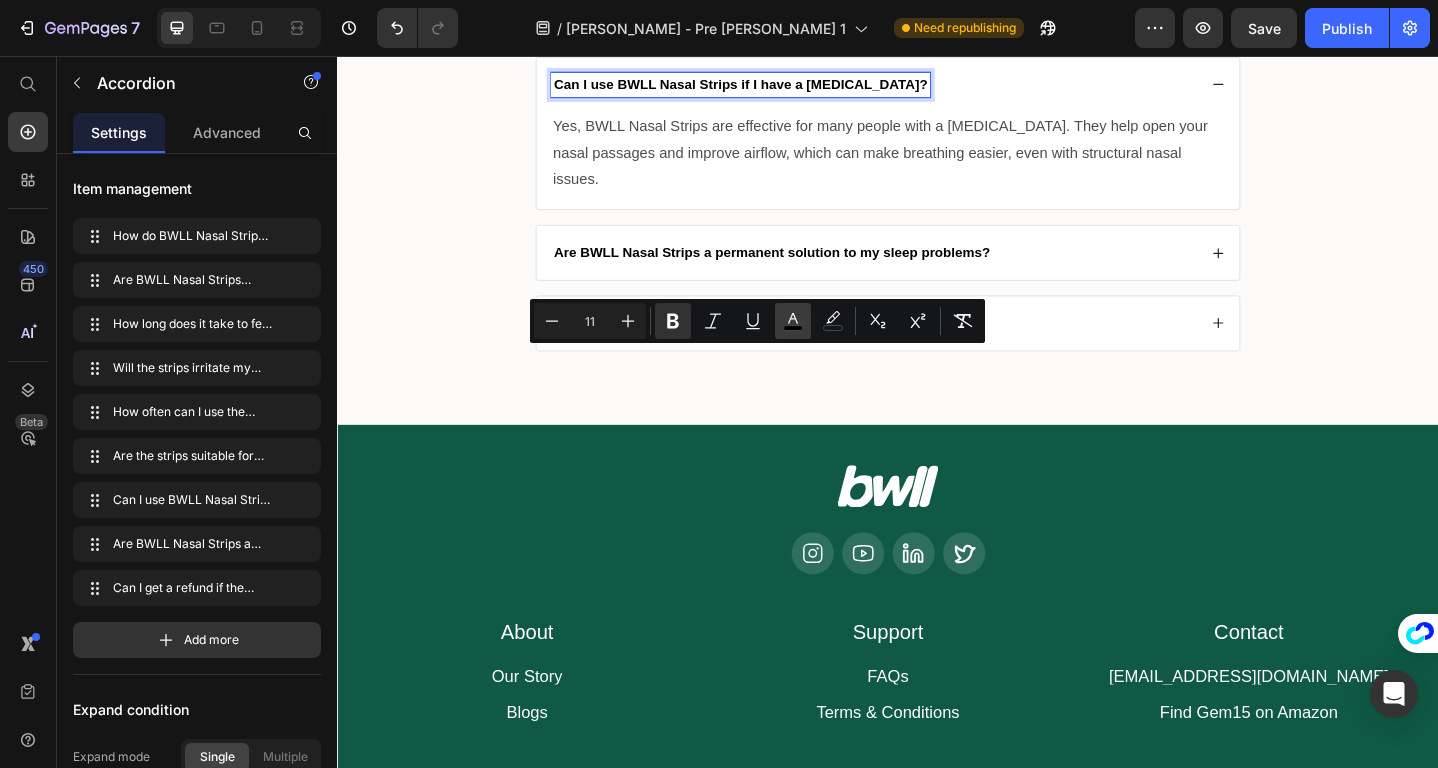 click 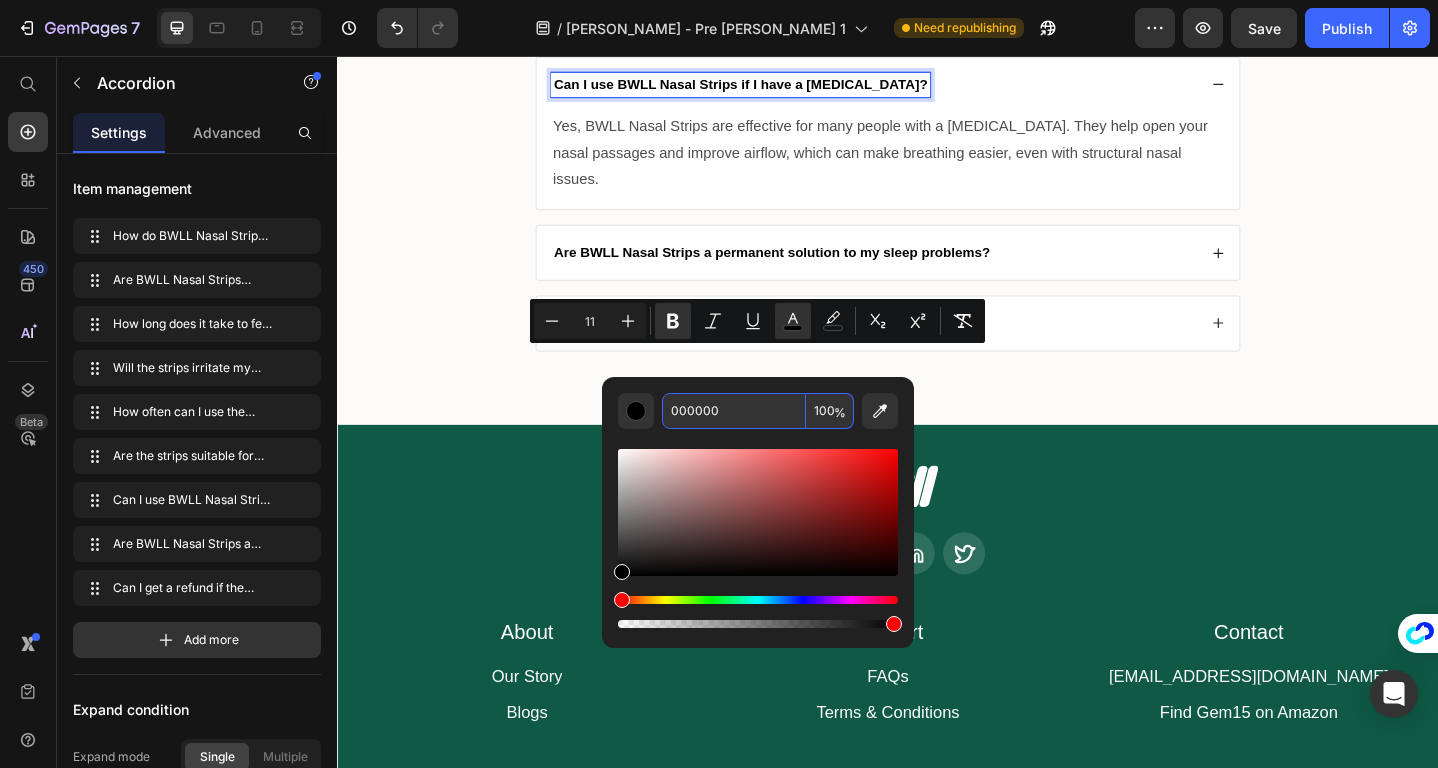 click on "000000" at bounding box center [734, 411] 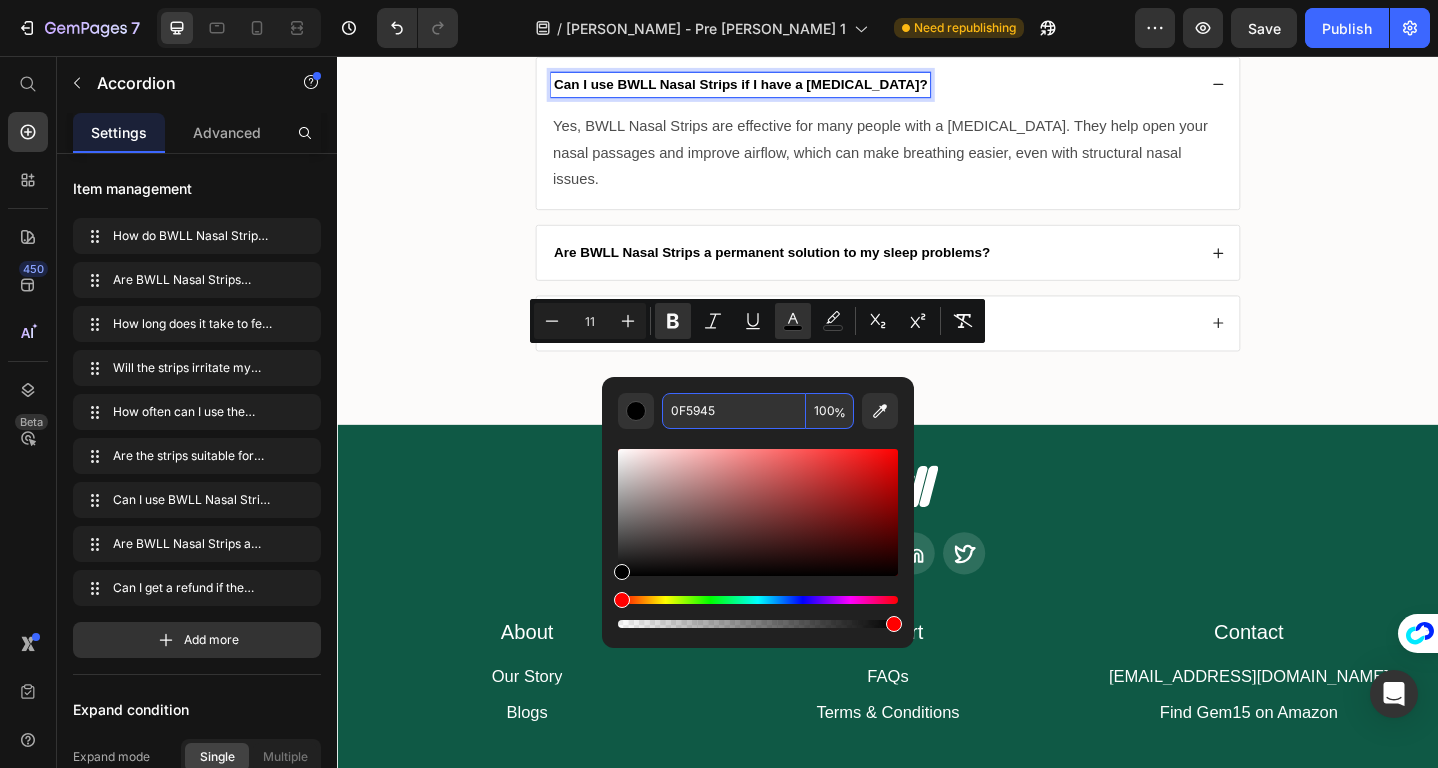 type on "0F5945" 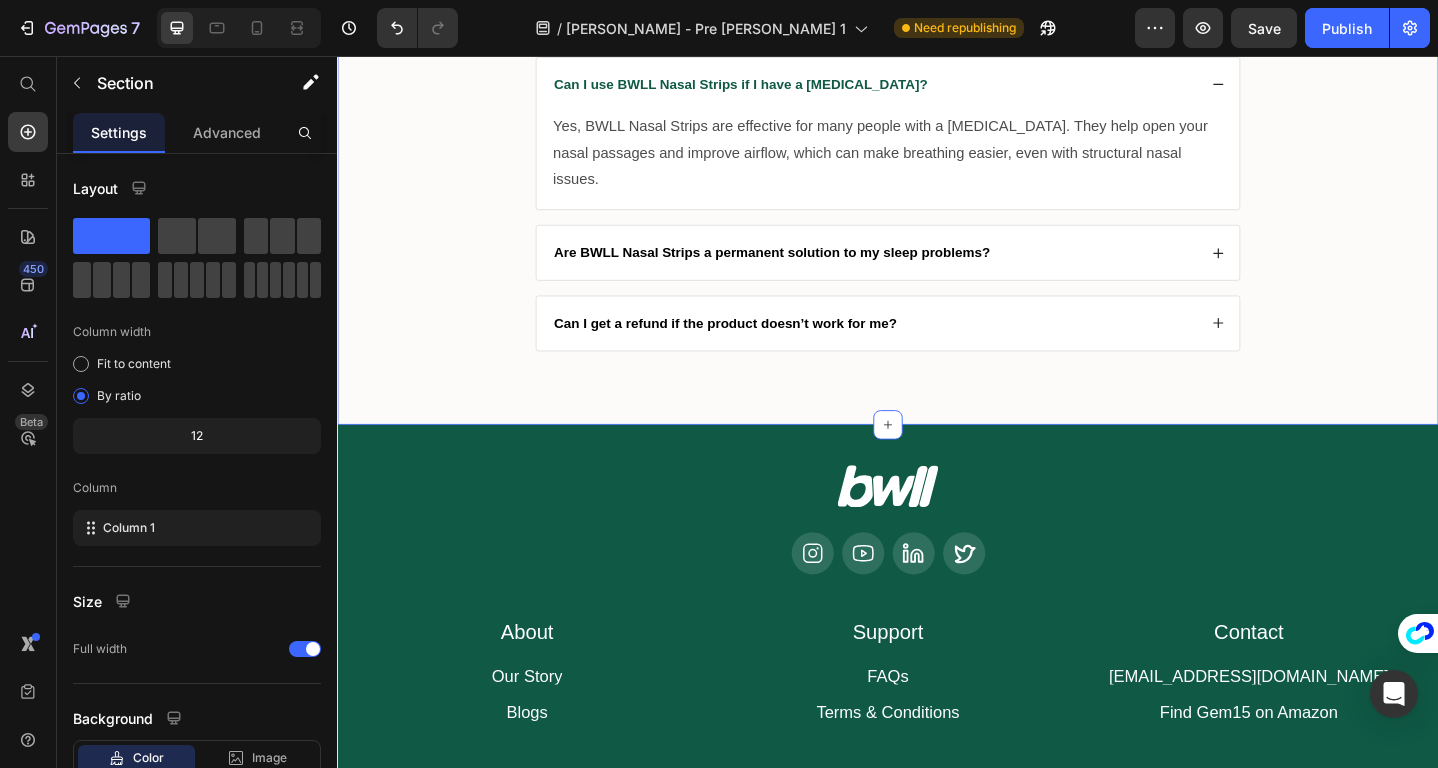 click on "Frequently Asked Questions Heading
How do BWLL Nasal Strips work?
Are BWLL Nasal Strips comfortable to wear while sleeping?
How long does it take to feel the benefits of BWLL Nasal Strips?
Will the strips irritate my [MEDICAL_DATA]?
How often can I use the strips?
Are the strips suitable for people with [MEDICAL_DATA] or sinus issues?
Can I use BWLL Nasal Strips if I have a [MEDICAL_DATA]? Yes, BWLL Nasal Strips are effective for many people with a [MEDICAL_DATA]. They help open your nasal passages and improve airflow, which can make breathing easier, even with structural nasal issues. Text Block
Are BWLL Nasal Strips a permanent solution to my sleep problems?
Can I get a refund if the product doesn’t work for me? Accordion   16 Row" at bounding box center (937, -56) 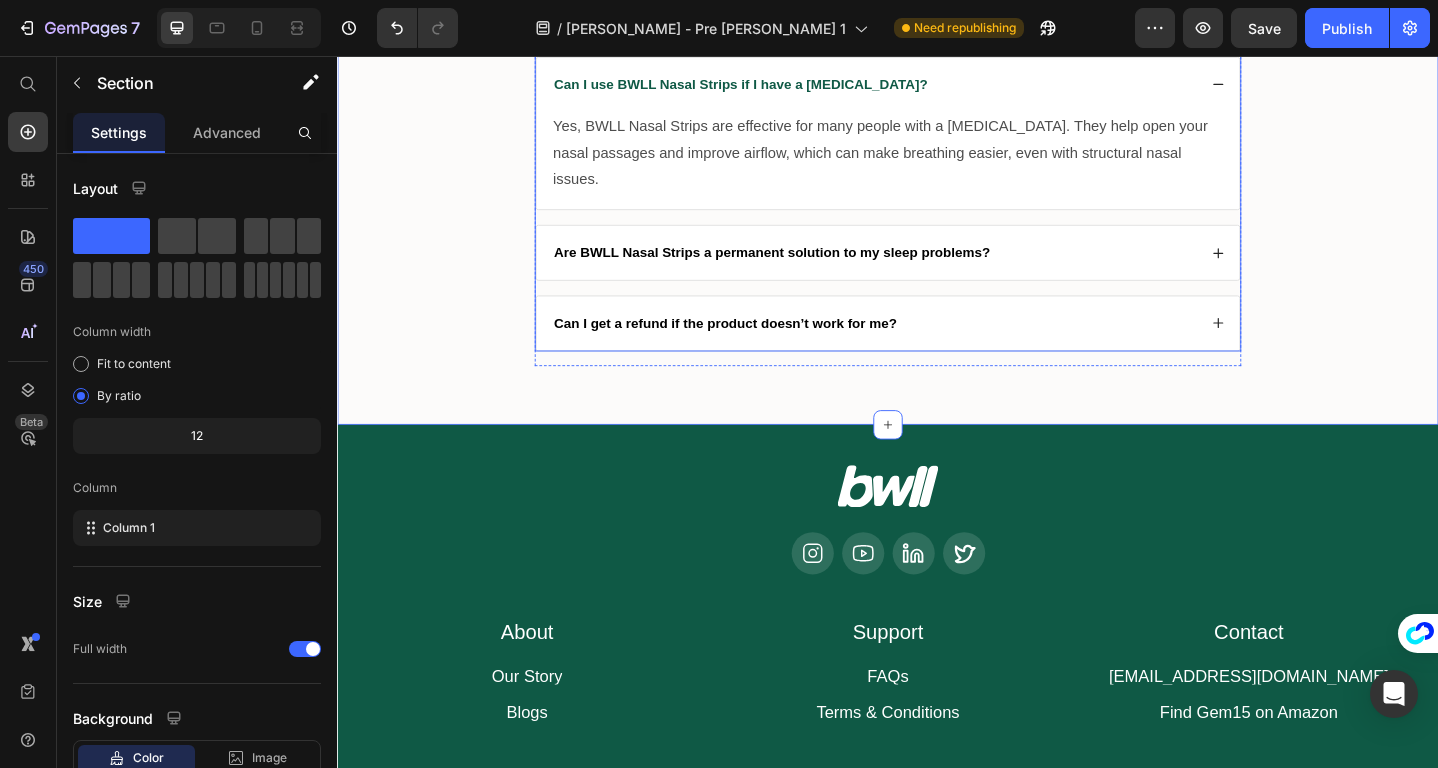 click on "Are BWLL Nasal Strips a permanent solution to my sleep problems?" at bounding box center [810, 270] 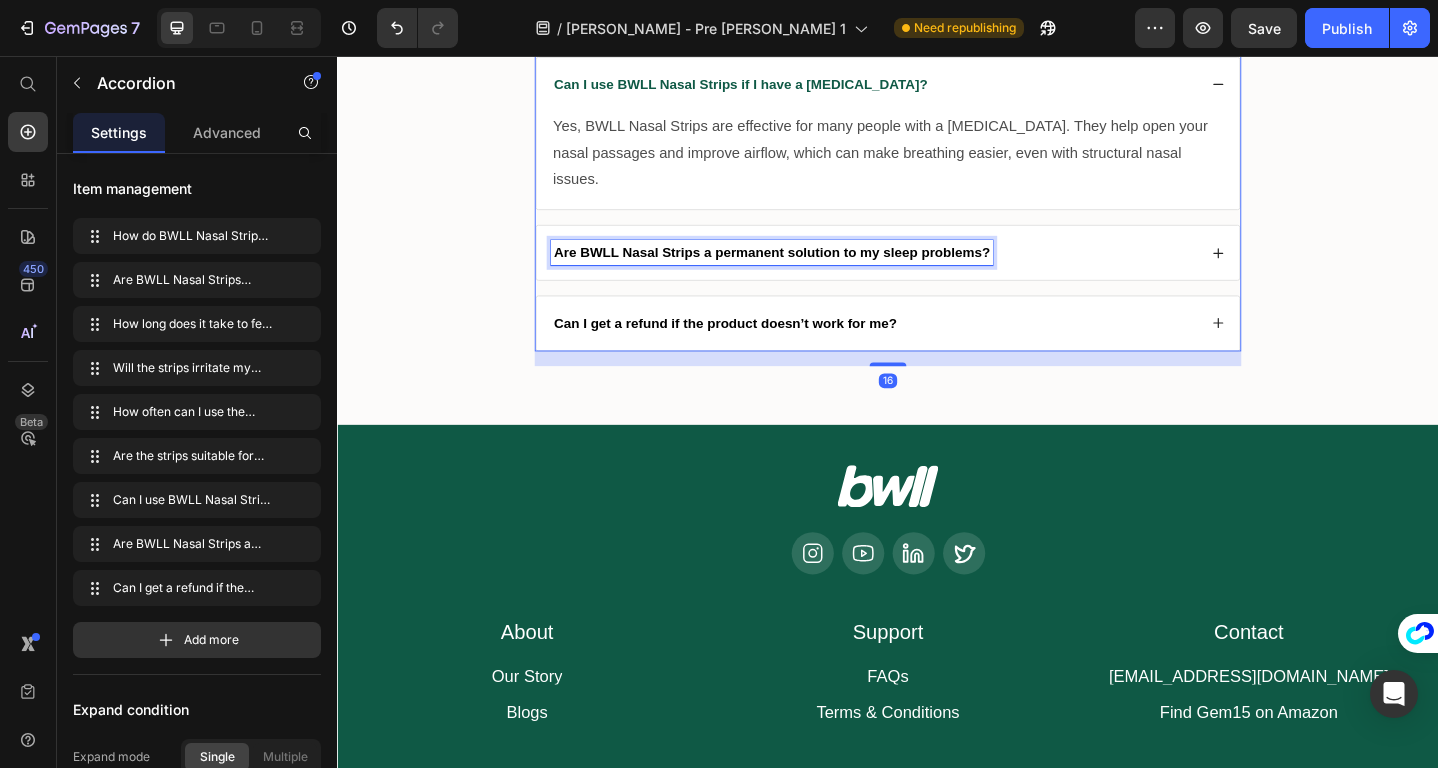 click on "Are BWLL Nasal Strips a permanent solution to my sleep problems?" at bounding box center [810, 270] 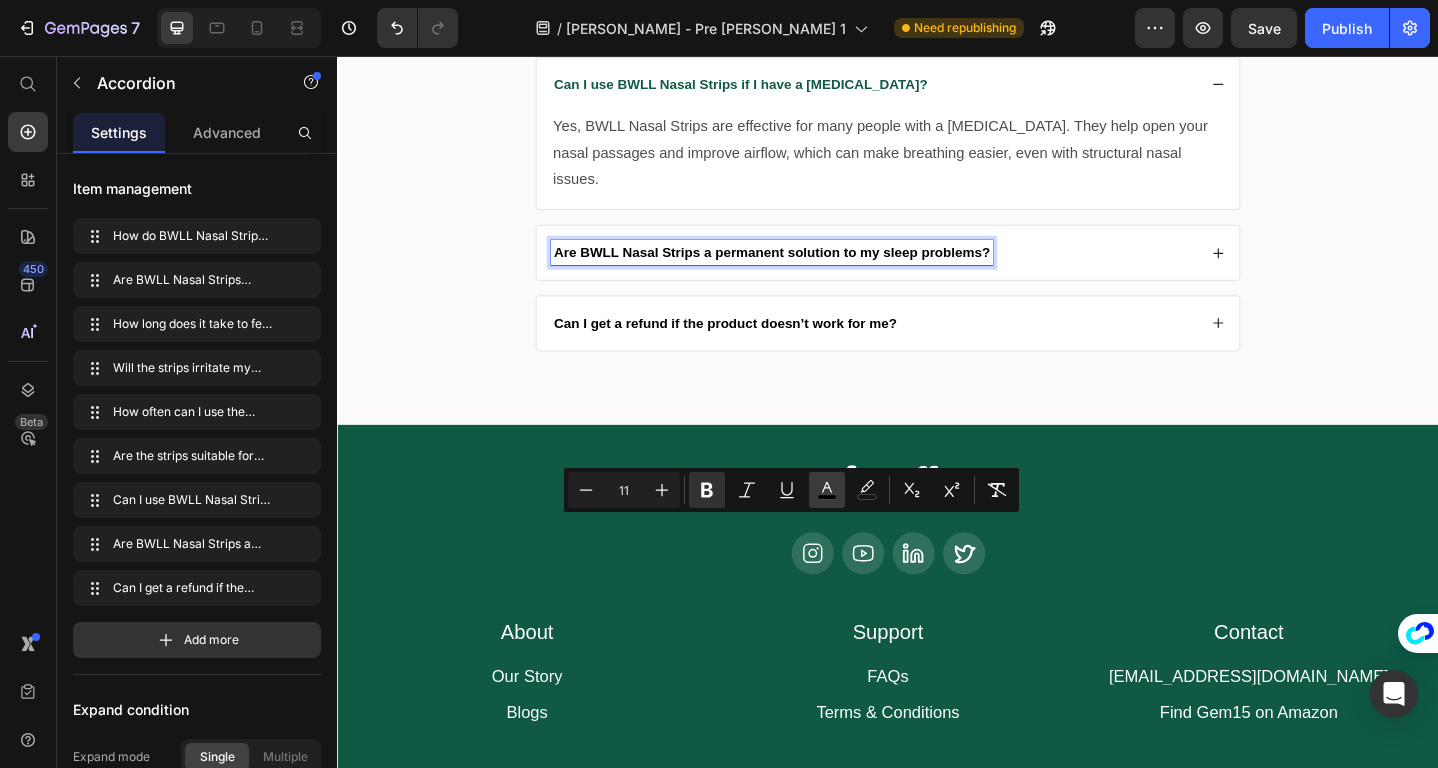 click 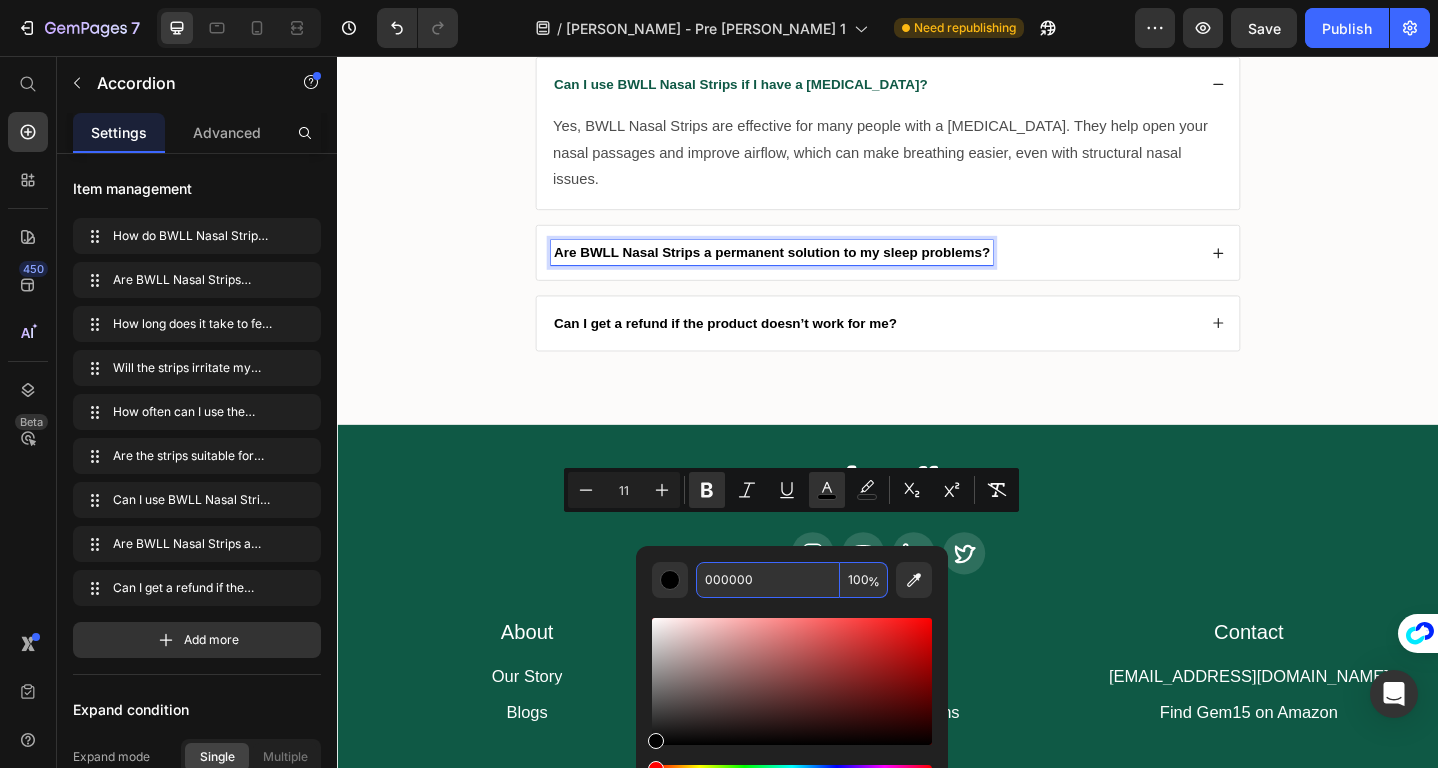 click on "000000" at bounding box center [768, 580] 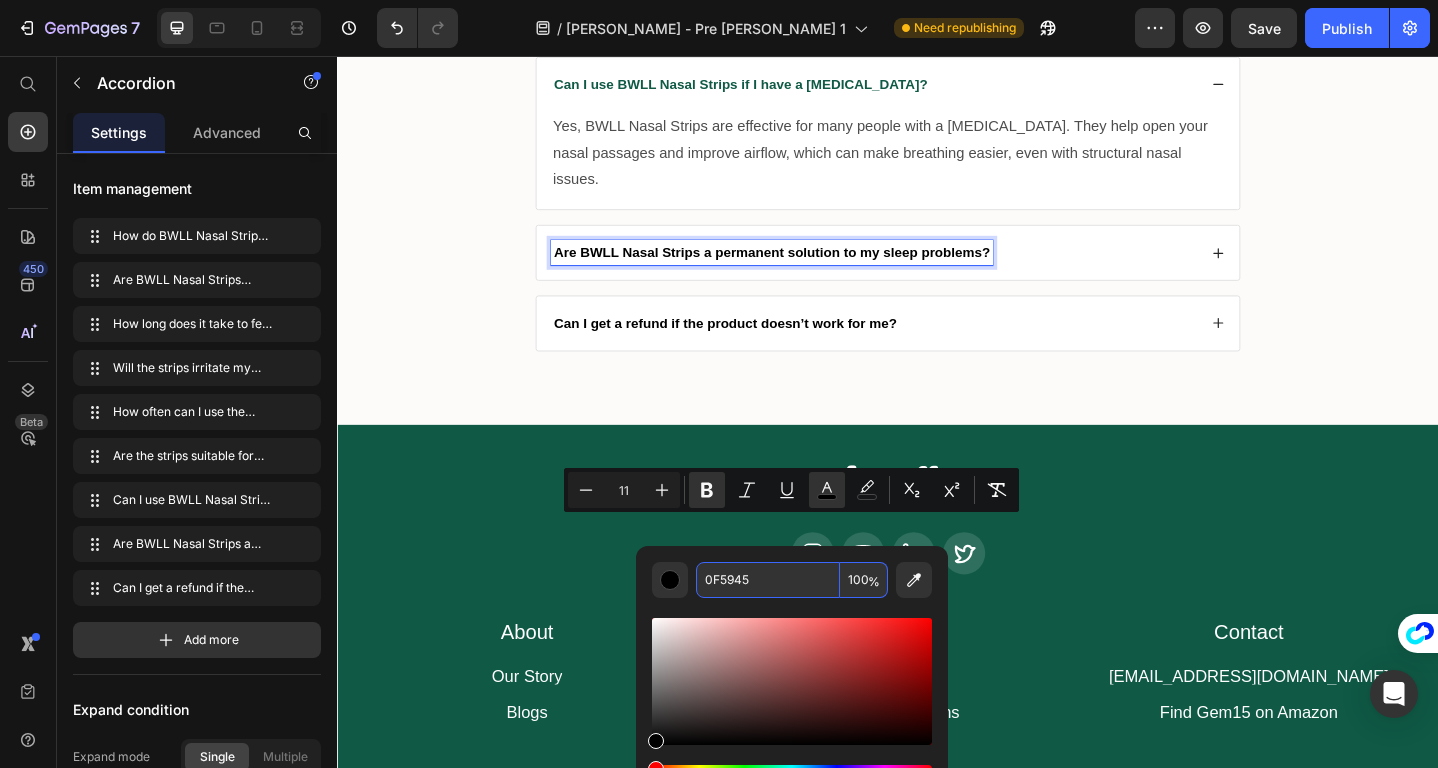 type on "0F5945" 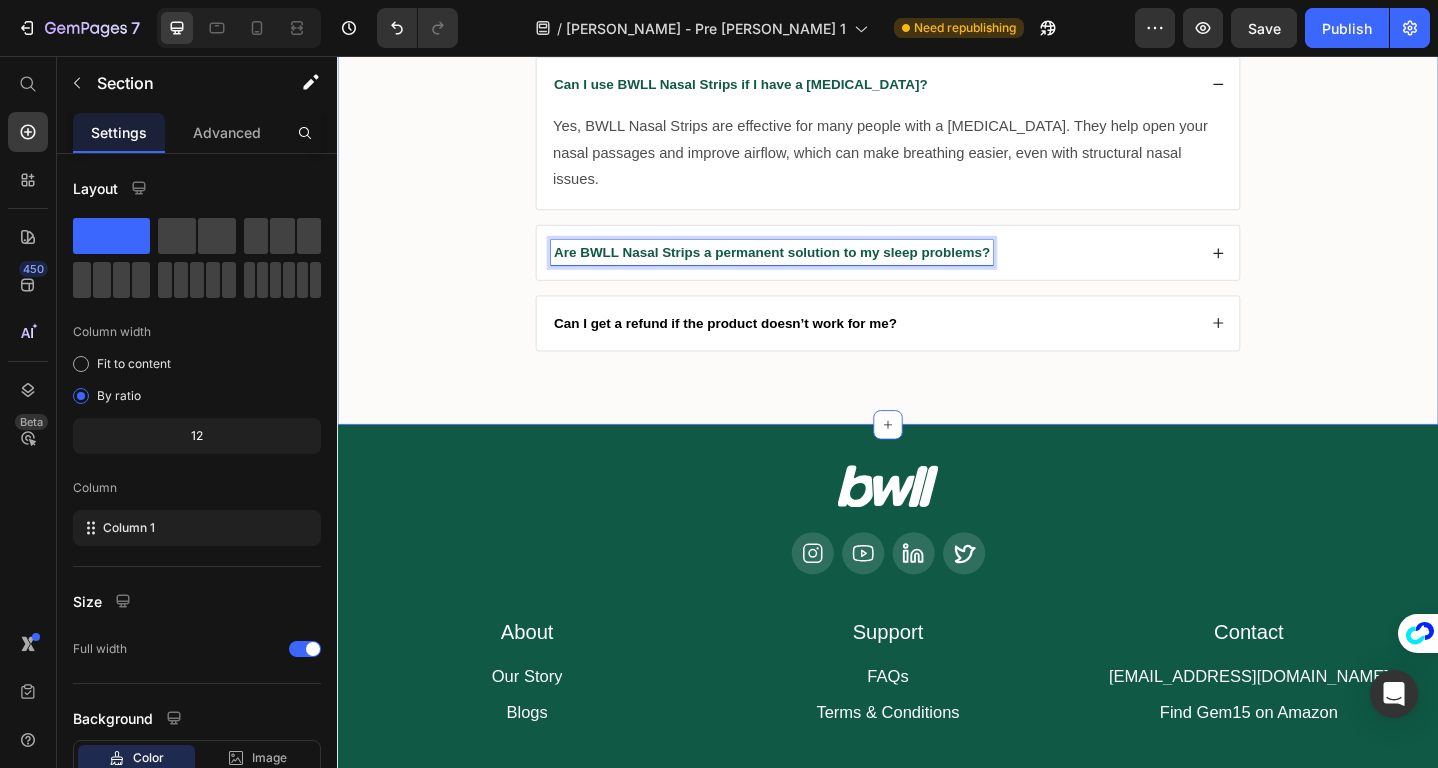 click on "Frequently Asked Questions Heading
How do BWLL Nasal Strips work?
Are BWLL Nasal Strips comfortable to wear while sleeping?
How long does it take to feel the benefits of BWLL Nasal Strips?
Will the strips irritate my [MEDICAL_DATA]?
How often can I use the strips?
Are the strips suitable for people with [MEDICAL_DATA] or sinus issues?
Can I use BWLL Nasal Strips if I have a [MEDICAL_DATA]? Yes, BWLL Nasal Strips are effective for many people with a [MEDICAL_DATA]. They help open your nasal passages and improve airflow, which can make breathing easier, even with structural nasal issues. Text Block
Are BWLL Nasal Strips a permanent solution to my sleep problems?
Can I get a refund if the product doesn’t work for me? Accordion   16 Row" at bounding box center [937, -56] 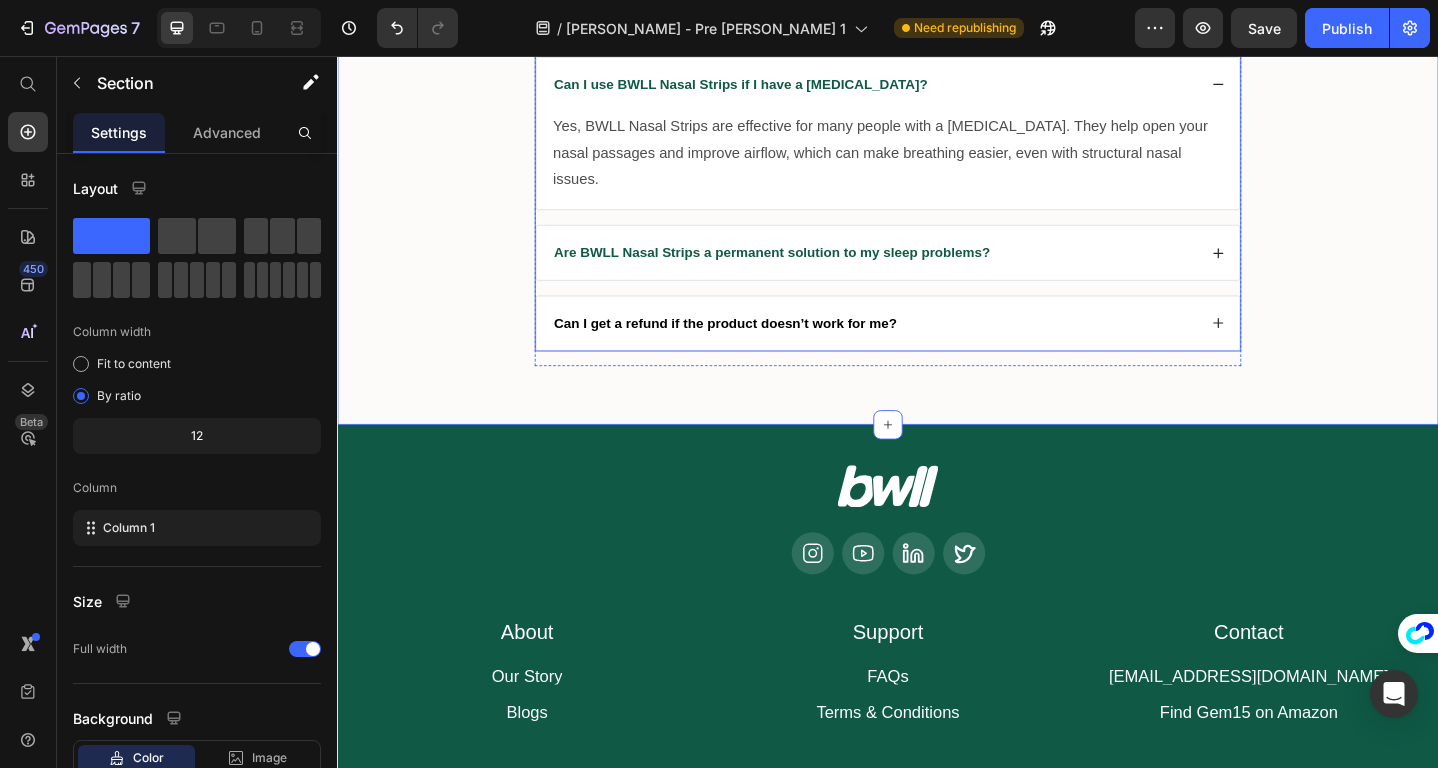 click on "Can I get a refund if the product doesn’t work for me?" at bounding box center [760, 347] 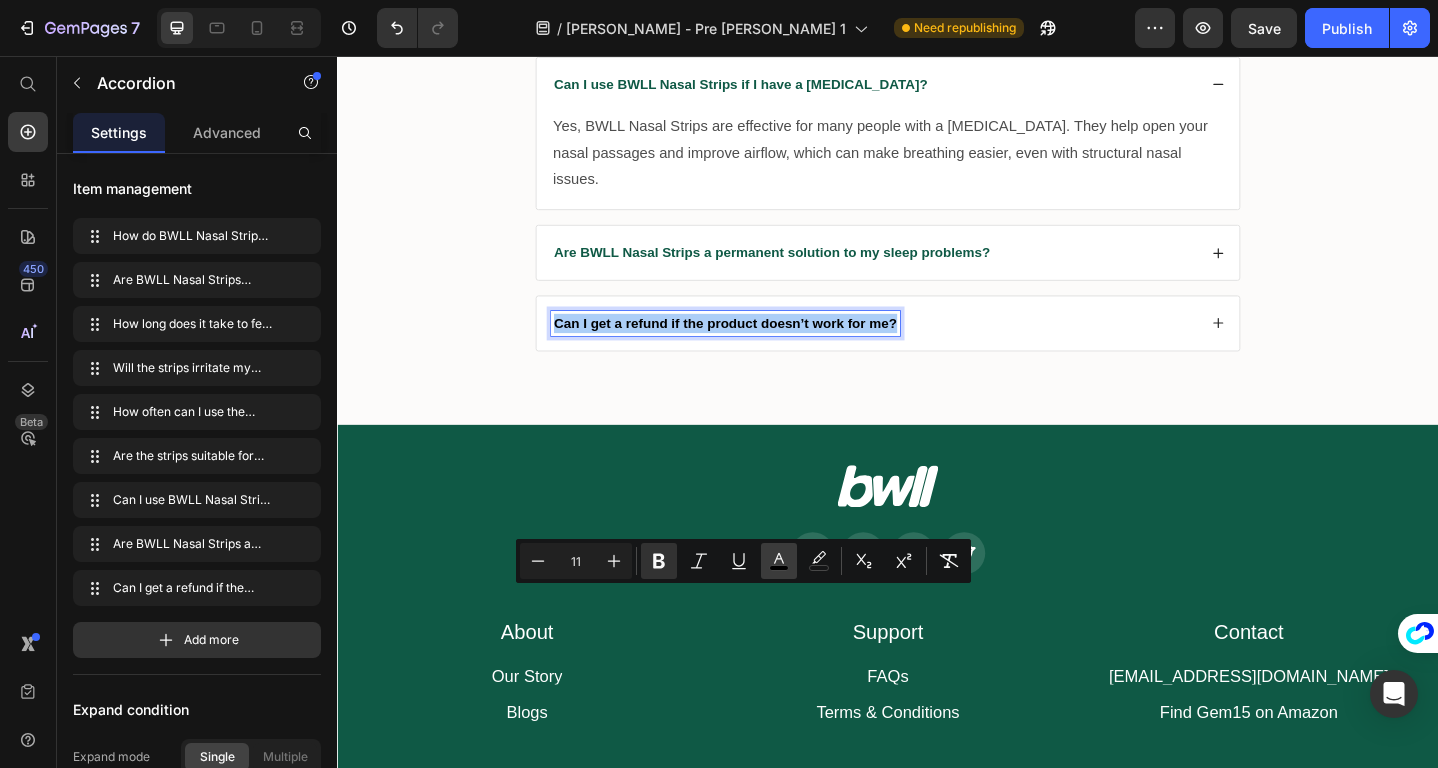 click 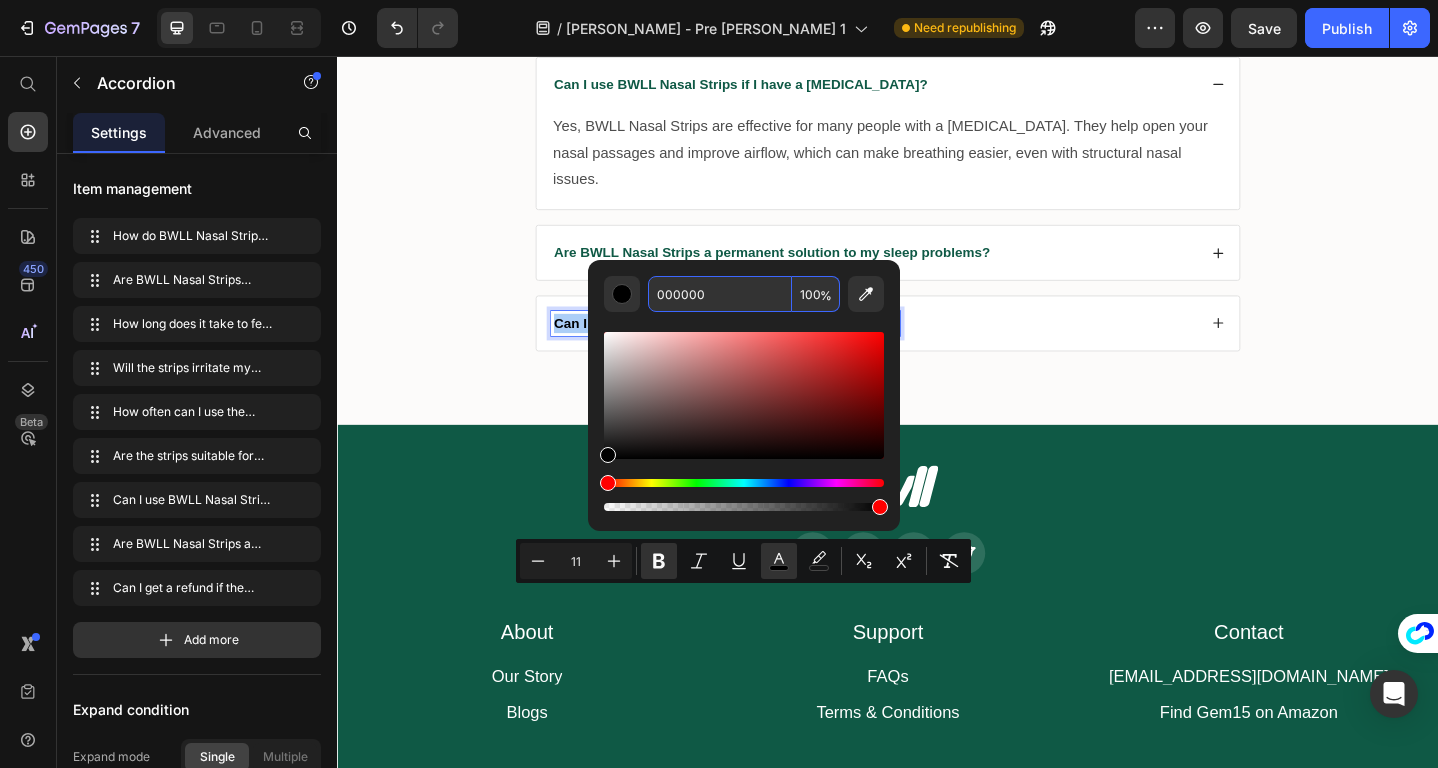 click on "000000" at bounding box center (720, 294) 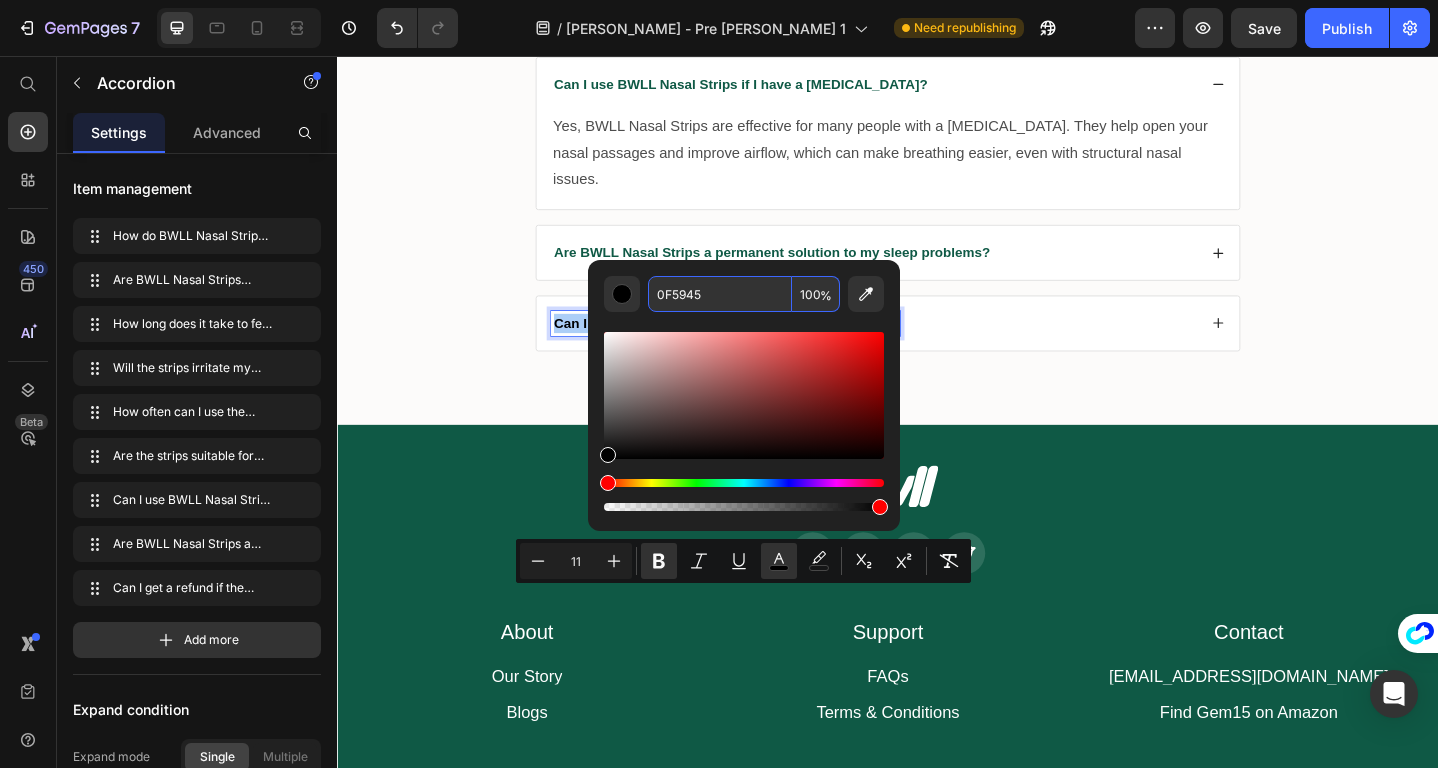 type on "0F5945" 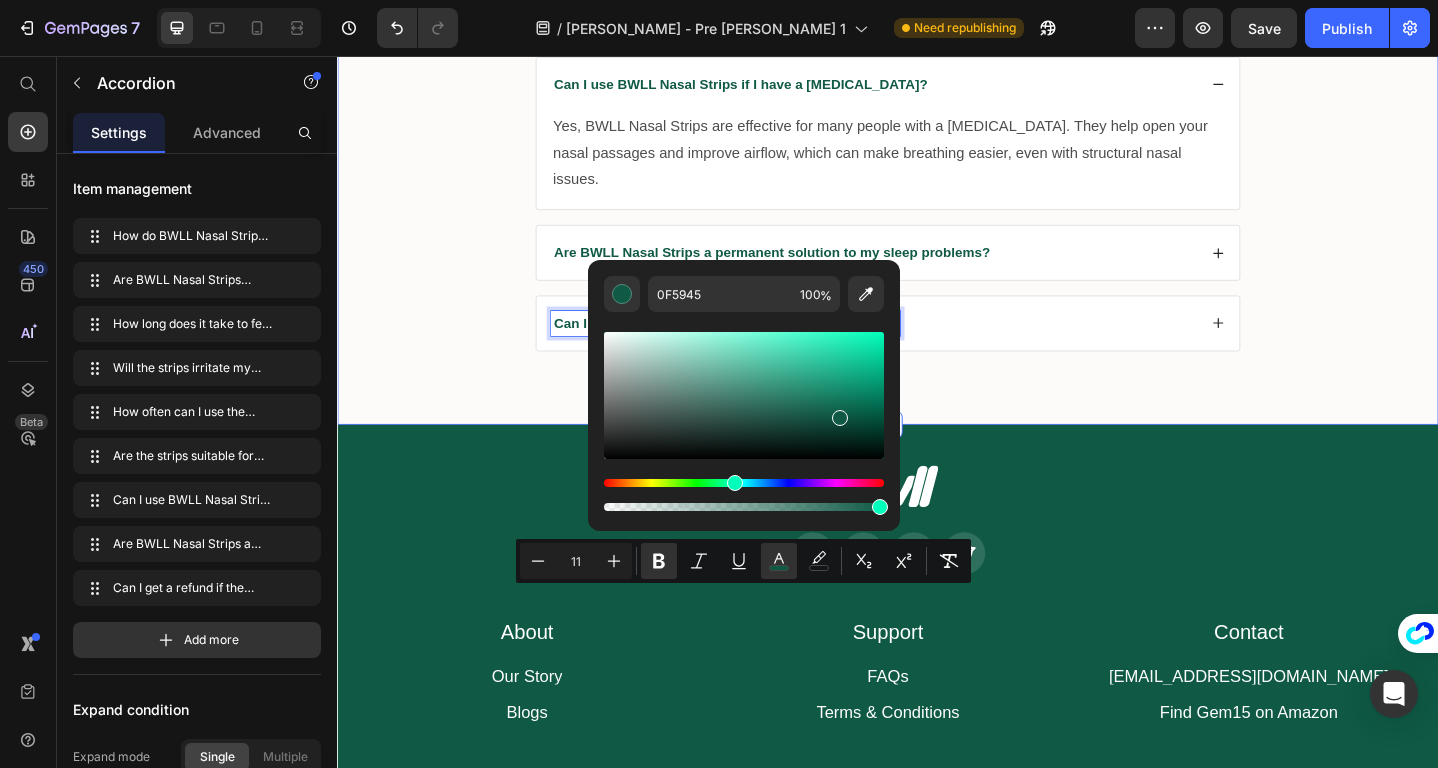 click on "Frequently Asked Questions Heading
How do BWLL Nasal Strips work?
Are BWLL Nasal Strips comfortable to wear while sleeping?
How long does it take to feel the benefits of BWLL Nasal Strips?
Will the strips irritate my [MEDICAL_DATA]?
How often can I use the strips?
Are the strips suitable for people with [MEDICAL_DATA] or sinus issues?
Can I use BWLL Nasal Strips if I have a [MEDICAL_DATA]? Yes, BWLL Nasal Strips are effective for many people with a [MEDICAL_DATA]. They help open your nasal passages and improve airflow, which can make breathing easier, even with structural nasal issues. Text Block
Are BWLL Nasal Strips a permanent solution to my sleep problems?
Can I get a refund if the product doesn’t work for me? Accordion   16 Row" at bounding box center [937, -56] 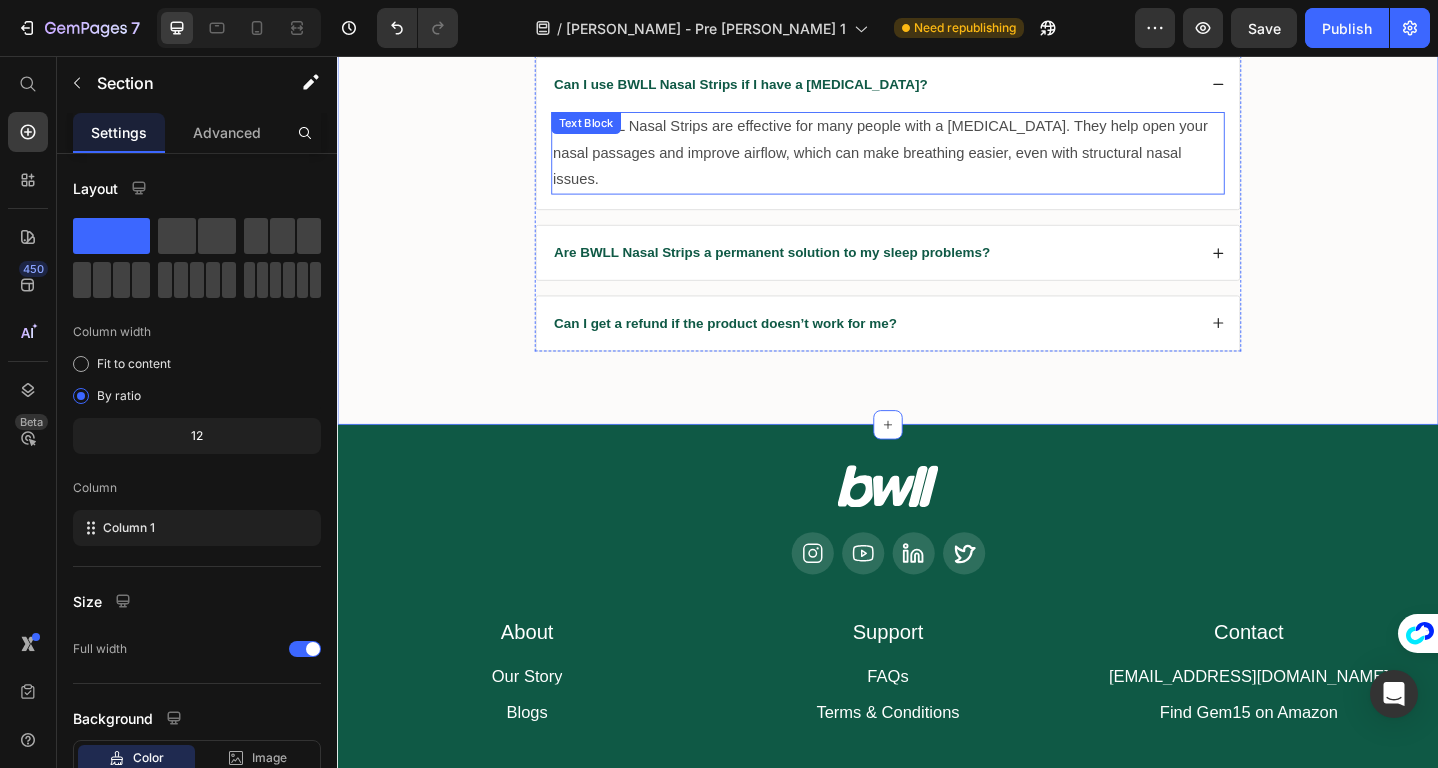 click on "Can I use BWLL Nasal Strips if I have a [MEDICAL_DATA]?" at bounding box center (937, 87) 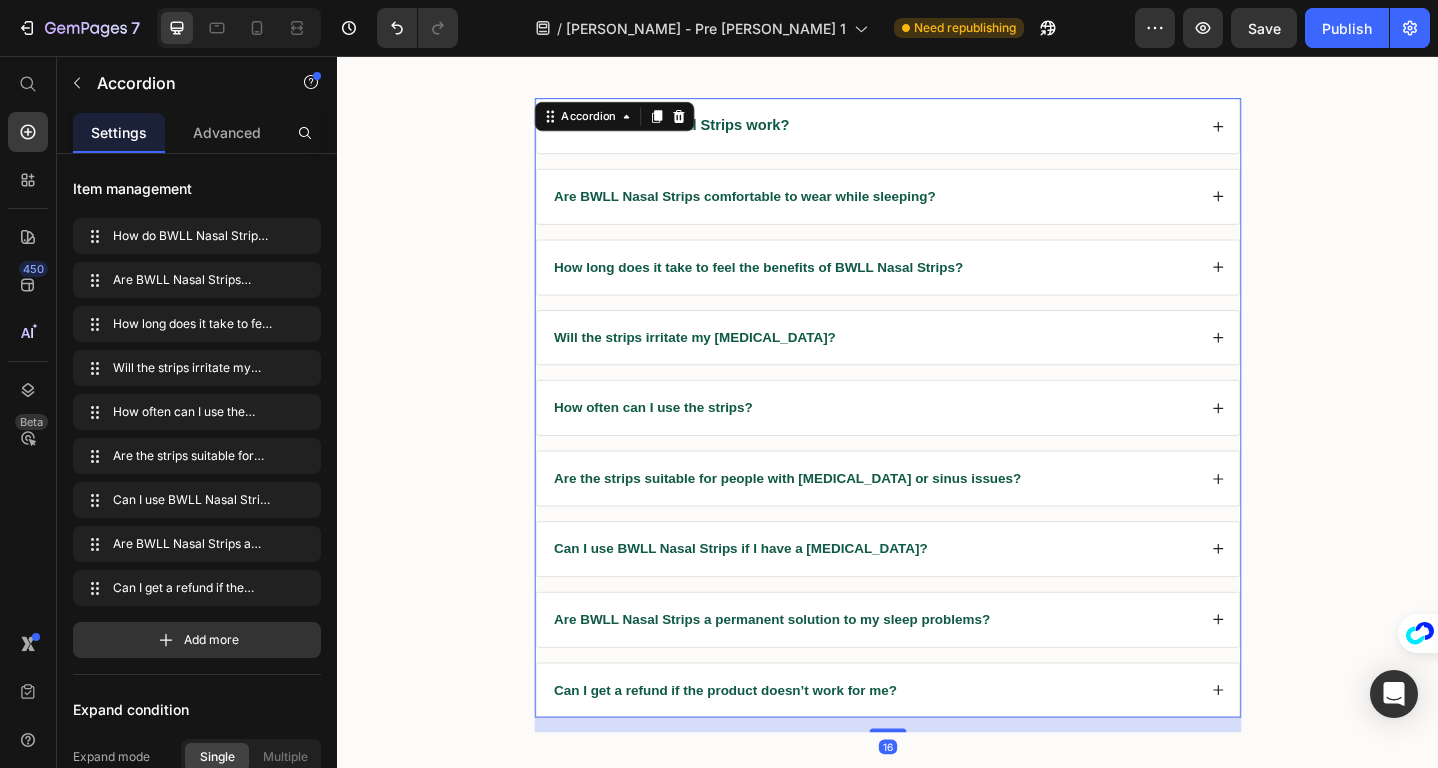 scroll, scrollTop: 7995, scrollLeft: 0, axis: vertical 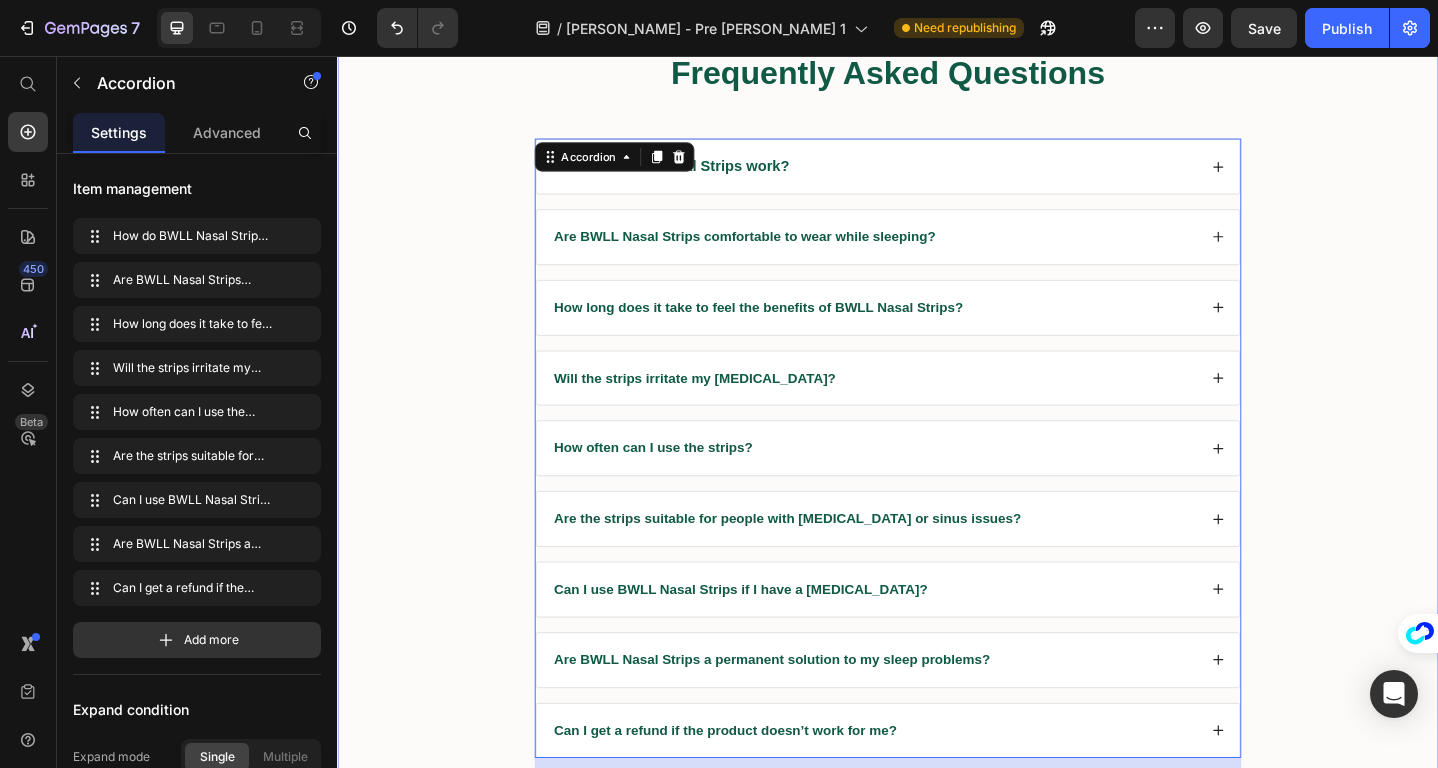 click on "Frequently Asked Questions Heading
How do BWLL Nasal Strips work?
Are BWLL Nasal Strips comfortable to wear while sleeping?
How long does it take to feel the benefits of BWLL Nasal Strips?
Will the strips irritate my [MEDICAL_DATA]?
How often can I use the strips?
Are the strips suitable for people with [MEDICAL_DATA] or sinus issues?
Can I use BWLL Nasal Strips if I have a [MEDICAL_DATA]?
Are BWLL Nasal Strips a permanent solution to my sleep problems?
Can I get a refund if the product doesn’t work for me? Accordion   16 Row Section 16" at bounding box center [937, 424] 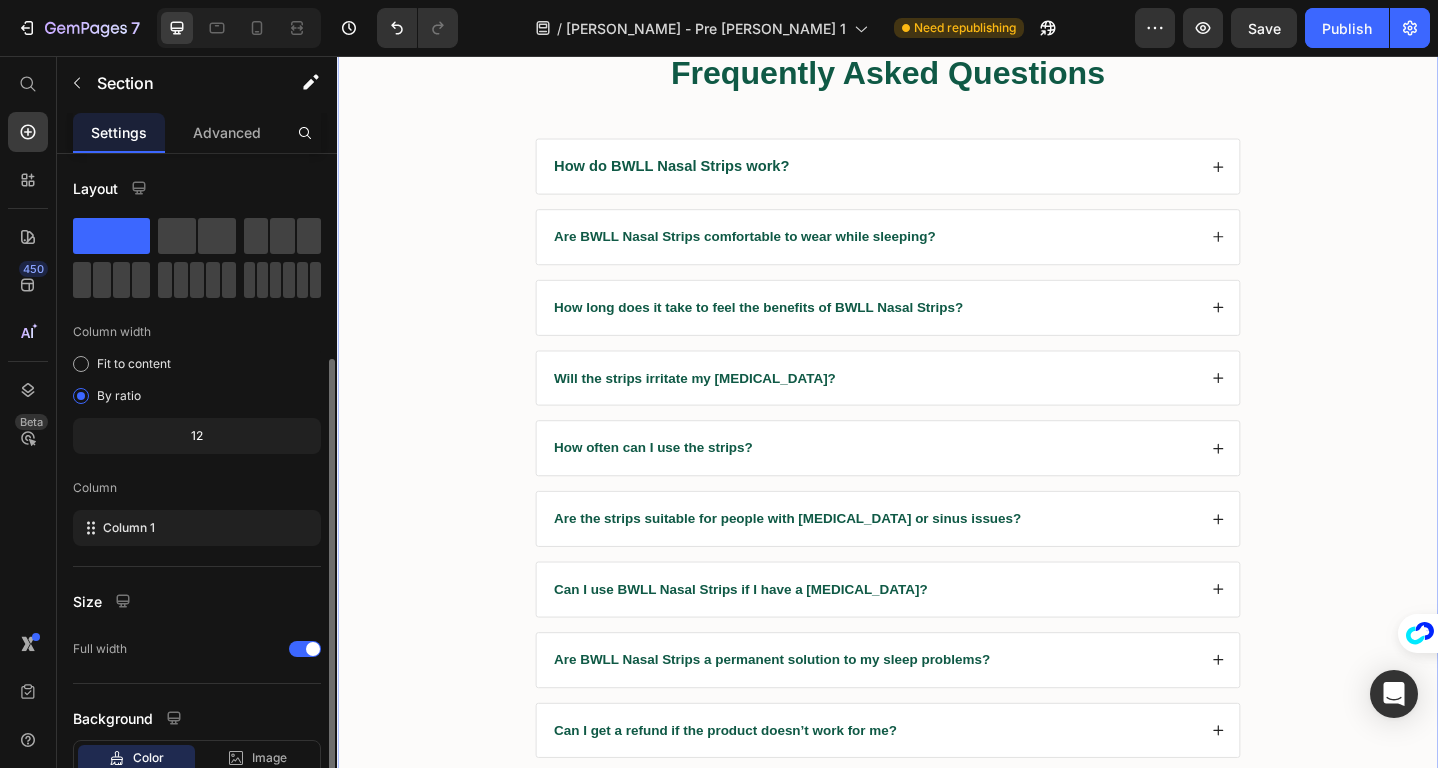 scroll, scrollTop: 137, scrollLeft: 0, axis: vertical 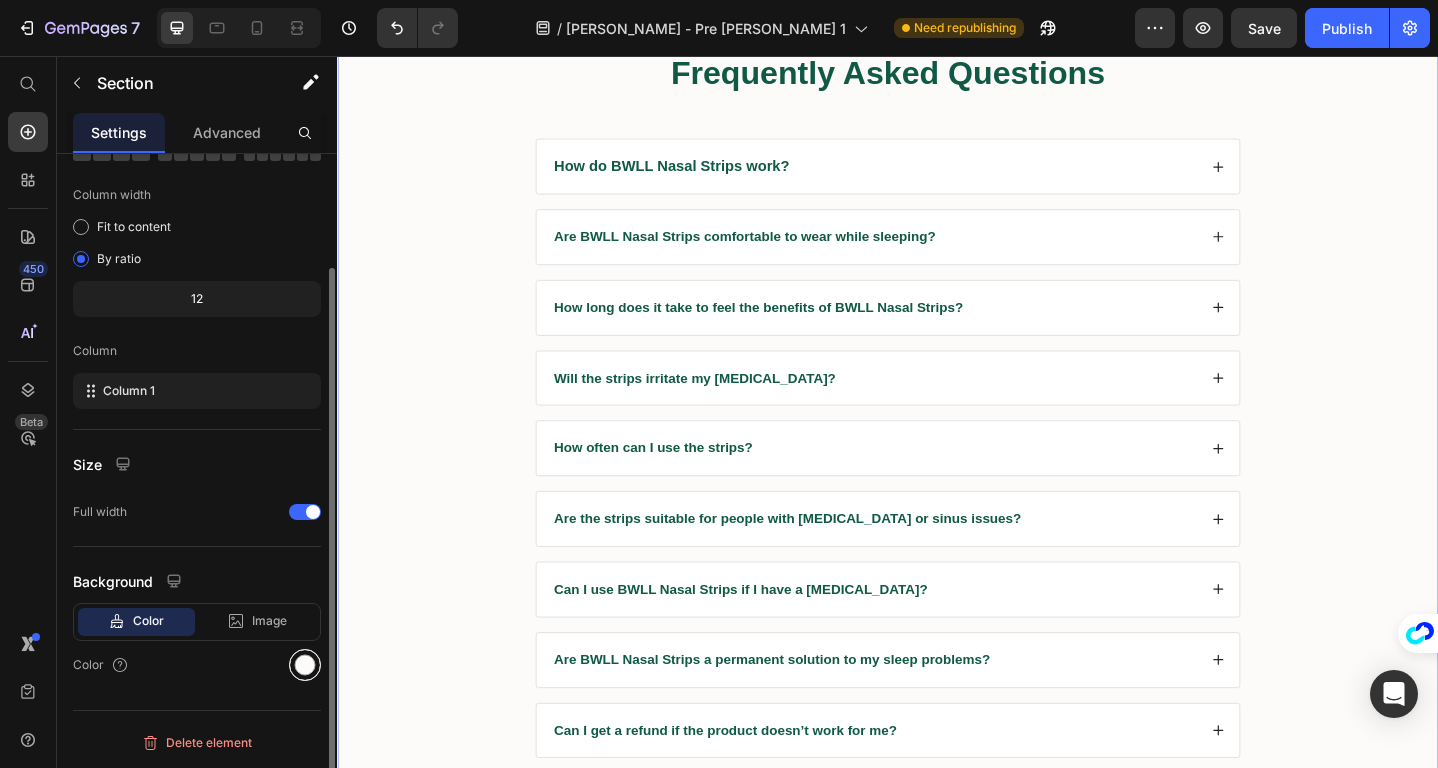 click at bounding box center [305, 665] 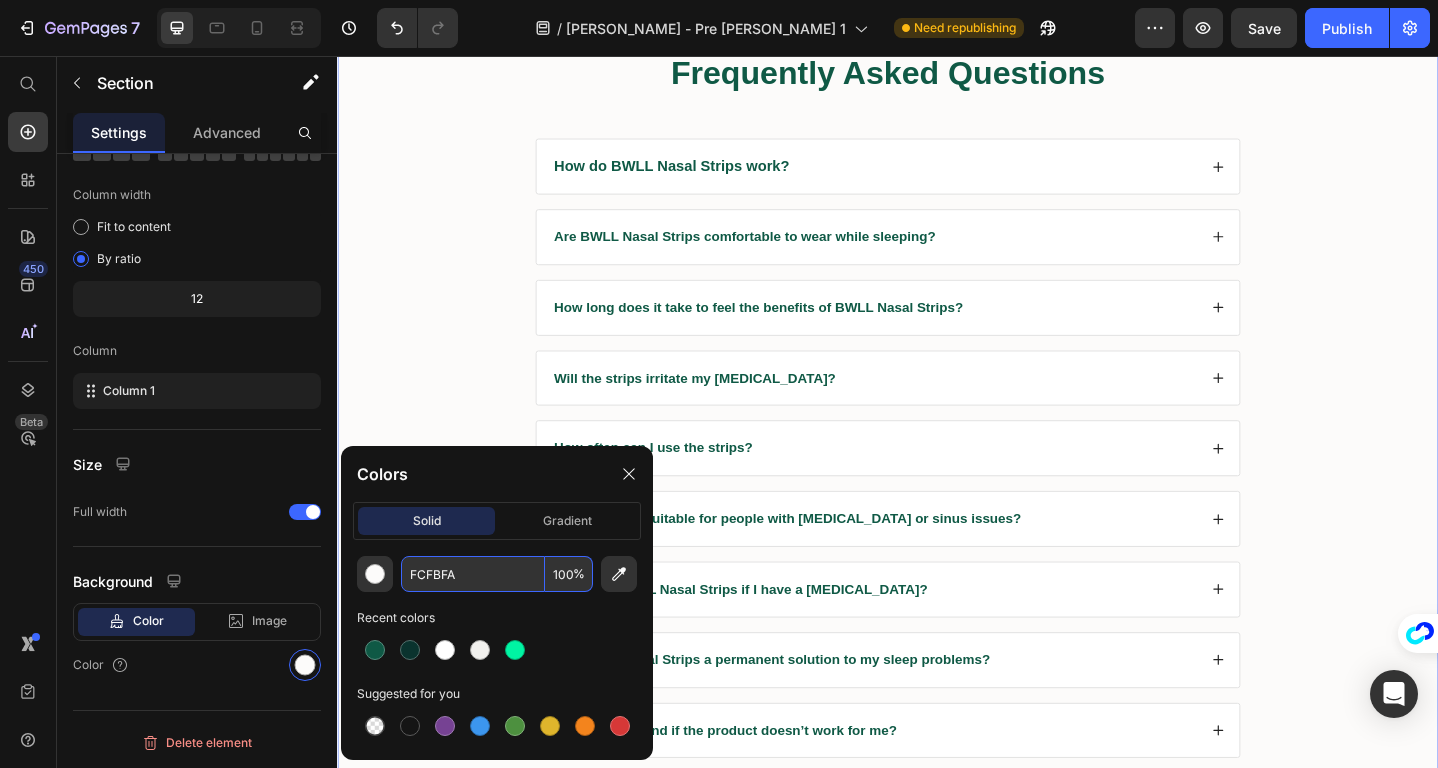 click on "FCFBFA" at bounding box center [473, 574] 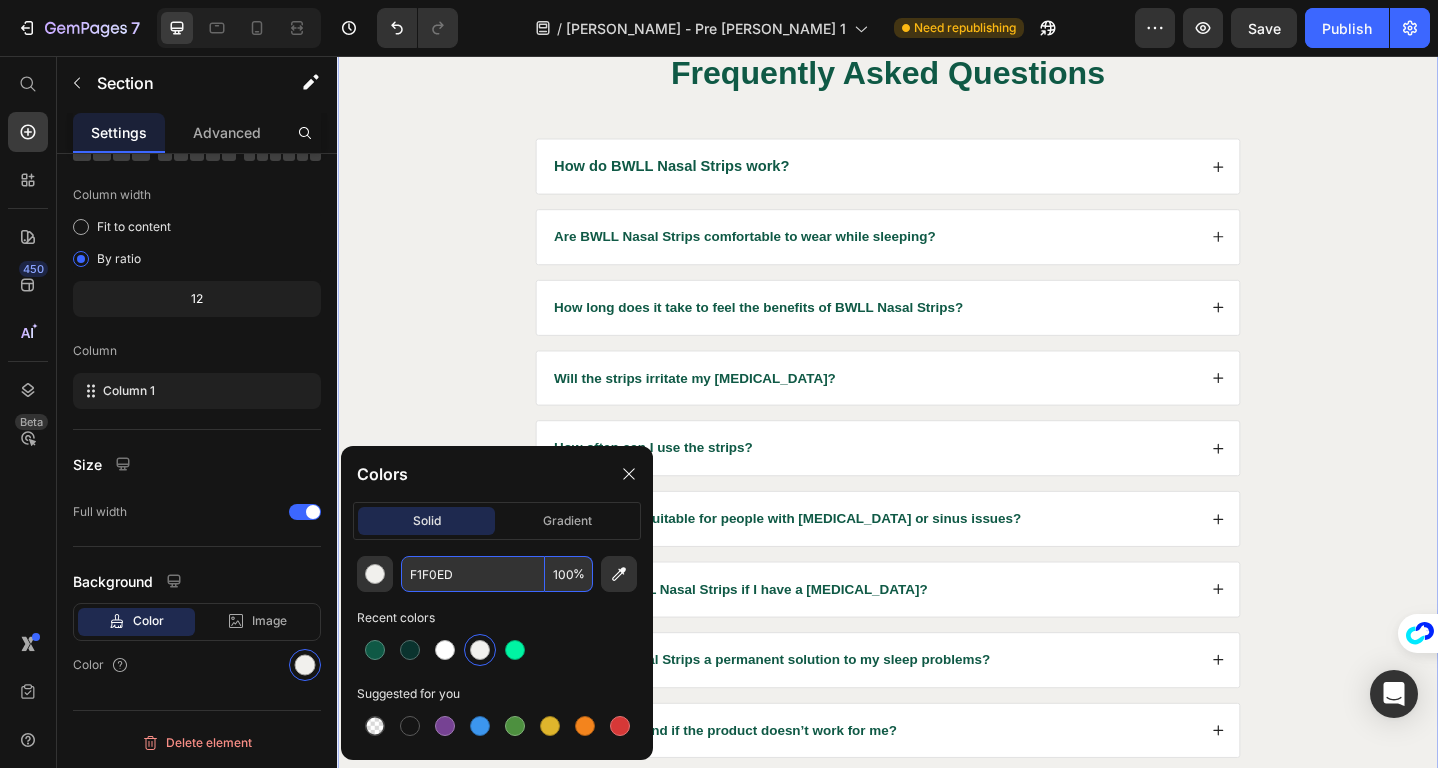 click on "Image Image Image Row The Results You'll Feel  Heading
Drop element here
Drop element here
Drop element here
Drop element here
Drop element here Row Section 15" at bounding box center [937, -197] 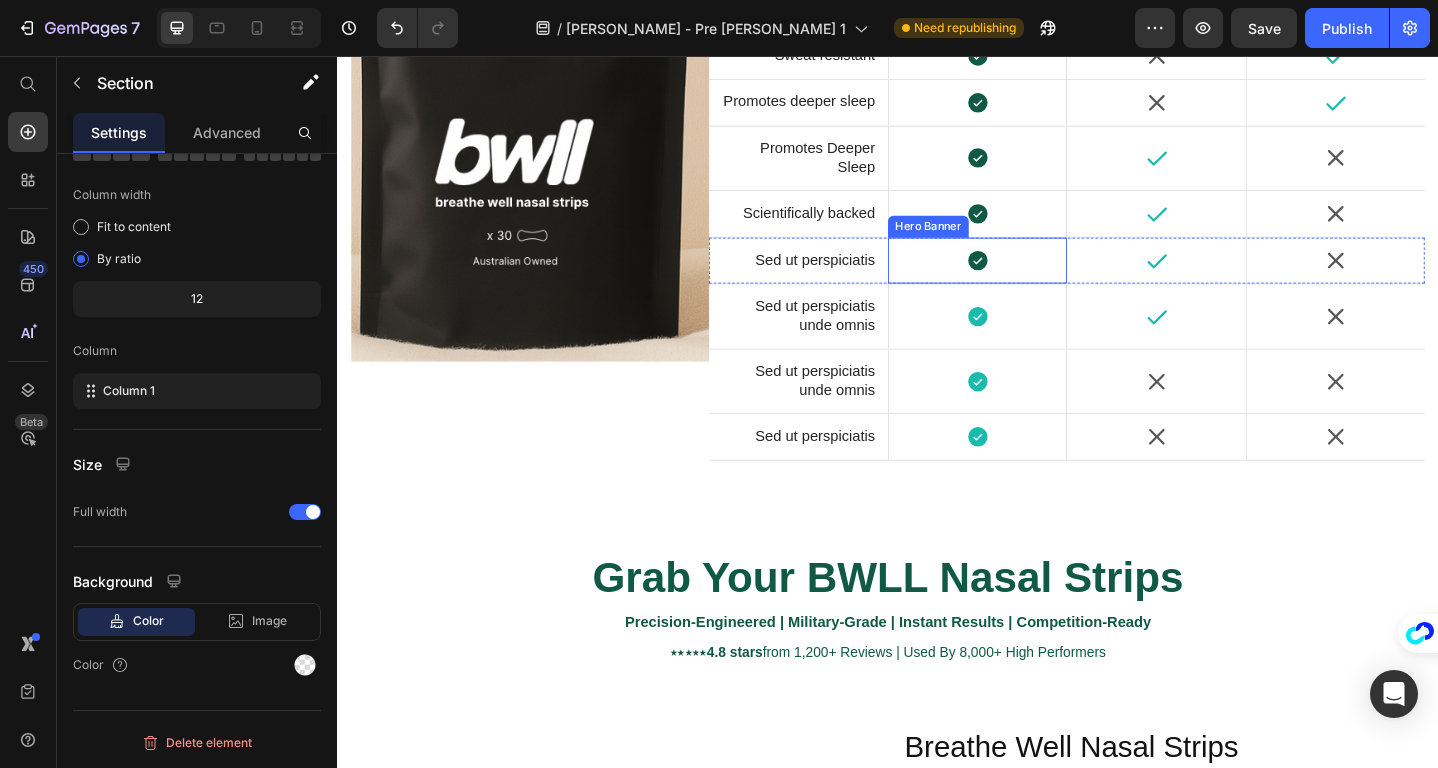 scroll, scrollTop: 5564, scrollLeft: 0, axis: vertical 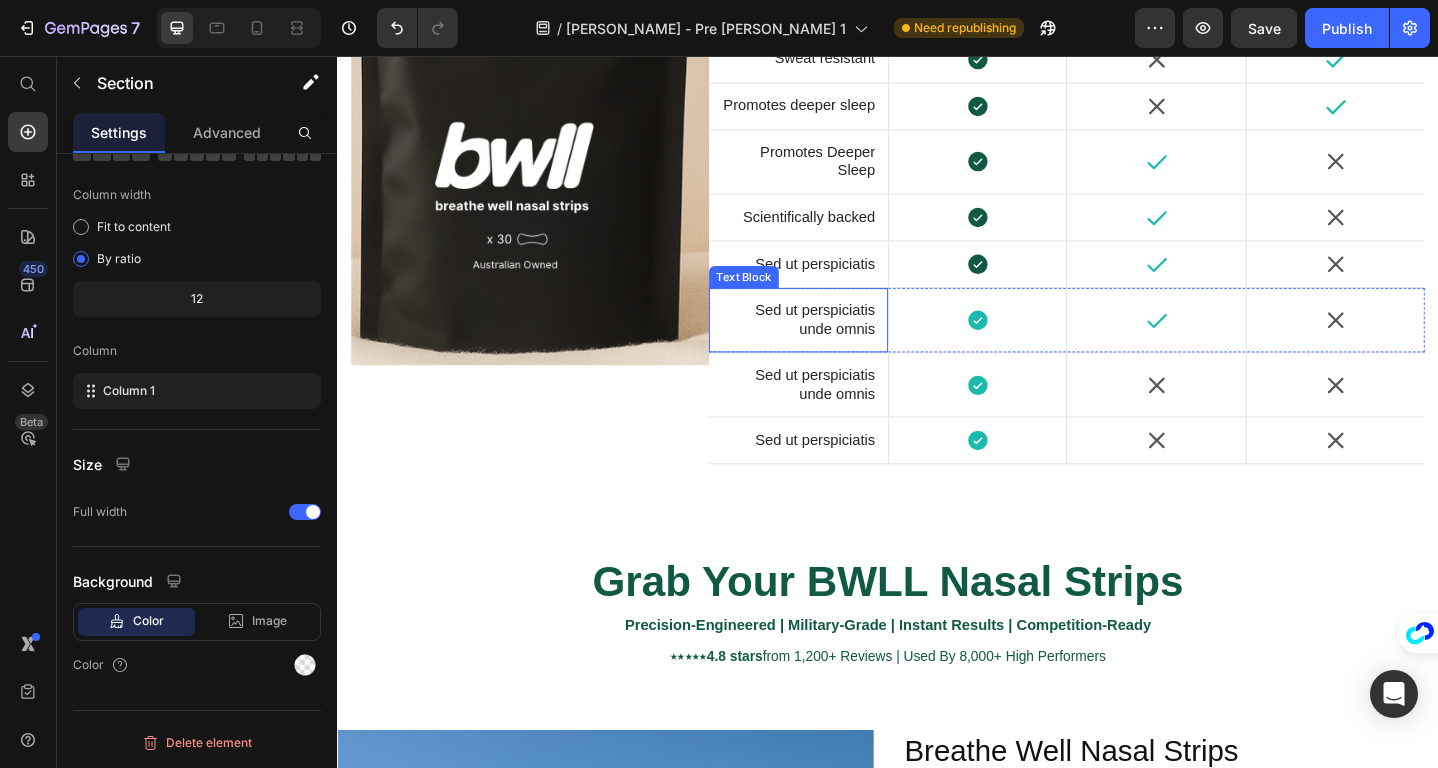 click on "Sed ut perspiciatis unde omnis" at bounding box center [839, 344] 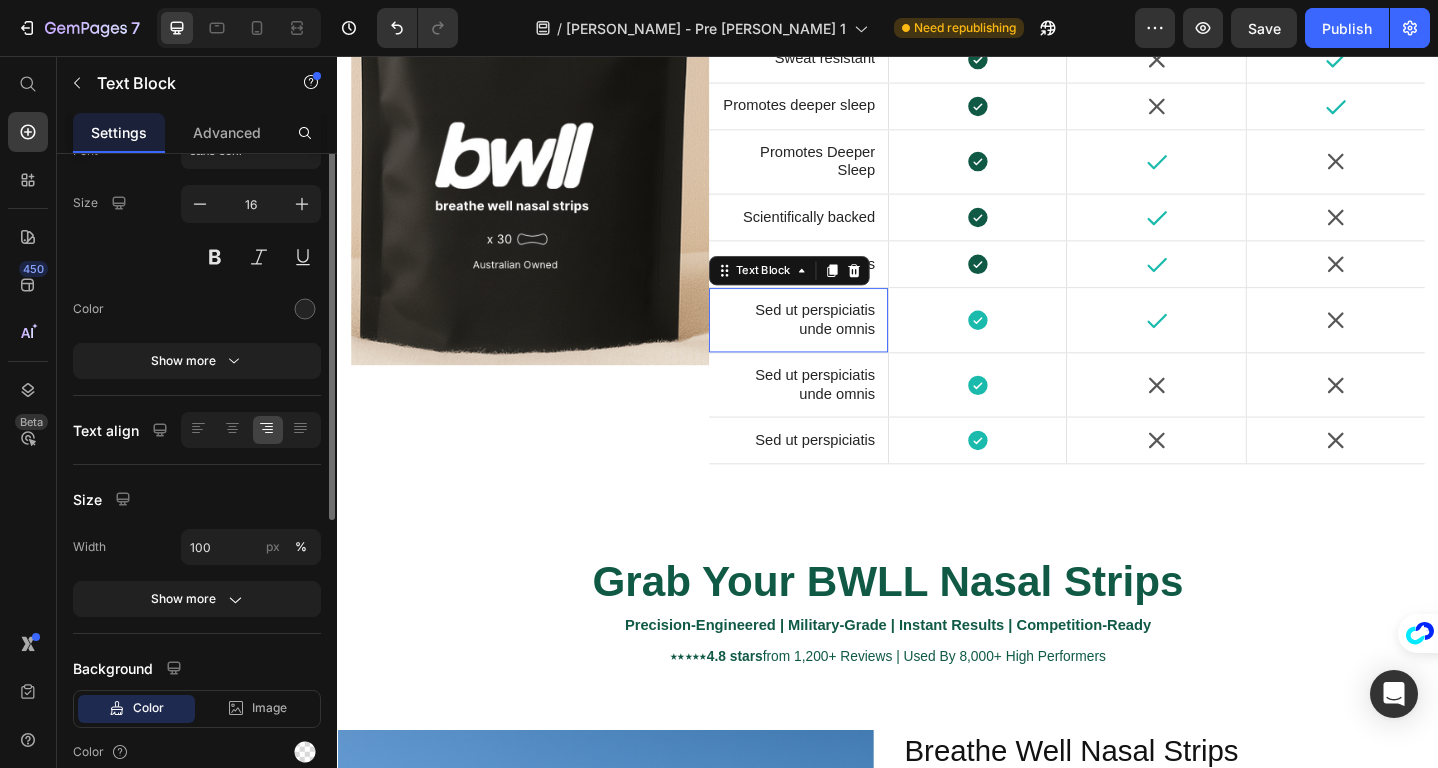 scroll, scrollTop: 0, scrollLeft: 0, axis: both 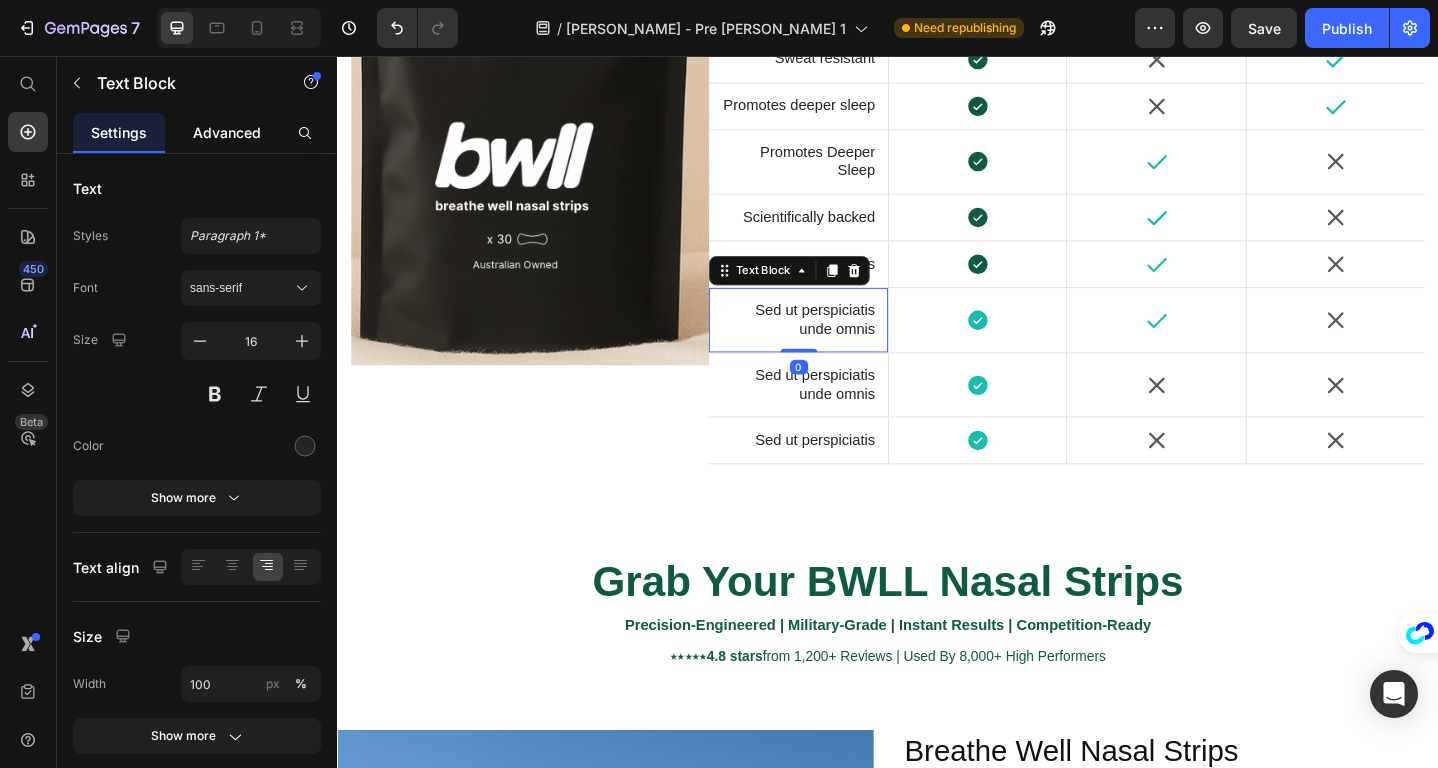 click on "Advanced" 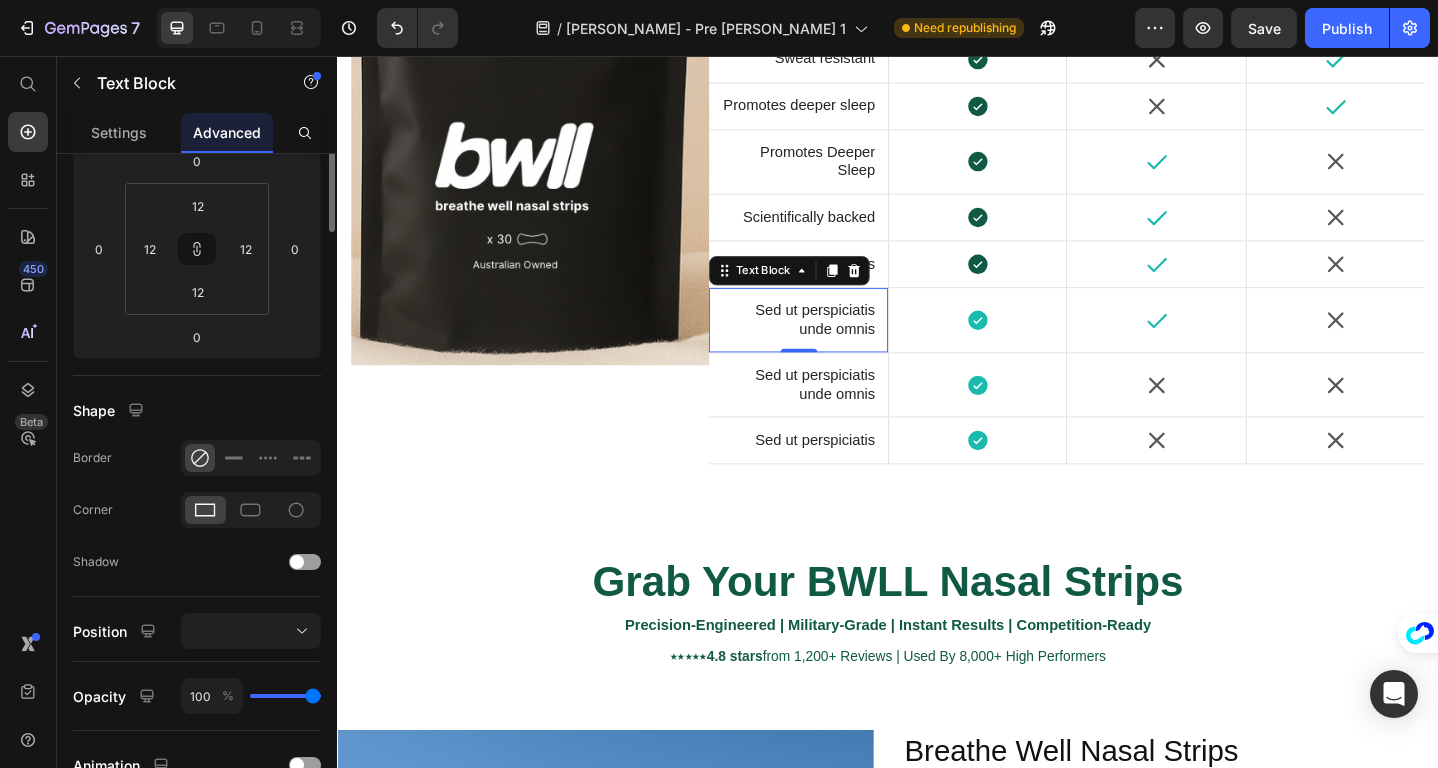 scroll, scrollTop: 0, scrollLeft: 0, axis: both 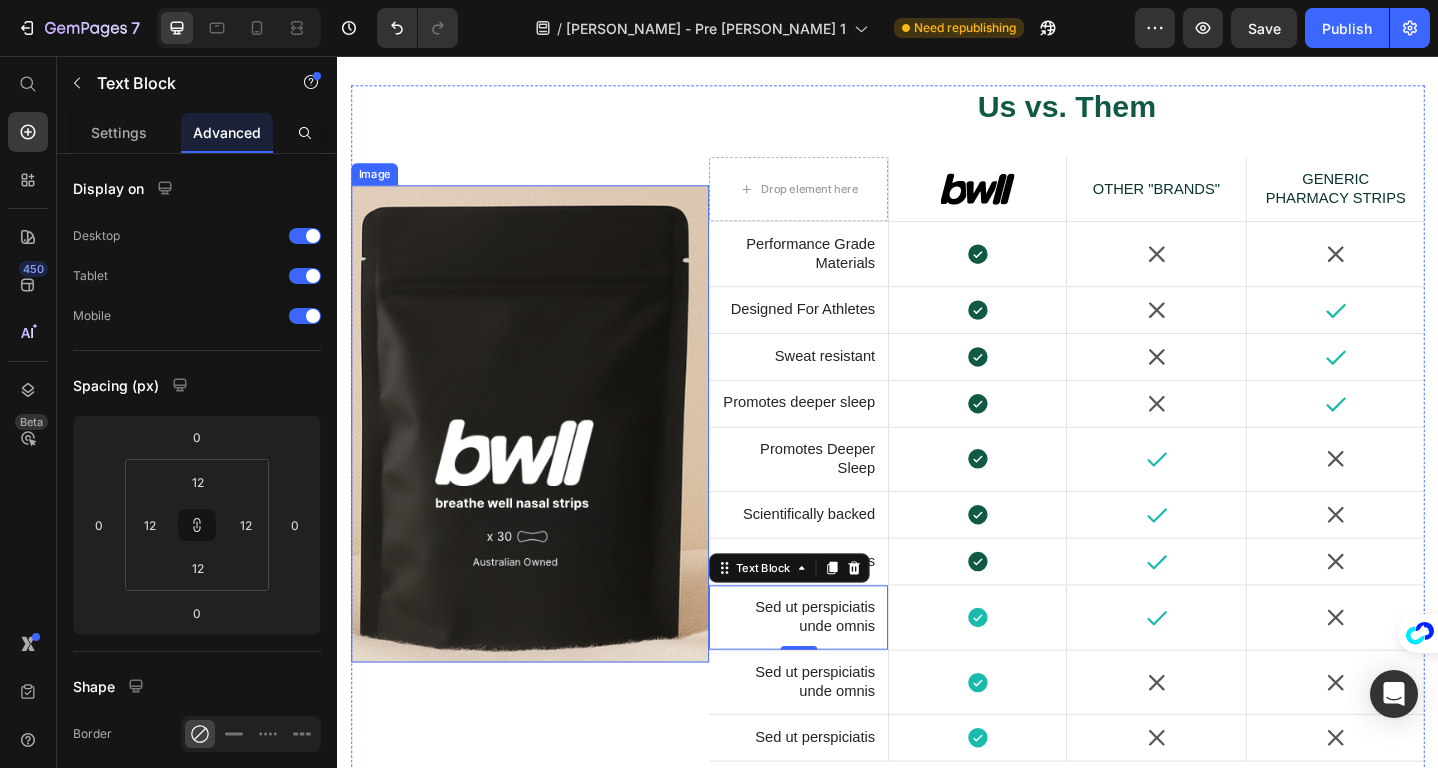 click at bounding box center [547, 457] 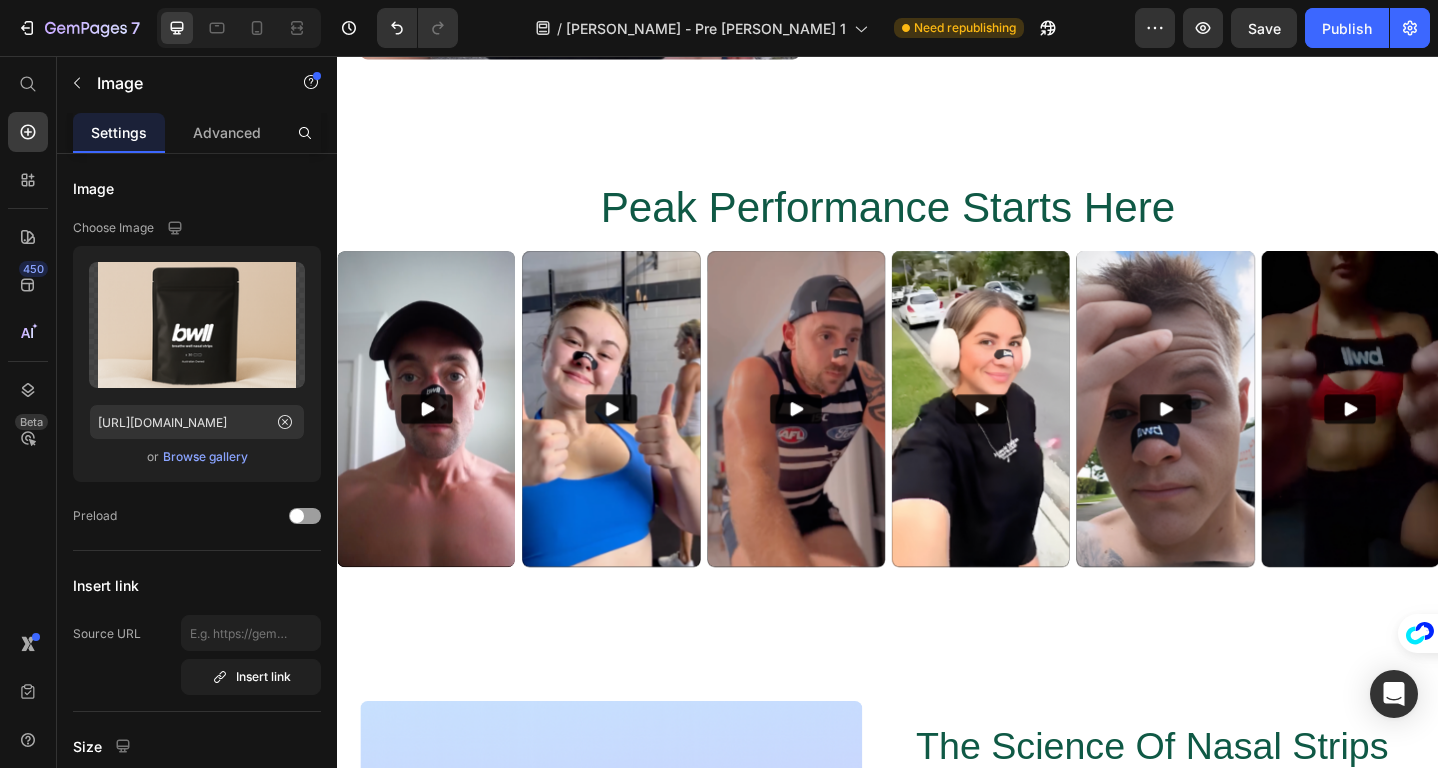 scroll, scrollTop: 4481, scrollLeft: 0, axis: vertical 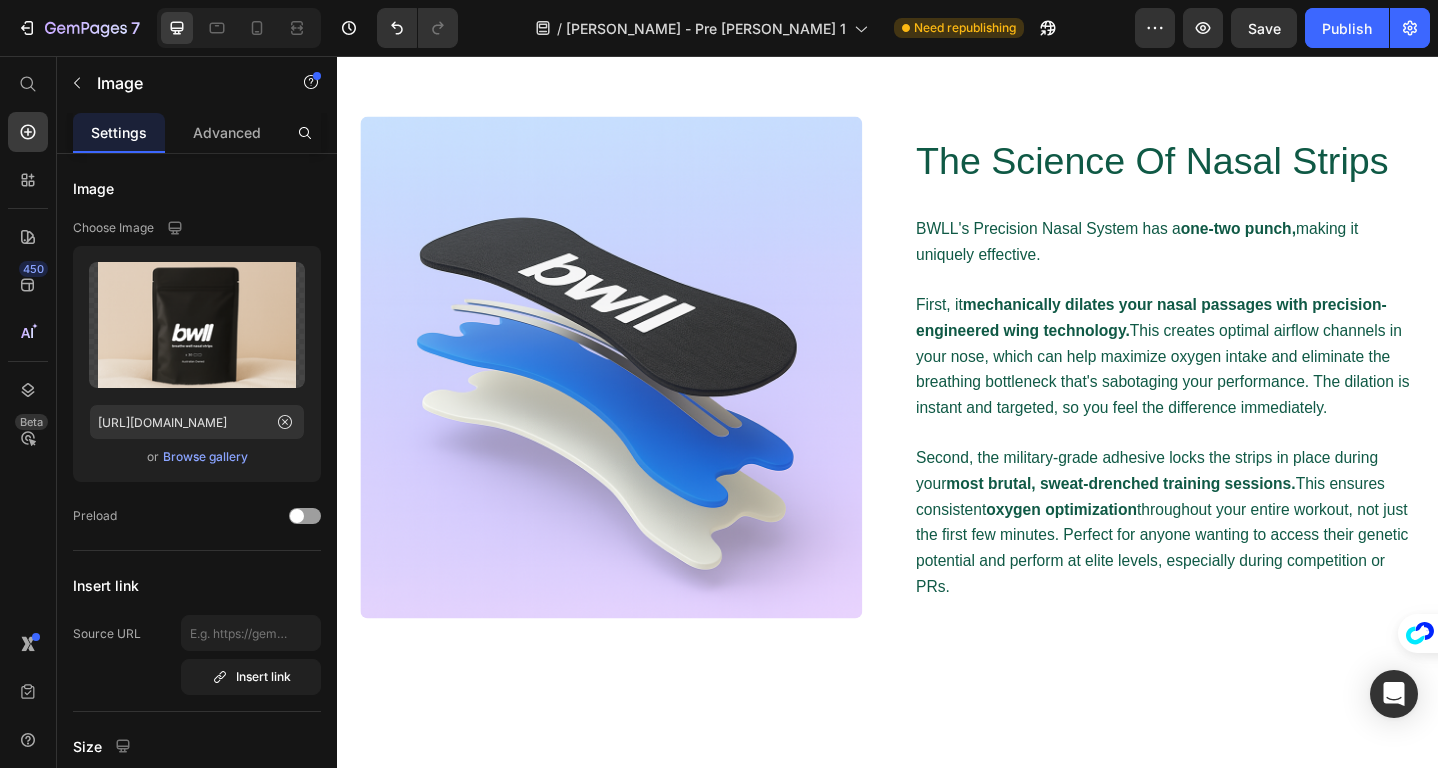 click at bounding box center (635, 395) 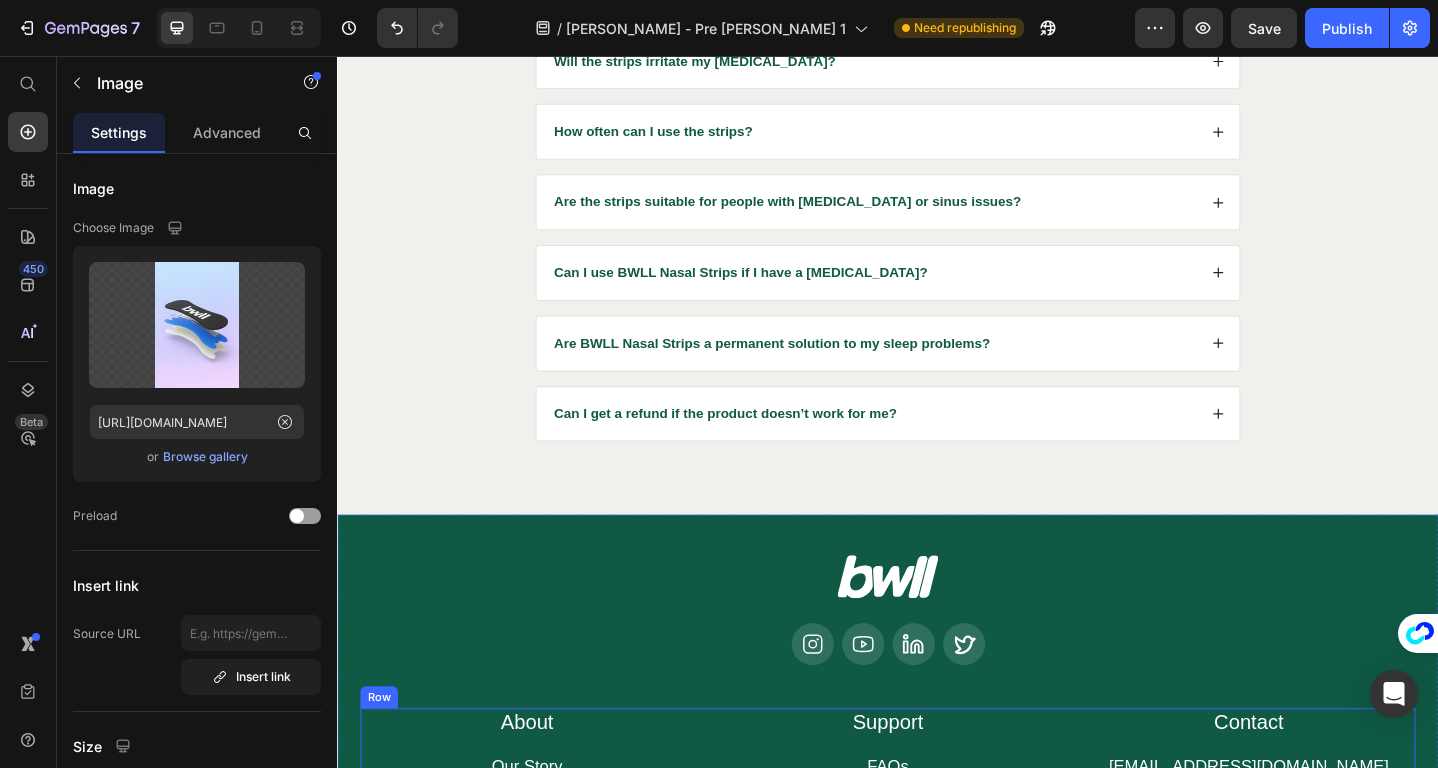 scroll, scrollTop: 9101, scrollLeft: 0, axis: vertical 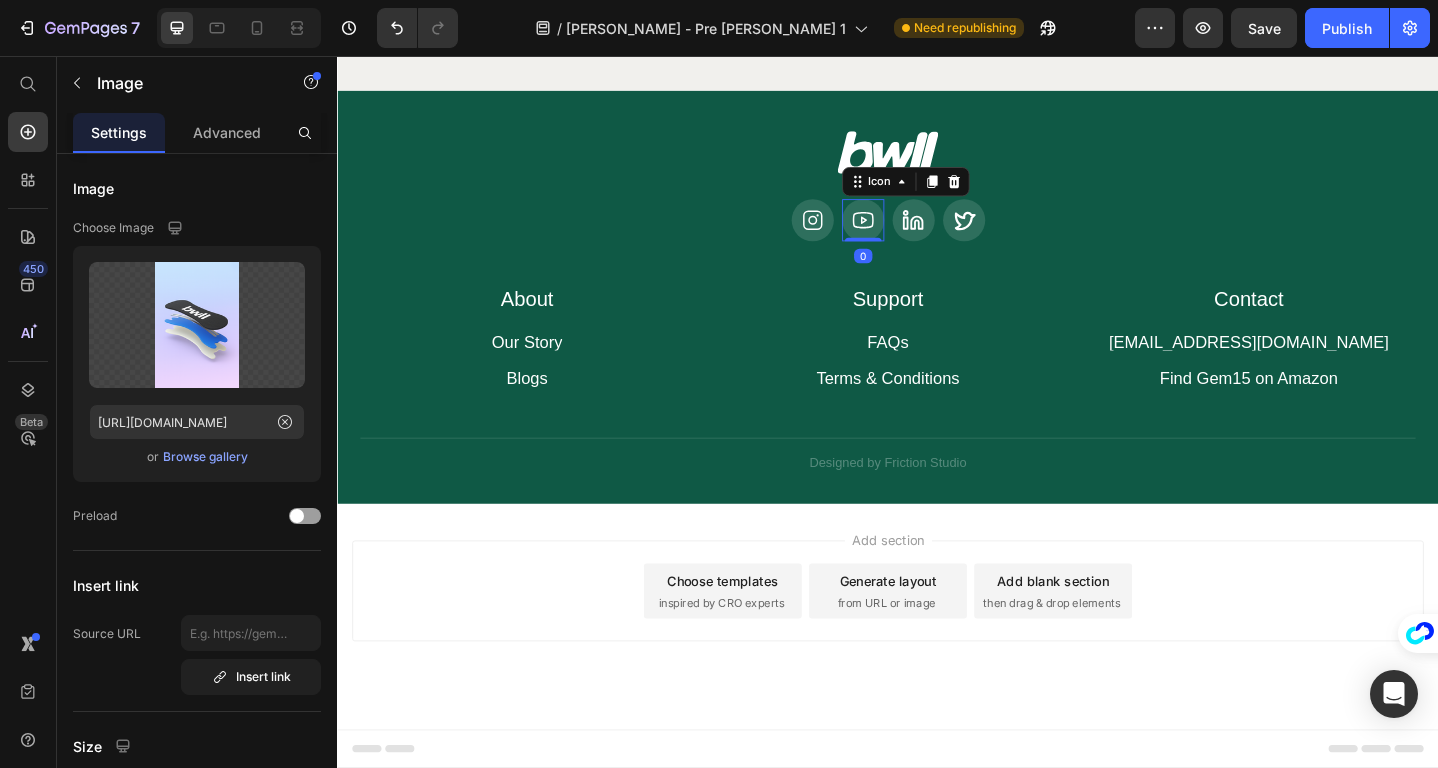click at bounding box center [910, 235] 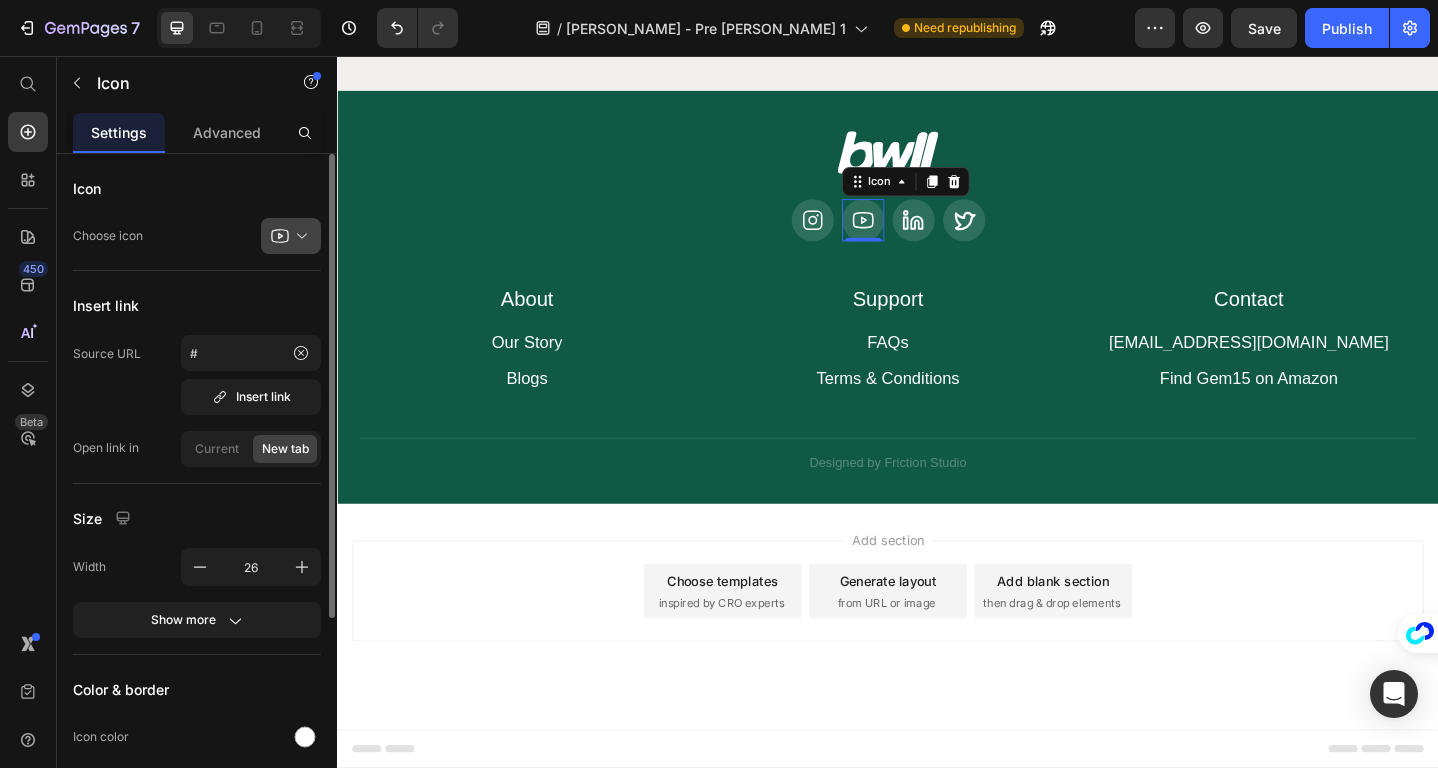 click at bounding box center (299, 236) 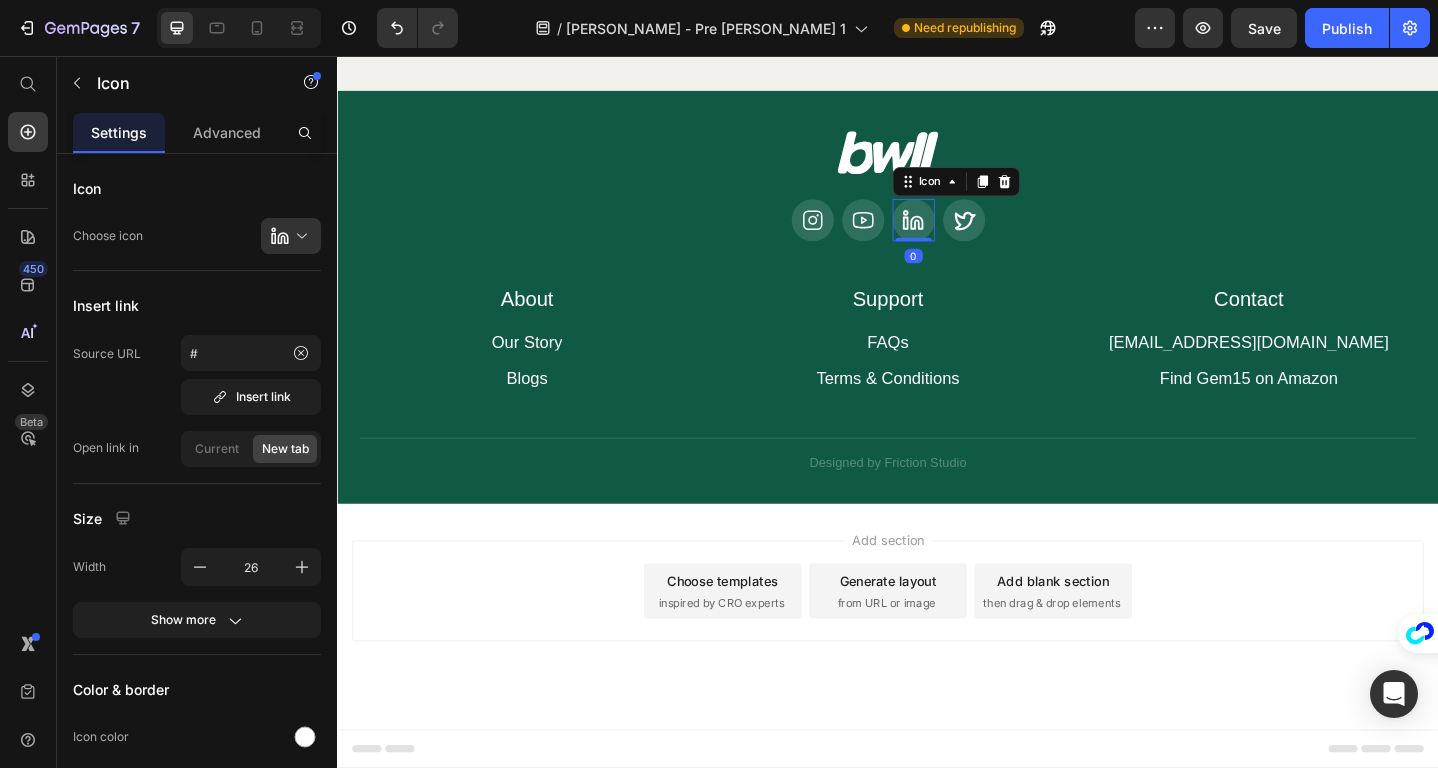 click at bounding box center [965, 235] 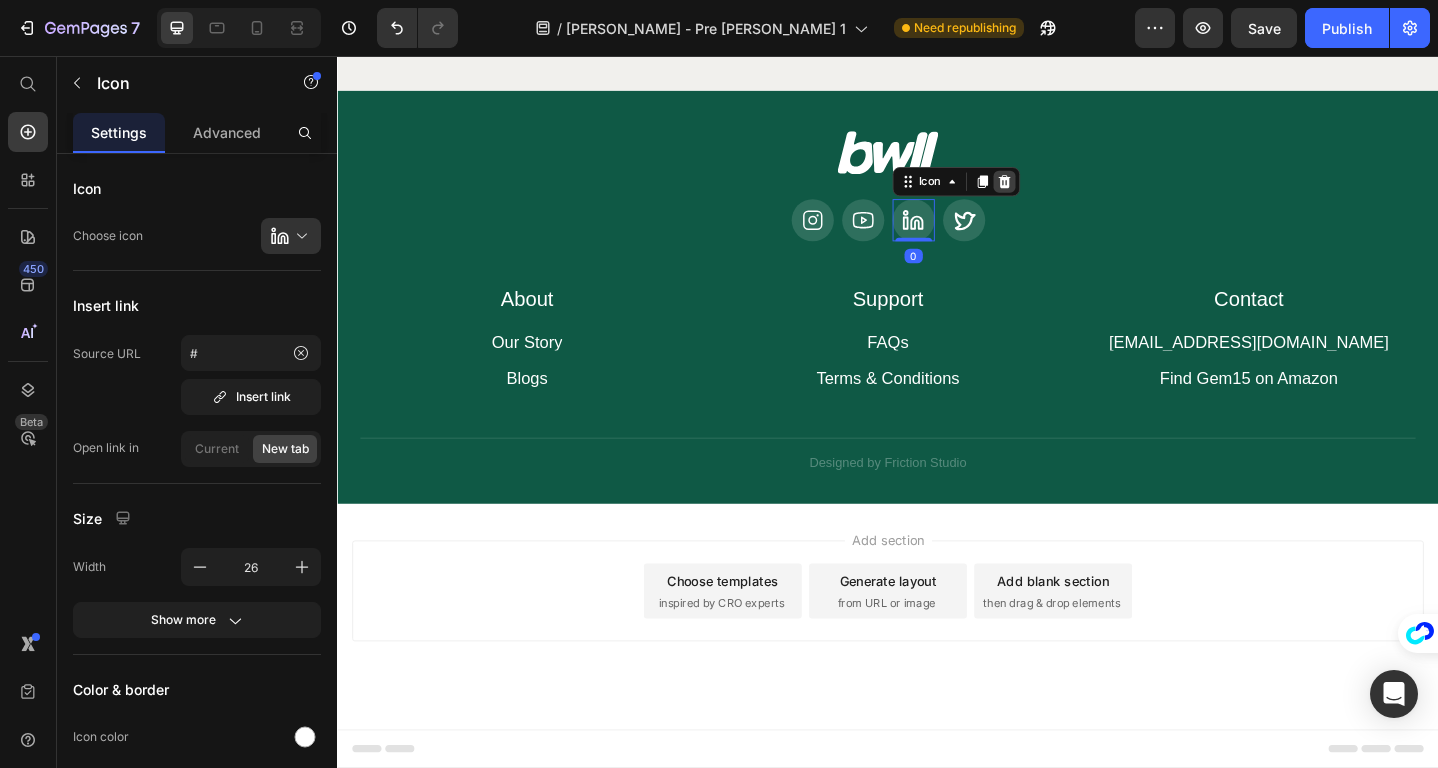 click 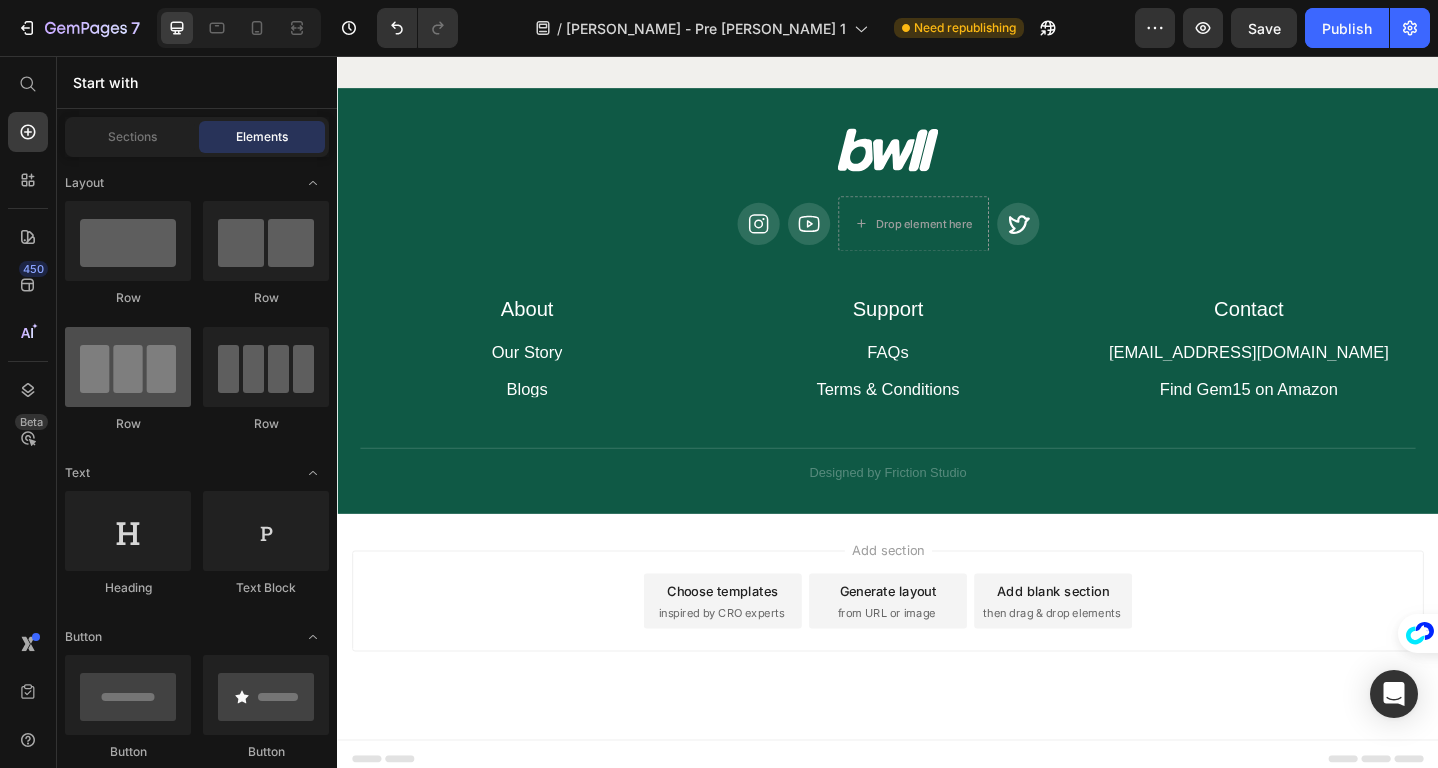 click at bounding box center (128, 367) 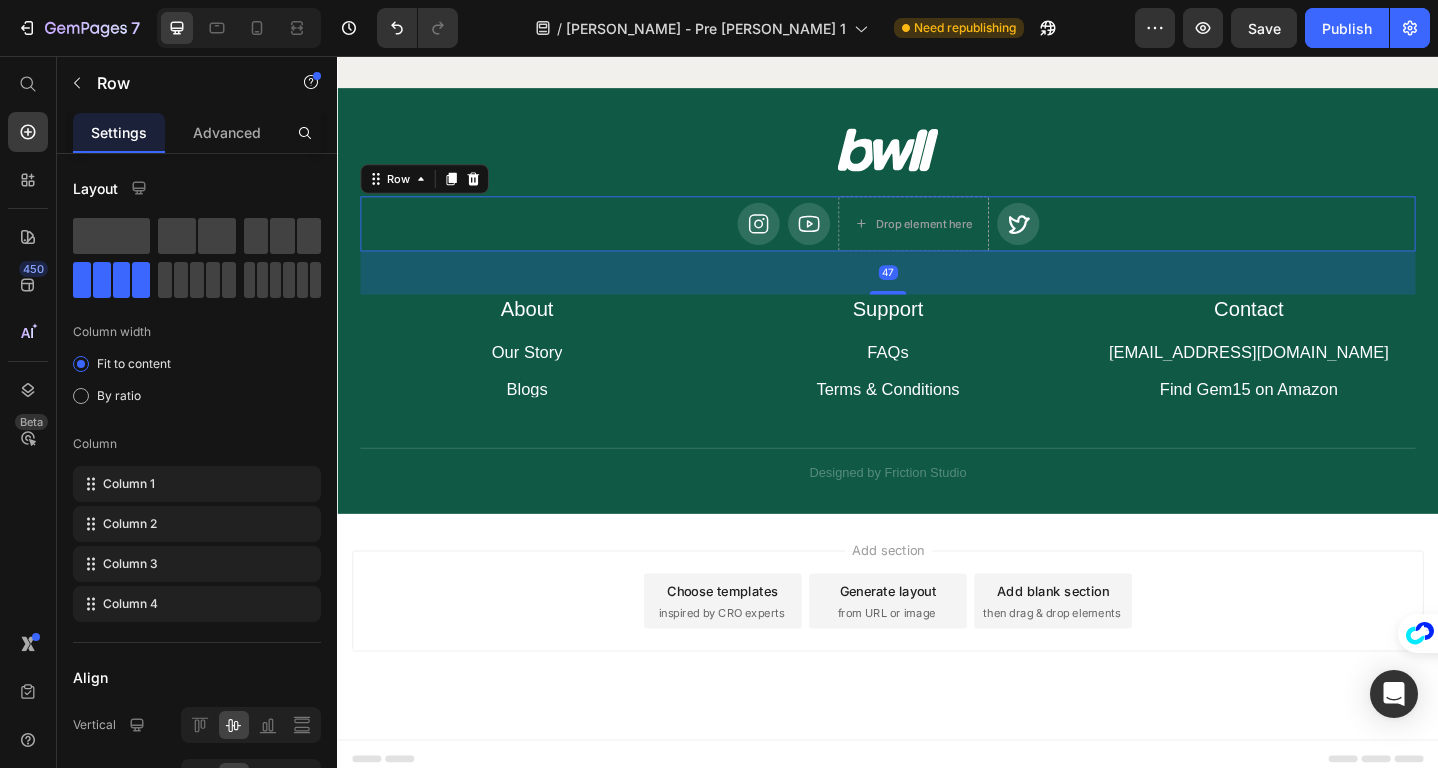 click on "Icon
Icon
Drop element here
Icon Row   47" at bounding box center [937, 239] 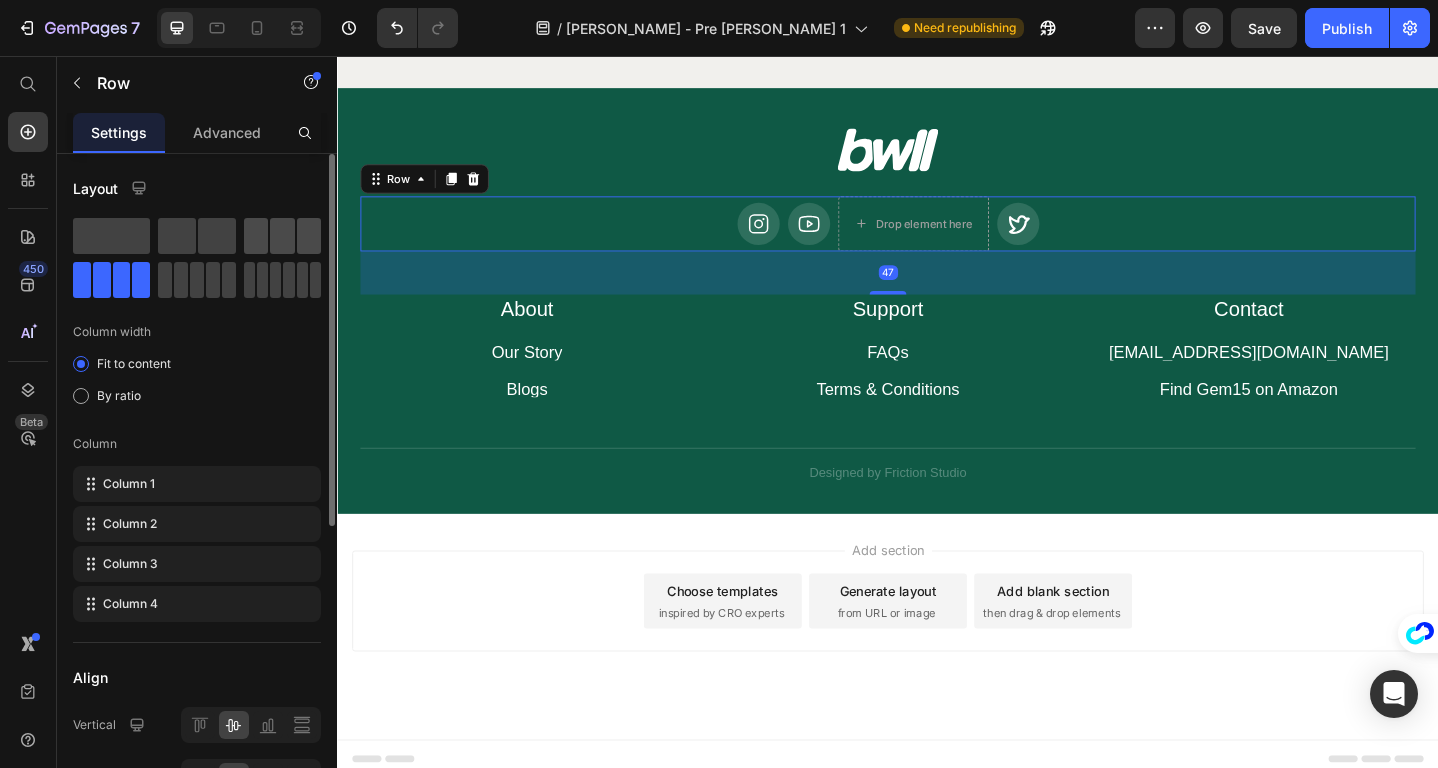 click 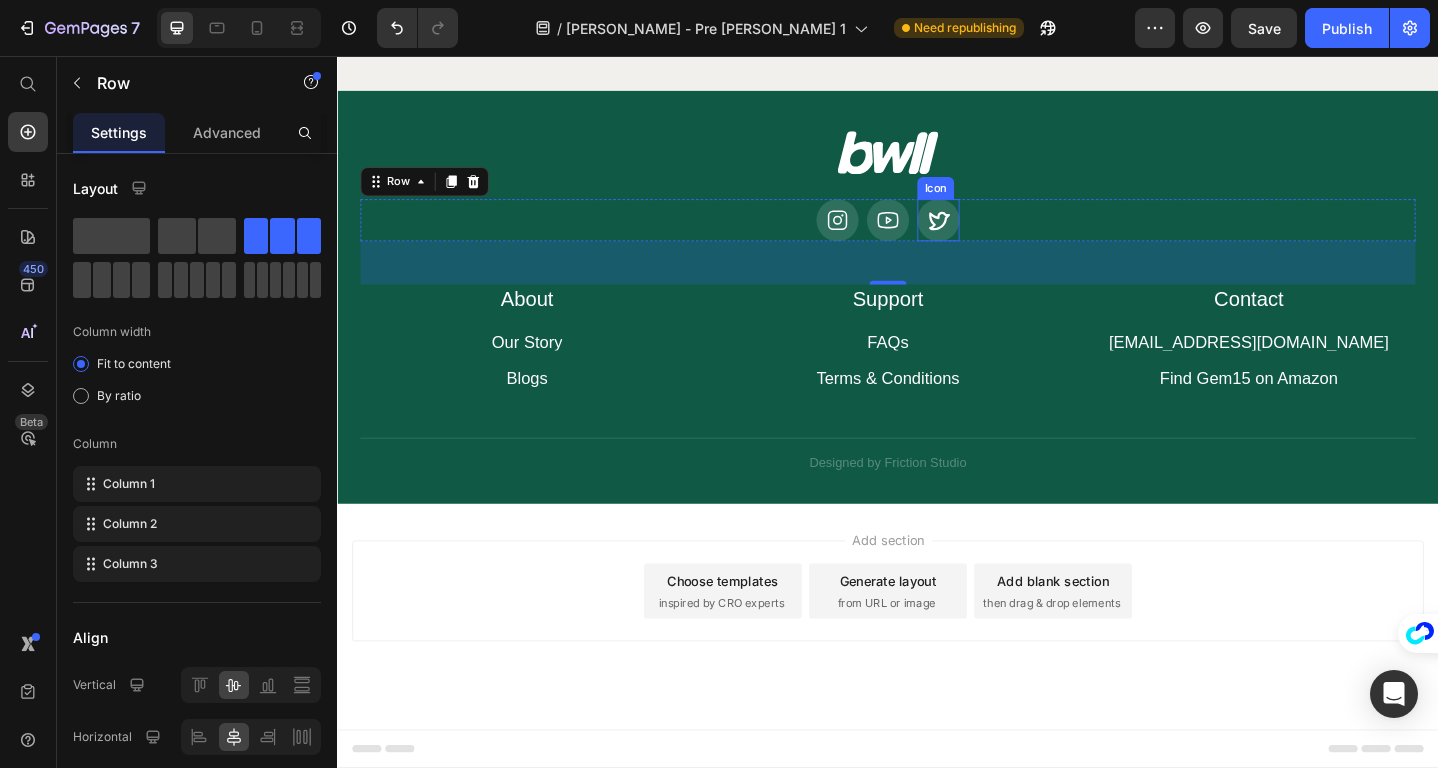 click 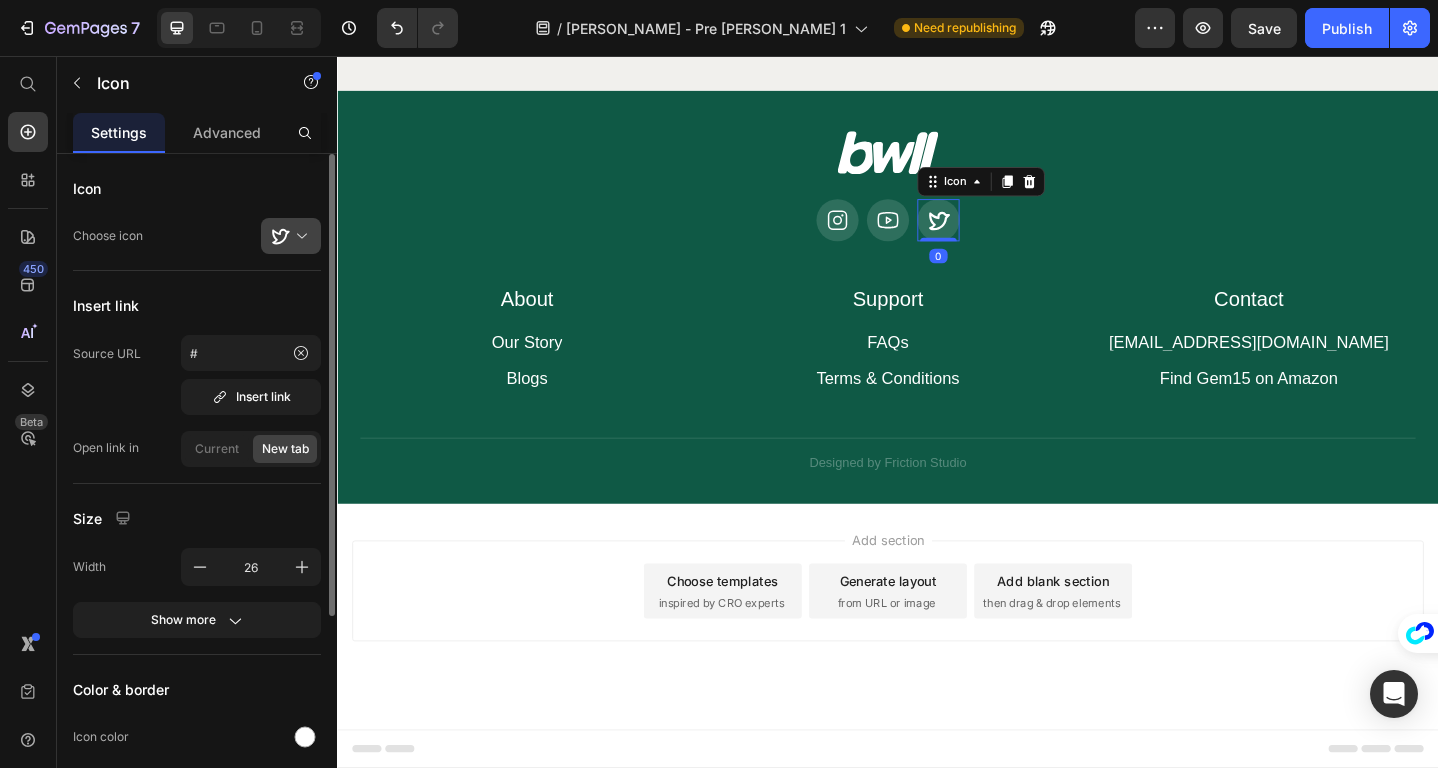 click at bounding box center [299, 236] 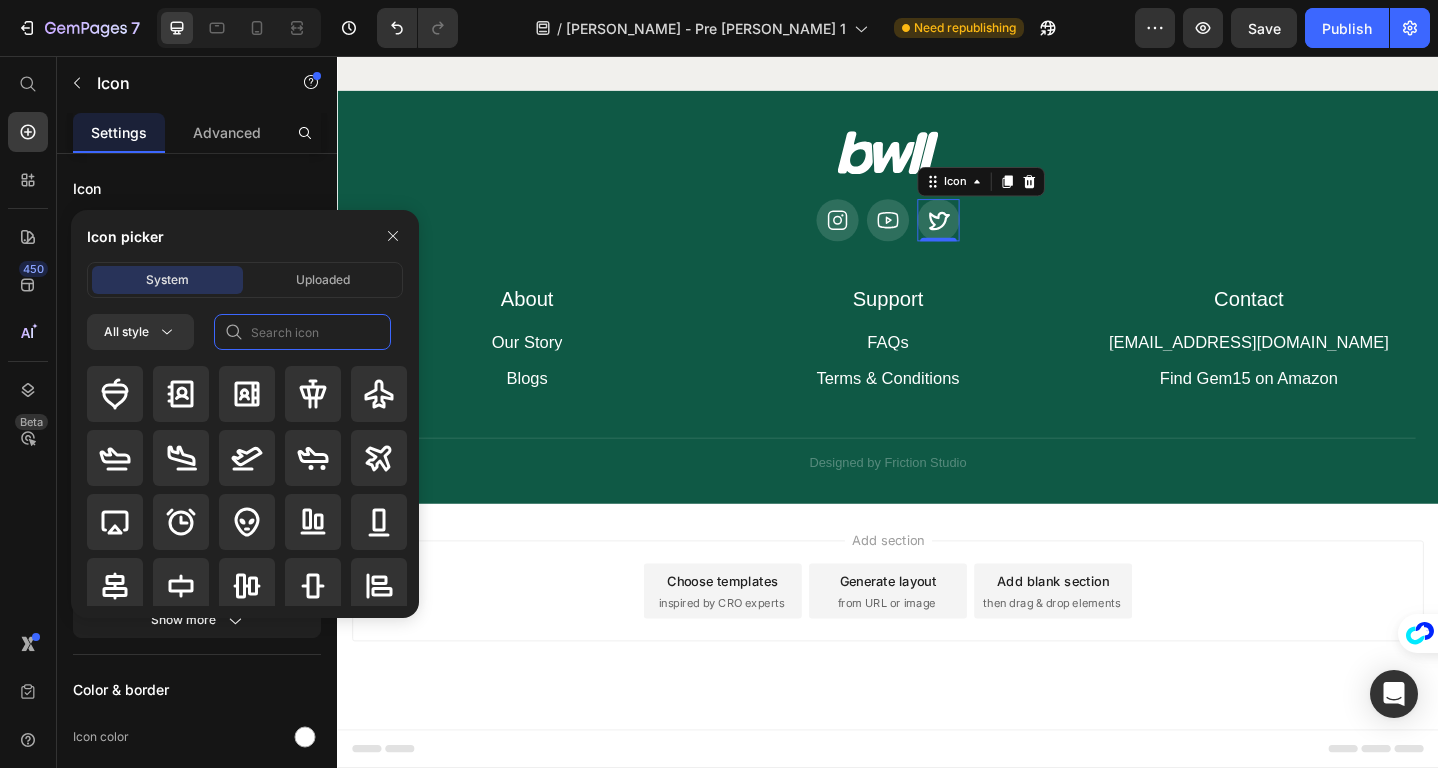 click 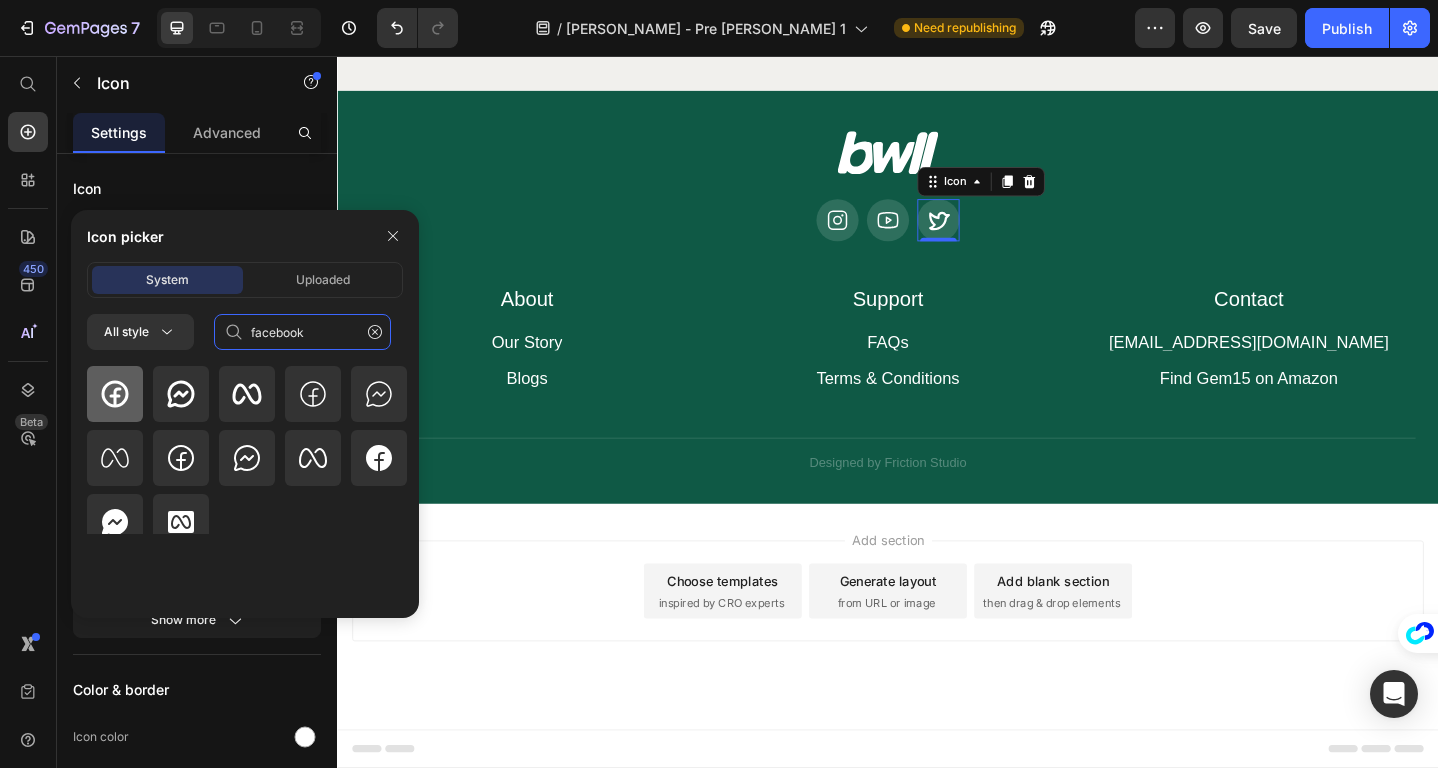 type on "facebook" 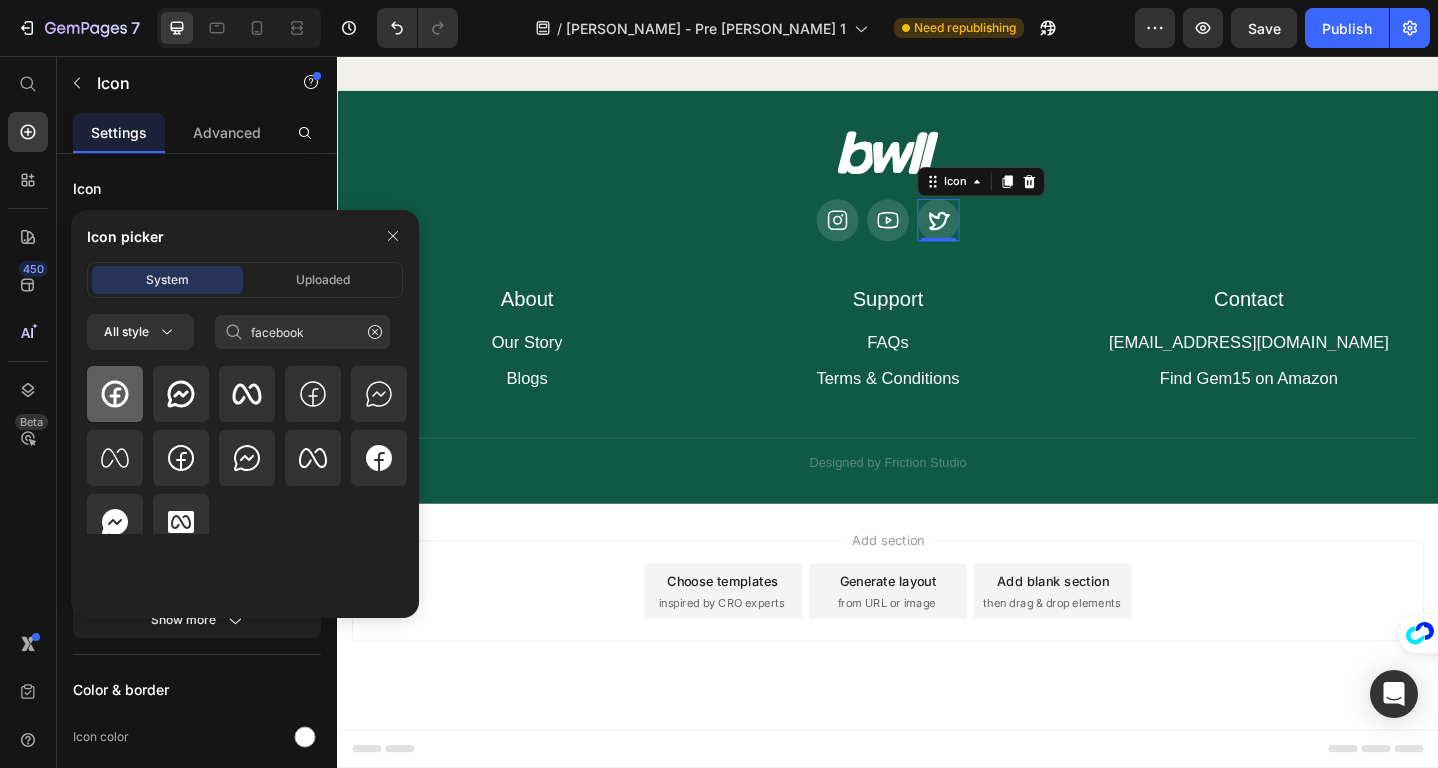 click 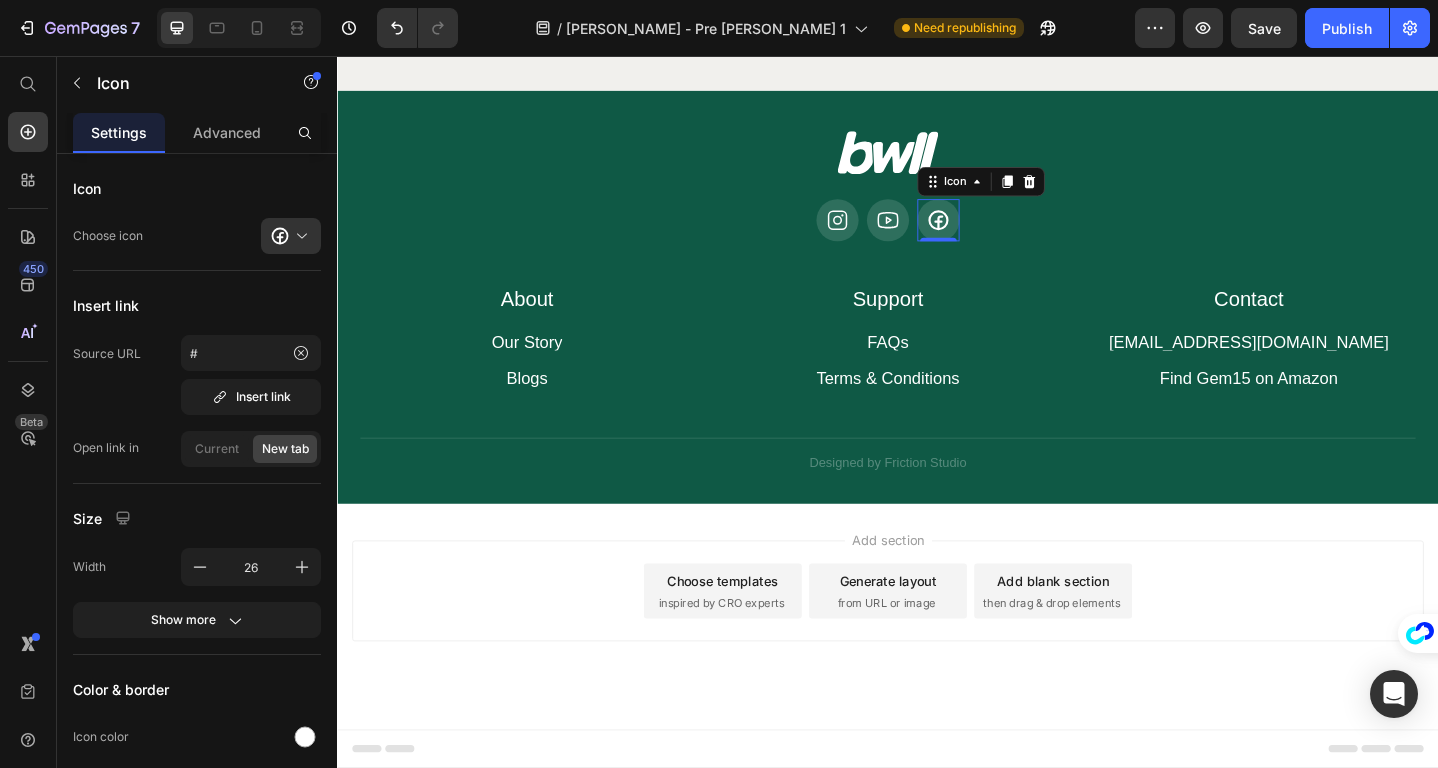 click on "Add section Choose templates inspired by CRO experts Generate layout from URL or image Add blank section then drag & drop elements" at bounding box center (937, 639) 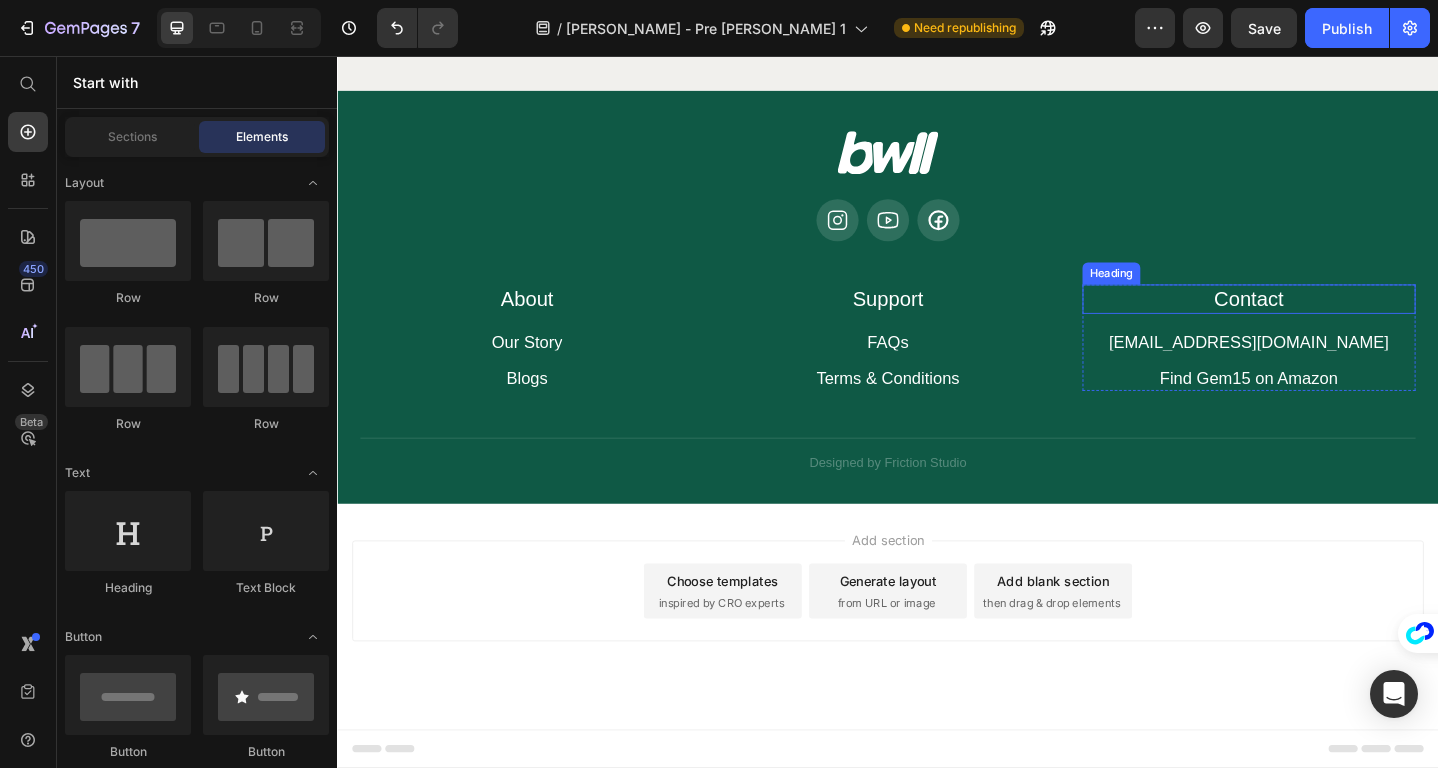 click on "Contact" at bounding box center (1330, 321) 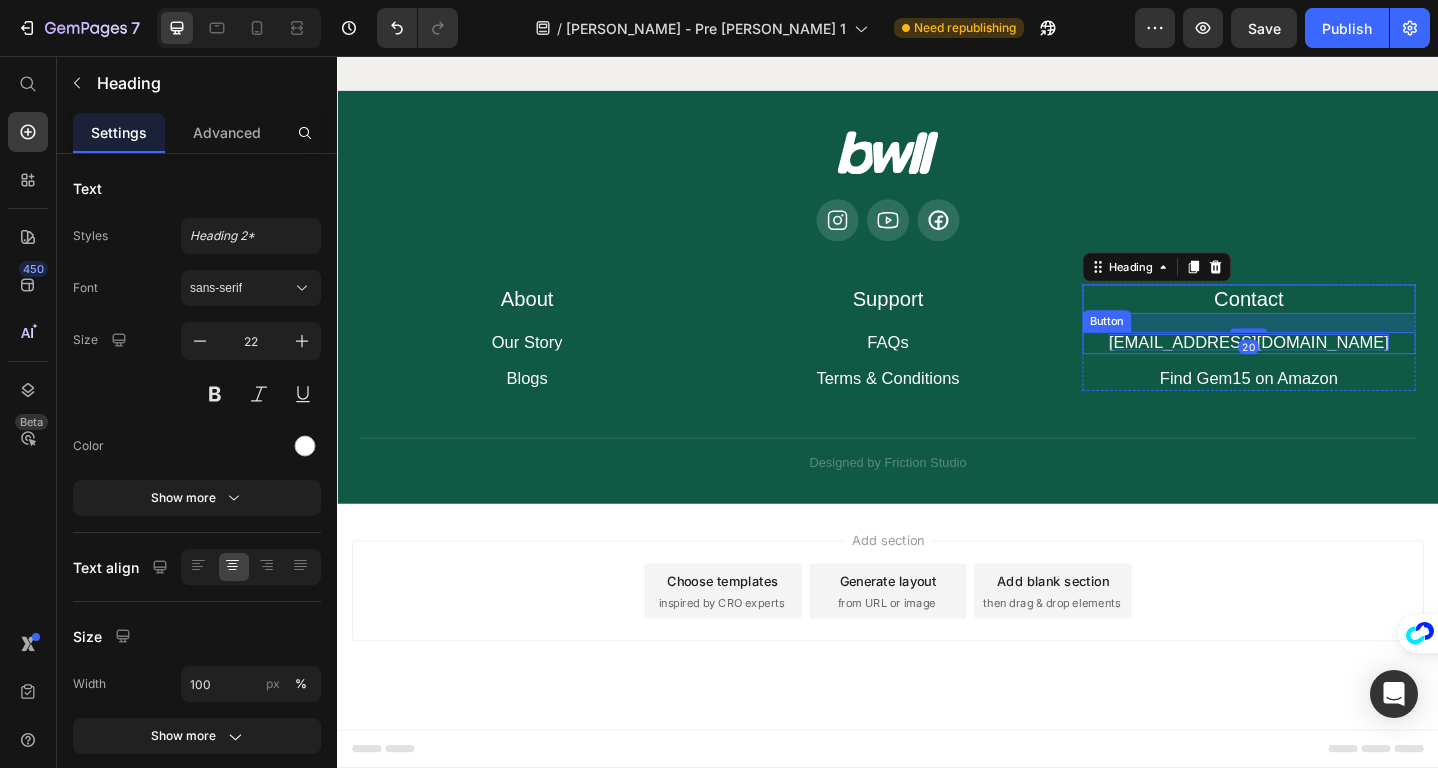 click on "[EMAIL_ADDRESS][DOMAIN_NAME]" at bounding box center [1330, 368] 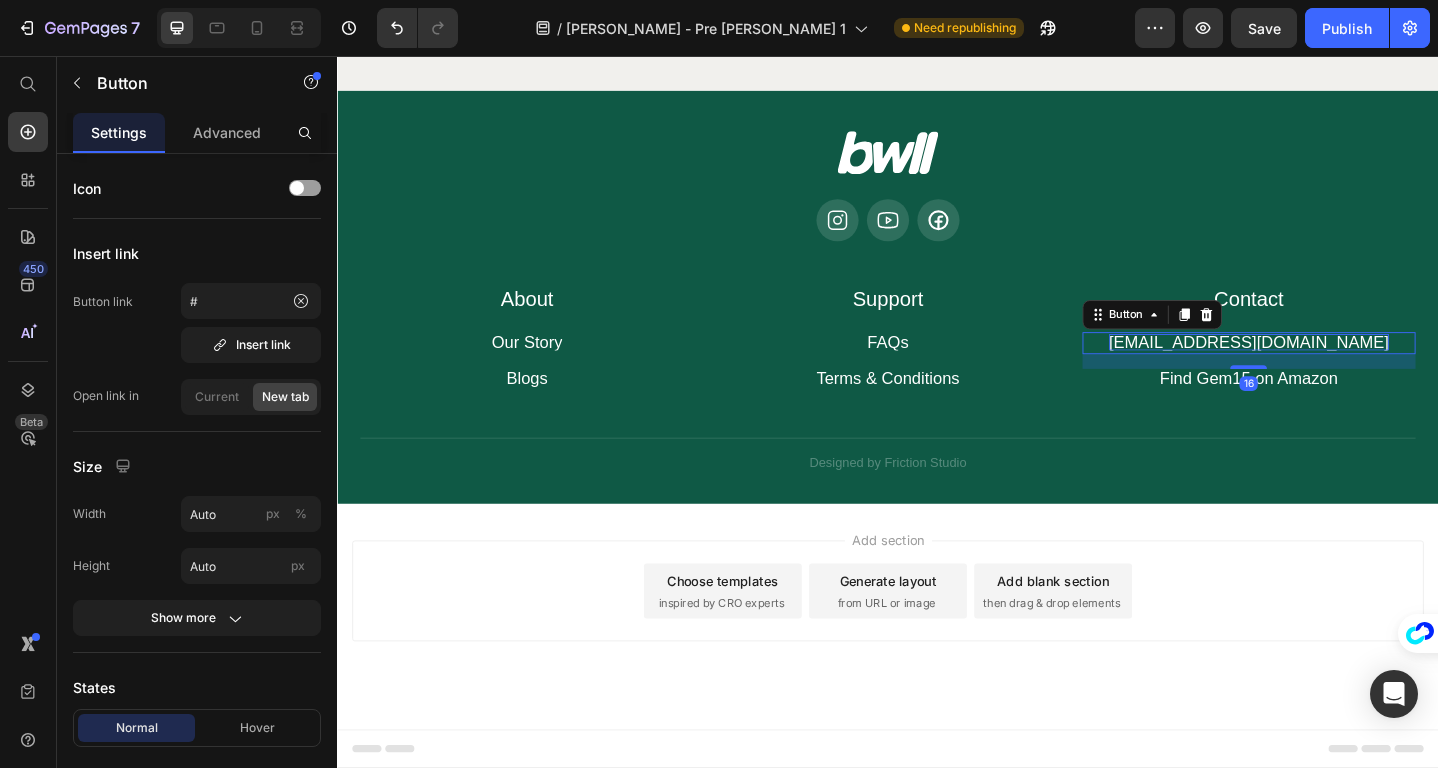 click on "[EMAIL_ADDRESS][DOMAIN_NAME]" at bounding box center [1330, 368] 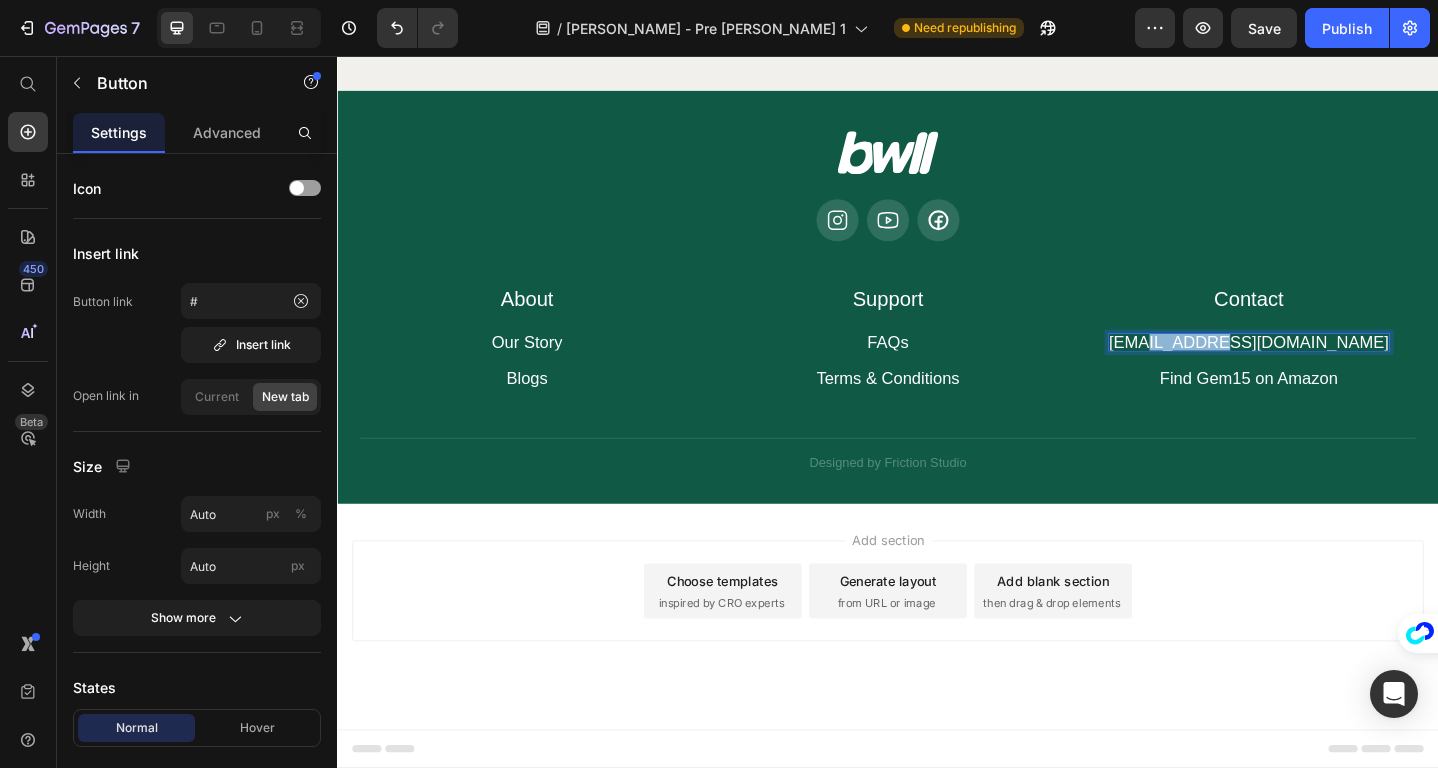 click on "[EMAIL_ADDRESS][DOMAIN_NAME]" at bounding box center [1330, 368] 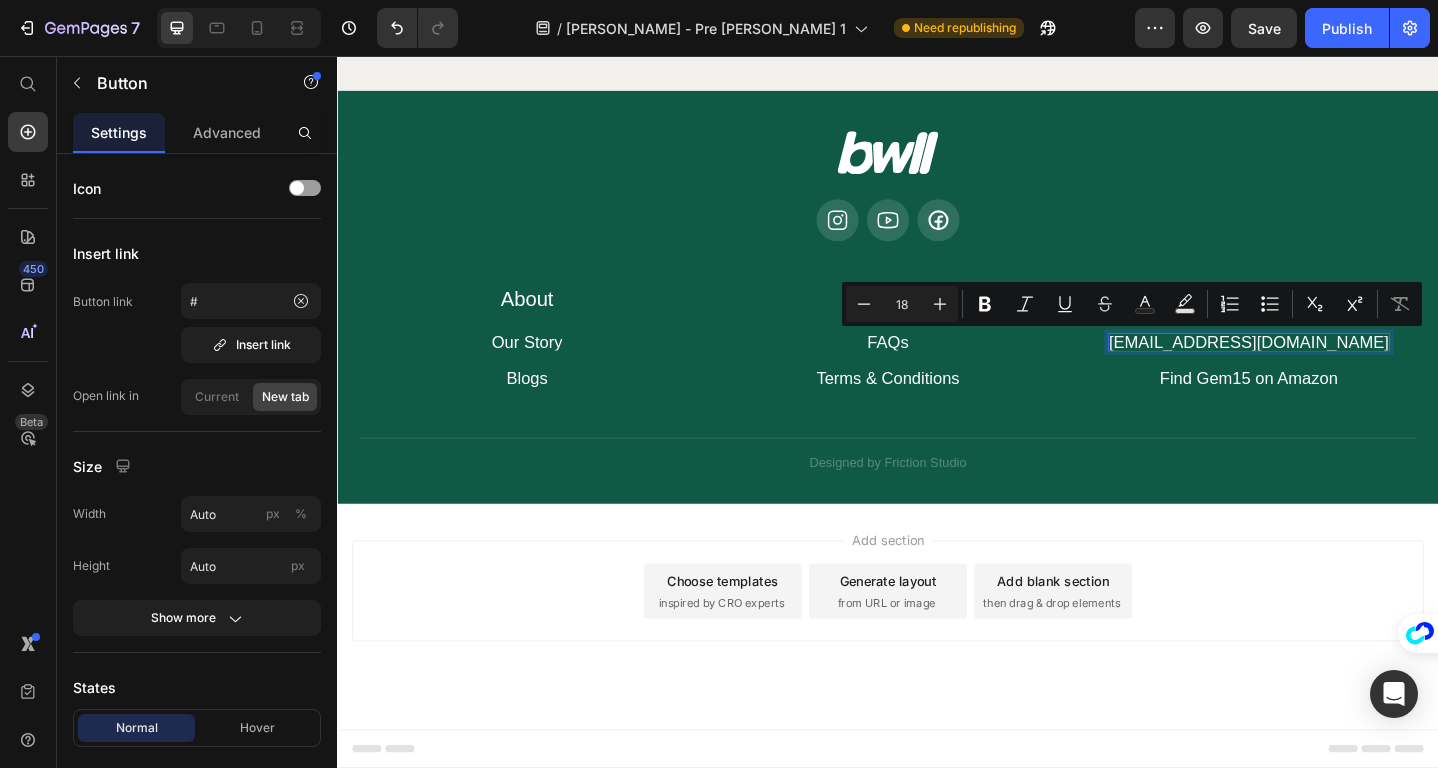 click on "[EMAIL_ADDRESS][DOMAIN_NAME]" at bounding box center (1330, 368) 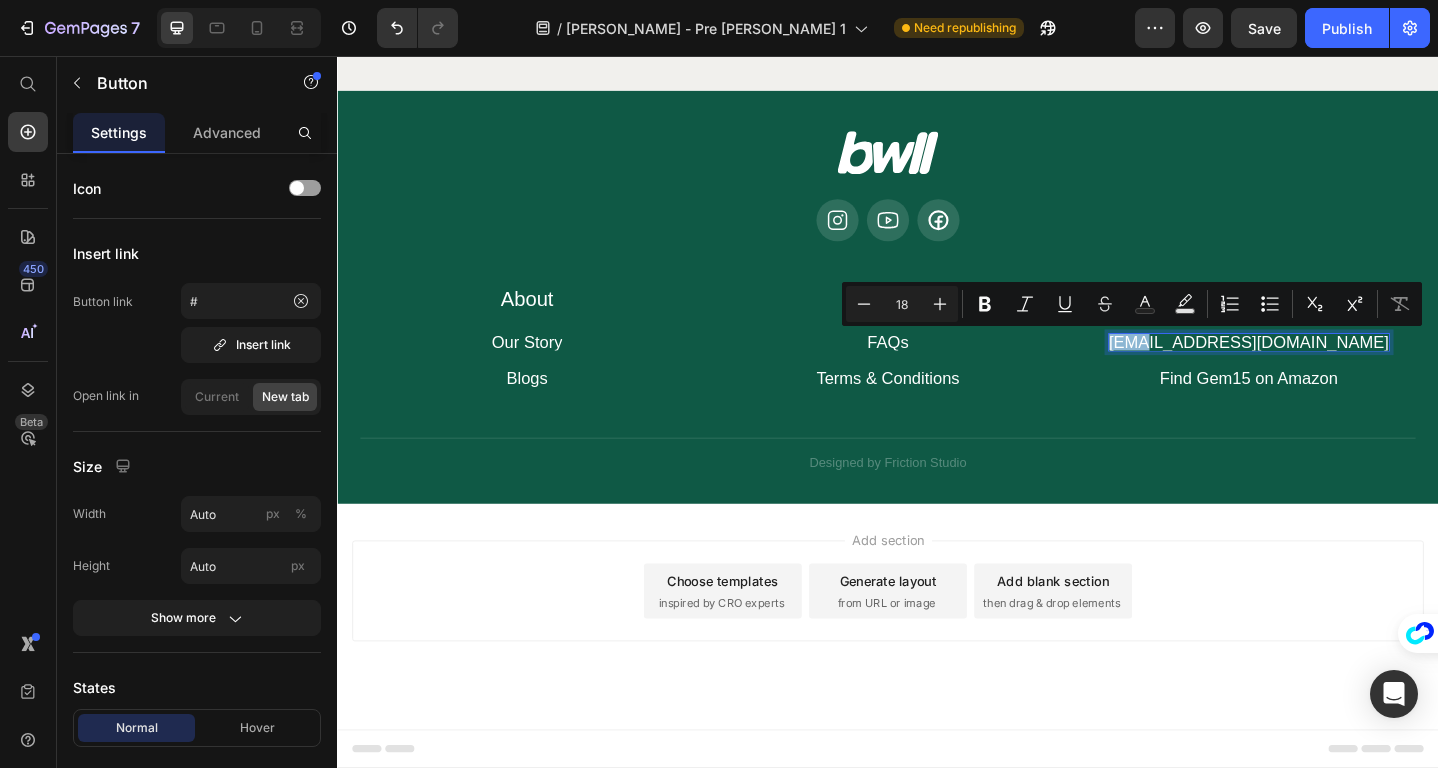 drag, startPoint x: 1276, startPoint y: 371, endPoint x: 1250, endPoint y: 372, distance: 26.019224 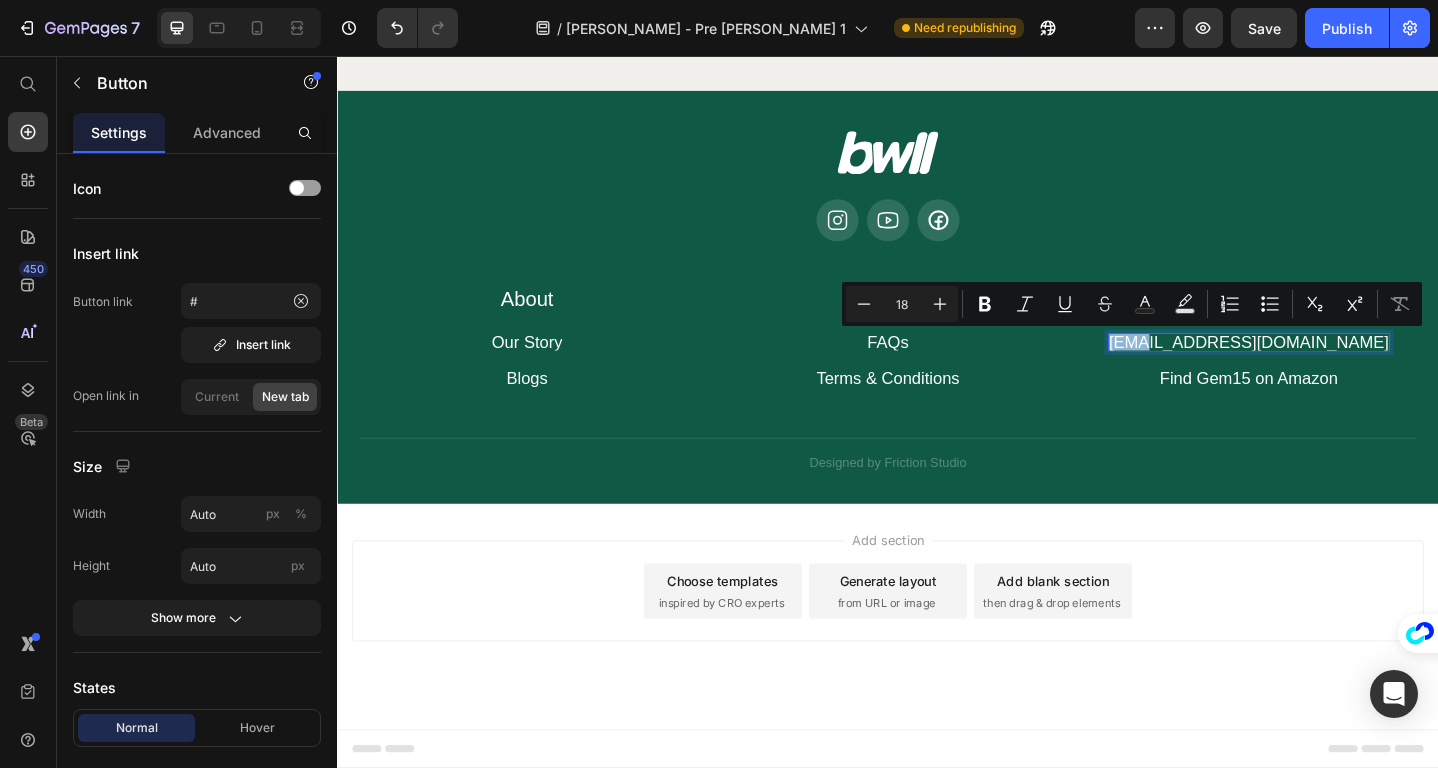 click on "[EMAIL_ADDRESS][DOMAIN_NAME]" at bounding box center [1330, 368] 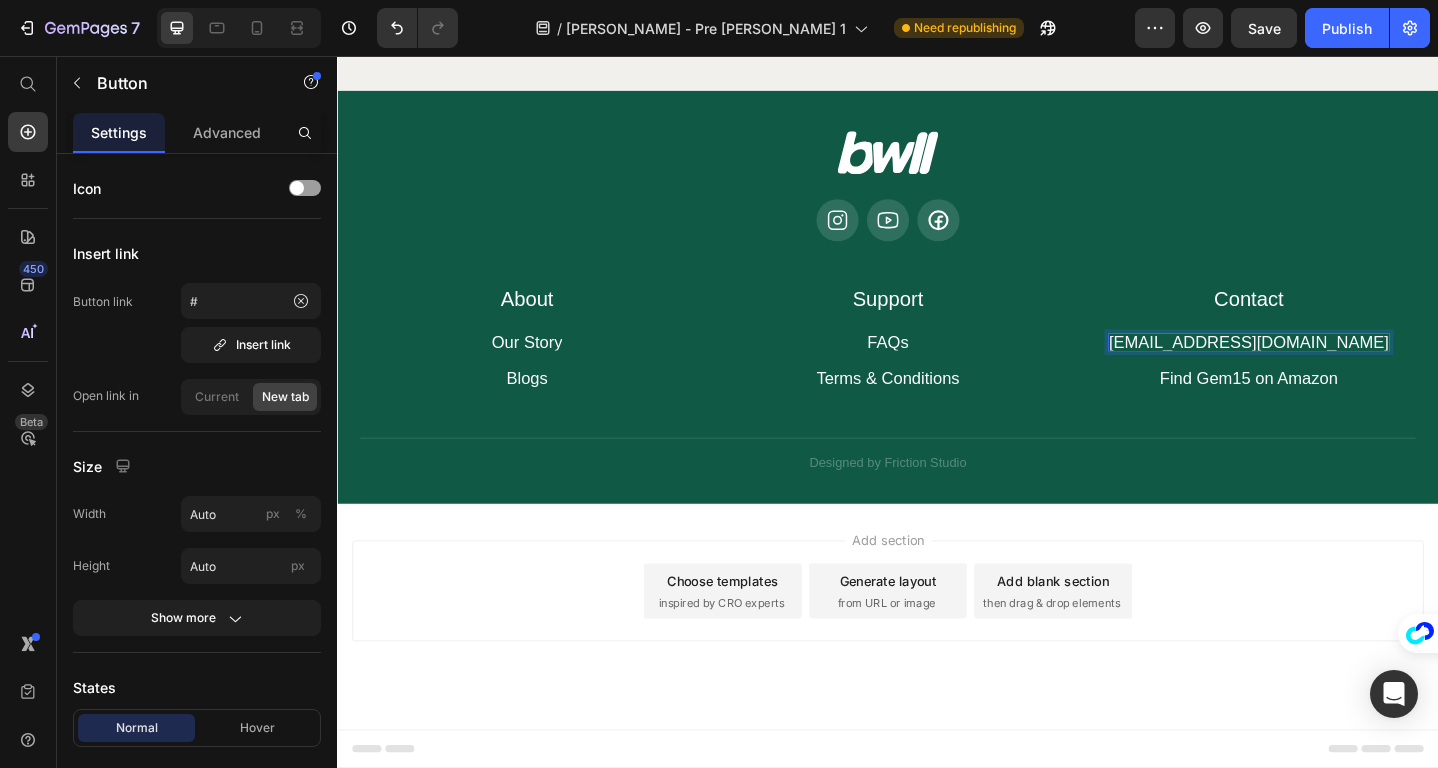 drag, startPoint x: 1349, startPoint y: 372, endPoint x: 1456, endPoint y: 362, distance: 107.46627 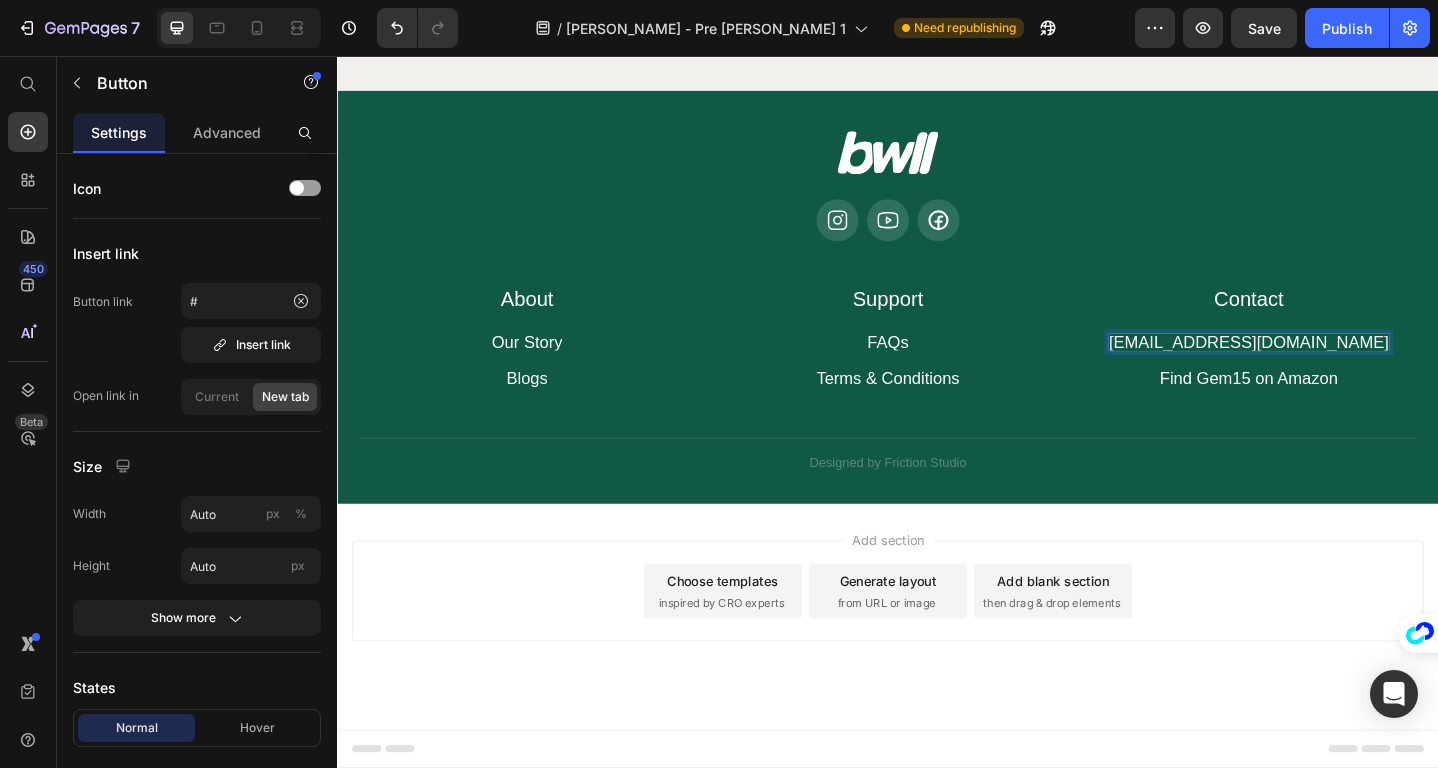 click on "[EMAIL_ADDRESS][DOMAIN_NAME]" at bounding box center (1330, 368) 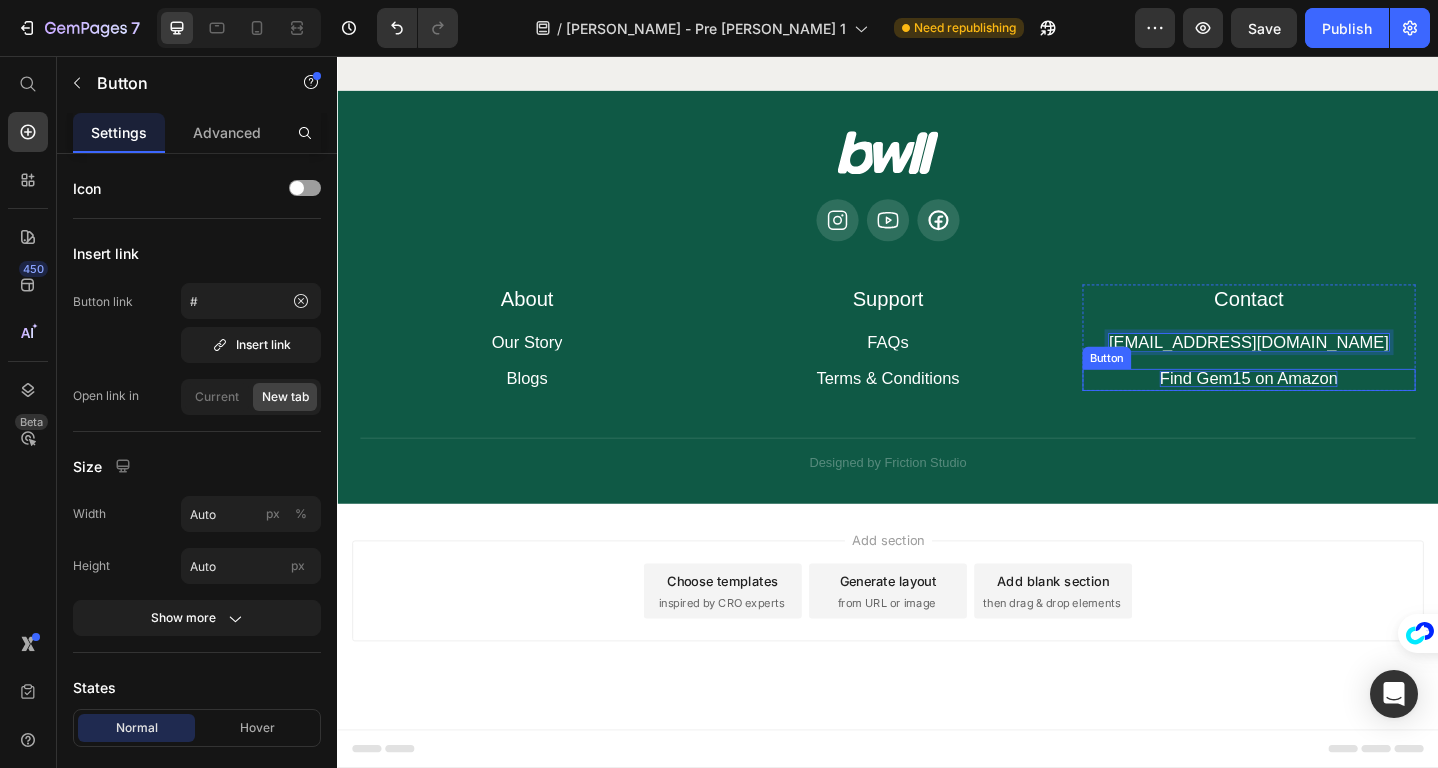 click on "Find Gem15 on Amazon" at bounding box center (1330, 408) 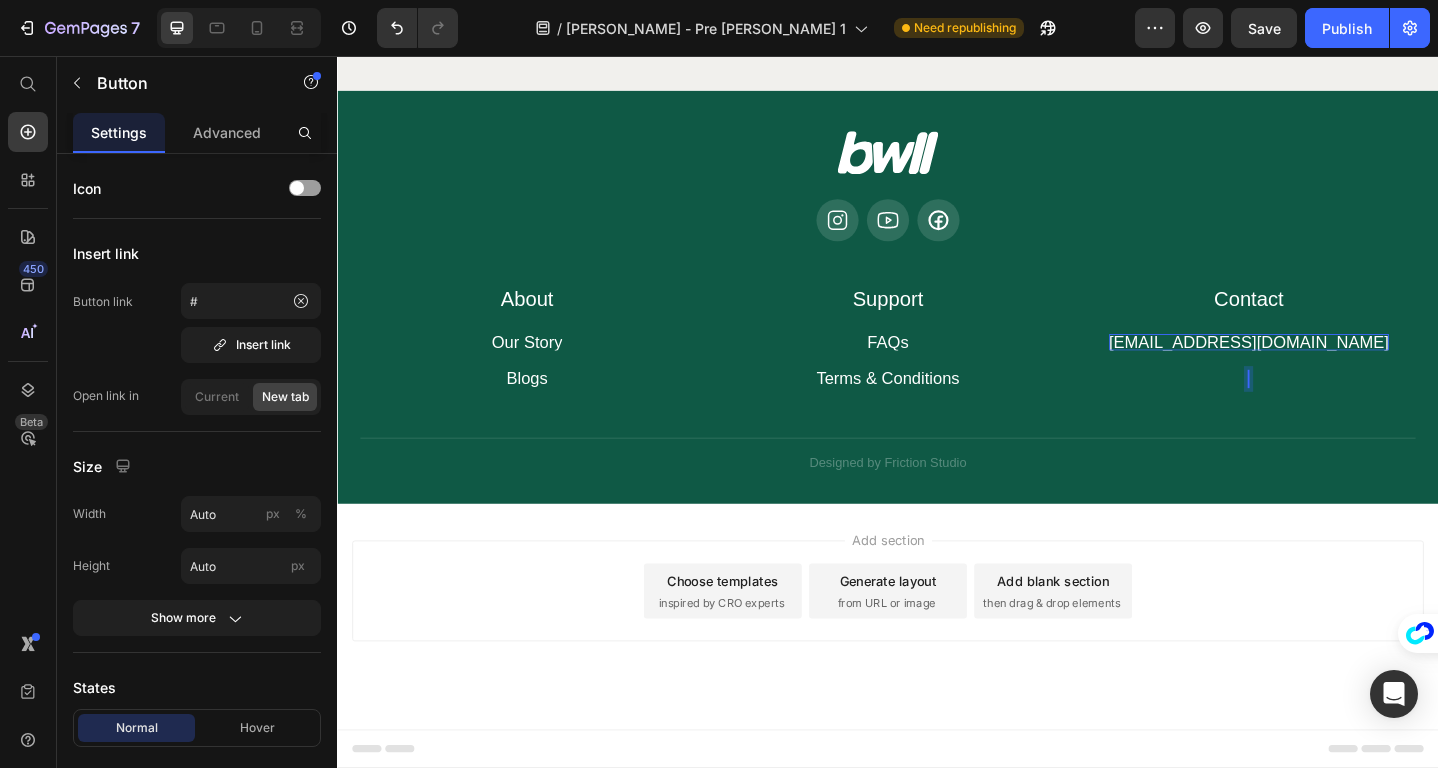 click on "Add section Choose templates inspired by CRO experts Generate layout from URL or image Add blank section then drag & drop elements" at bounding box center [937, 639] 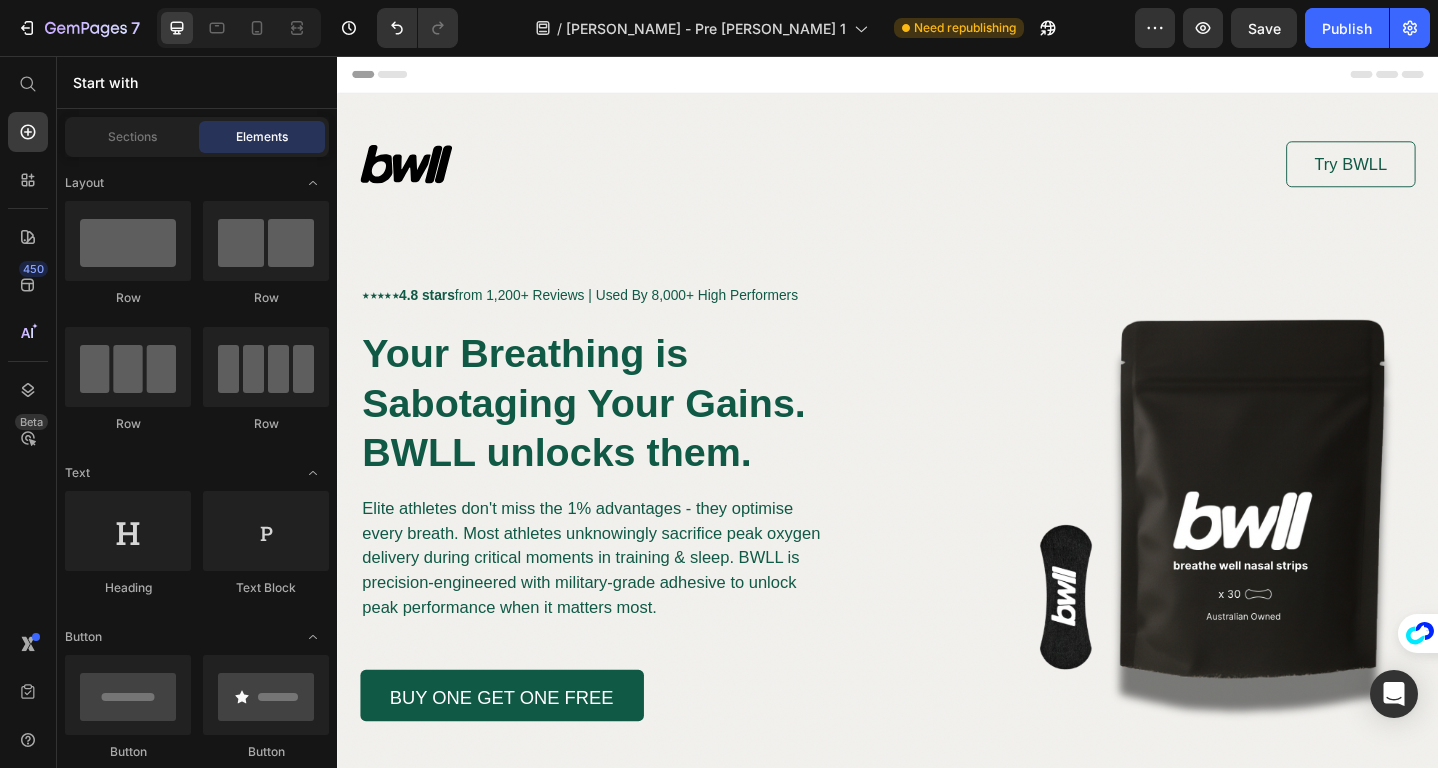 scroll, scrollTop: 521, scrollLeft: 0, axis: vertical 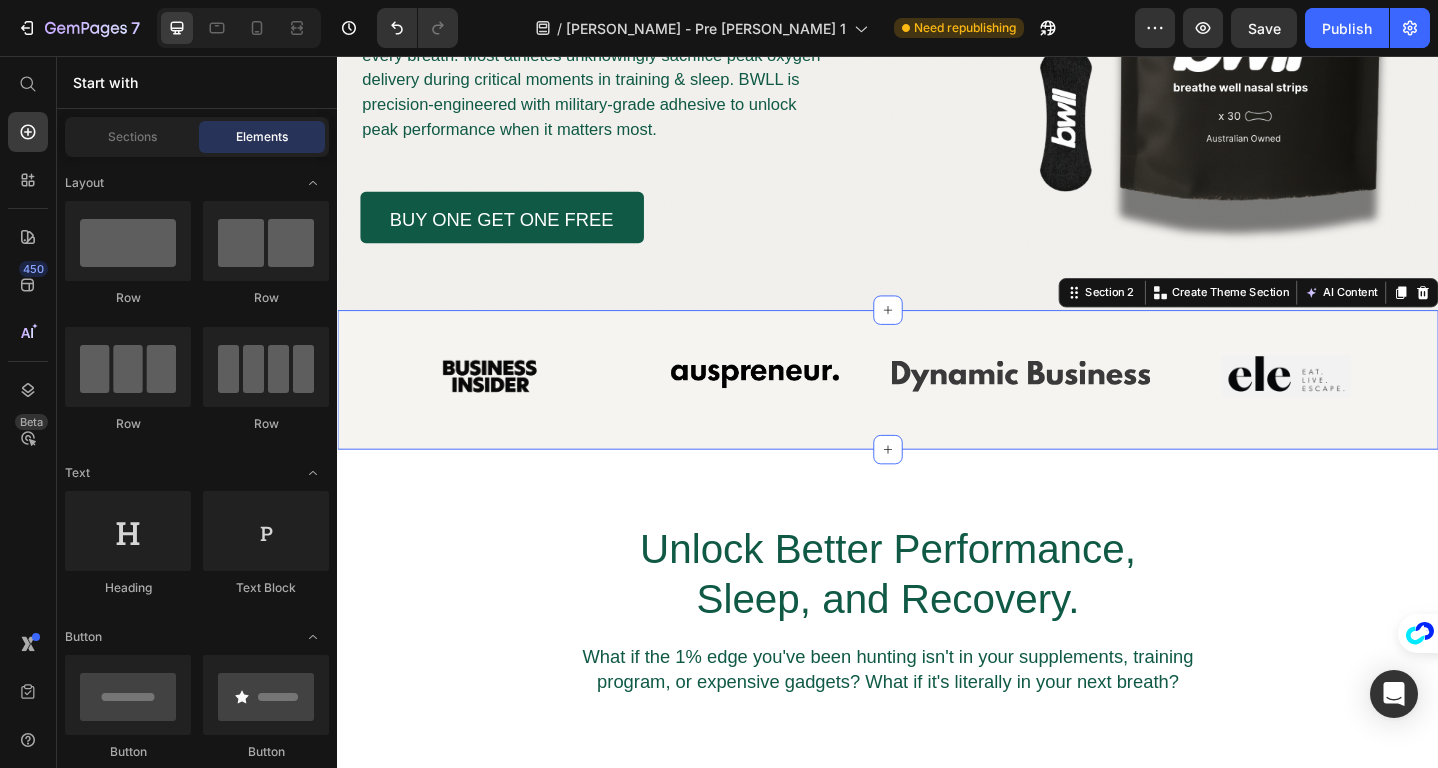 click on "Image Image Image Image Row Section 2   You can create reusable sections Create Theme Section AI Content Write with GemAI What would you like to describe here? Tone and Voice Persuasive Product Show more Generate" at bounding box center [937, 409] 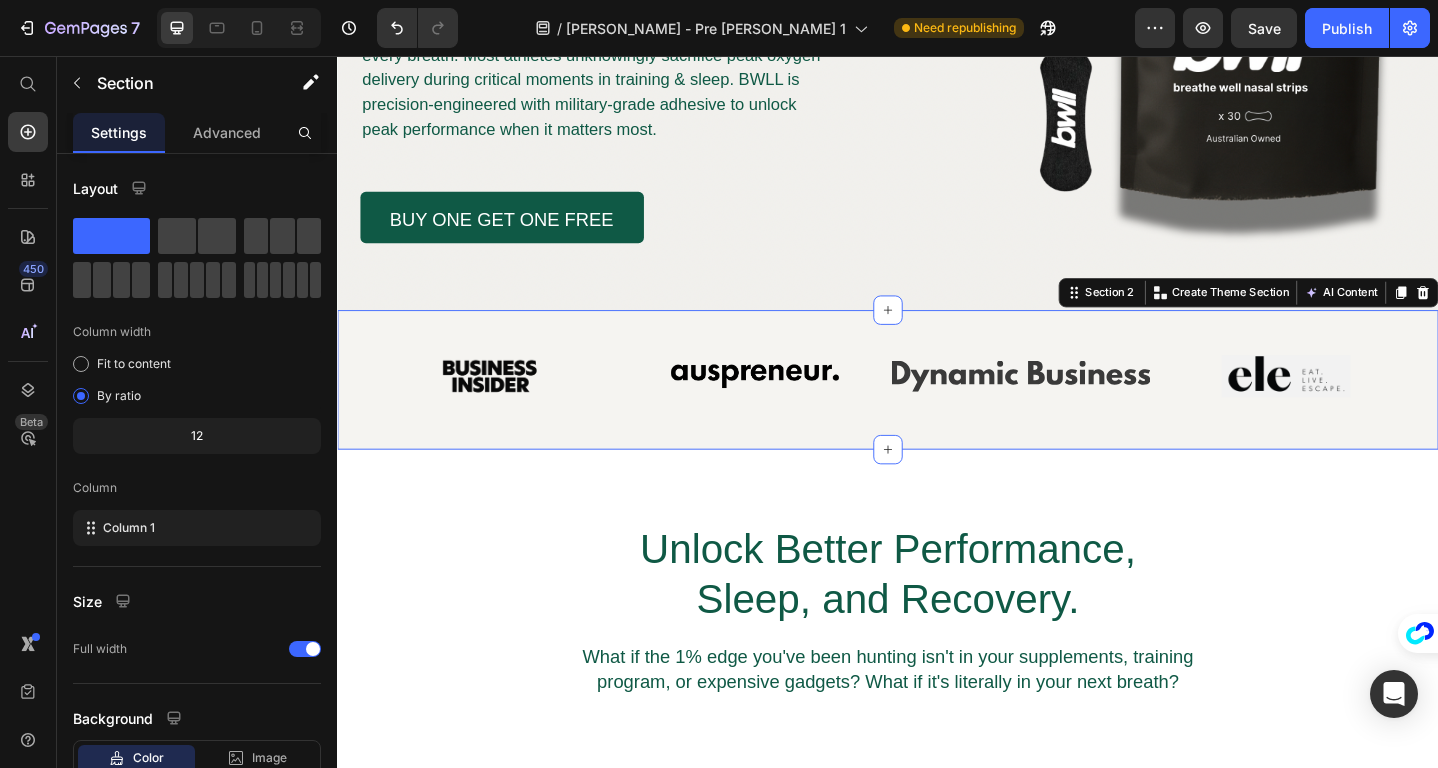 click on "Image Image Image Image Row Section 2   You can create reusable sections Create Theme Section AI Content Write with GemAI What would you like to describe here? Tone and Voice Persuasive Product Collagen Mouth Tape Subscription Show more Generate" at bounding box center [937, 409] 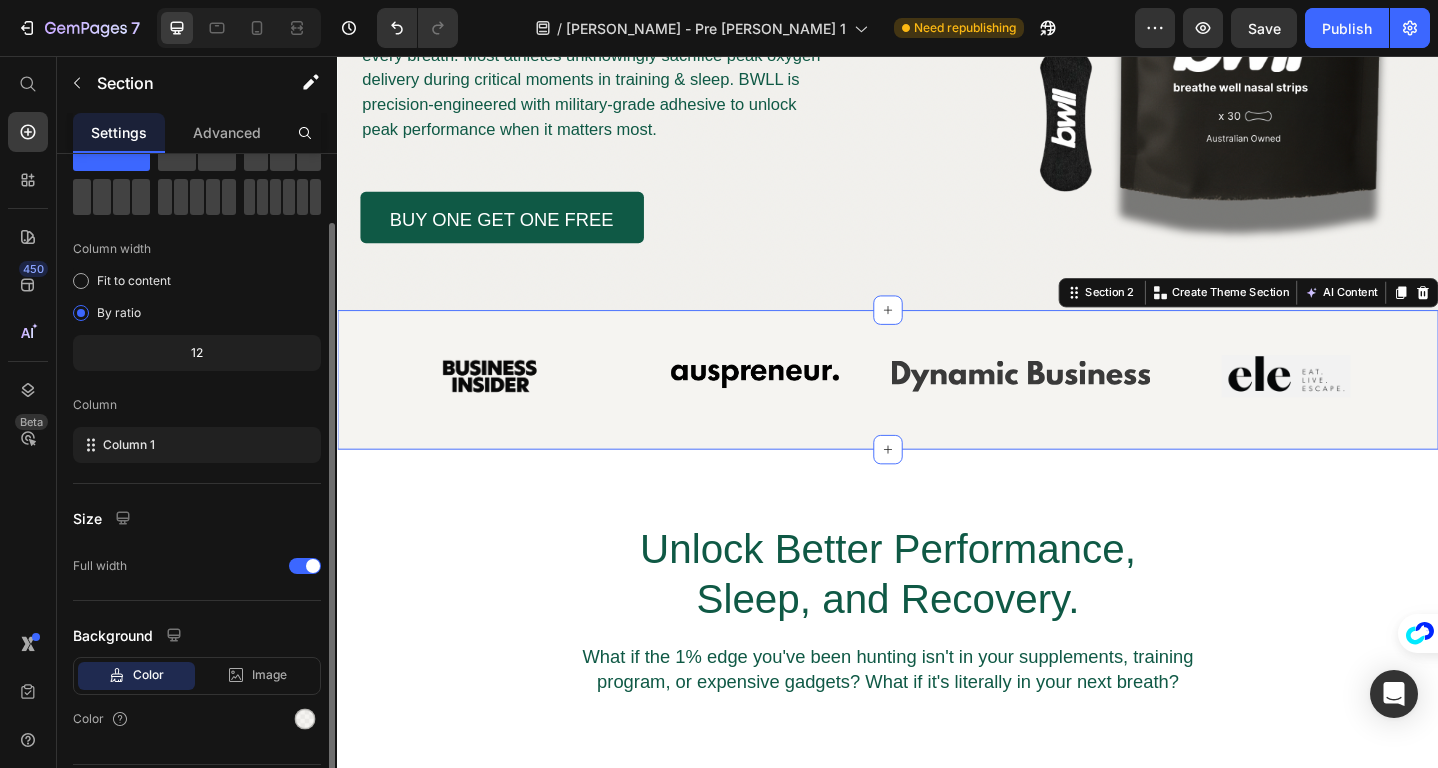 scroll, scrollTop: 137, scrollLeft: 0, axis: vertical 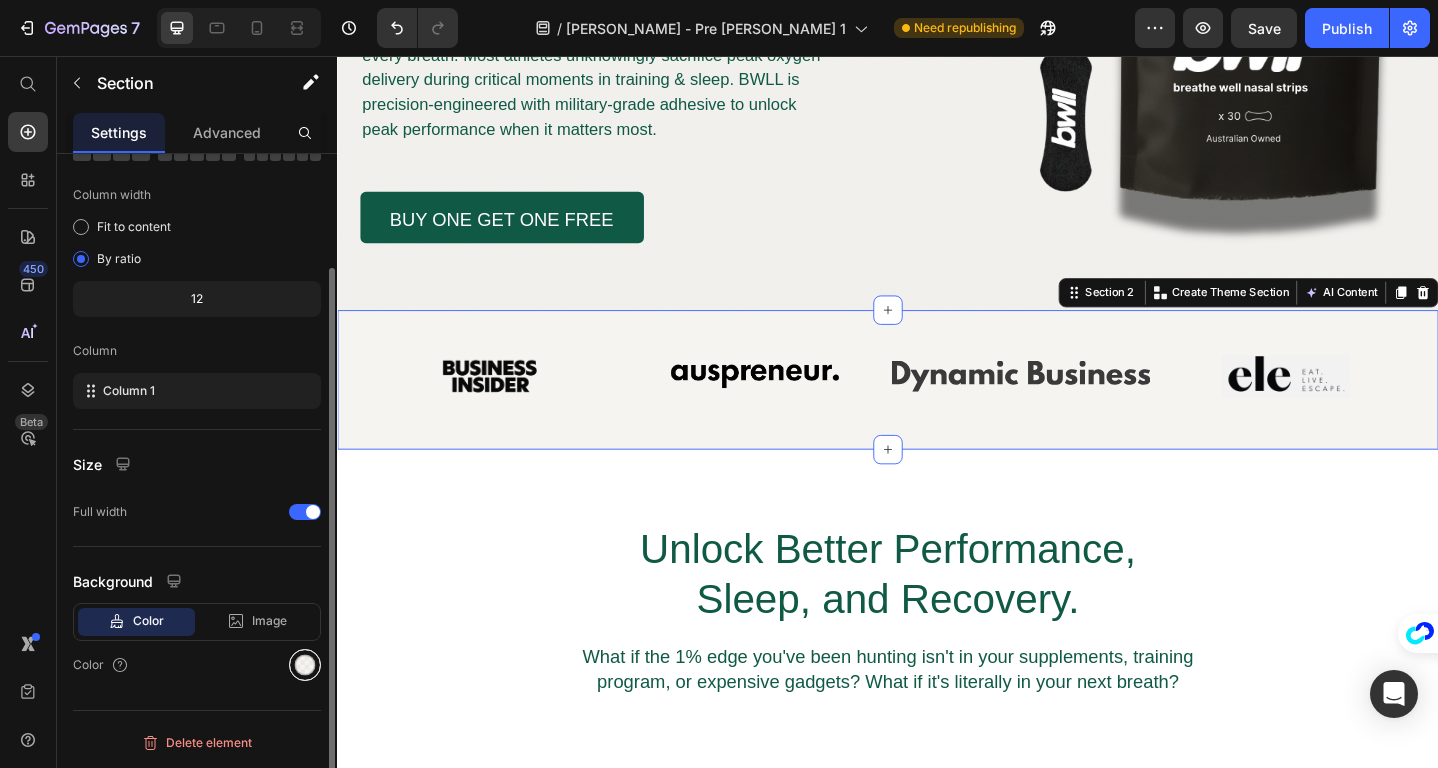 click at bounding box center (305, 665) 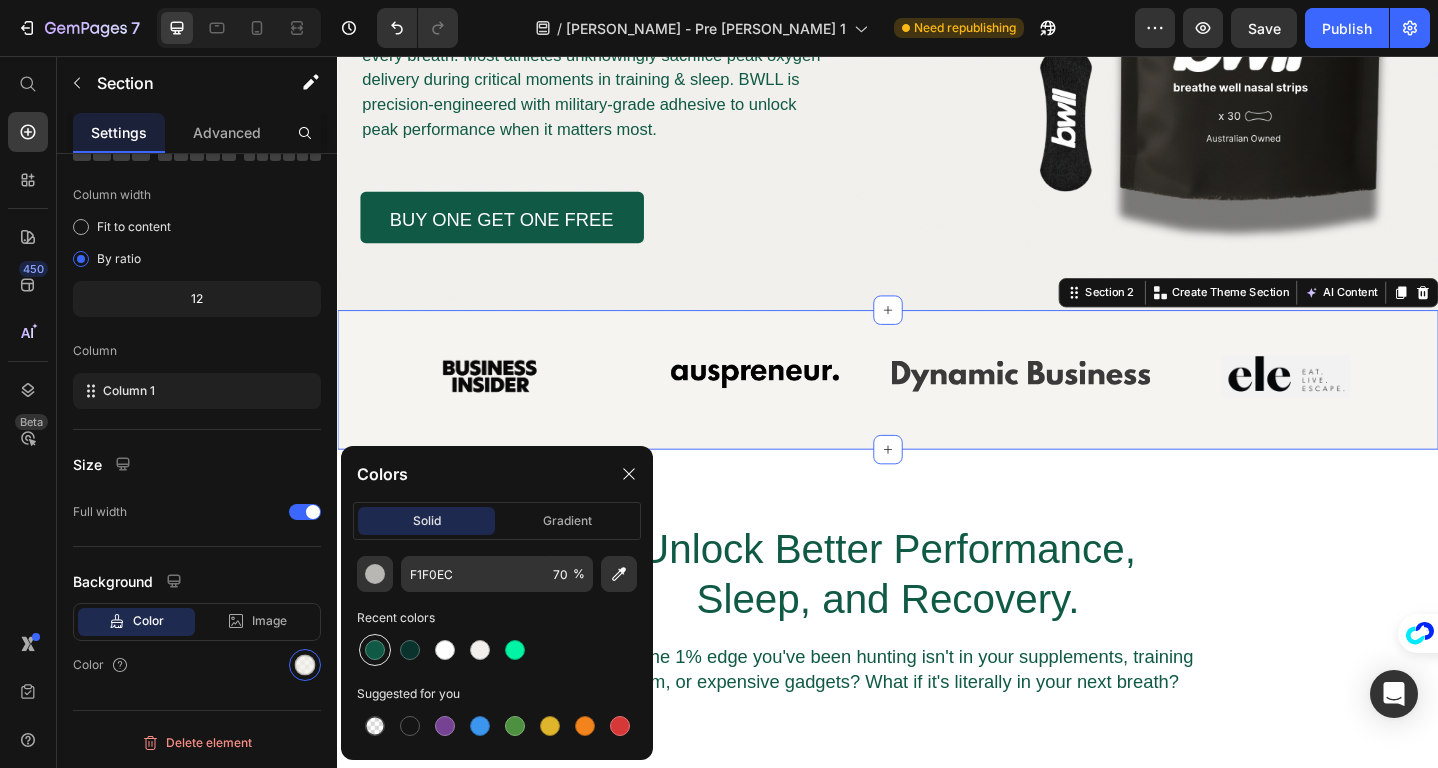 click at bounding box center (375, 650) 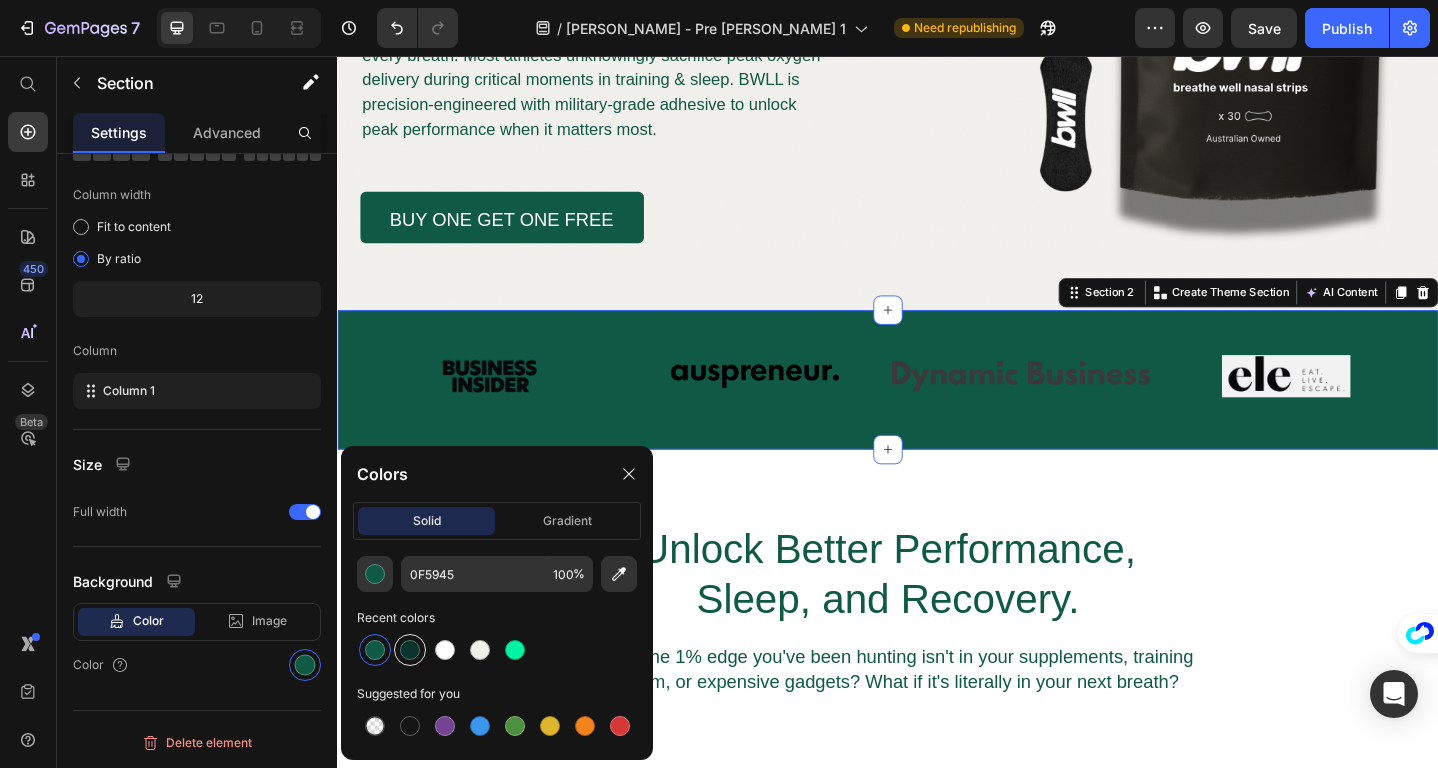 click at bounding box center [410, 650] 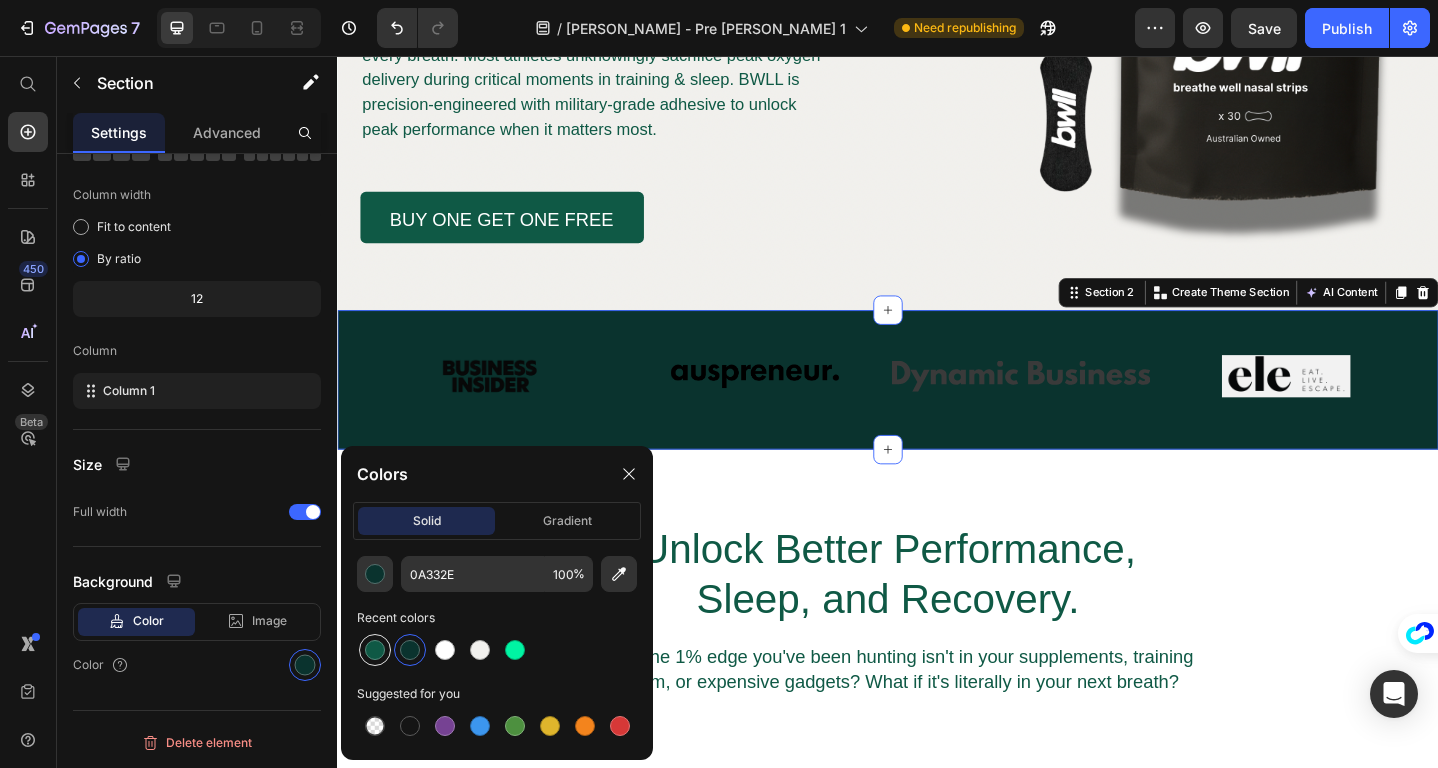 click at bounding box center [375, 650] 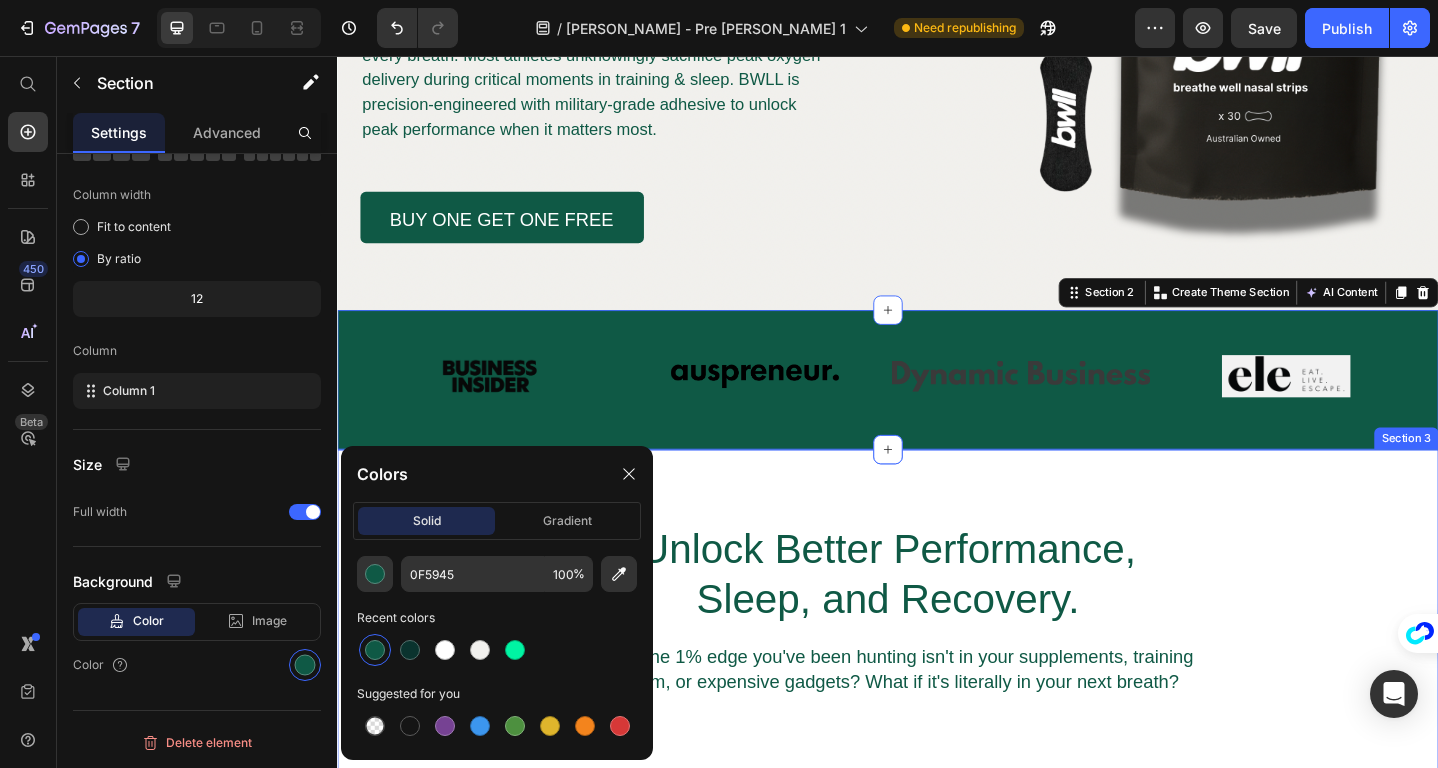 click on "Unlock Better Performance,  Sleep, and Recovery.  Heading What if the 1% edge you've been hunting isn't in your supplements, training program, or expensive gadgets? What if it's literally in your next breath? Text Block Row Section 3" at bounding box center [937, 678] 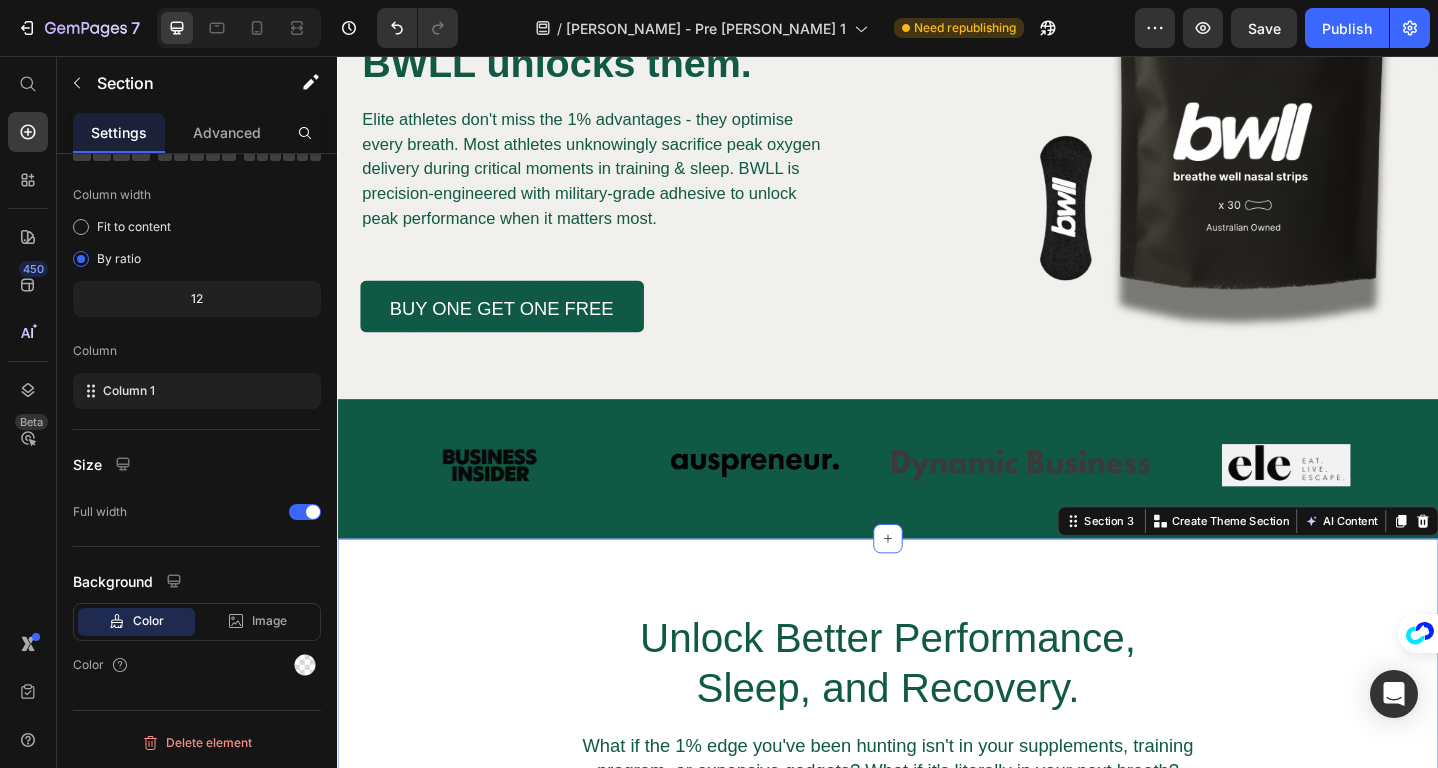 scroll, scrollTop: 403, scrollLeft: 0, axis: vertical 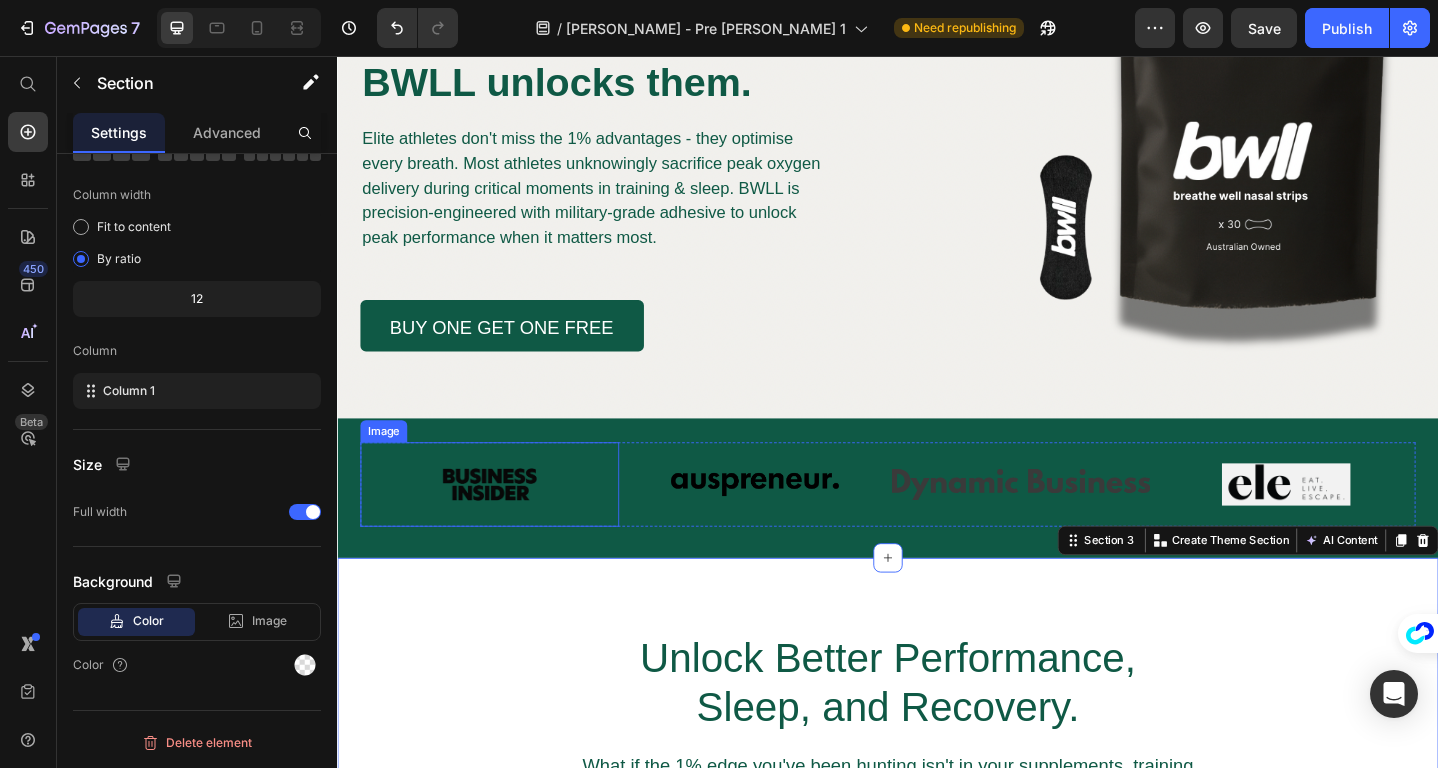 click at bounding box center (503, 523) 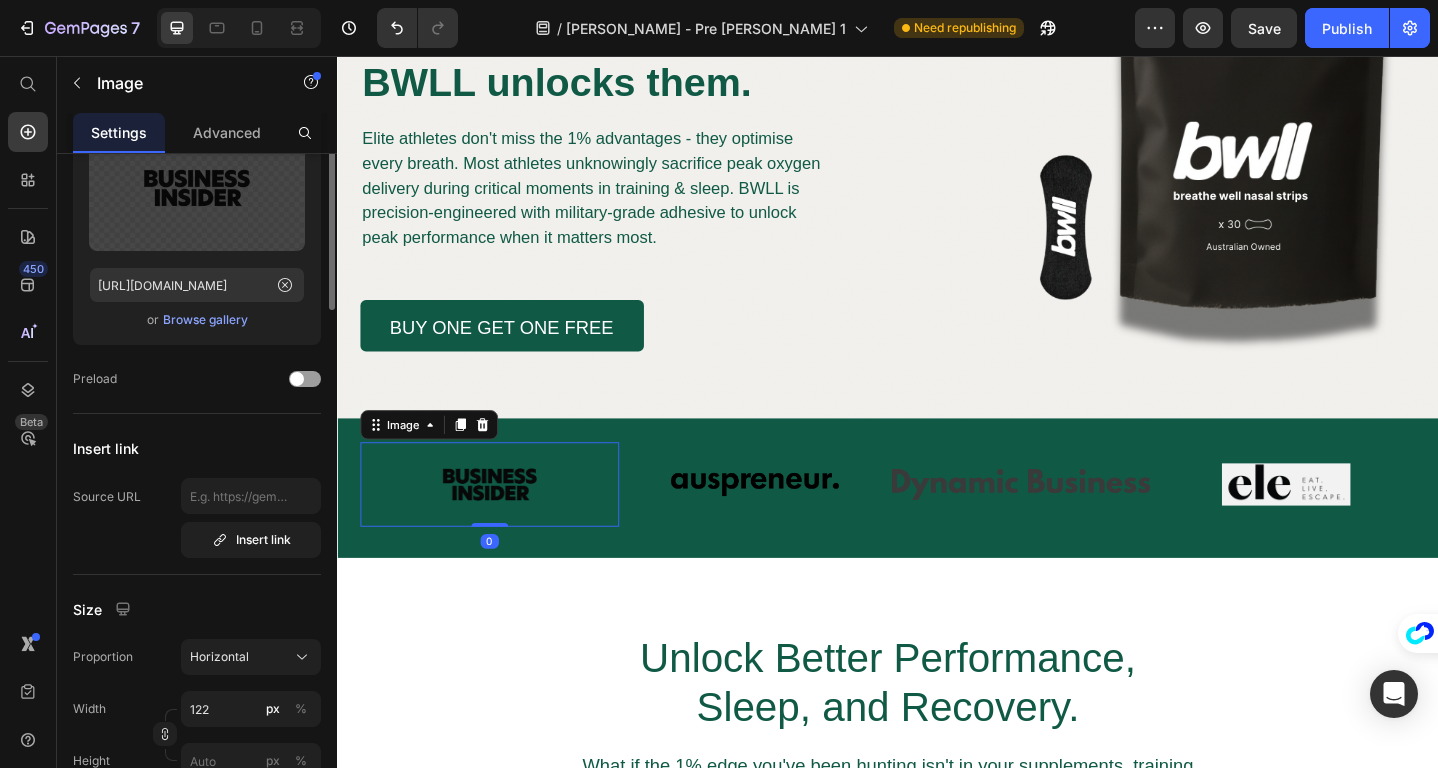 scroll, scrollTop: 0, scrollLeft: 0, axis: both 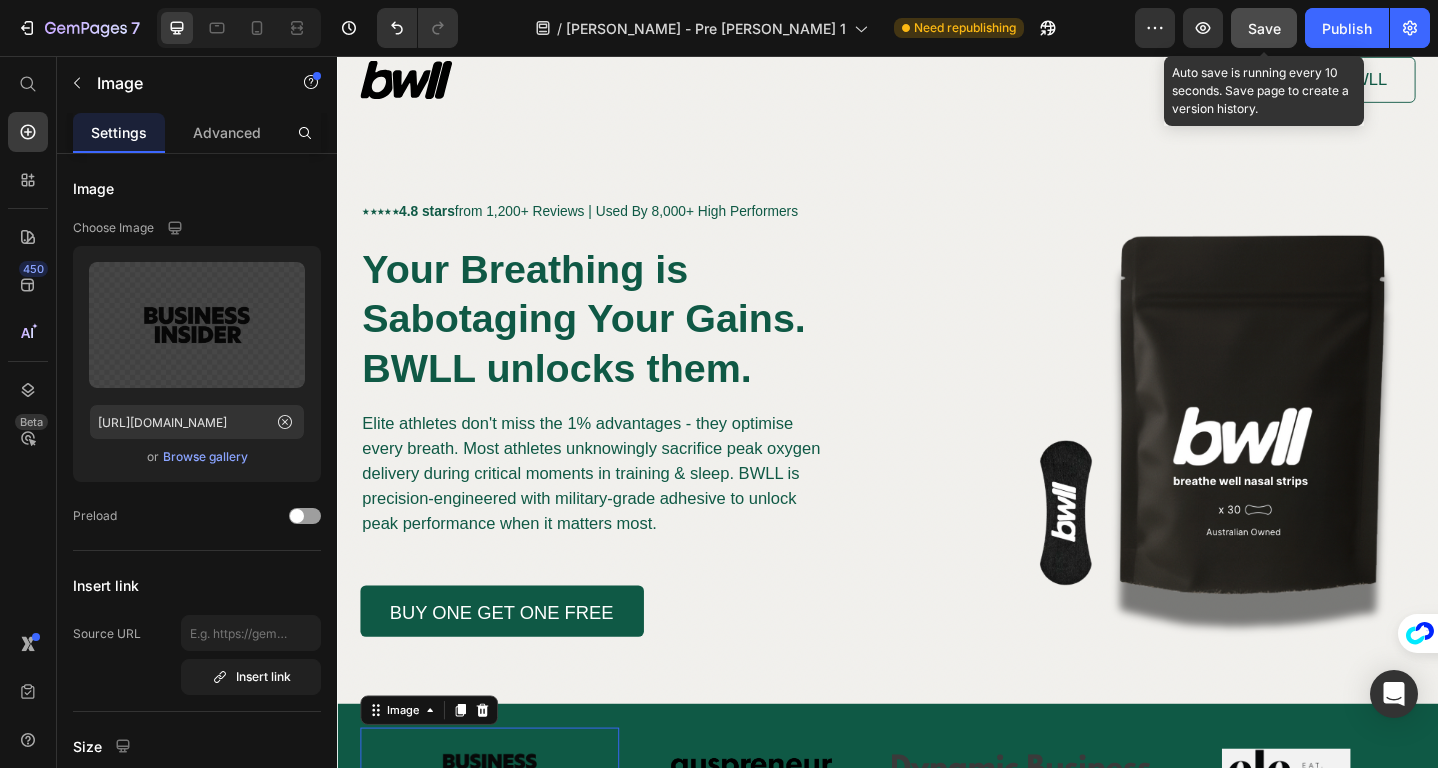 click on "Save" 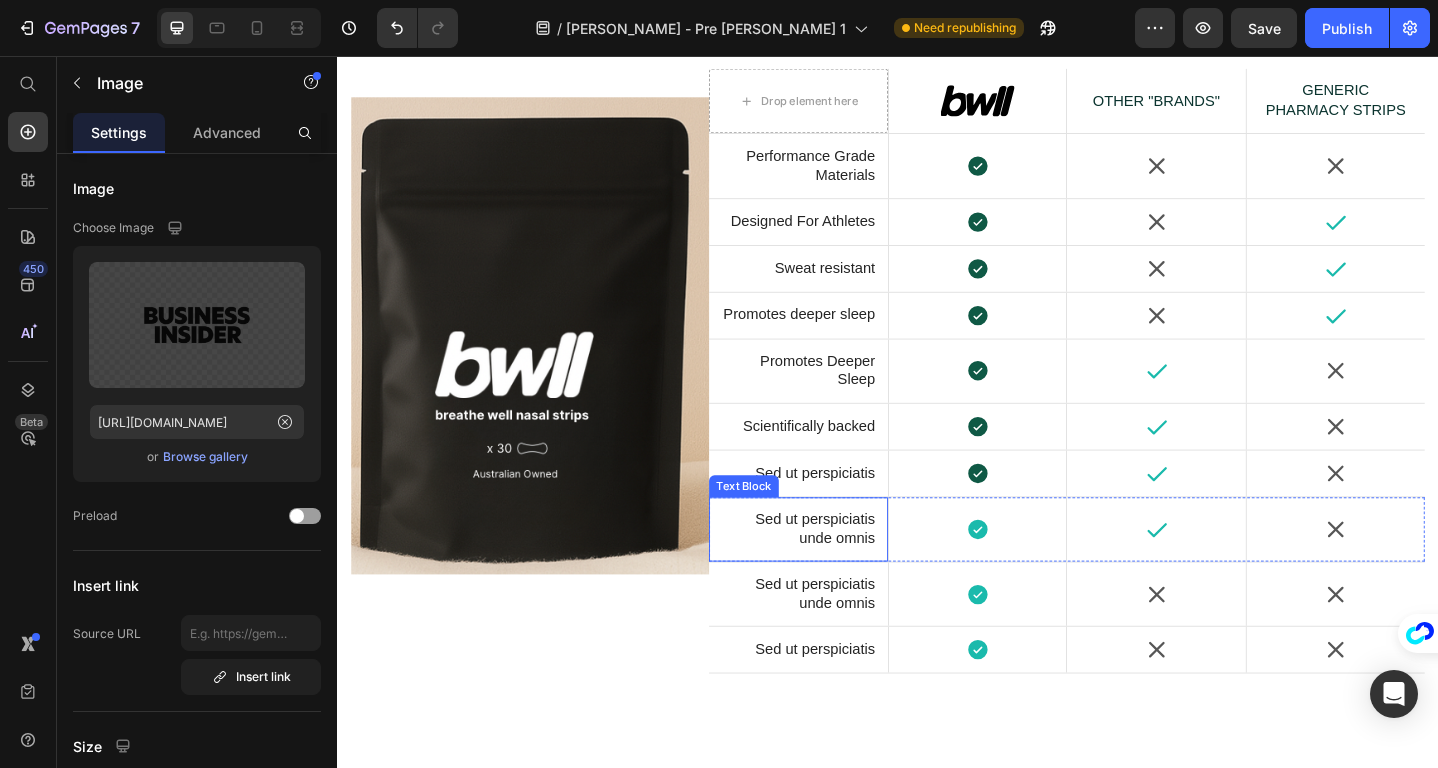 scroll, scrollTop: 5345, scrollLeft: 0, axis: vertical 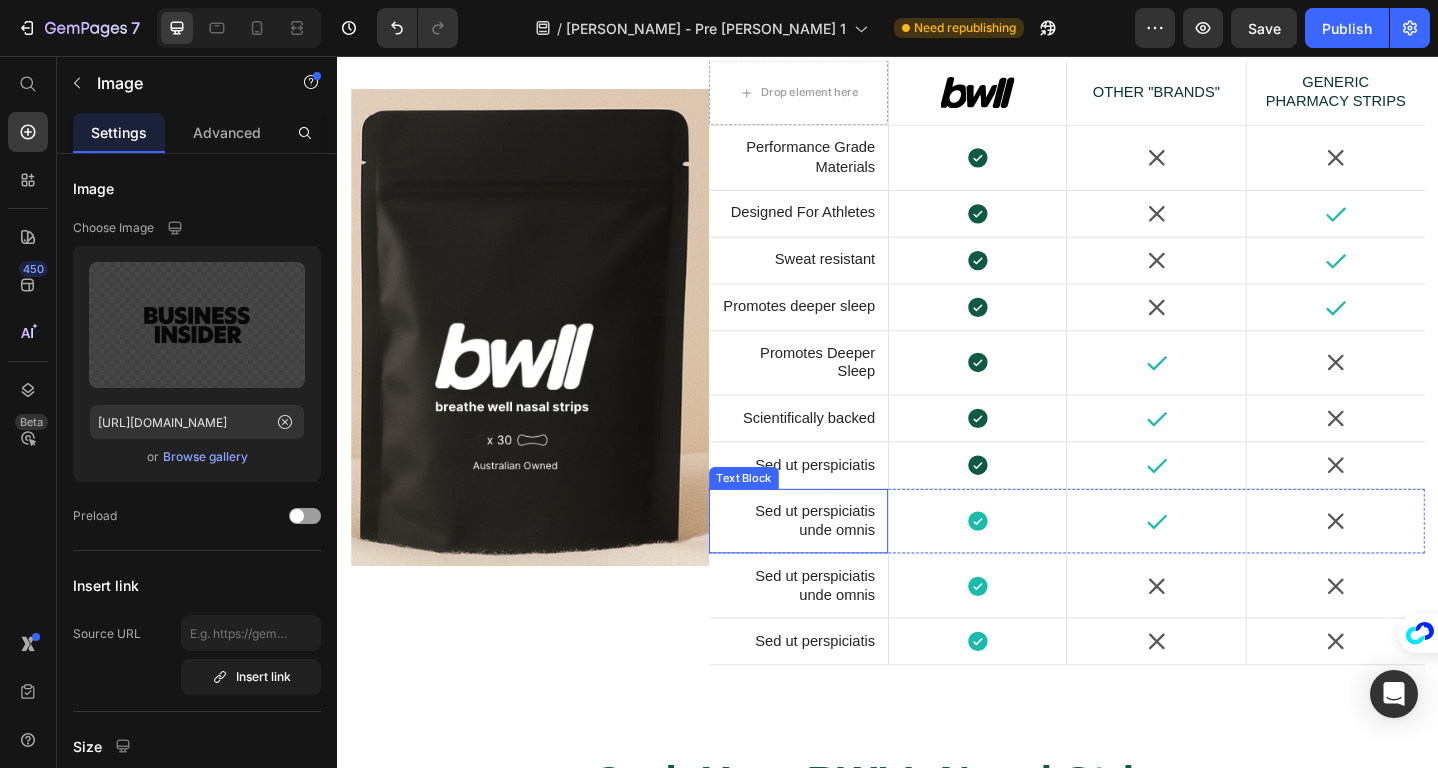 click on "Sed ut perspiciatis unde omnis Text Block" at bounding box center (839, 563) 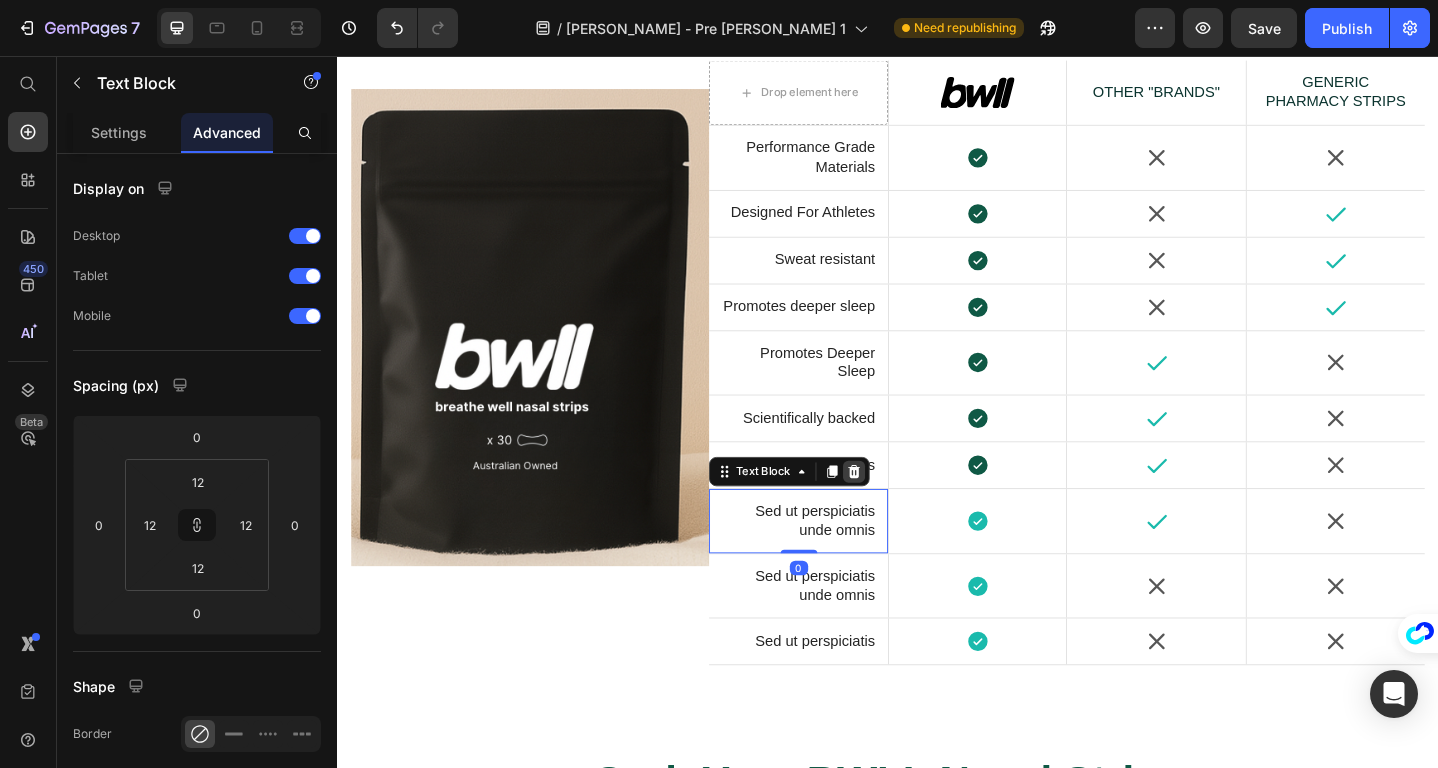 click 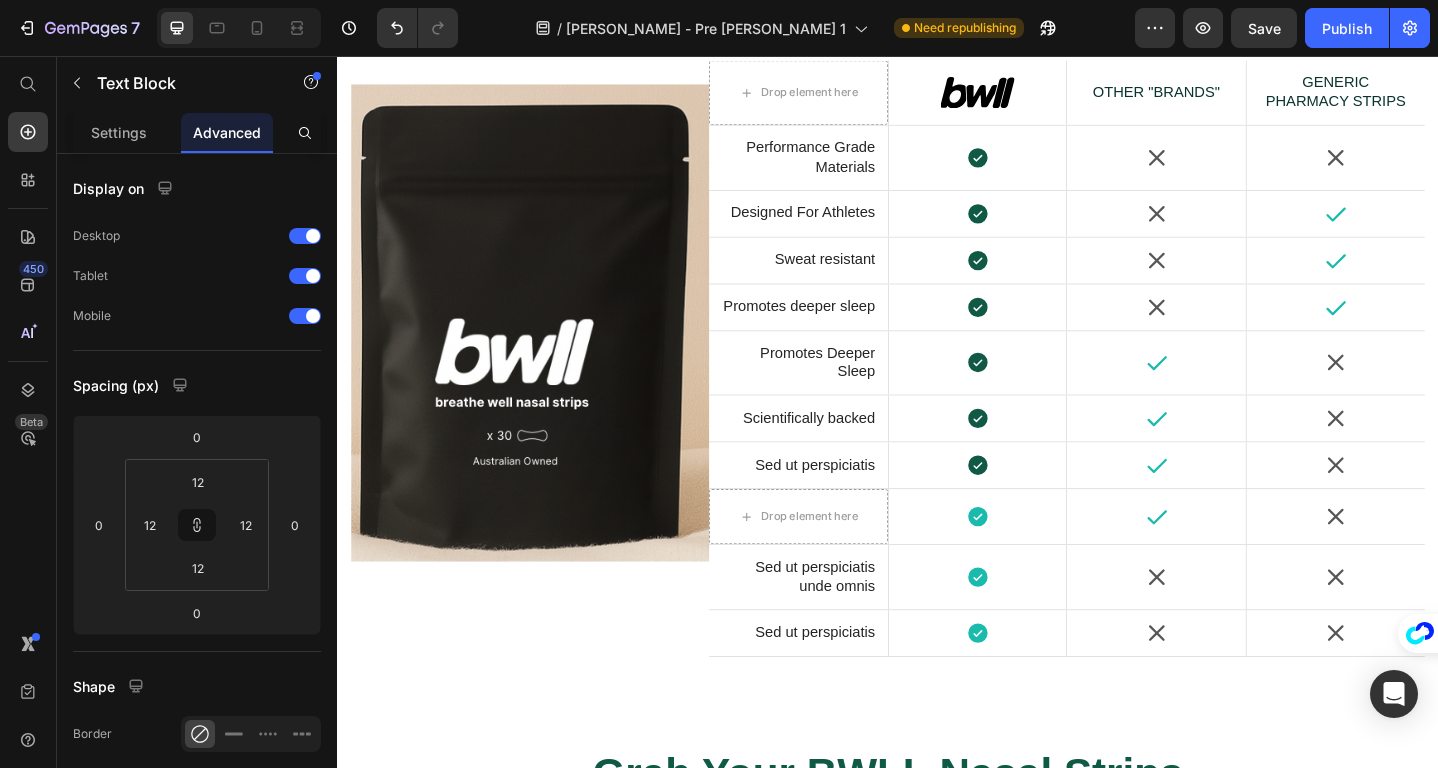 scroll, scrollTop: 5340, scrollLeft: 0, axis: vertical 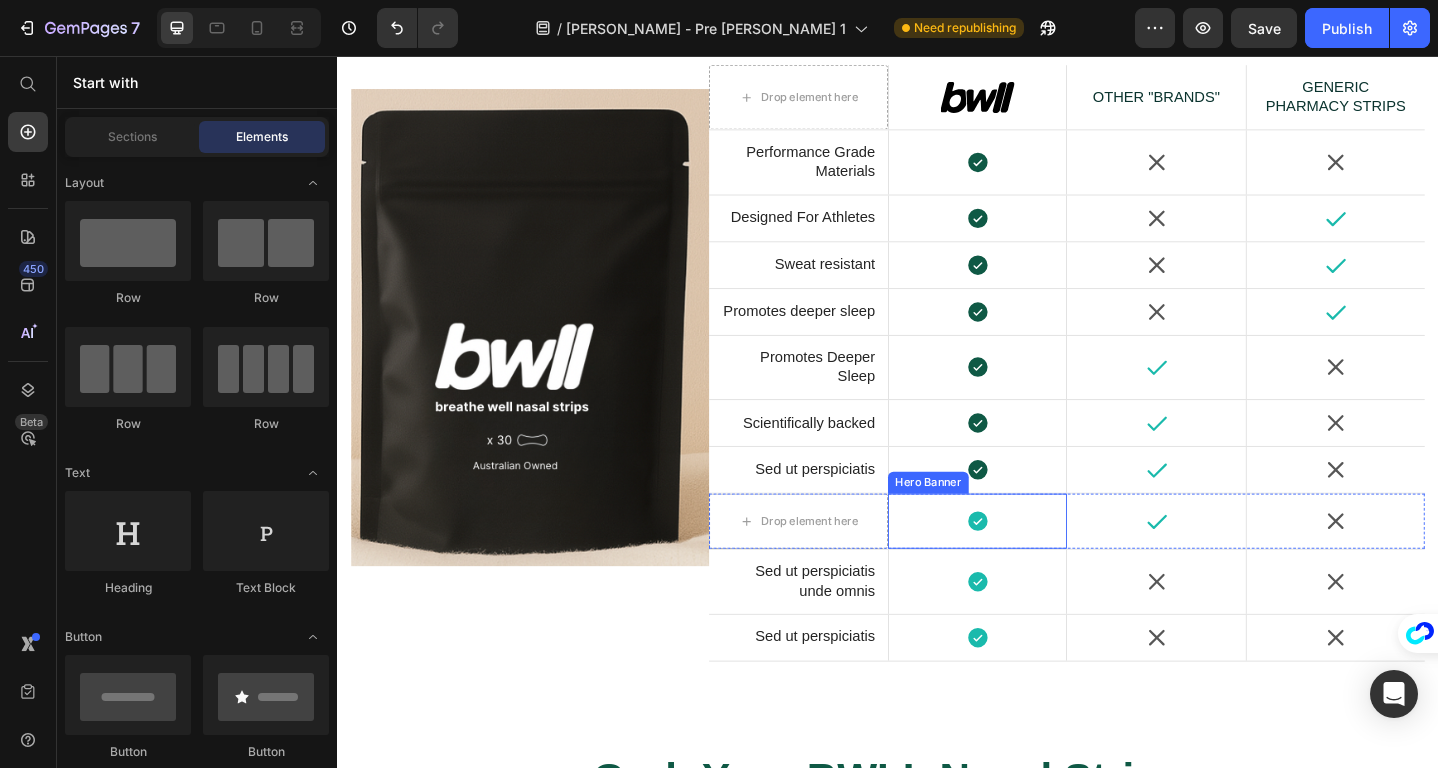 click on "Icon" at bounding box center (1034, 563) 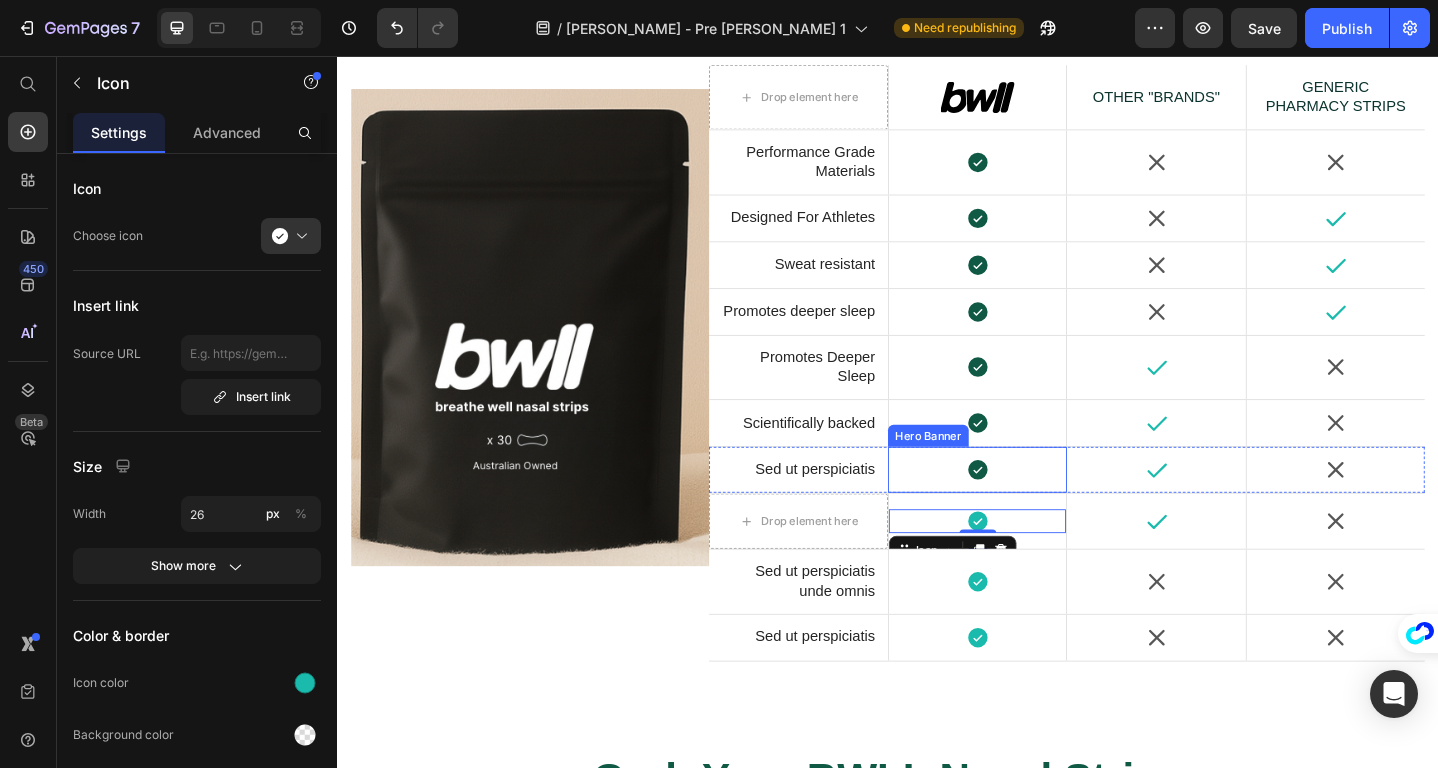 click on "Icon   0" at bounding box center [1034, 563] 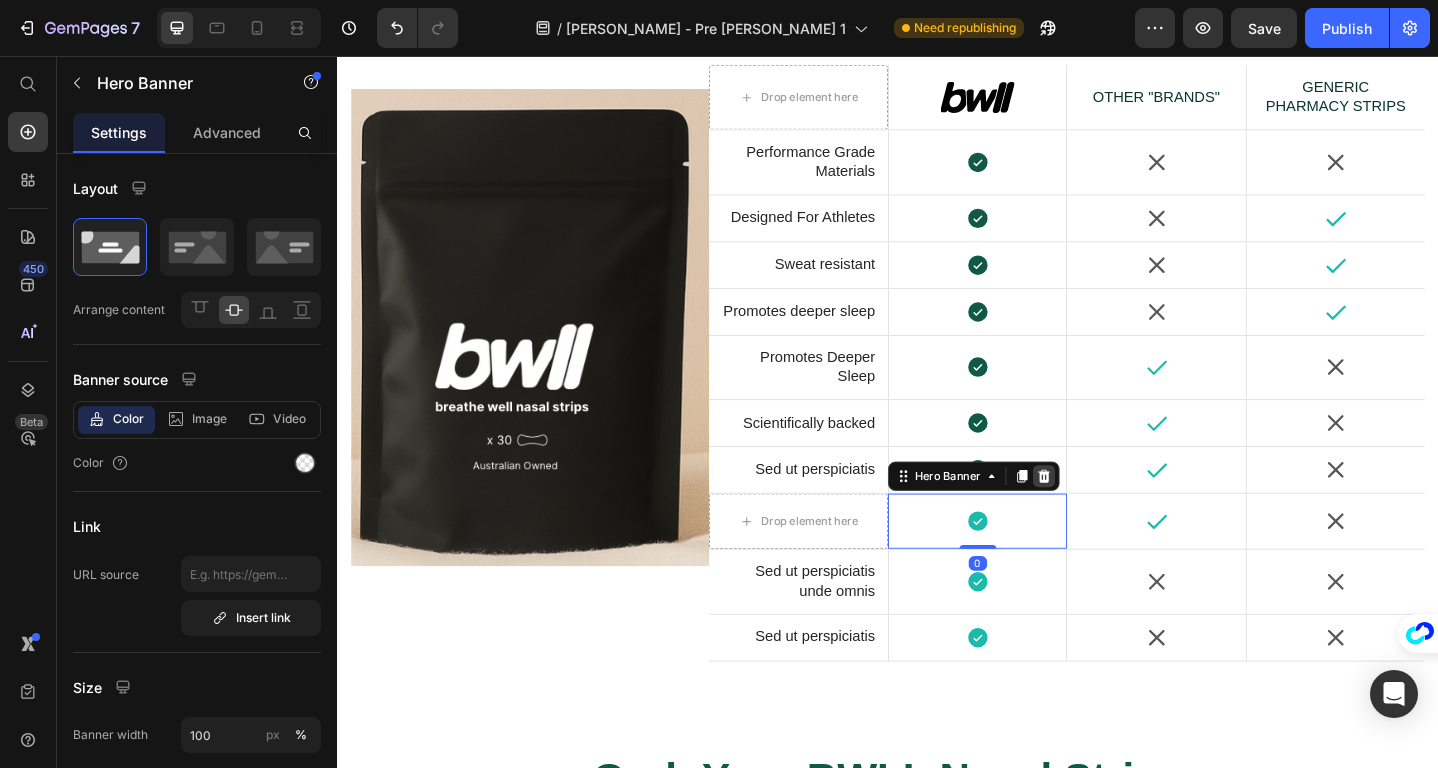 click at bounding box center (1107, 514) 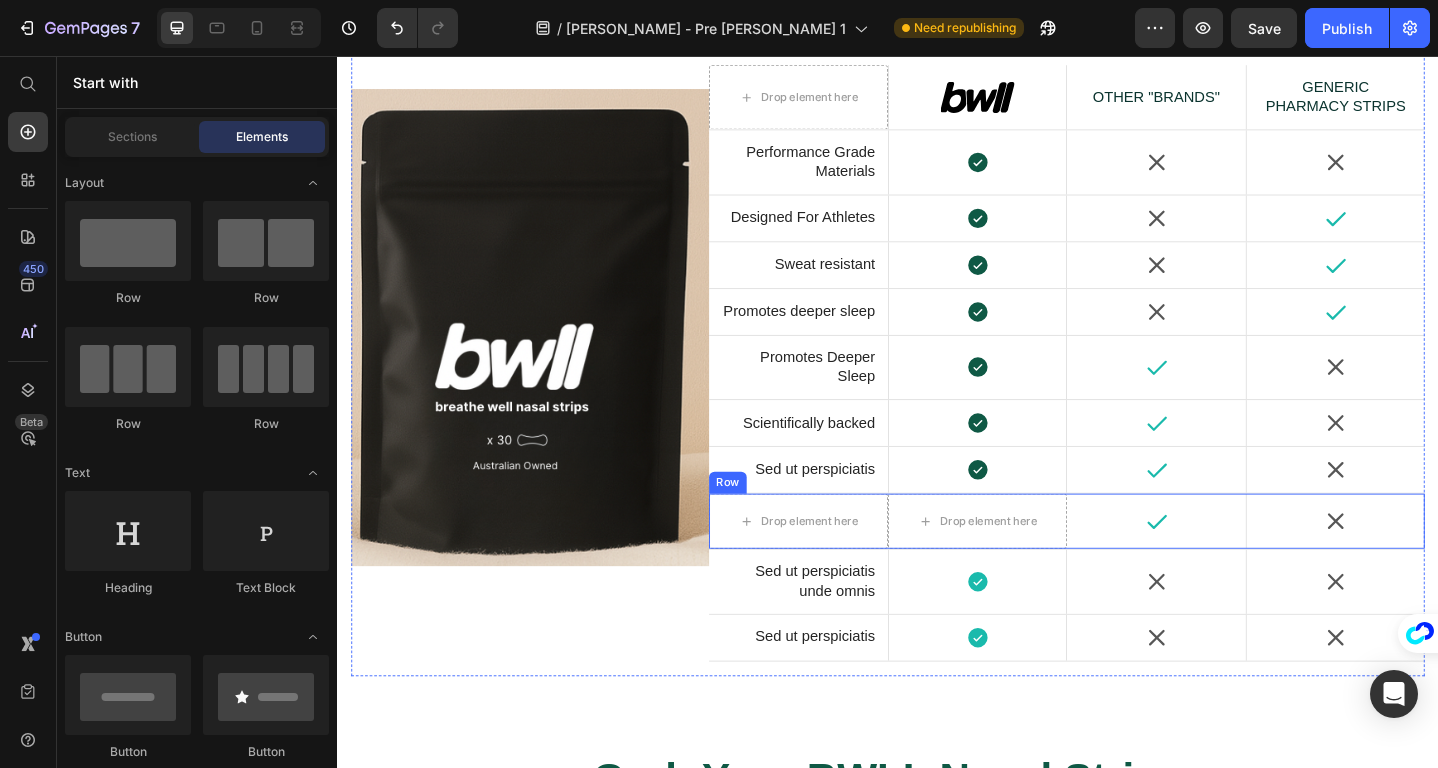 click on "Icon" at bounding box center [1229, 563] 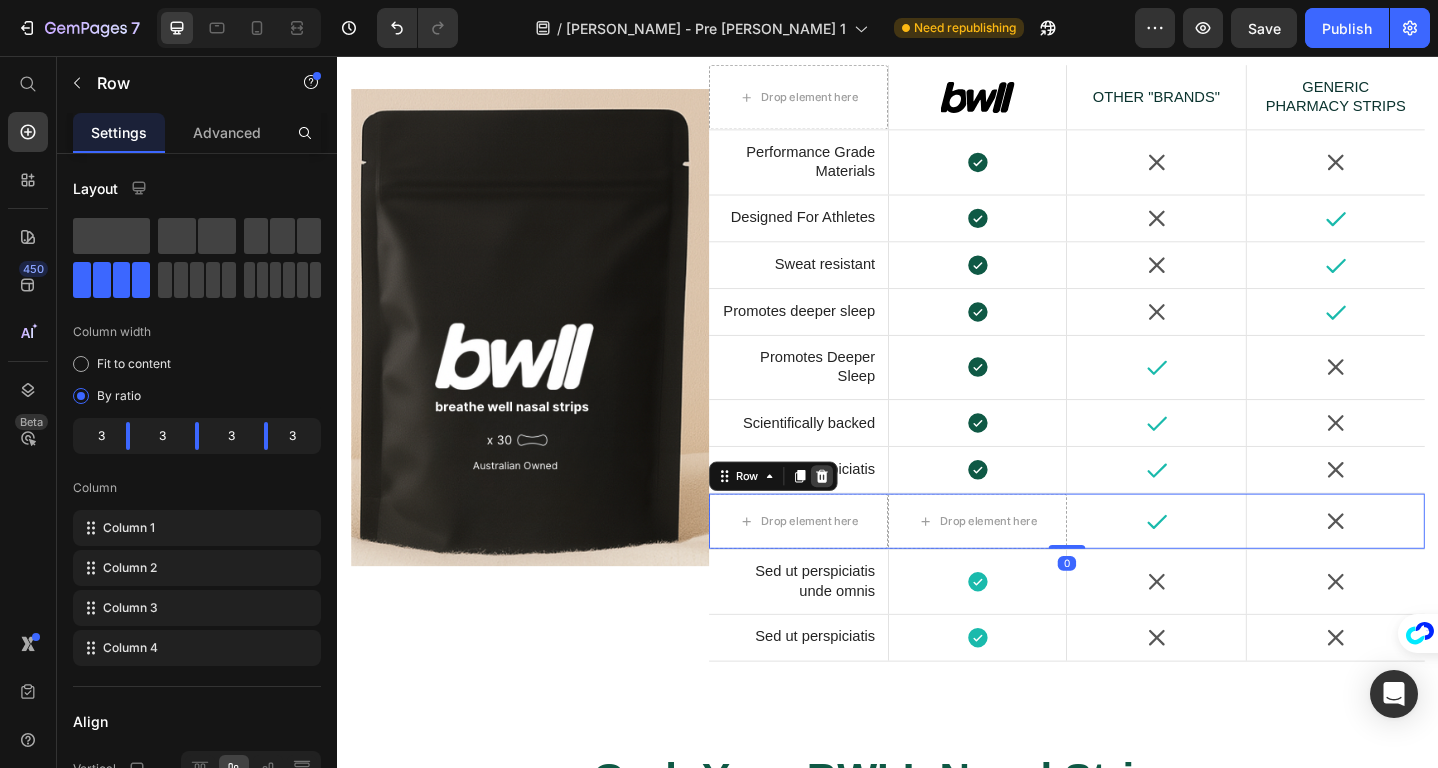 click 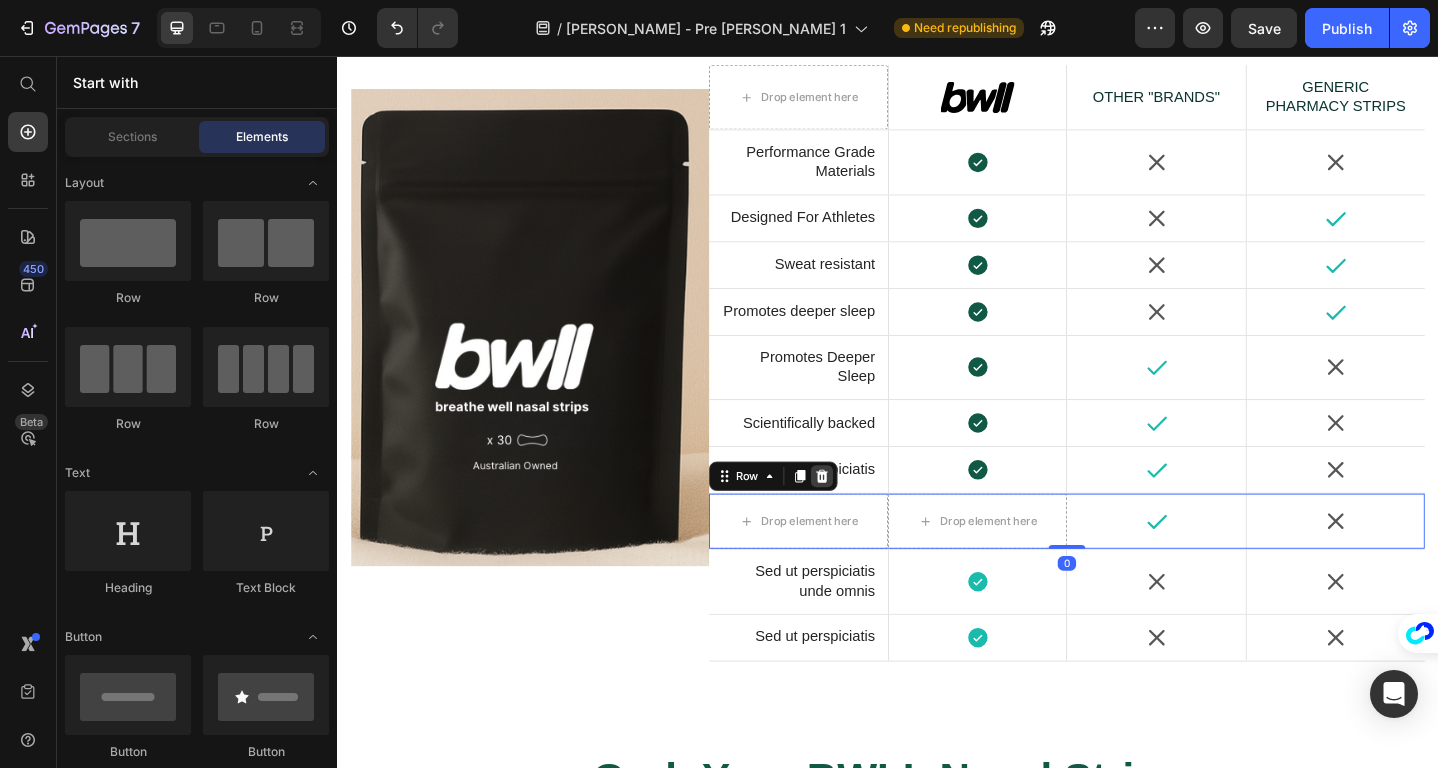 scroll, scrollTop: 5309, scrollLeft: 0, axis: vertical 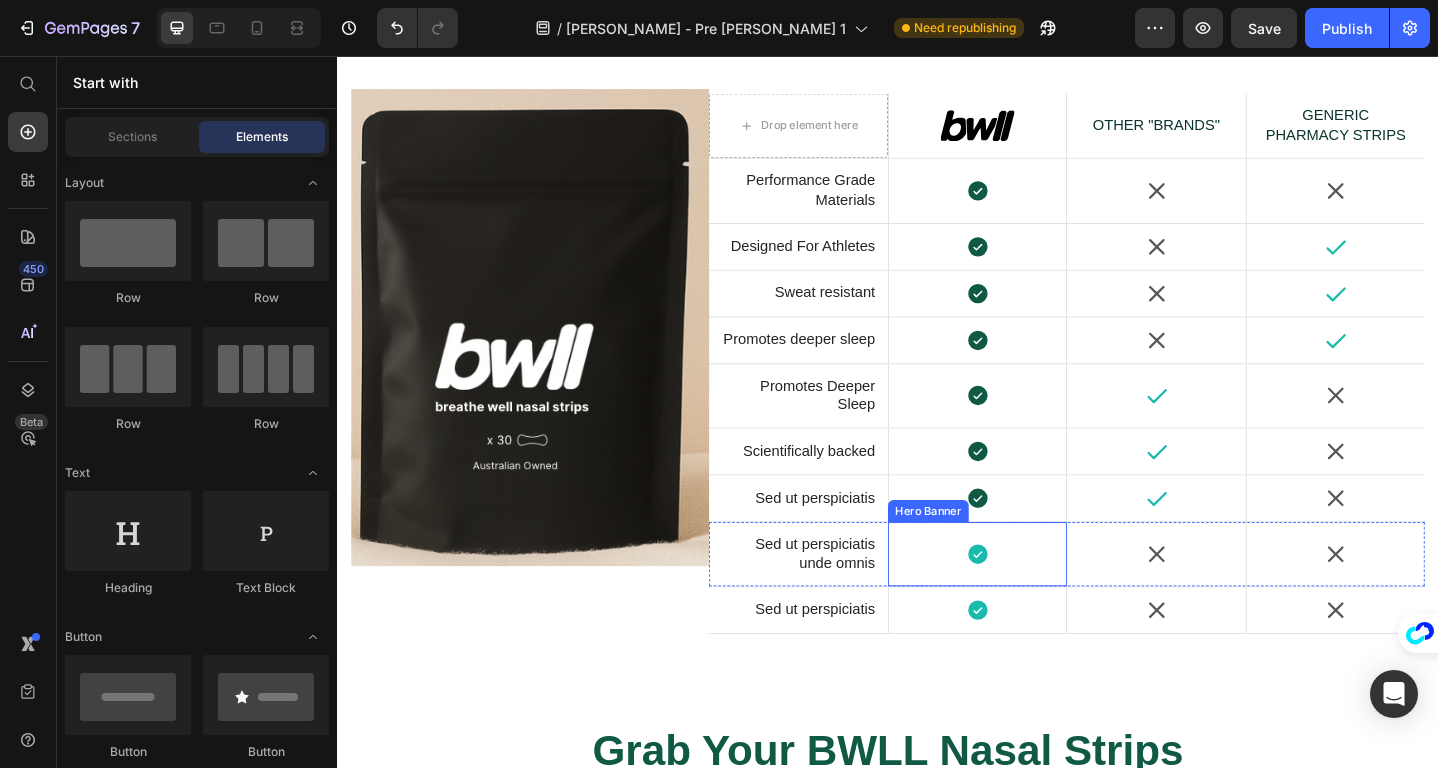 click on "Icon" at bounding box center (1034, 599) 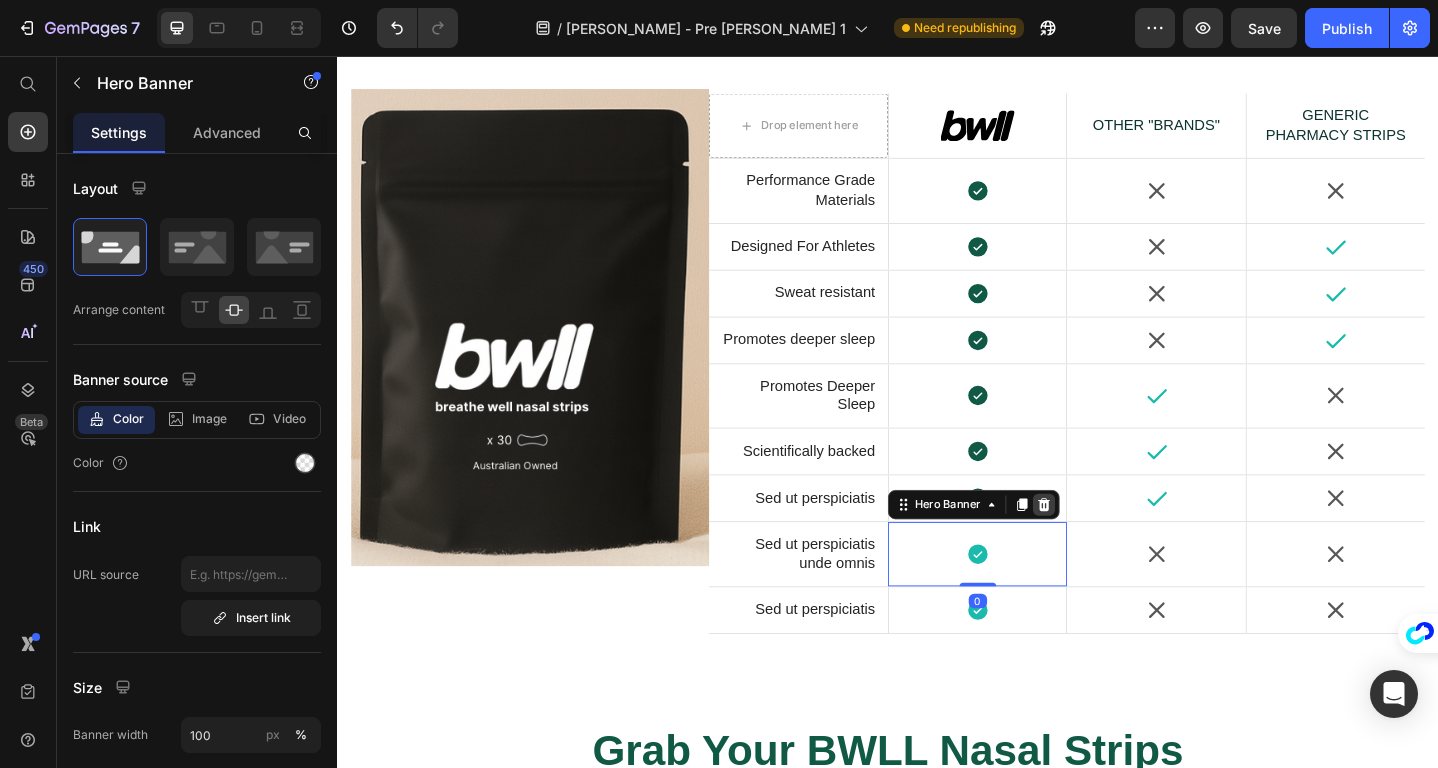 click 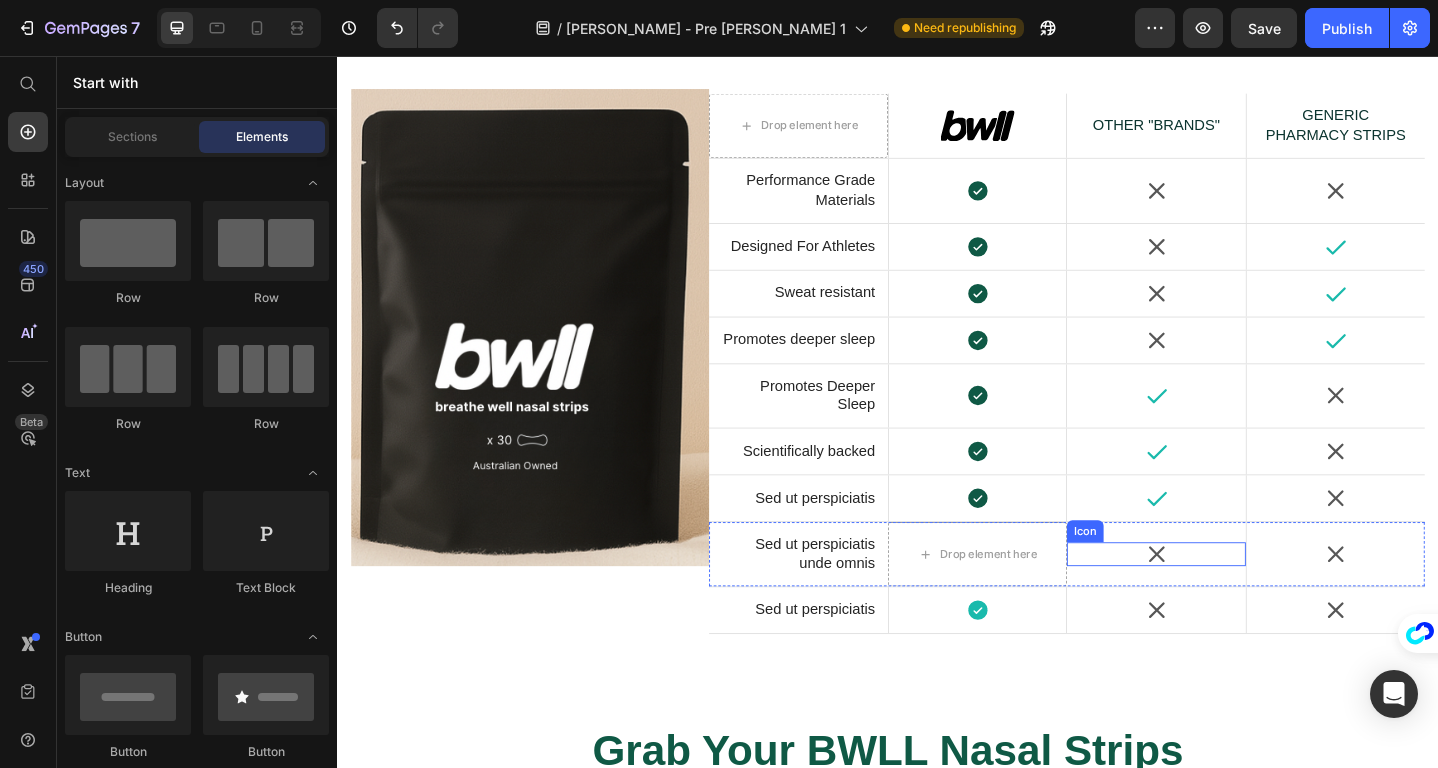 click on "Icon" at bounding box center (1229, 599) 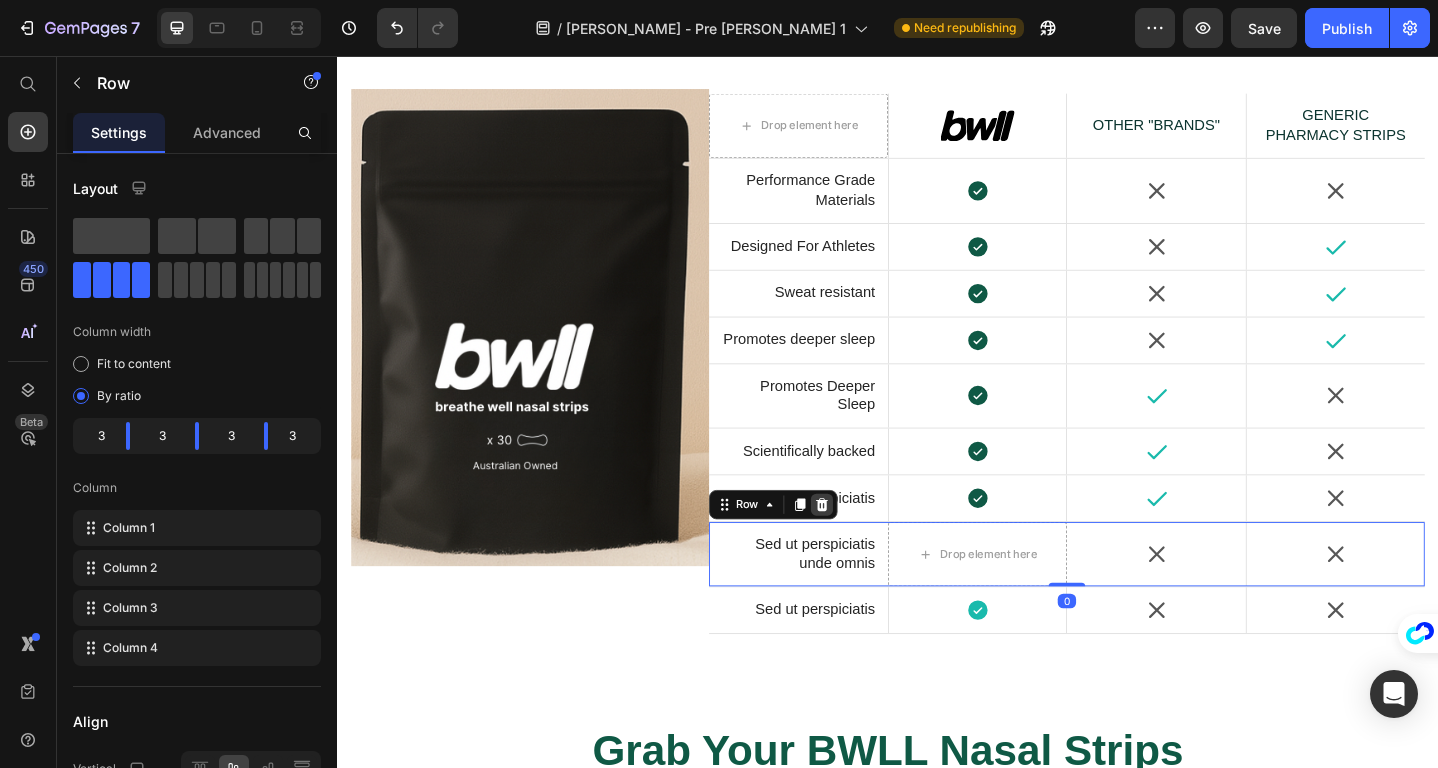 click at bounding box center [865, 545] 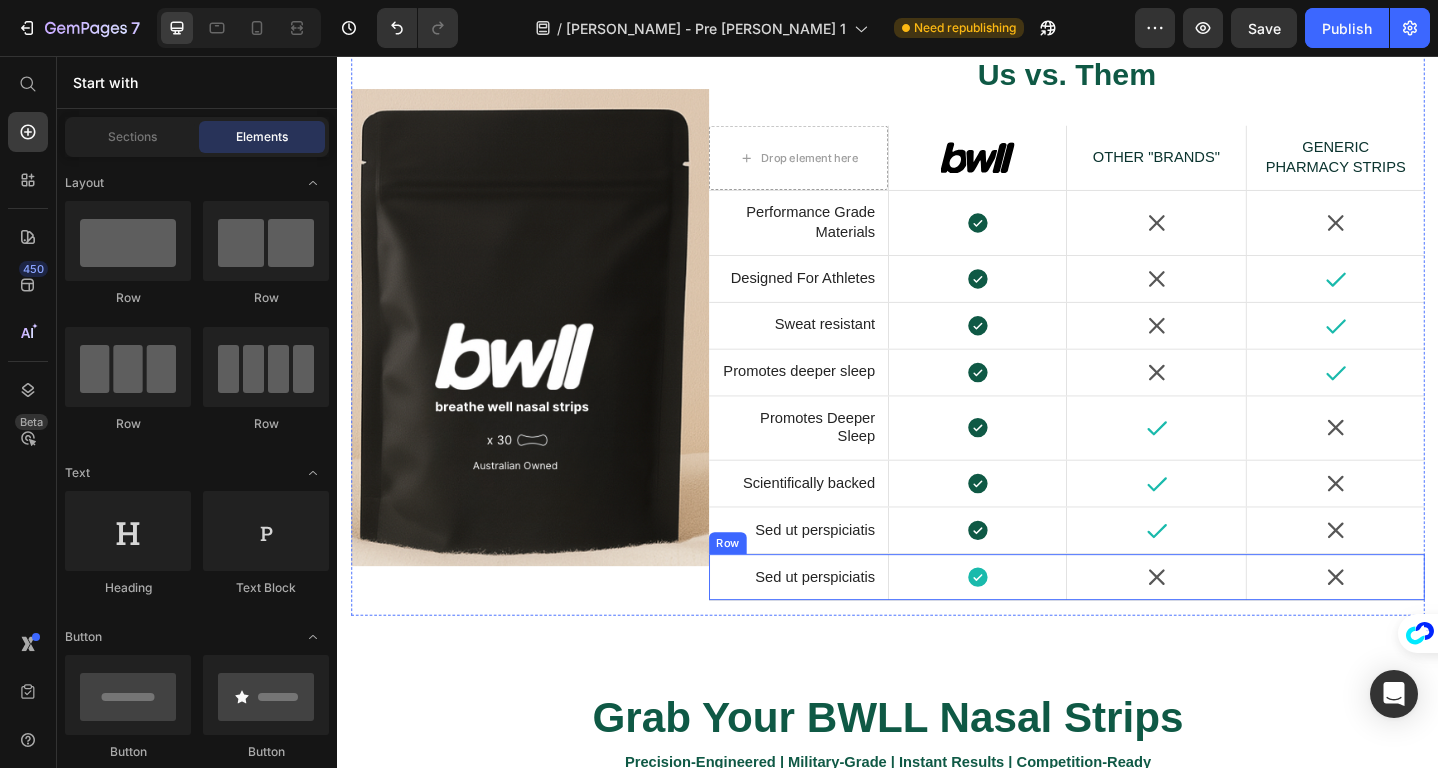 click on "Icon" at bounding box center [1229, 624] 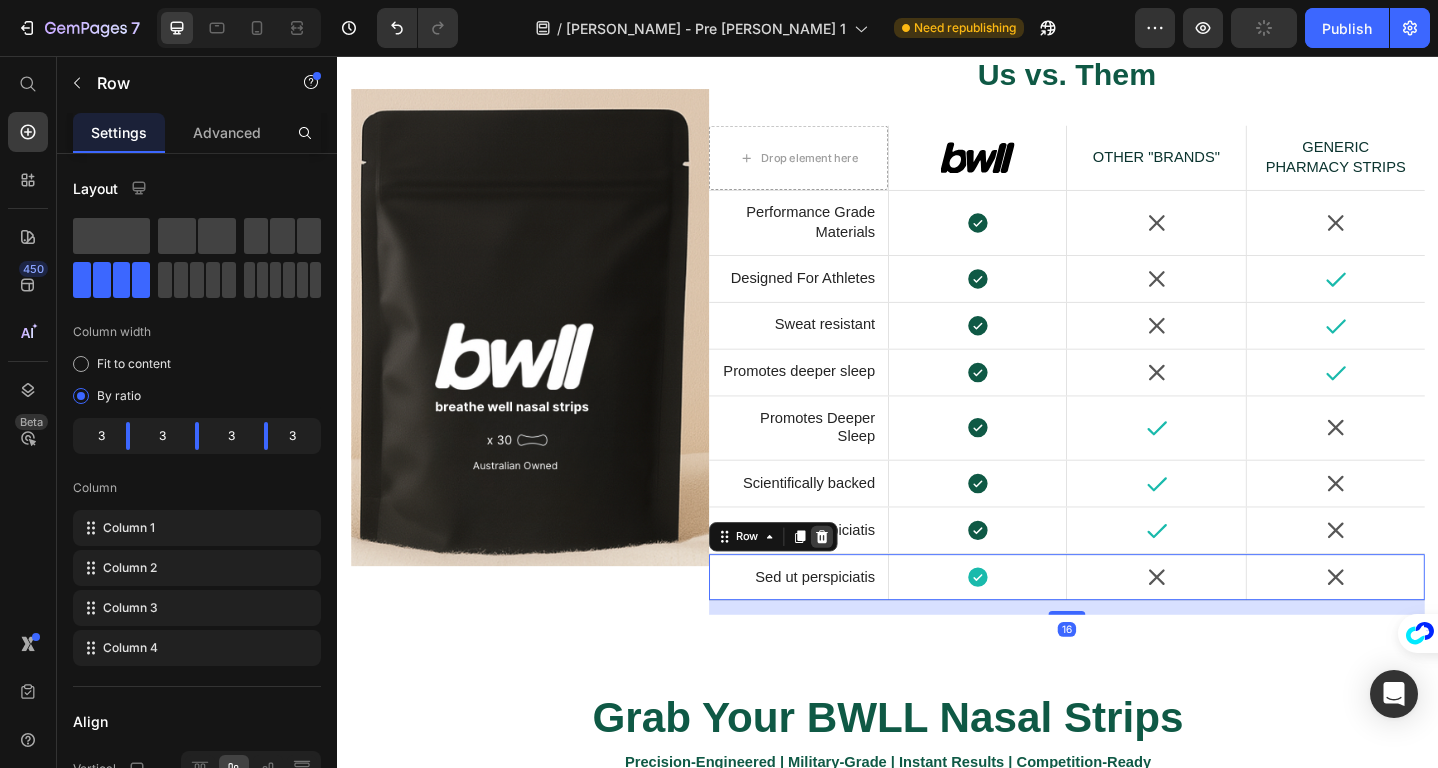 click 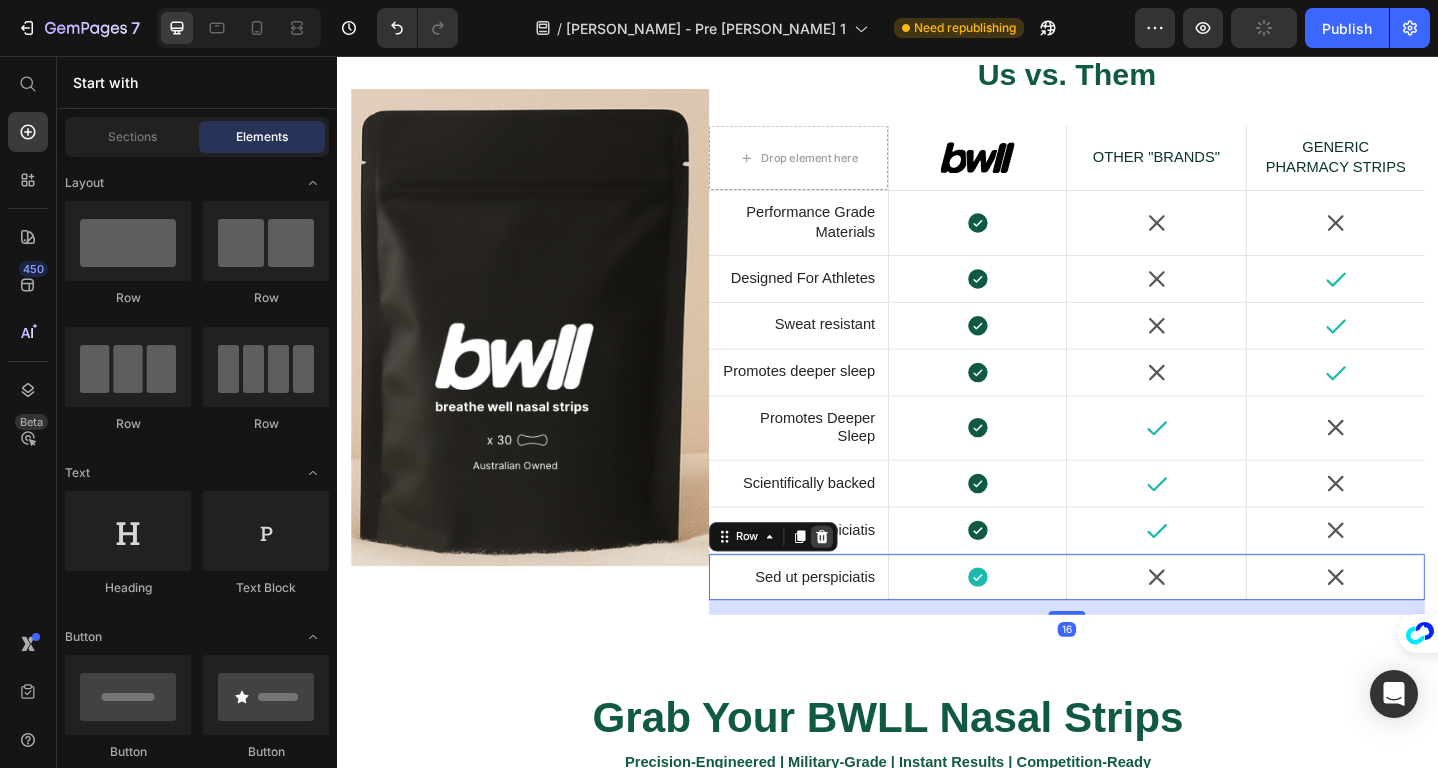 scroll, scrollTop: 5241, scrollLeft: 0, axis: vertical 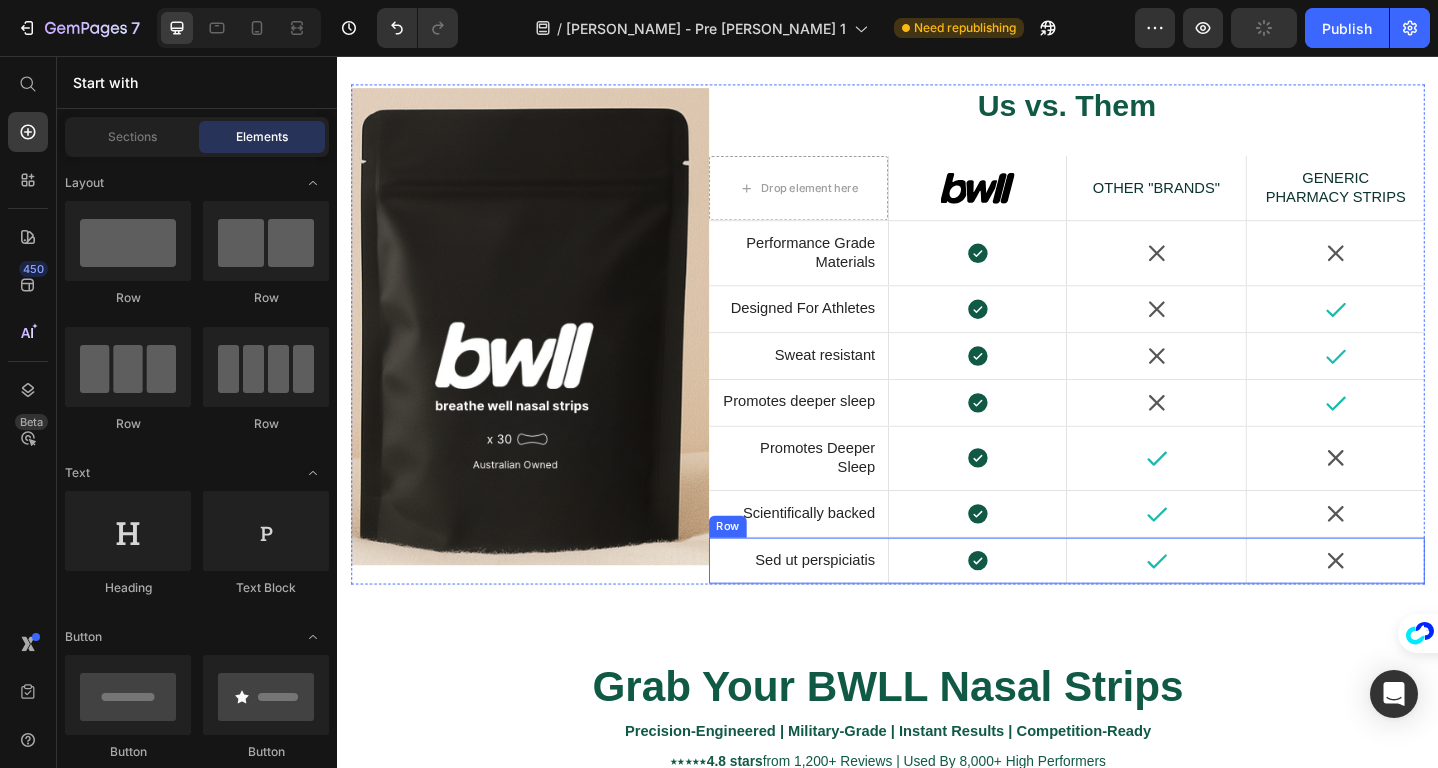 click on "Icon" at bounding box center [1229, 606] 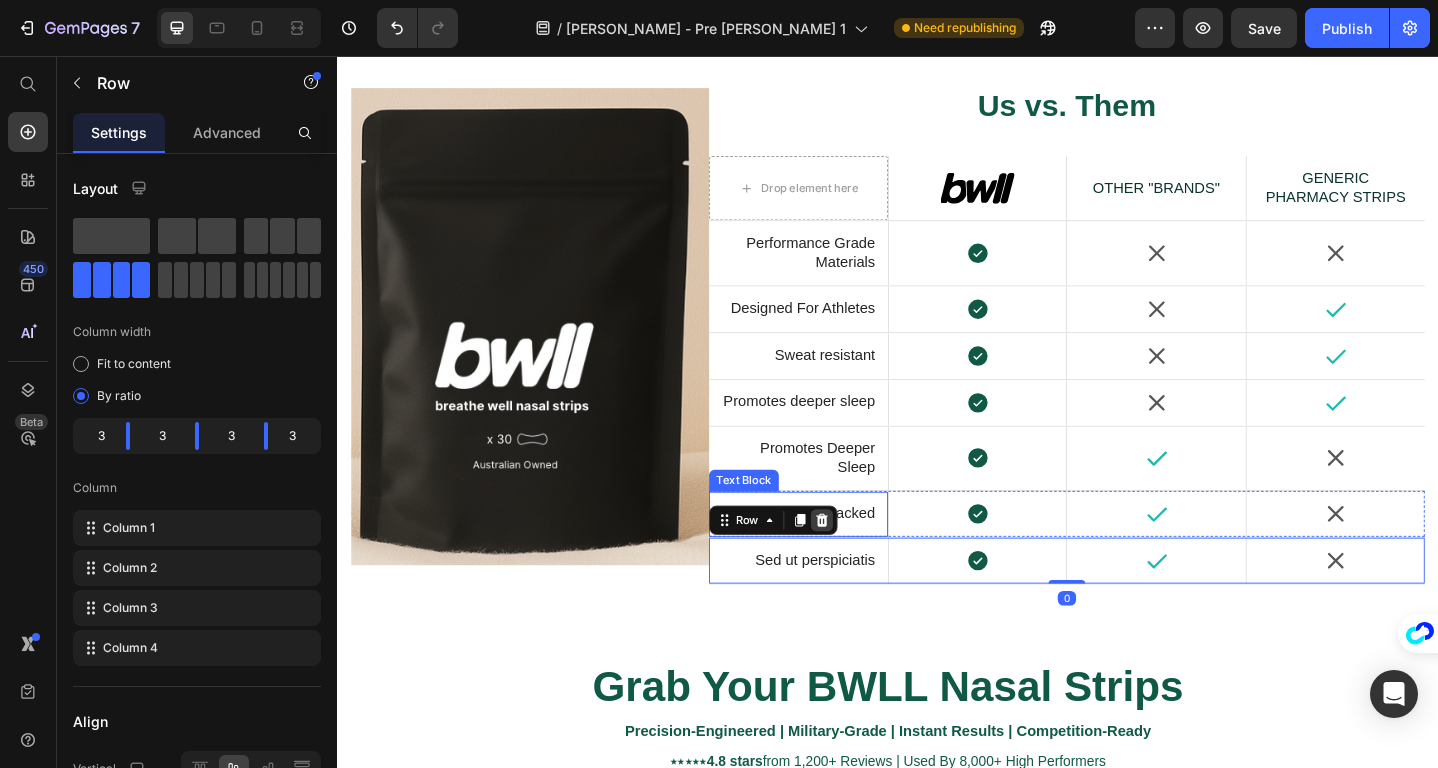 click at bounding box center [865, 562] 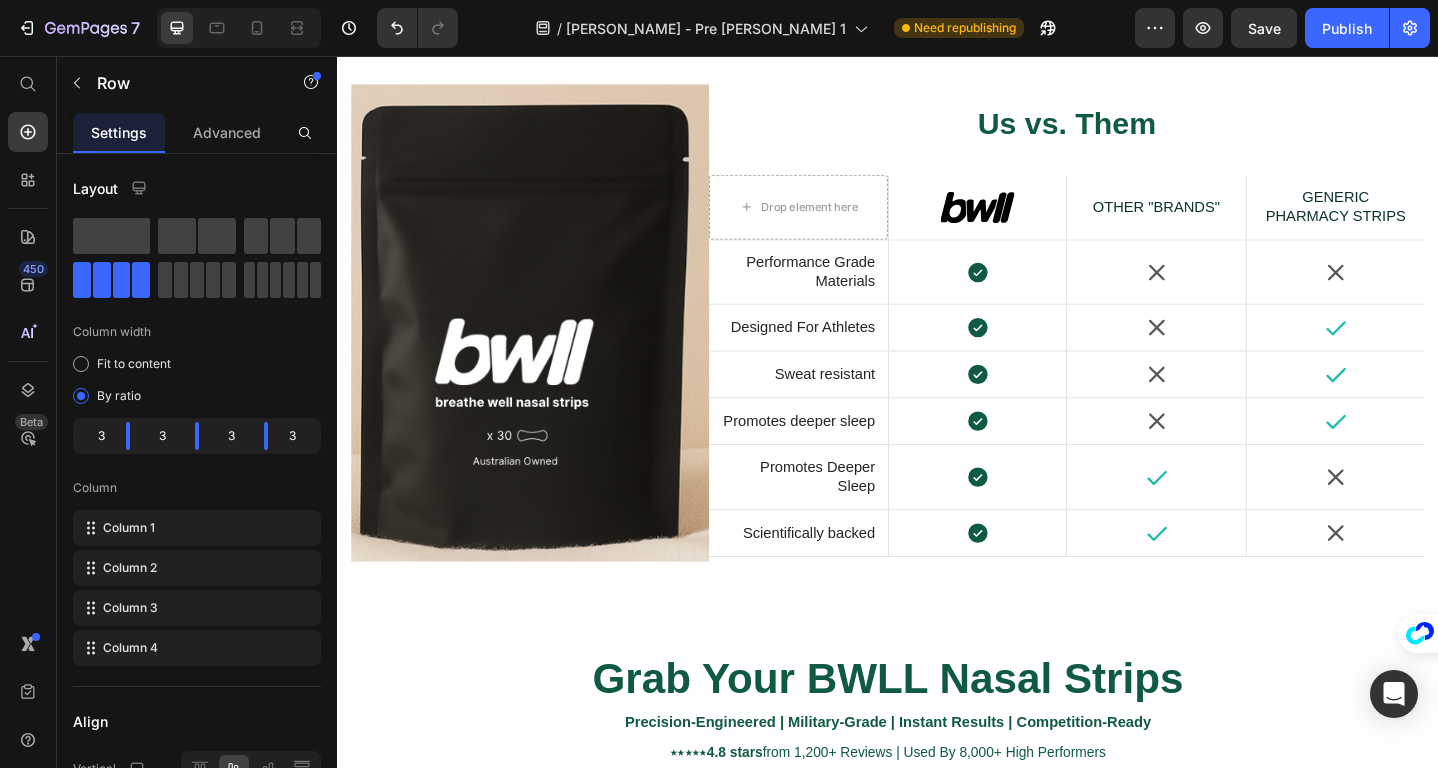 scroll, scrollTop: 5236, scrollLeft: 0, axis: vertical 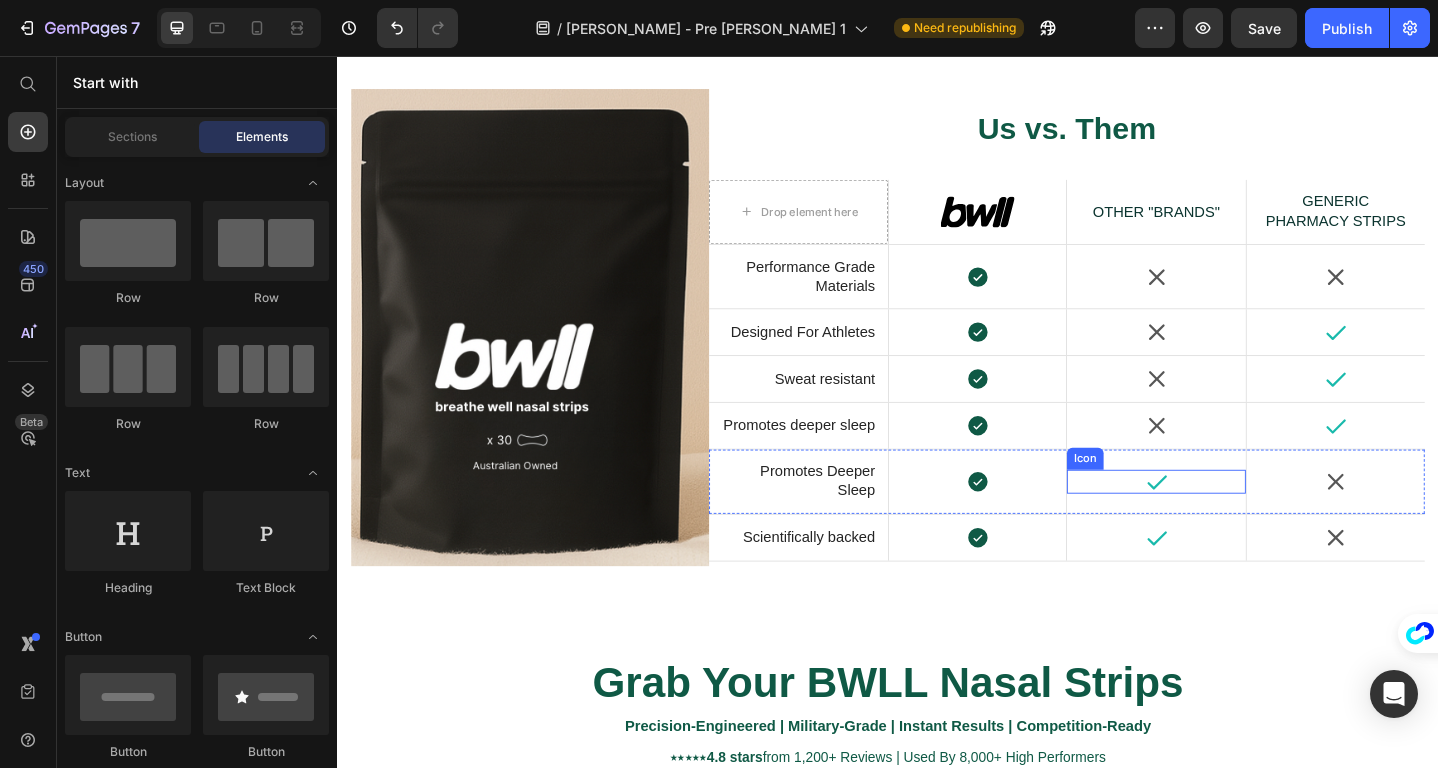 click 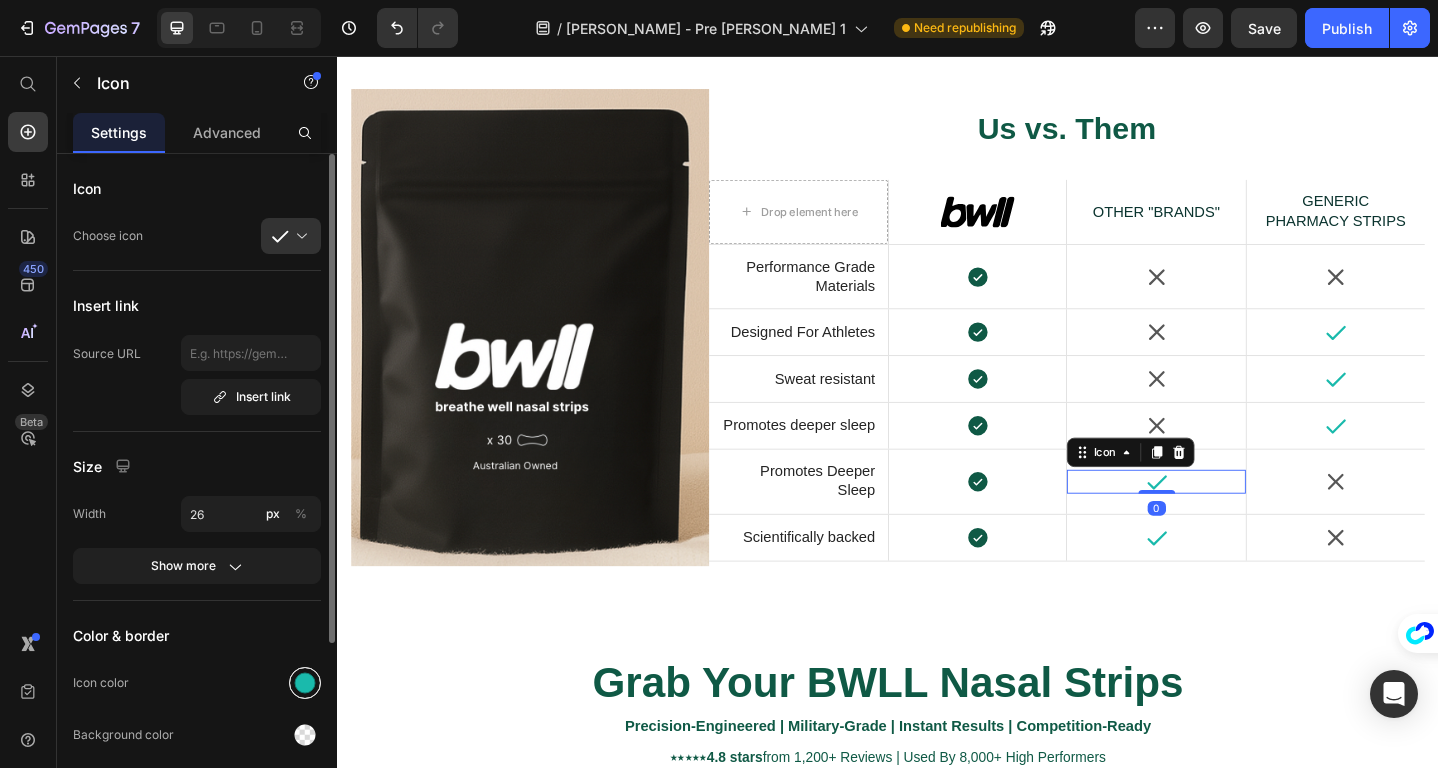 click at bounding box center [305, 683] 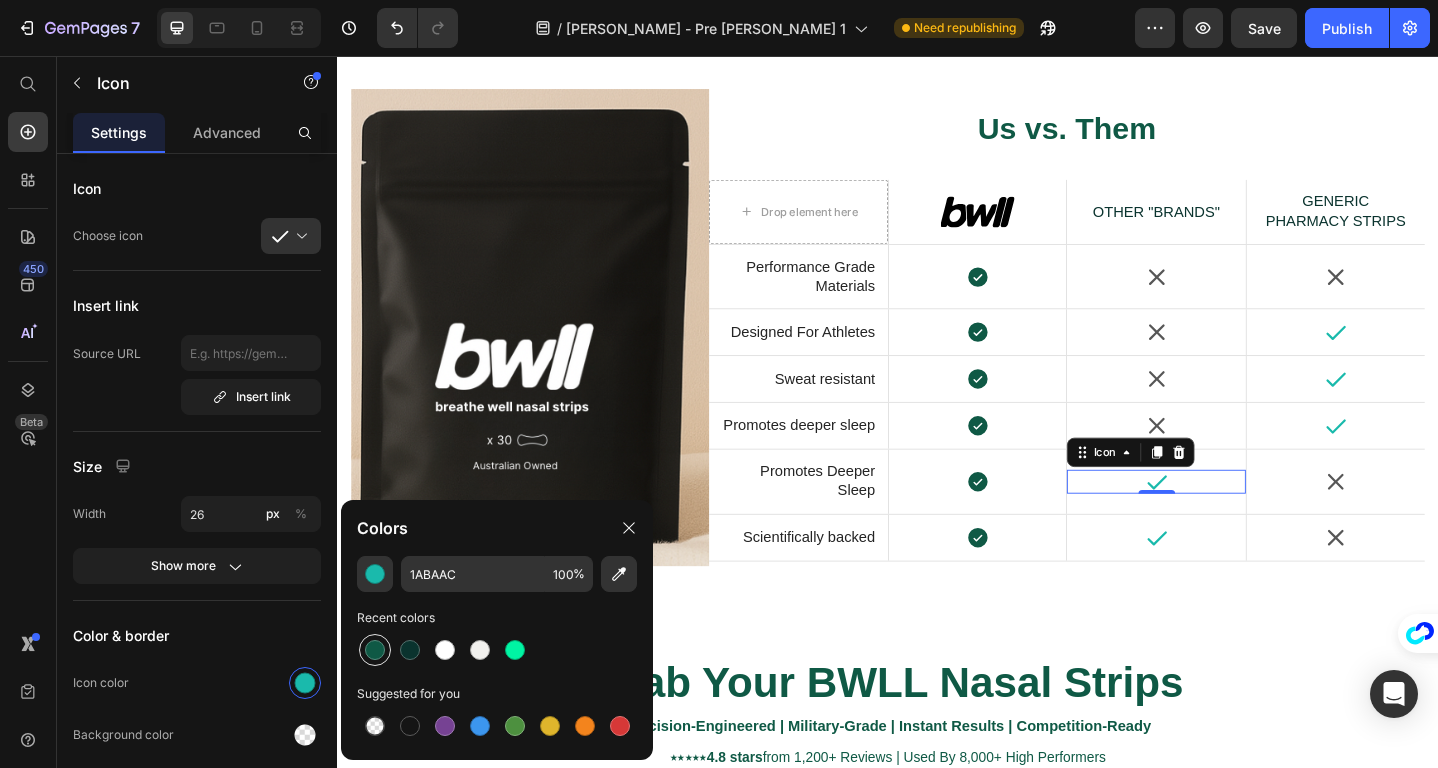 click at bounding box center [375, 650] 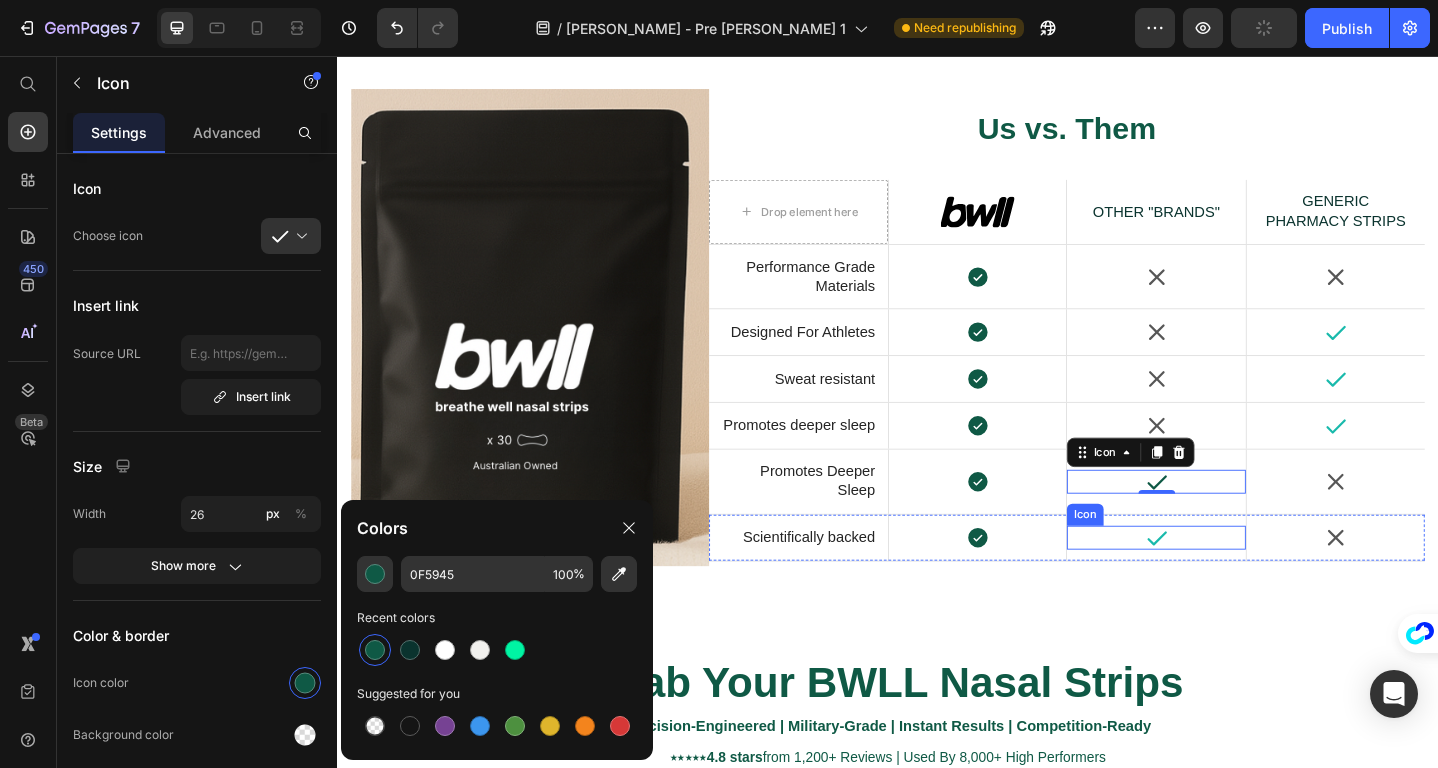 click 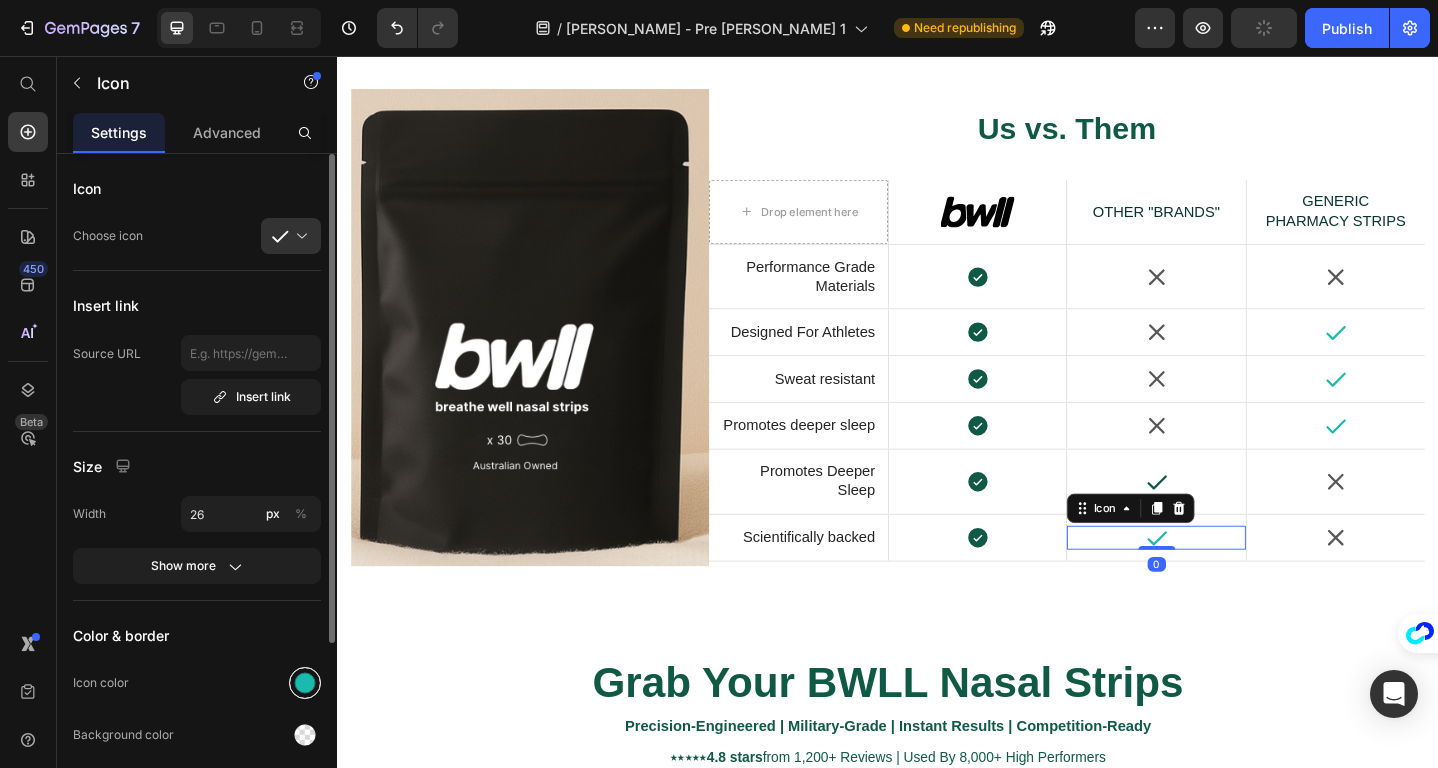 click at bounding box center [305, 683] 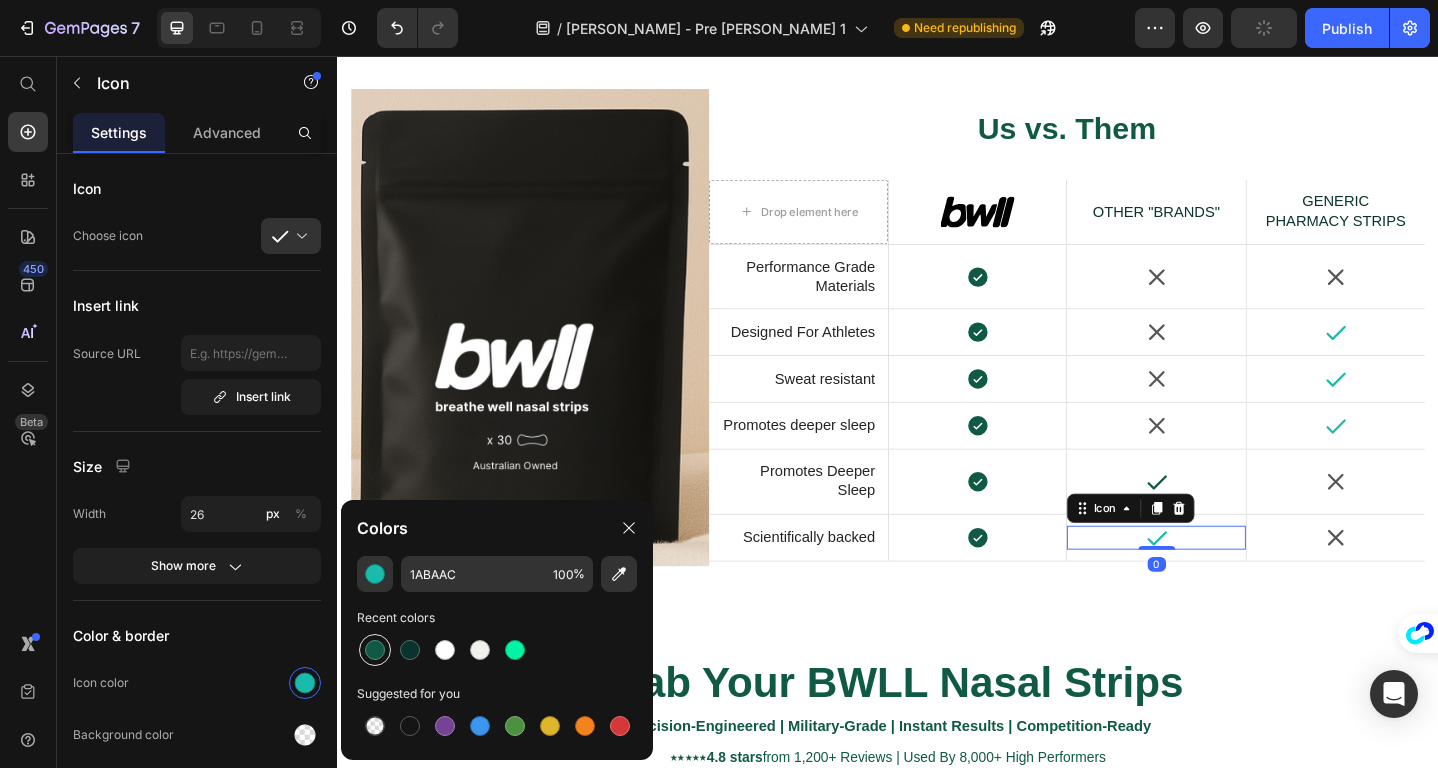 click at bounding box center [375, 650] 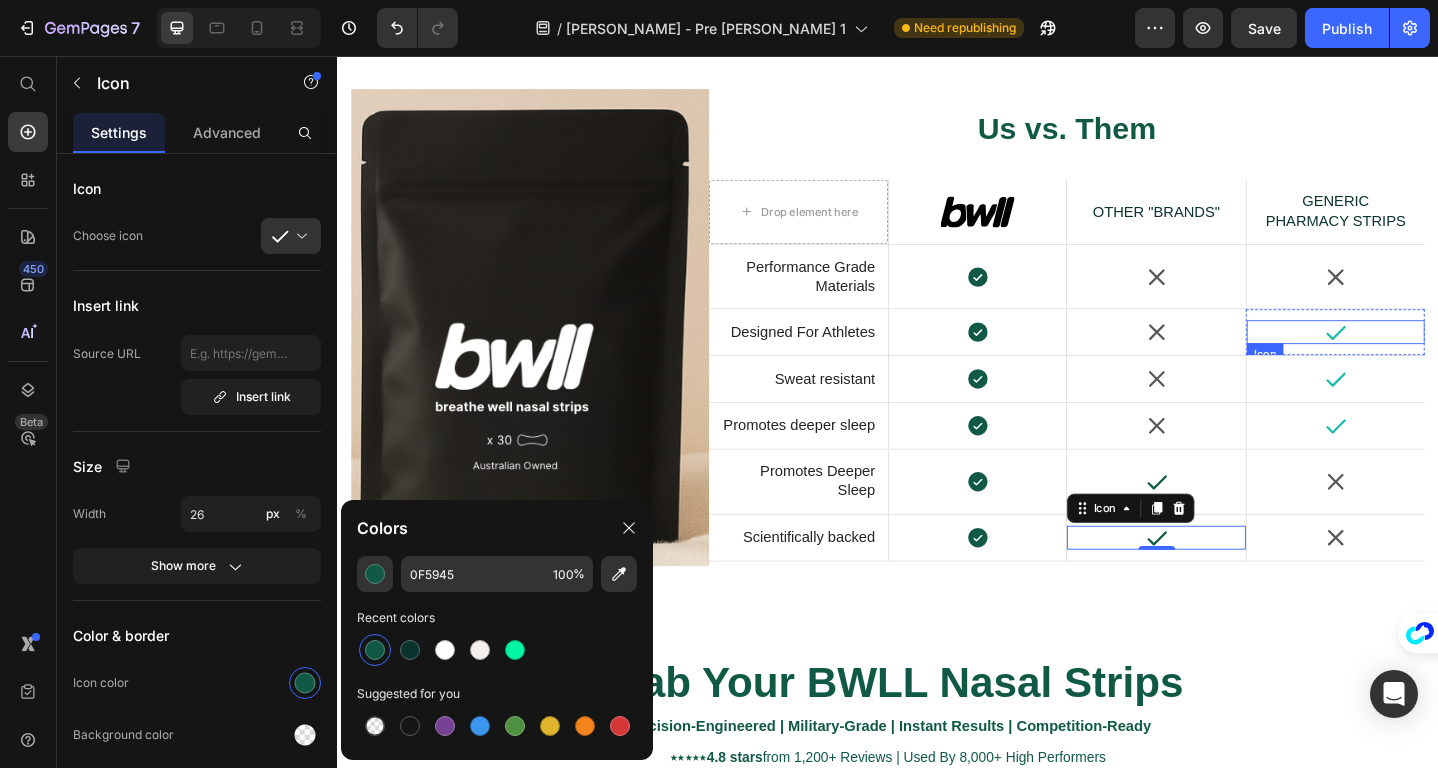 click 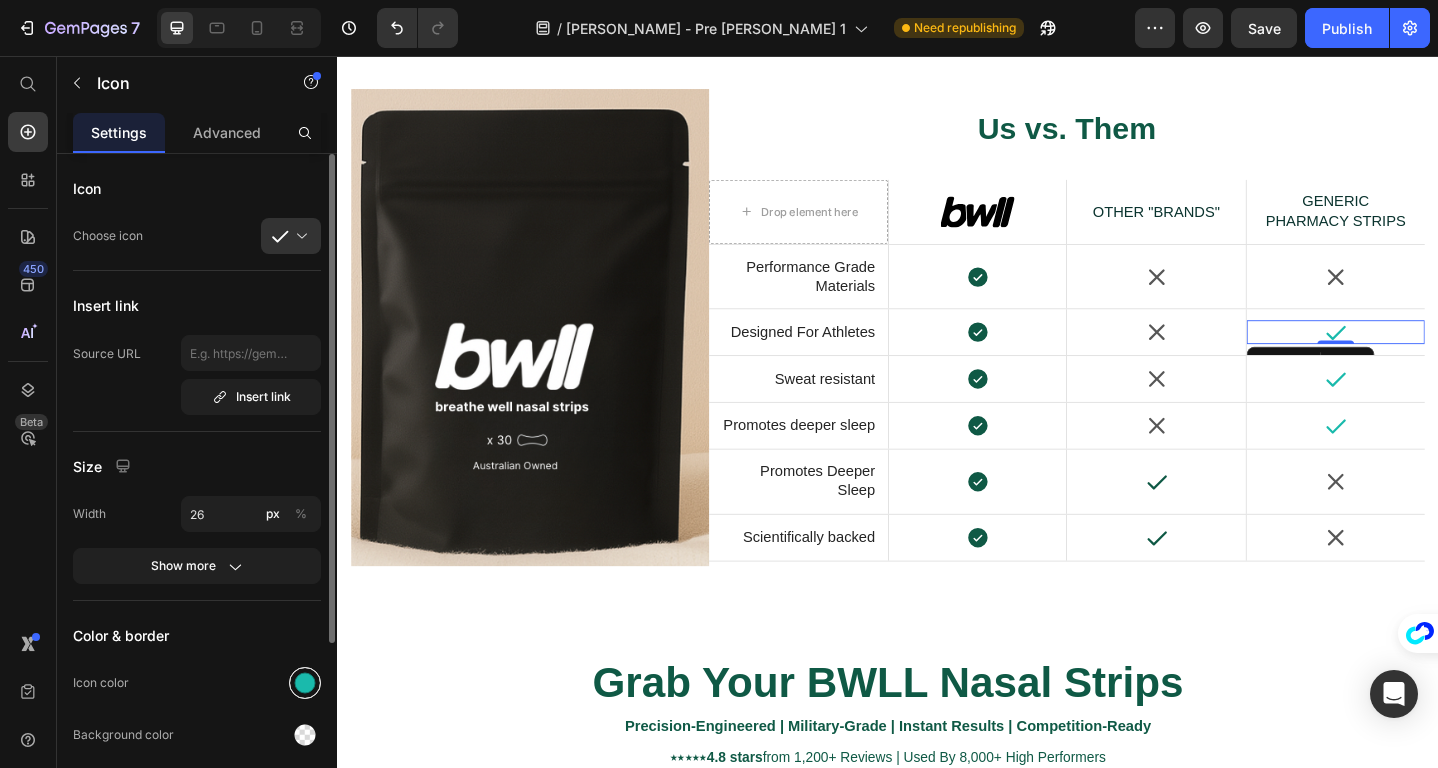 click at bounding box center [305, 683] 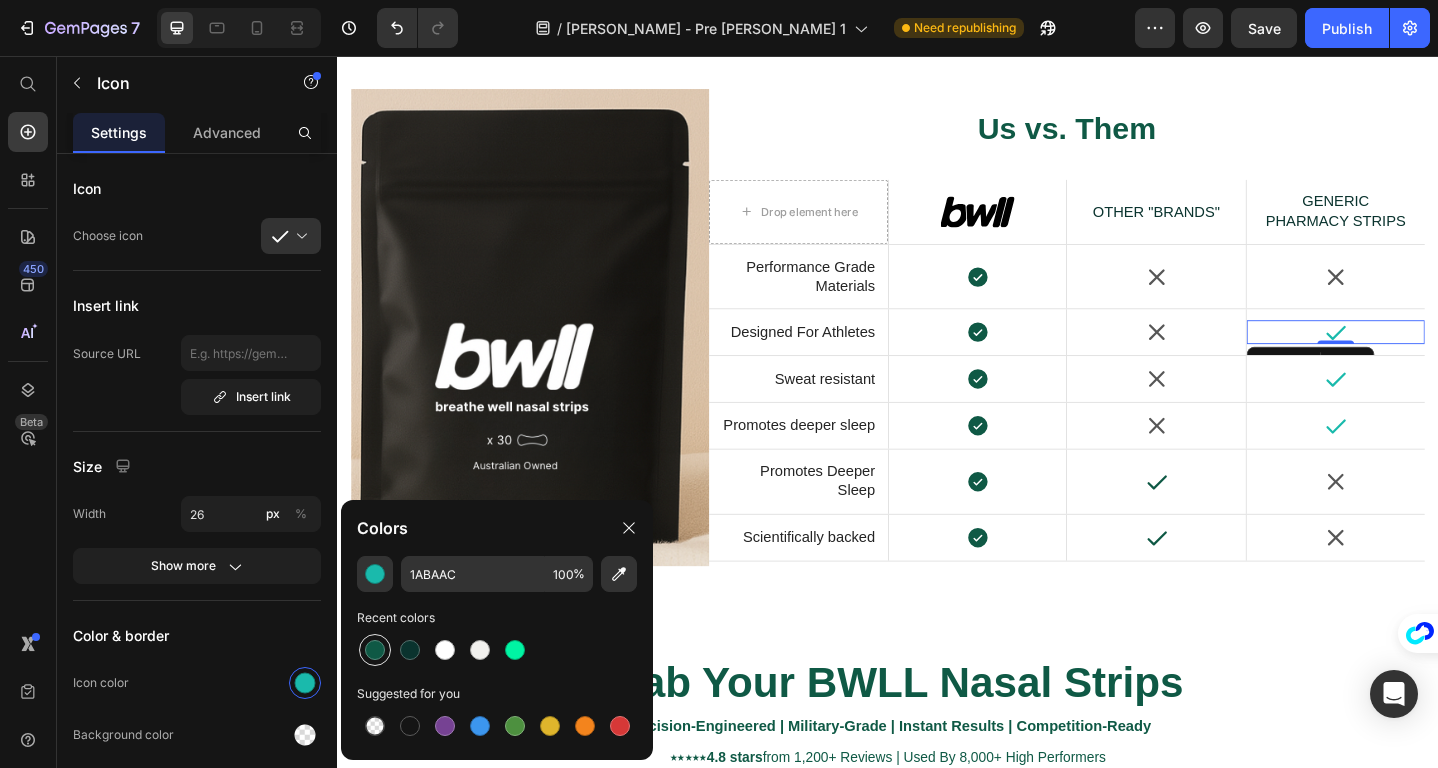 click at bounding box center (375, 650) 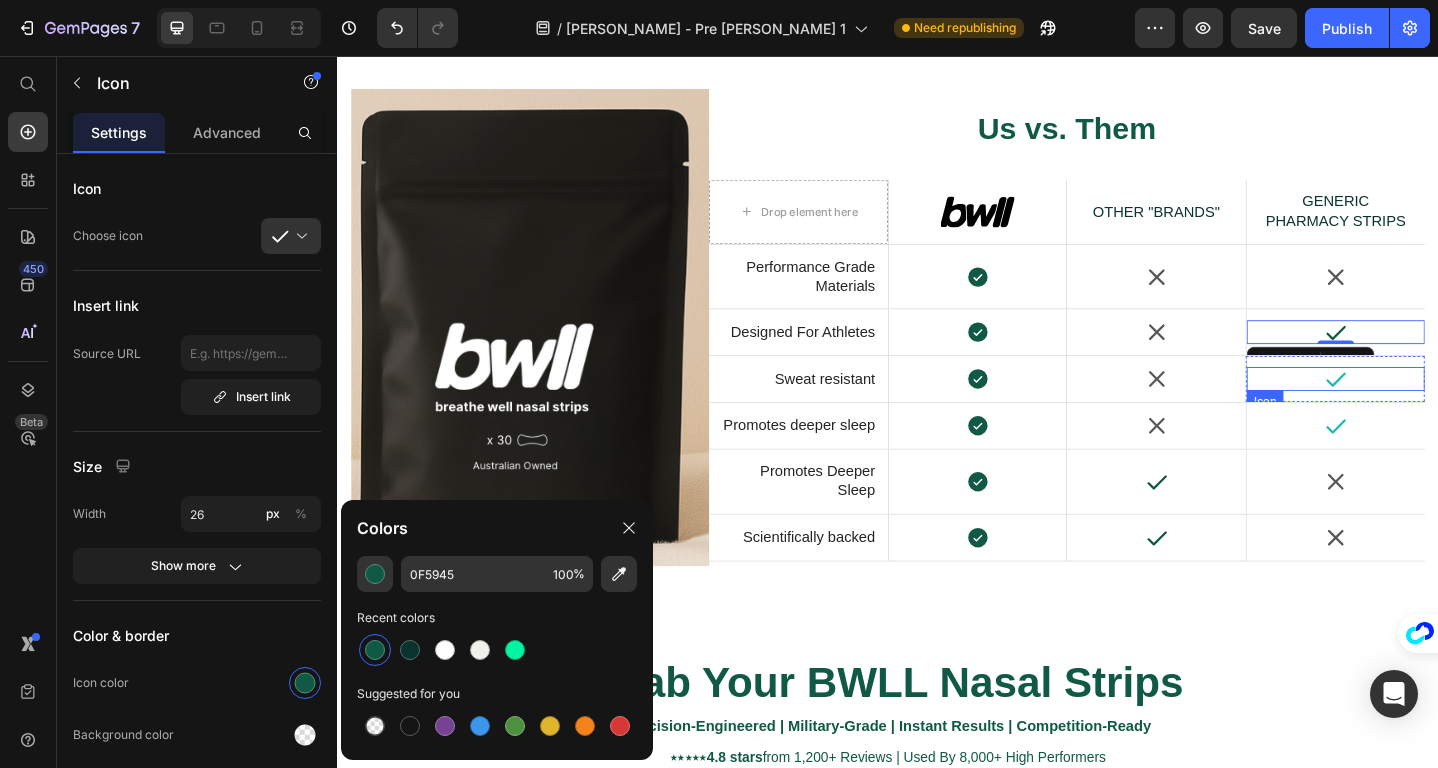 click on "Icon" at bounding box center [1425, 408] 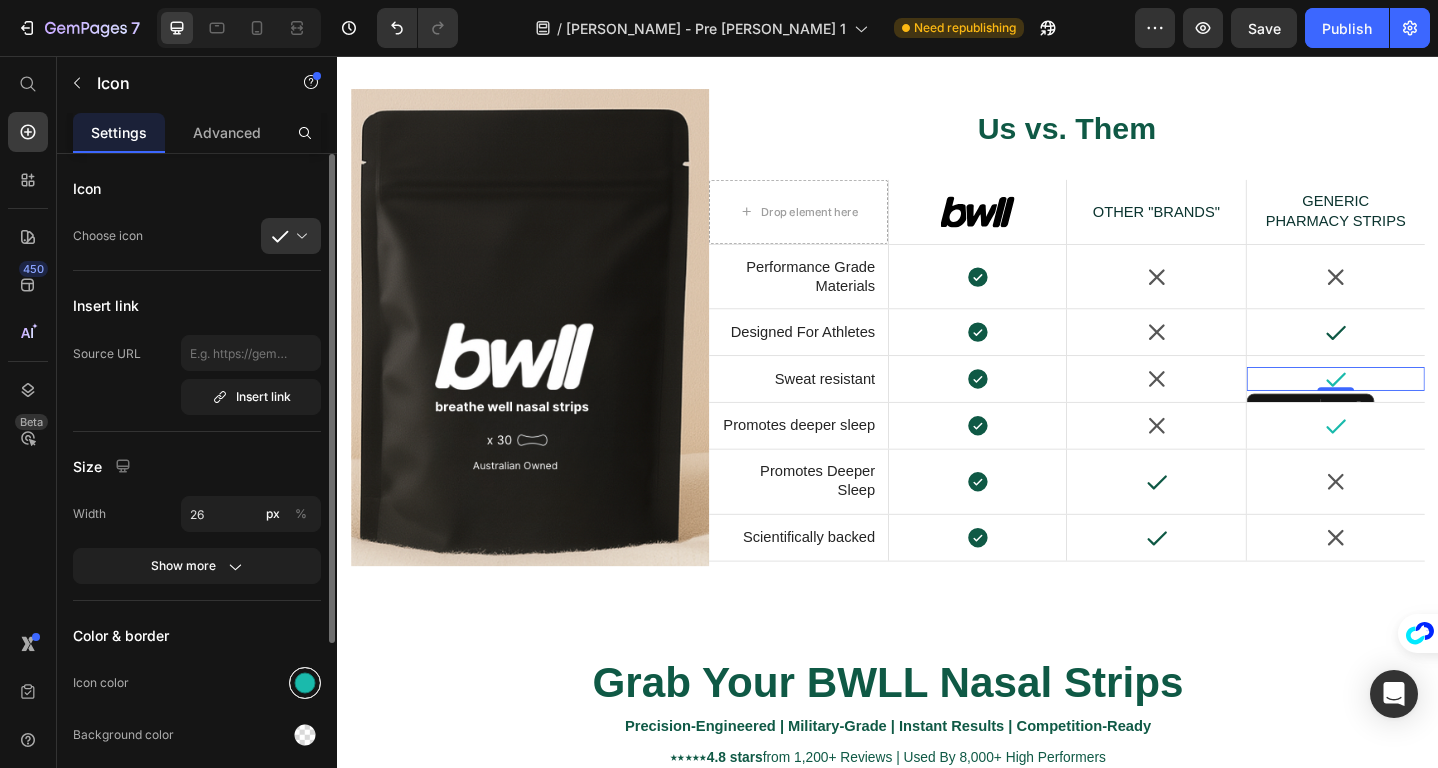 click at bounding box center (305, 683) 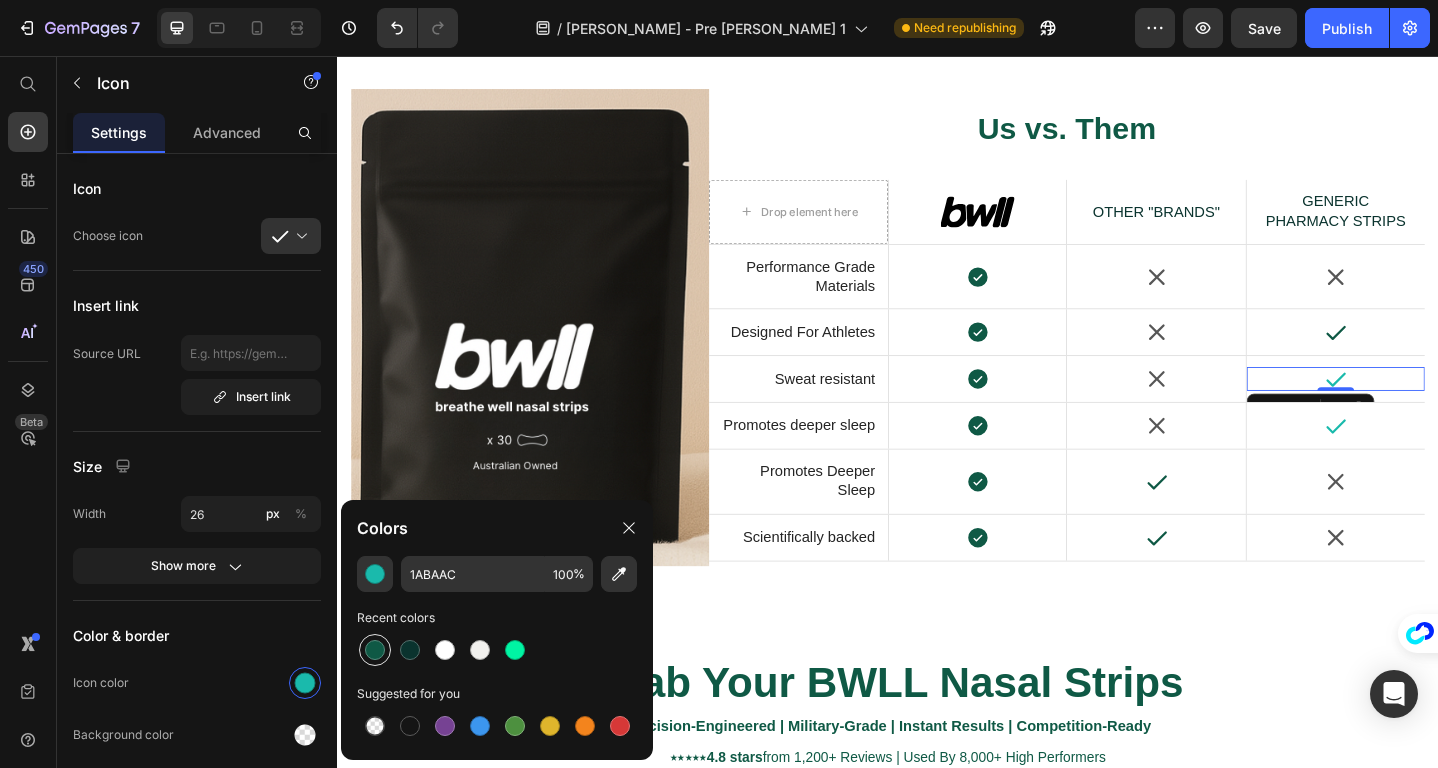 click at bounding box center (375, 650) 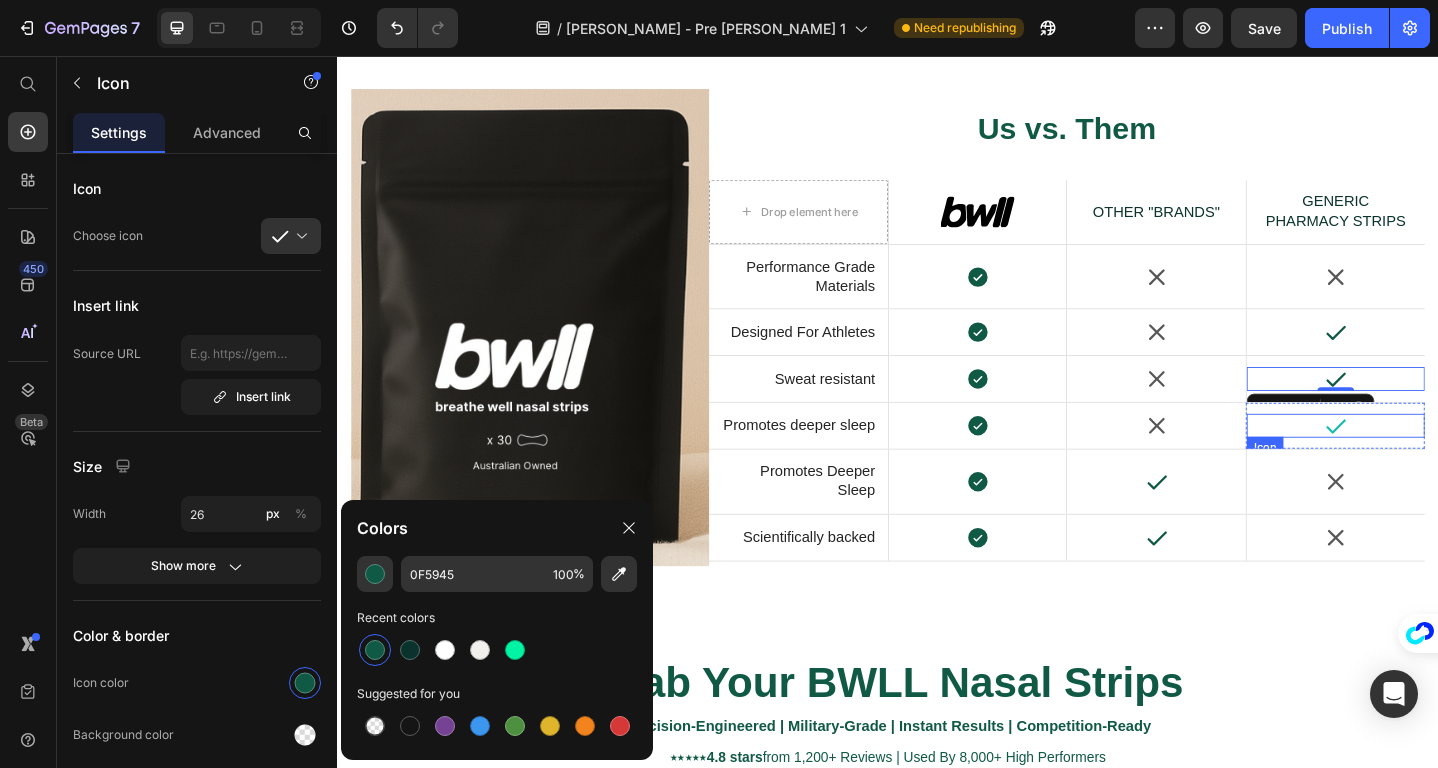 click 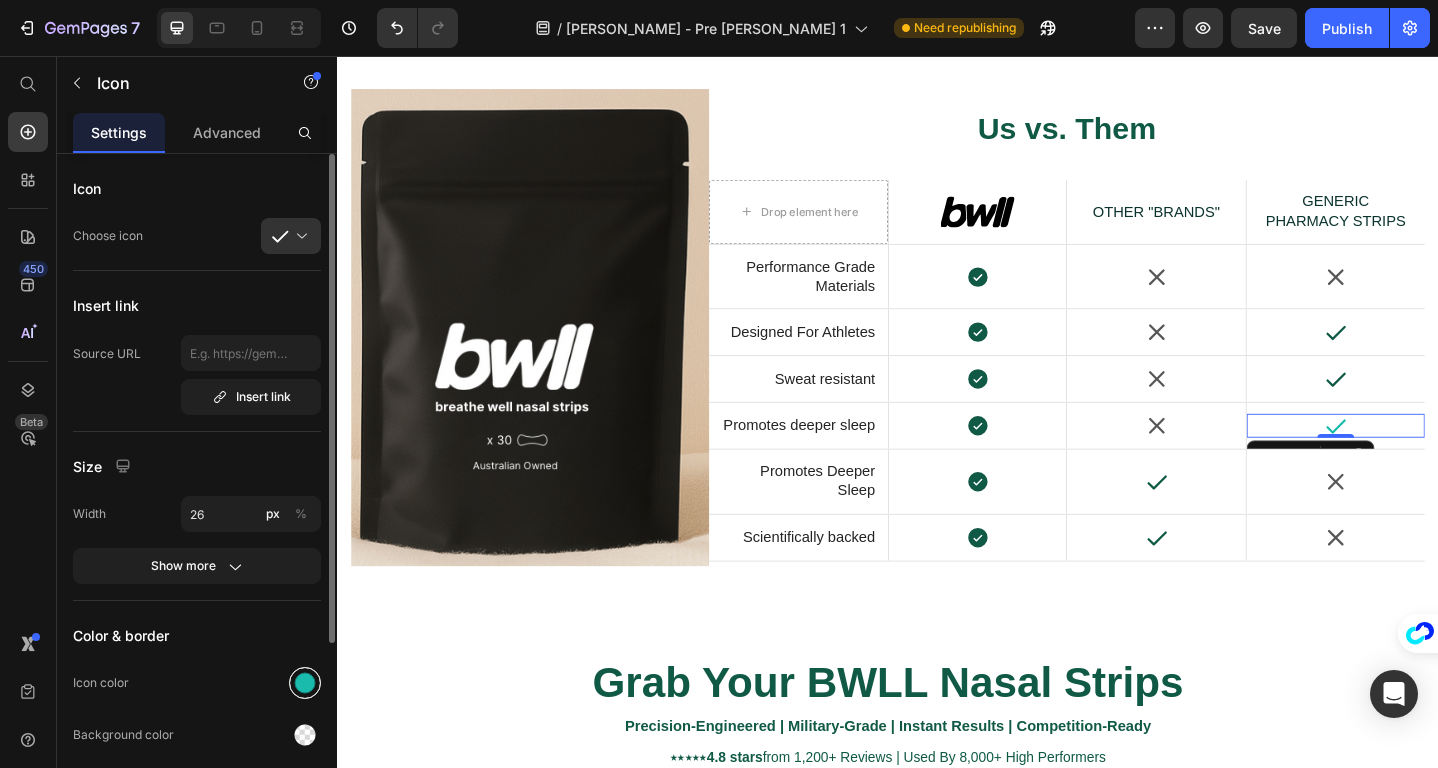click at bounding box center [305, 683] 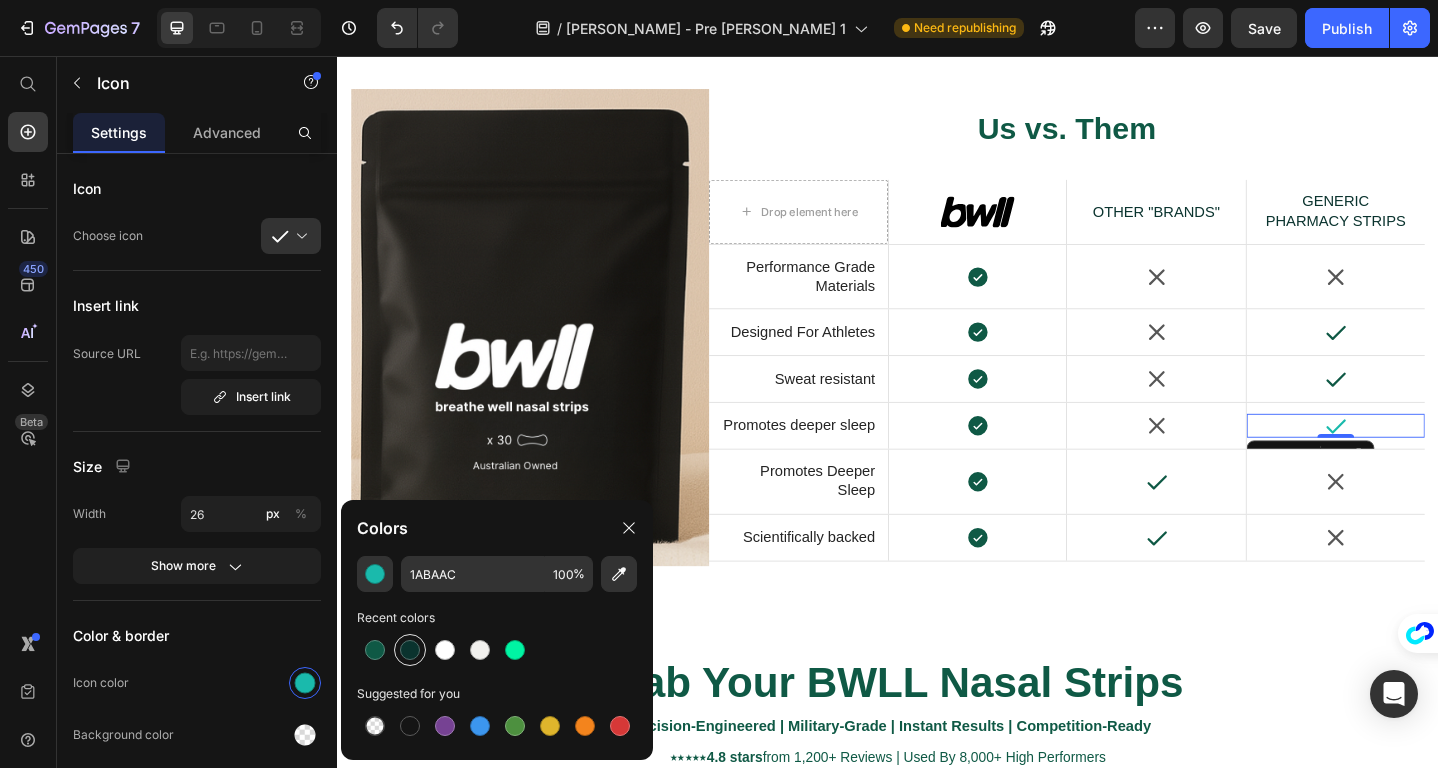 click at bounding box center [410, 650] 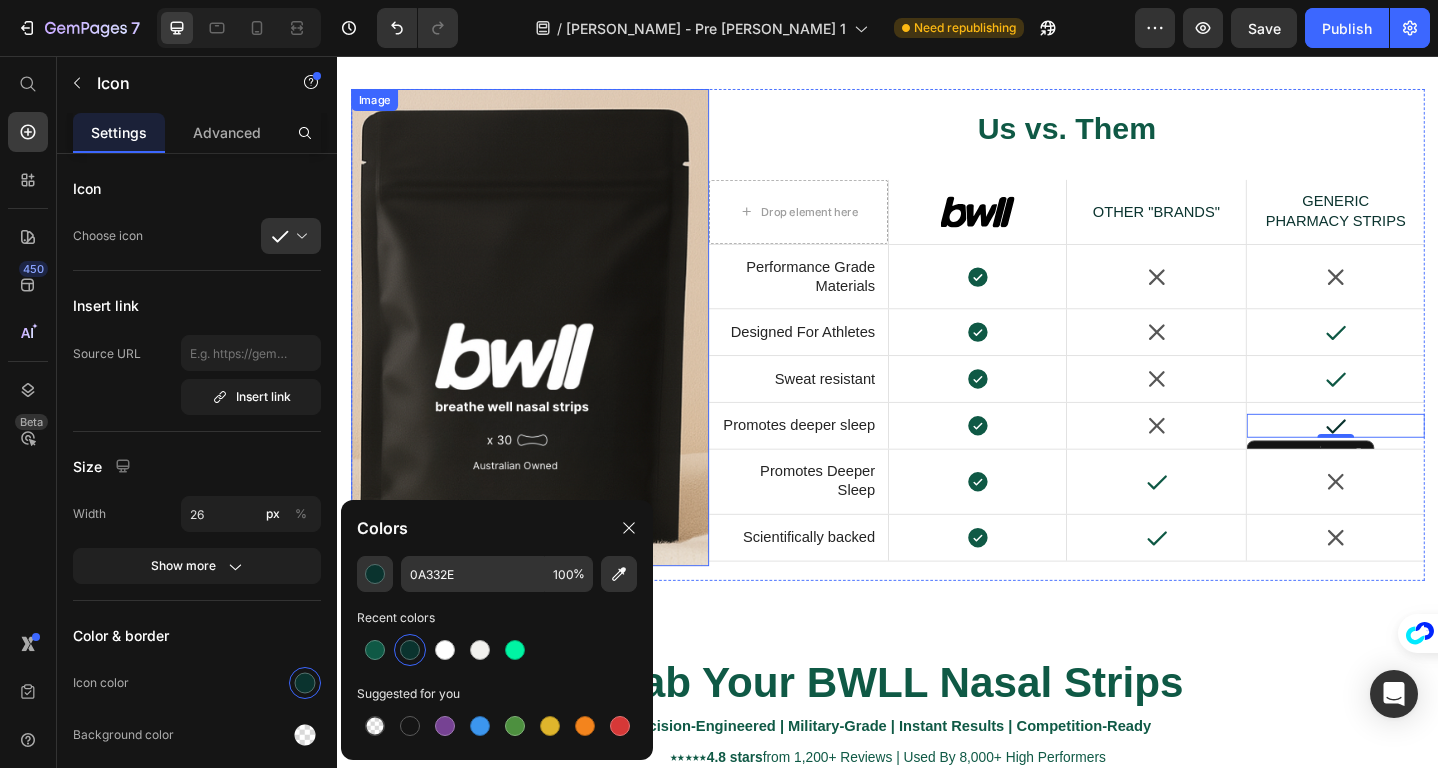 click at bounding box center (547, 352) 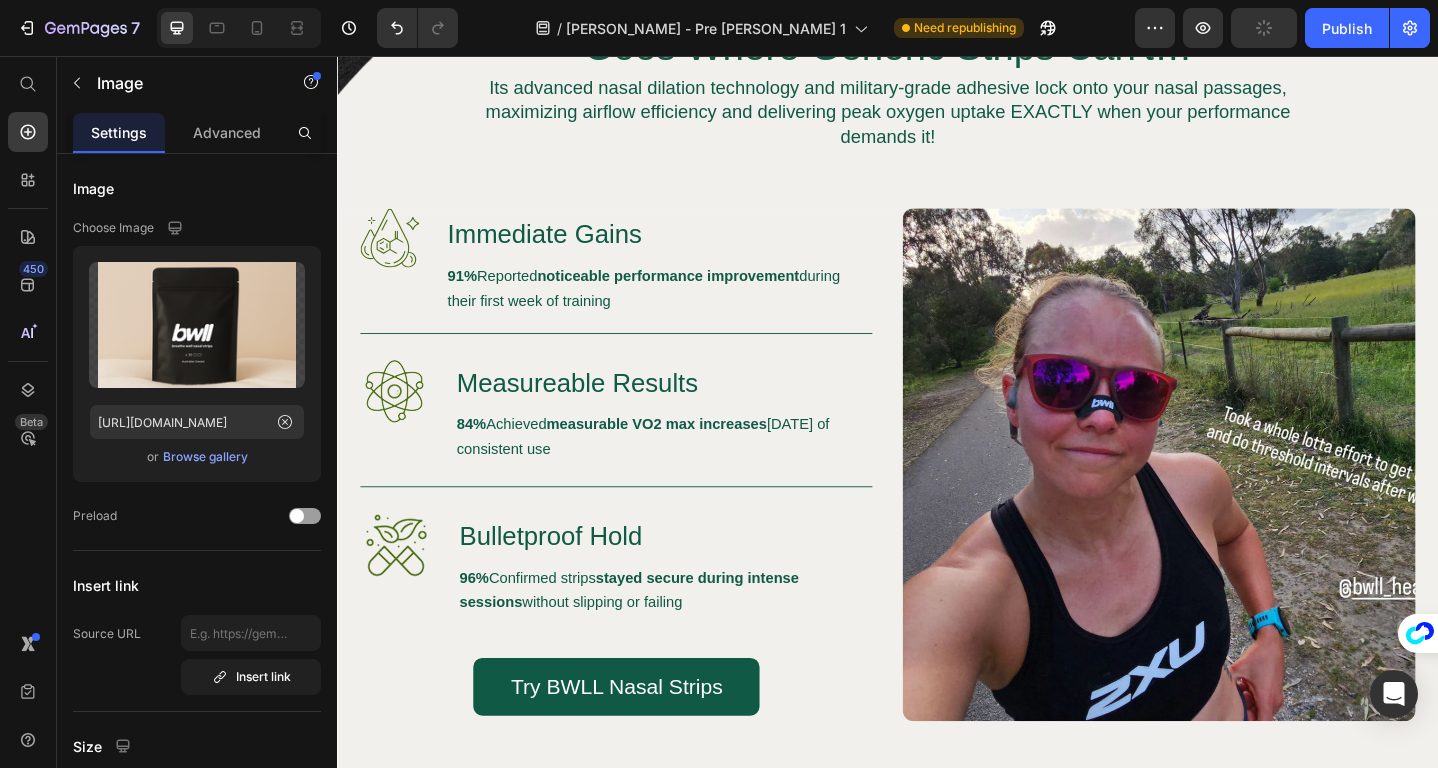 scroll, scrollTop: 1407, scrollLeft: 0, axis: vertical 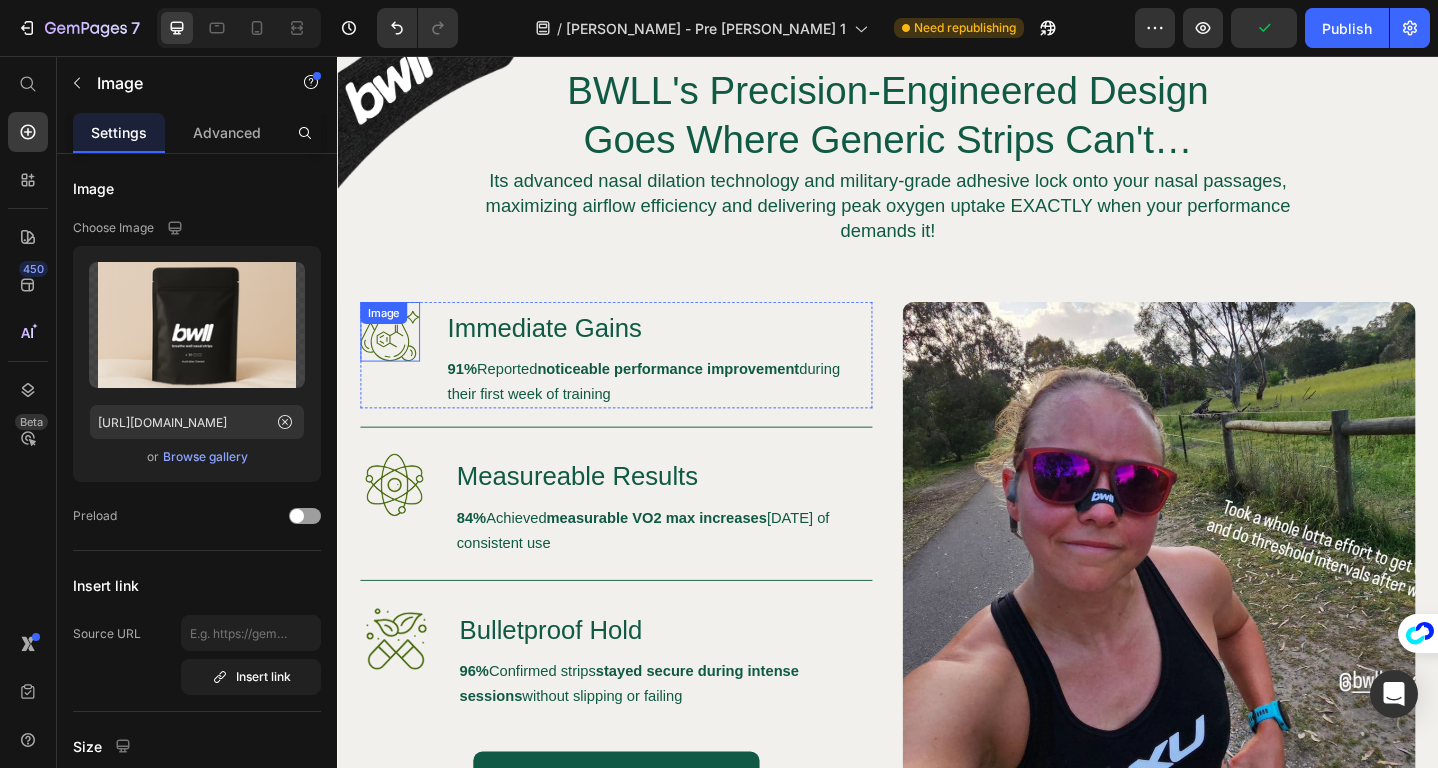 click at bounding box center (394, 356) 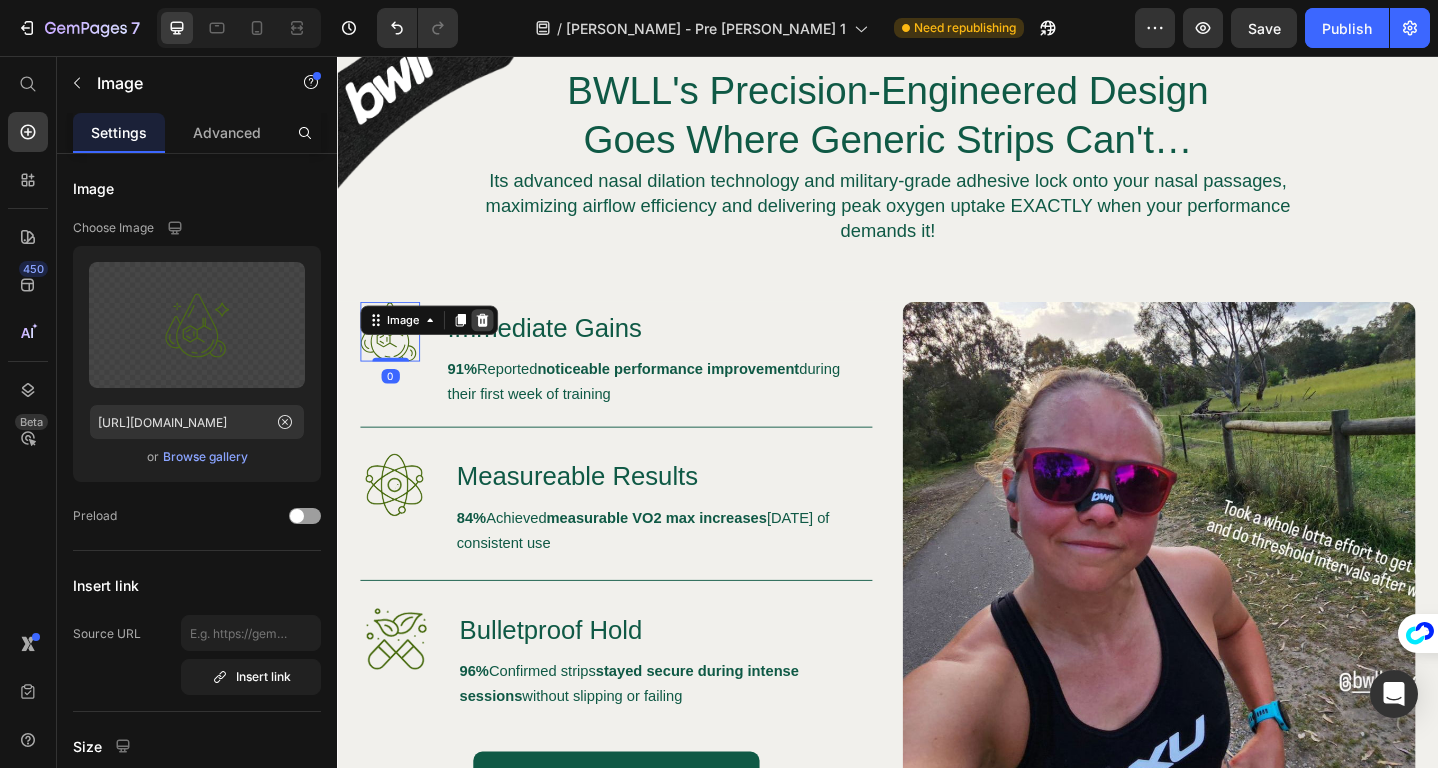 click at bounding box center [495, 344] 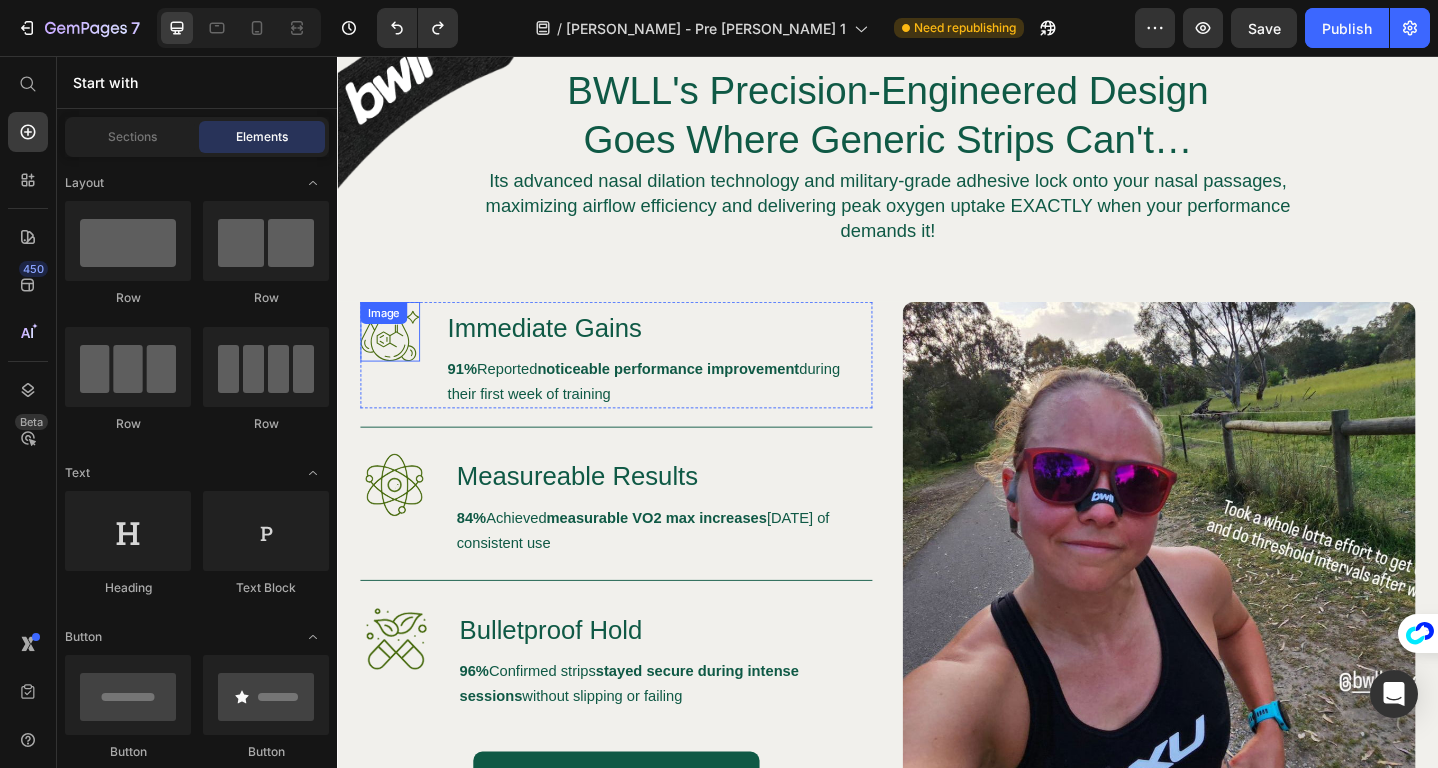 click at bounding box center [394, 356] 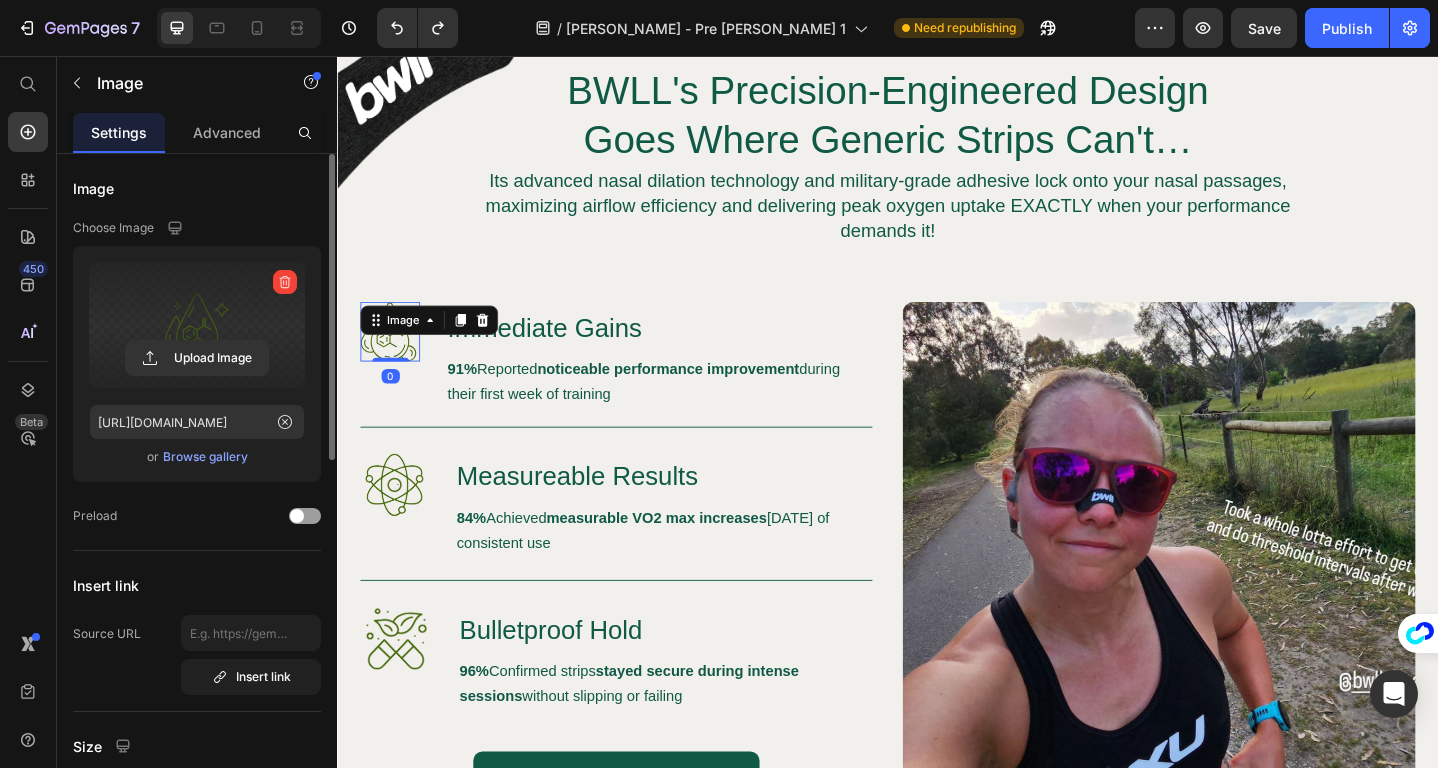 click at bounding box center (197, 325) 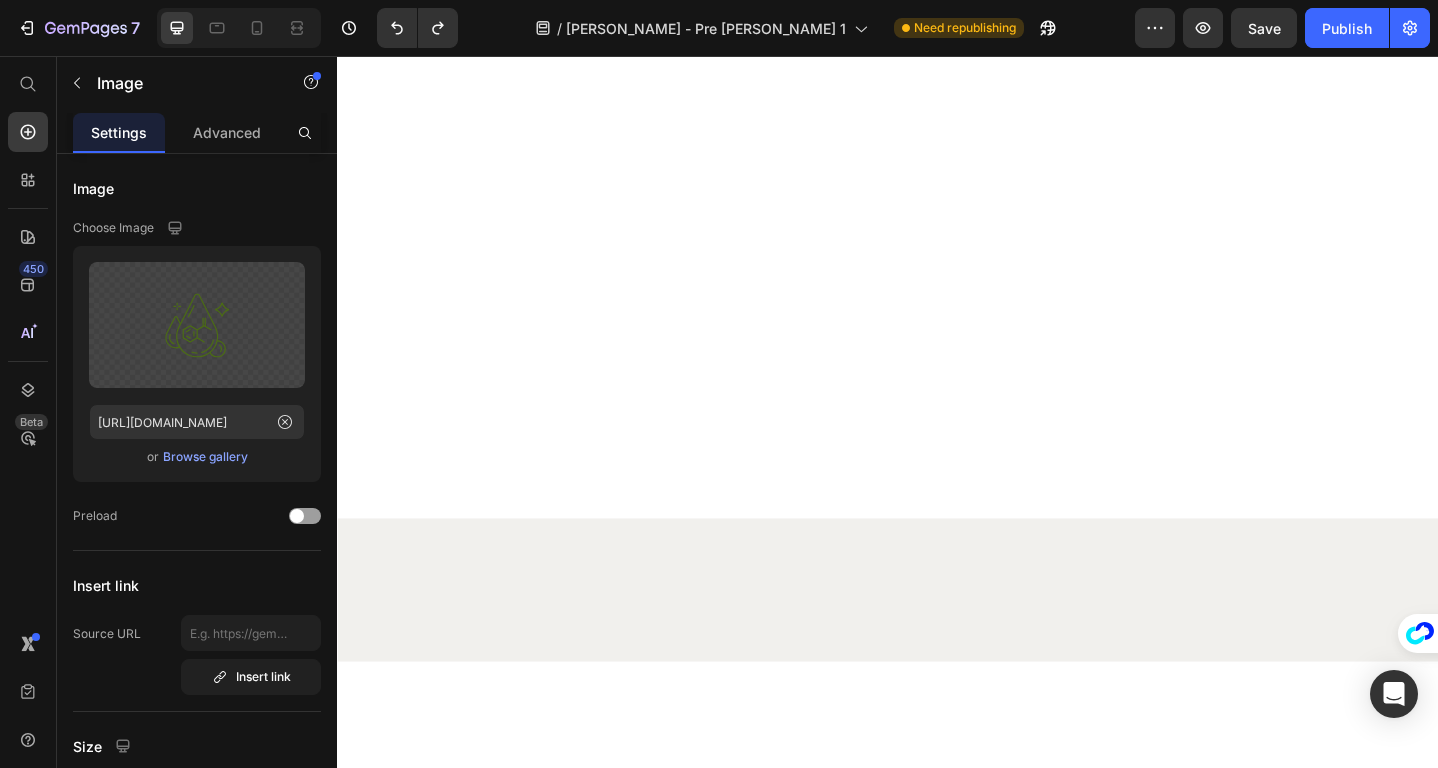 scroll, scrollTop: 0, scrollLeft: 0, axis: both 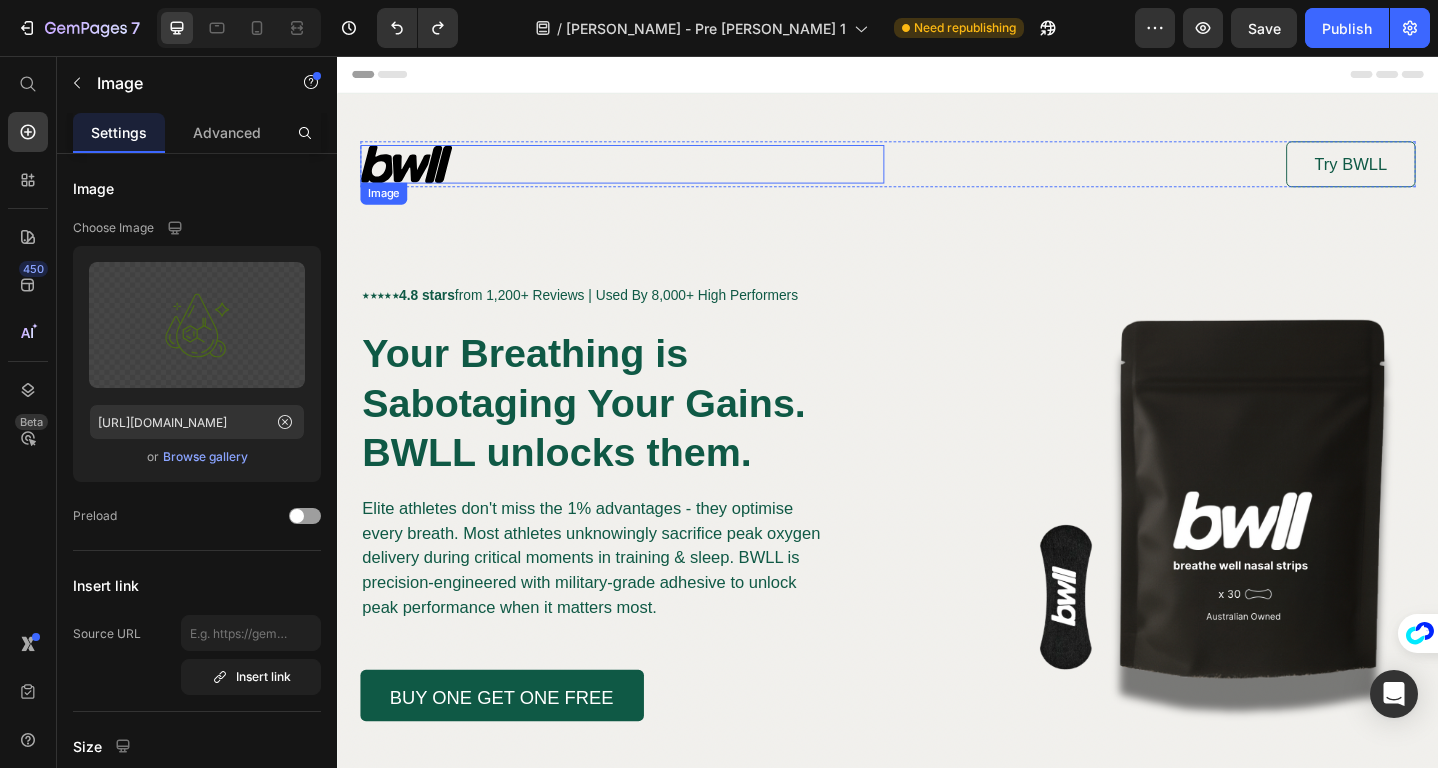 click at bounding box center [647, 174] 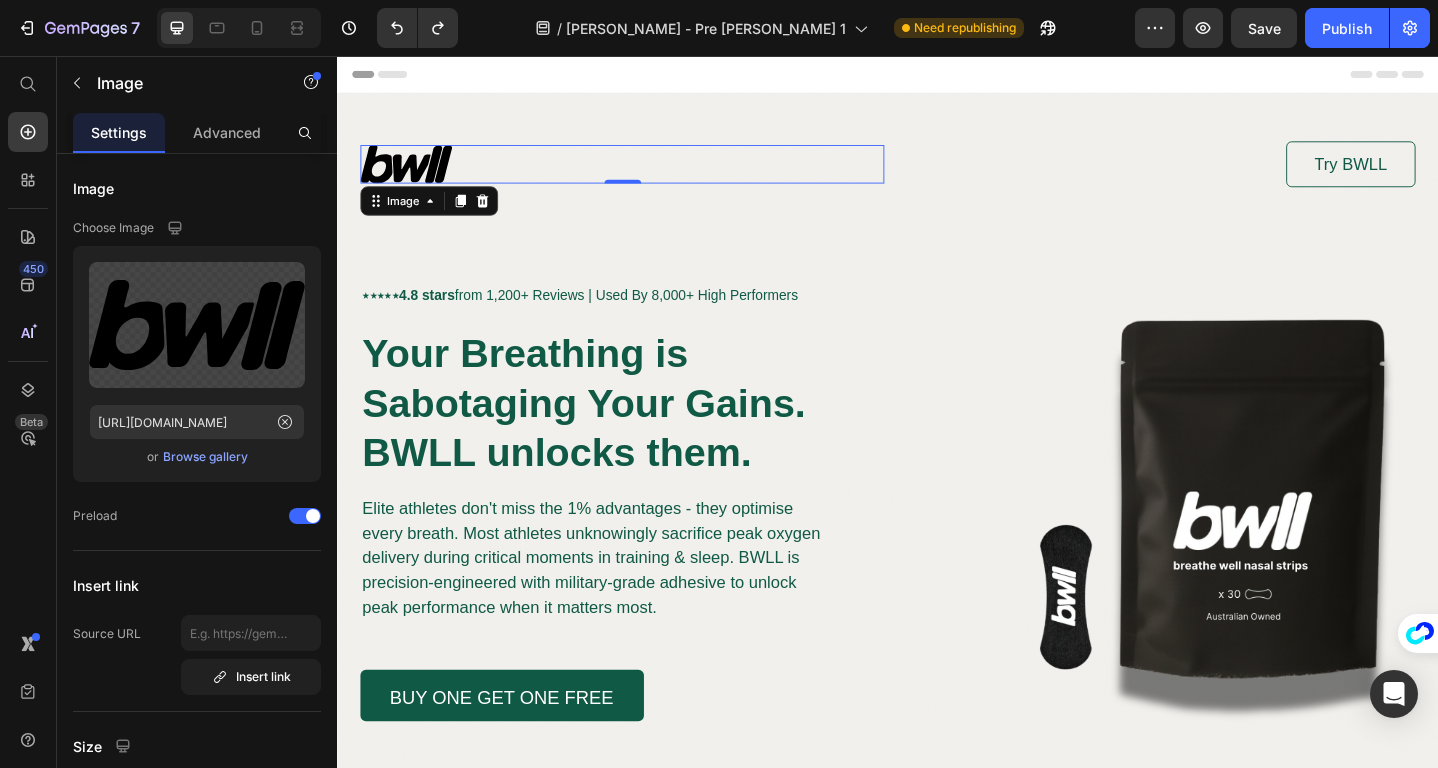 click at bounding box center (647, 174) 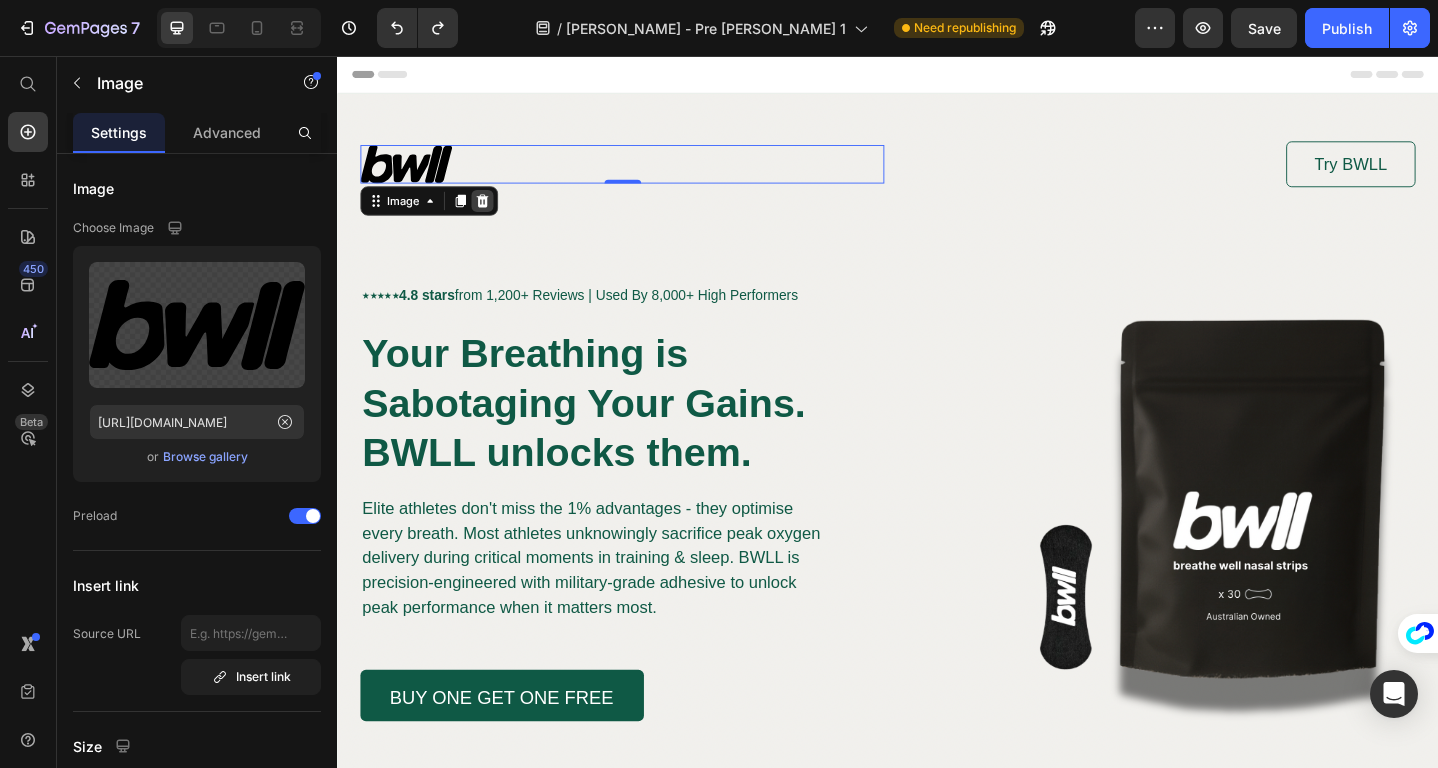click 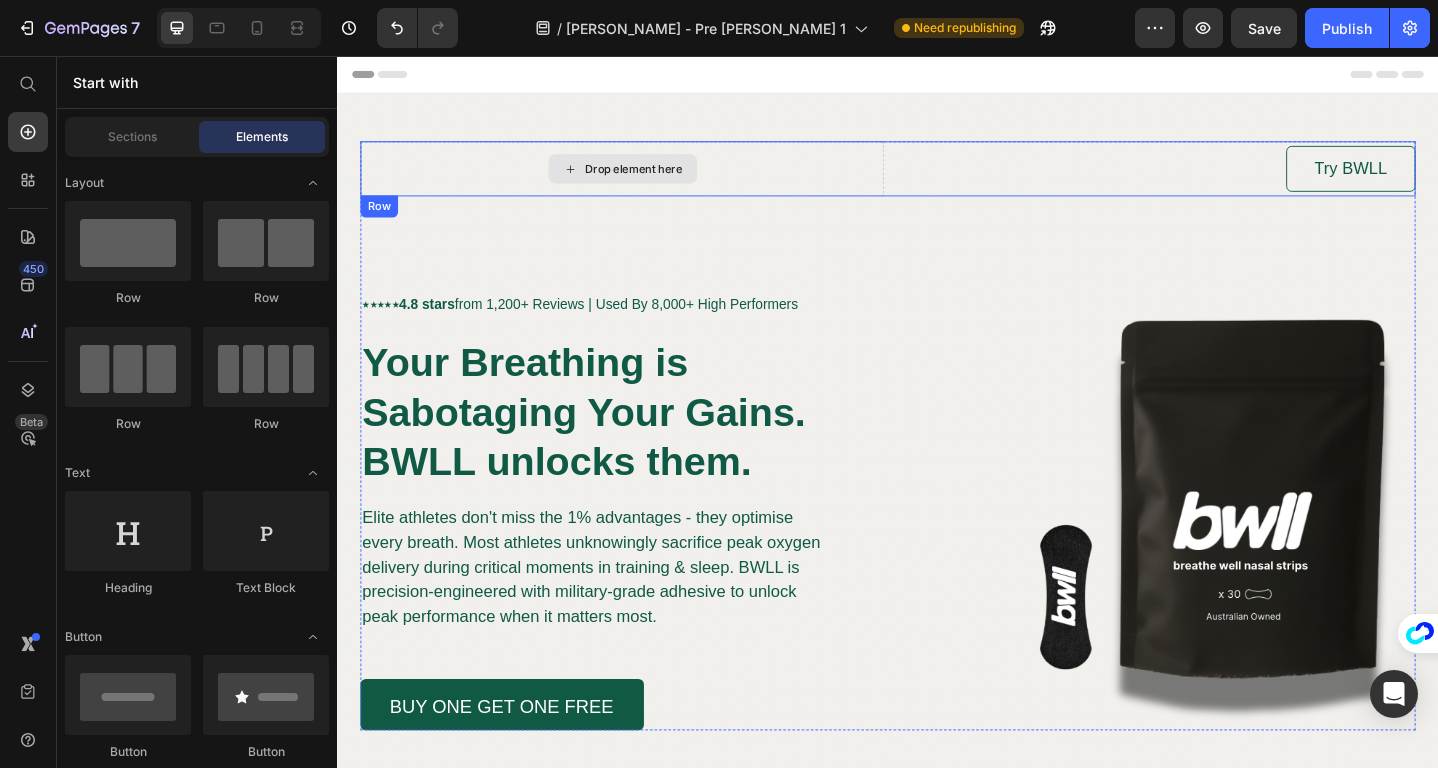 click on "Drop element here" at bounding box center (647, 179) 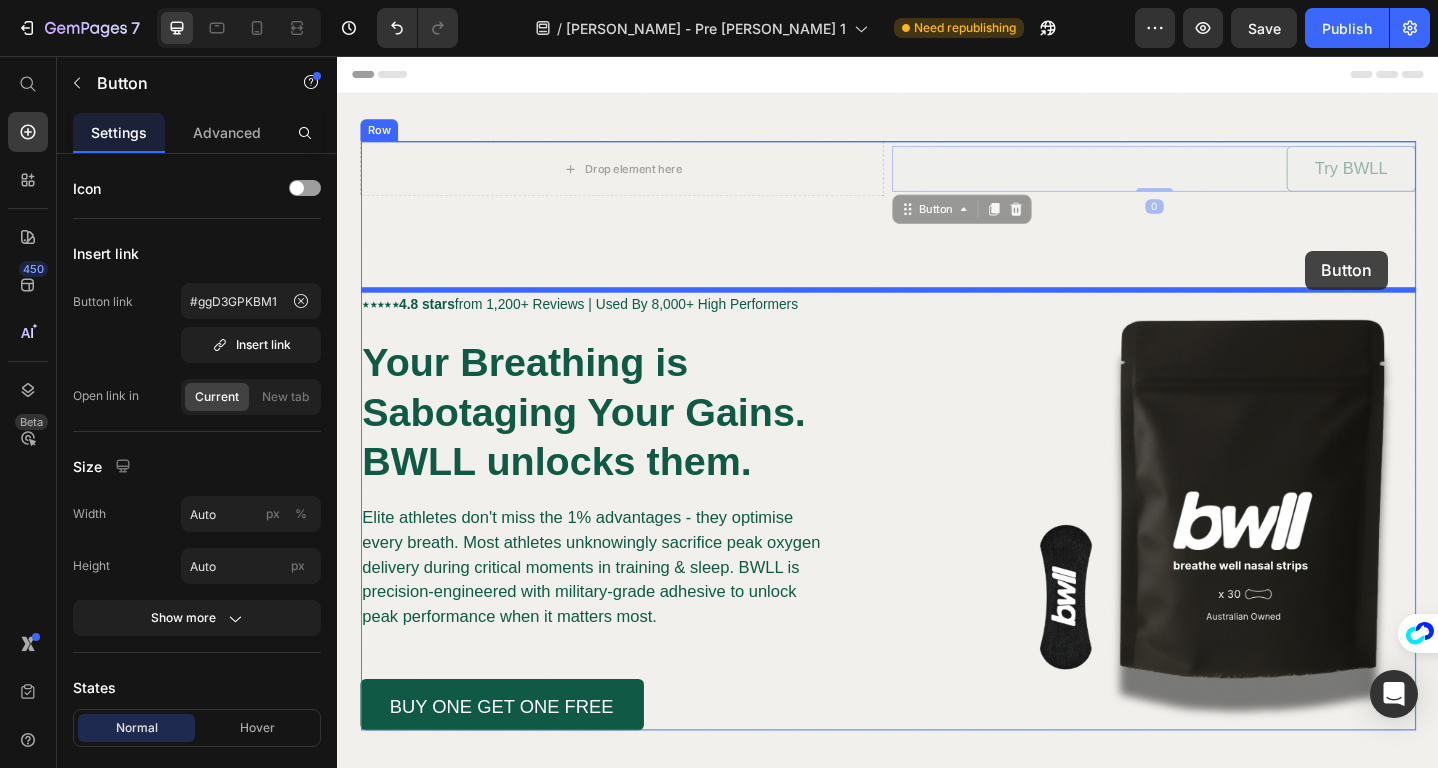 drag, startPoint x: 1384, startPoint y: 178, endPoint x: 1392, endPoint y: 268, distance: 90.35486 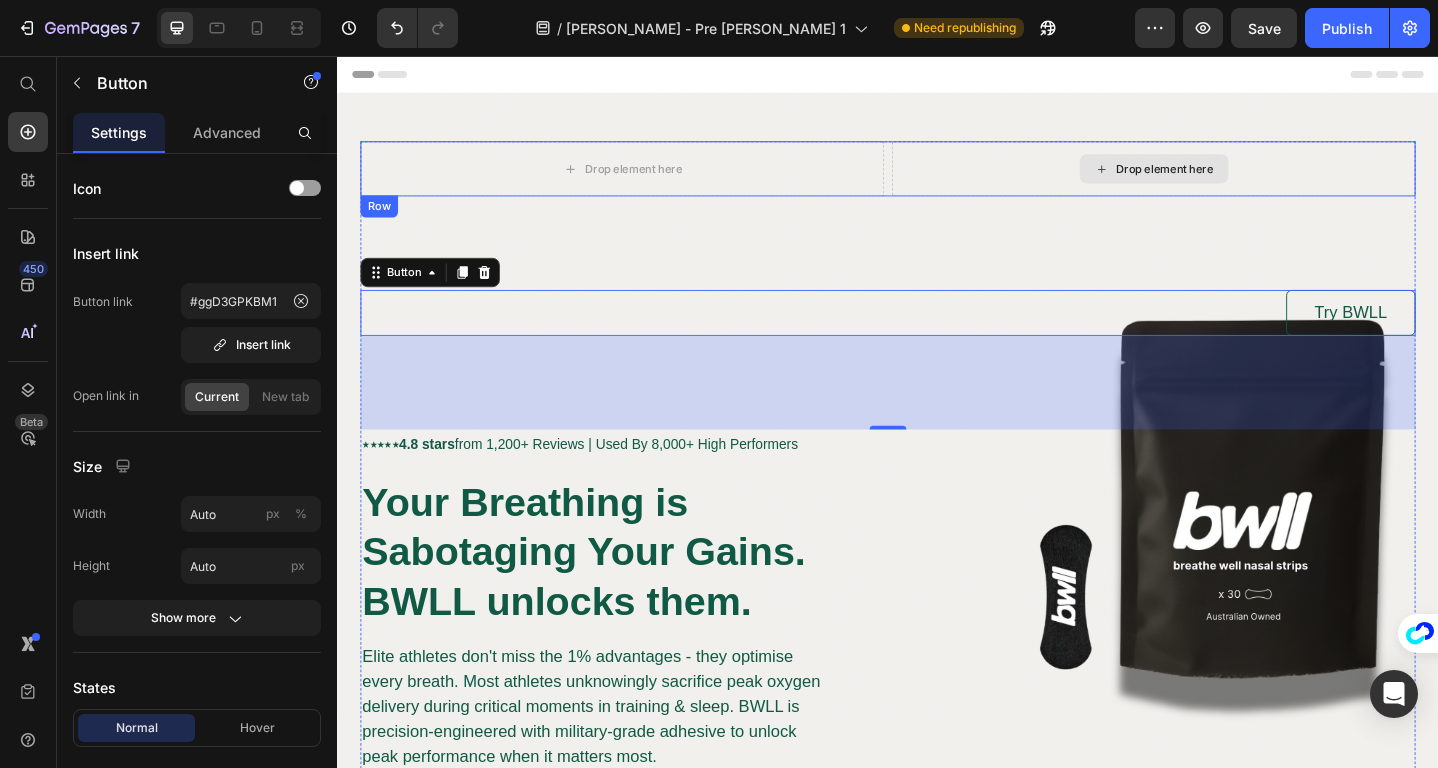 click on "Drop element here" at bounding box center (1226, 179) 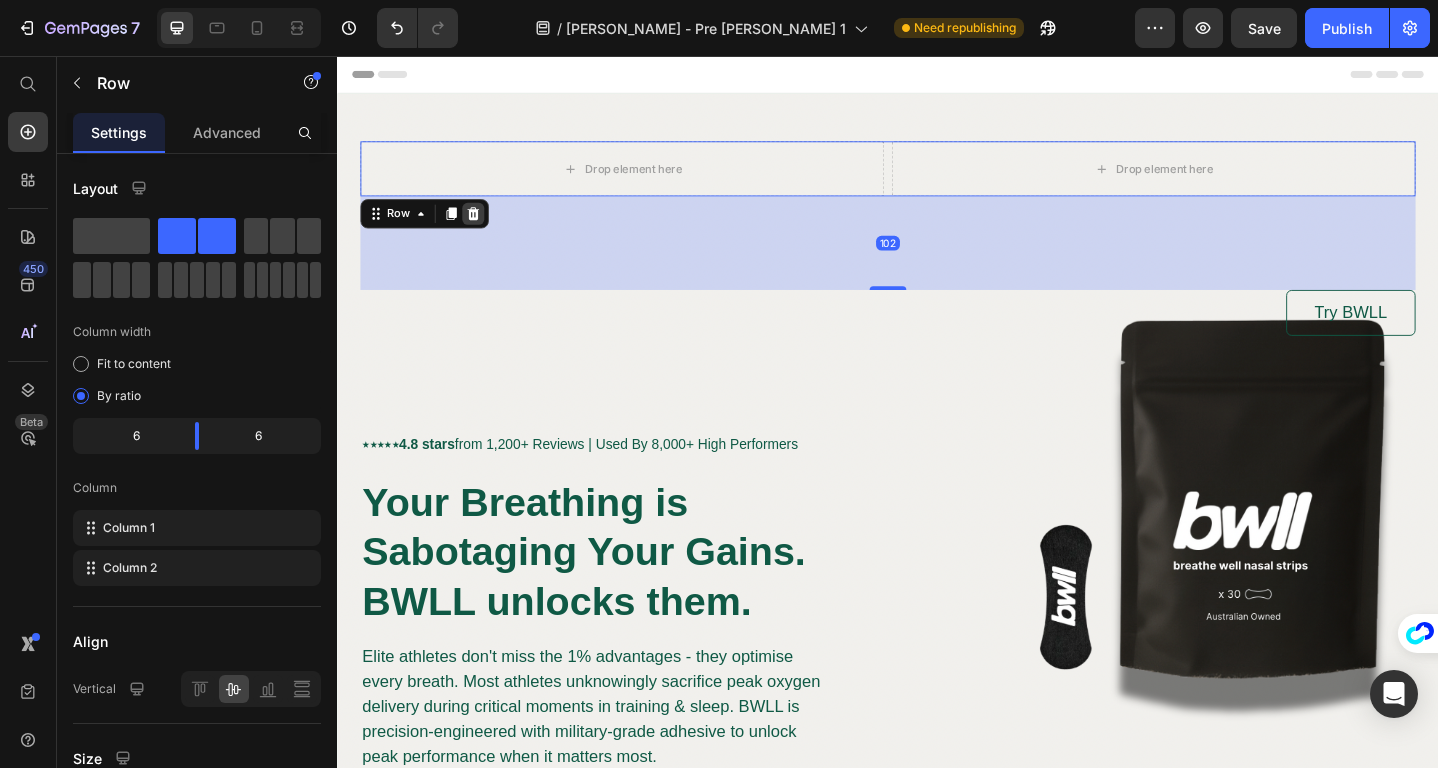click 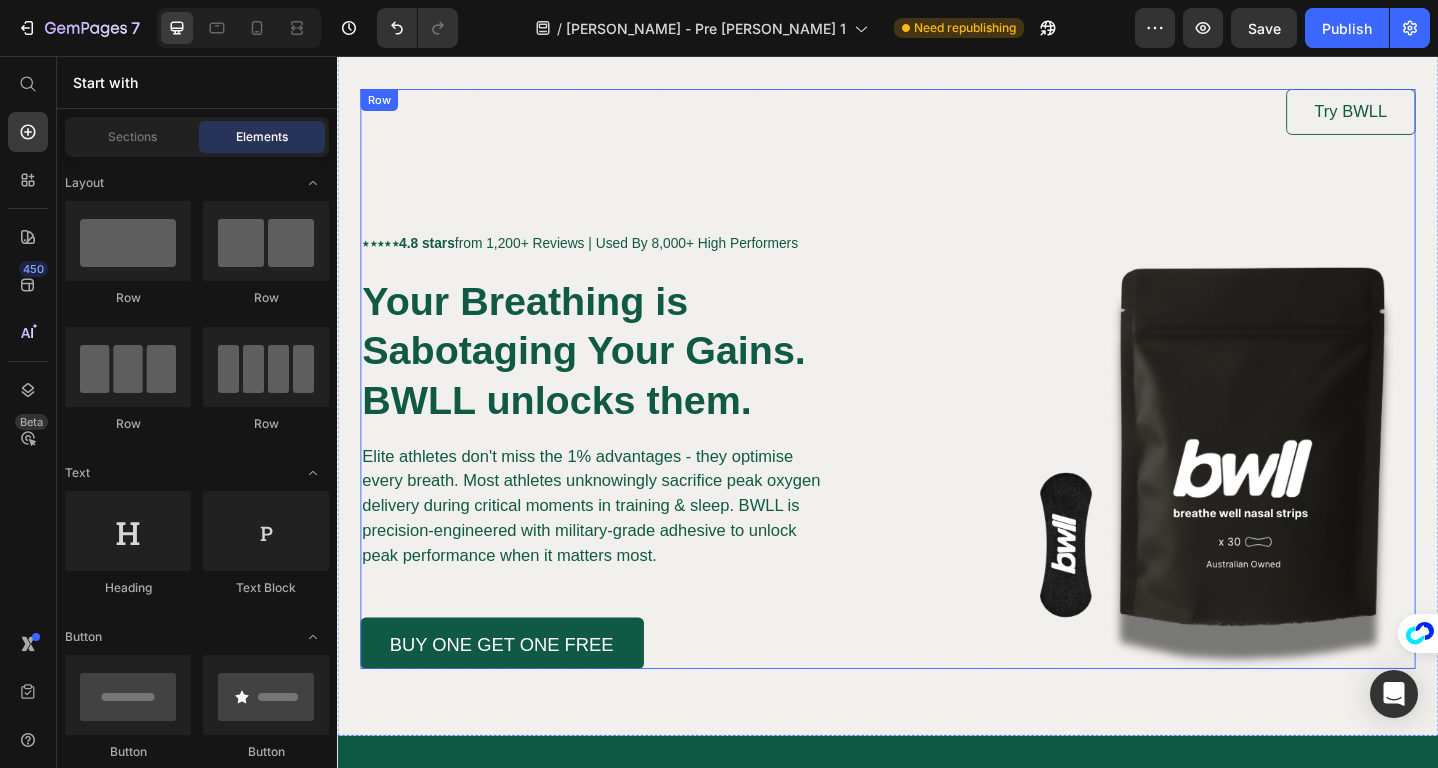 scroll, scrollTop: 56, scrollLeft: 0, axis: vertical 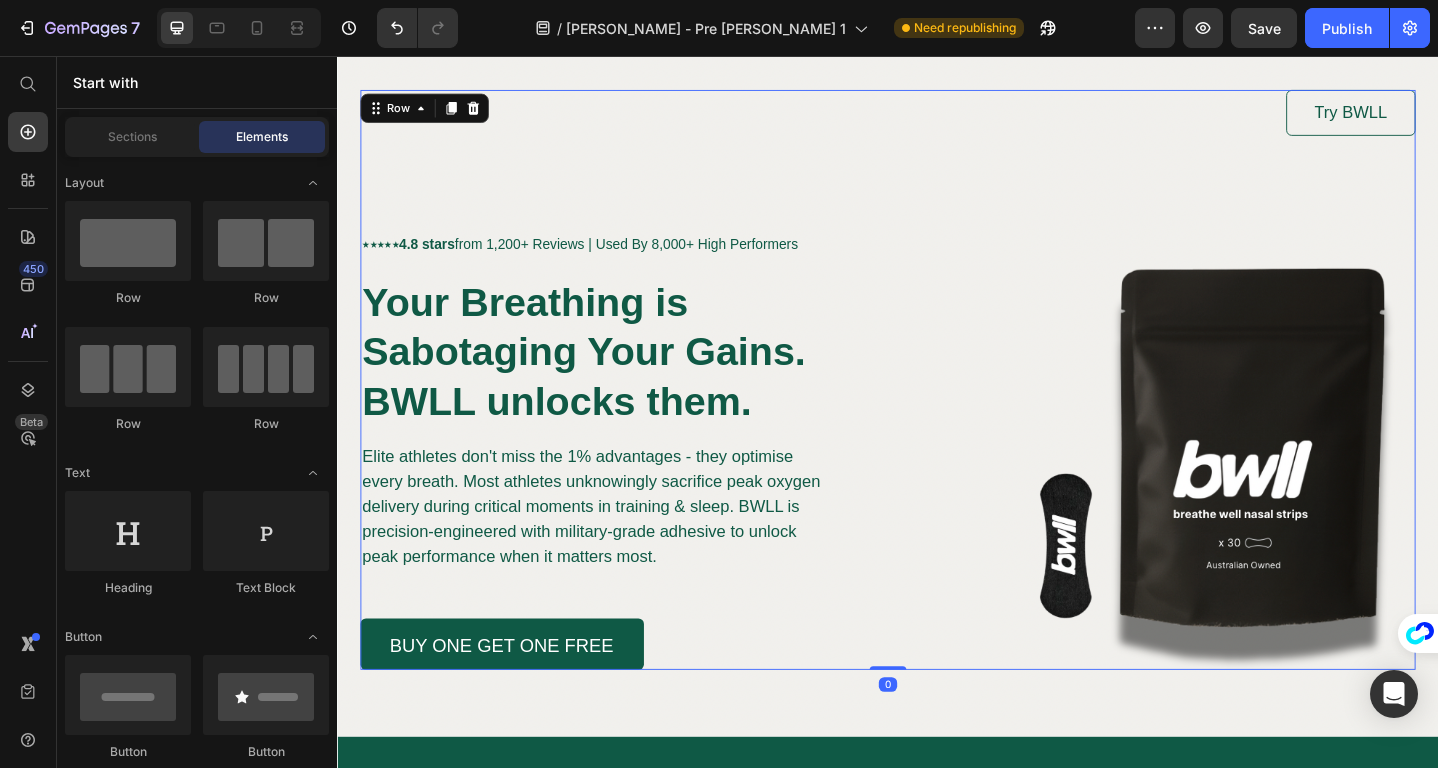 click on "Try BWLL   Button ⋆⋆⋆⋆⋆  4.8 stars  from 1,200+ Reviews | Used By 8,000+ High Performers Text Block Your Breathing is Sabotaging Your Gains. BWLL unlocks them. Heading Elite athletes don't miss the 1% advantages - they optimise every breath. Most athletes unknowingly sacrifice peak oxygen delivery during critical moments in training & sleep. BWLL is precision-engineered with military-grade adhesive to unlock peak performance when it matters most. Text Block BUY ONE GET ONE FREE Button Row" at bounding box center (937, 409) 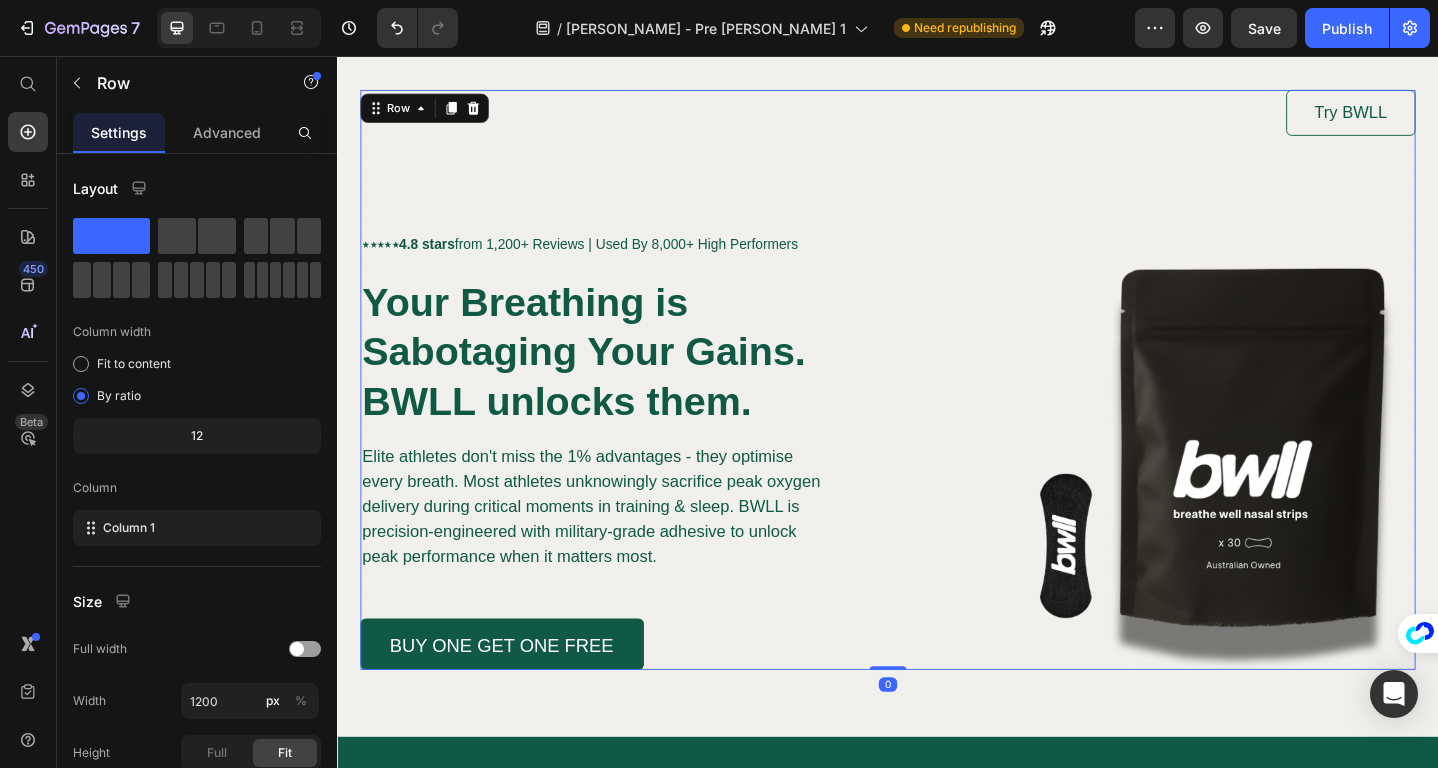 scroll, scrollTop: 0, scrollLeft: 0, axis: both 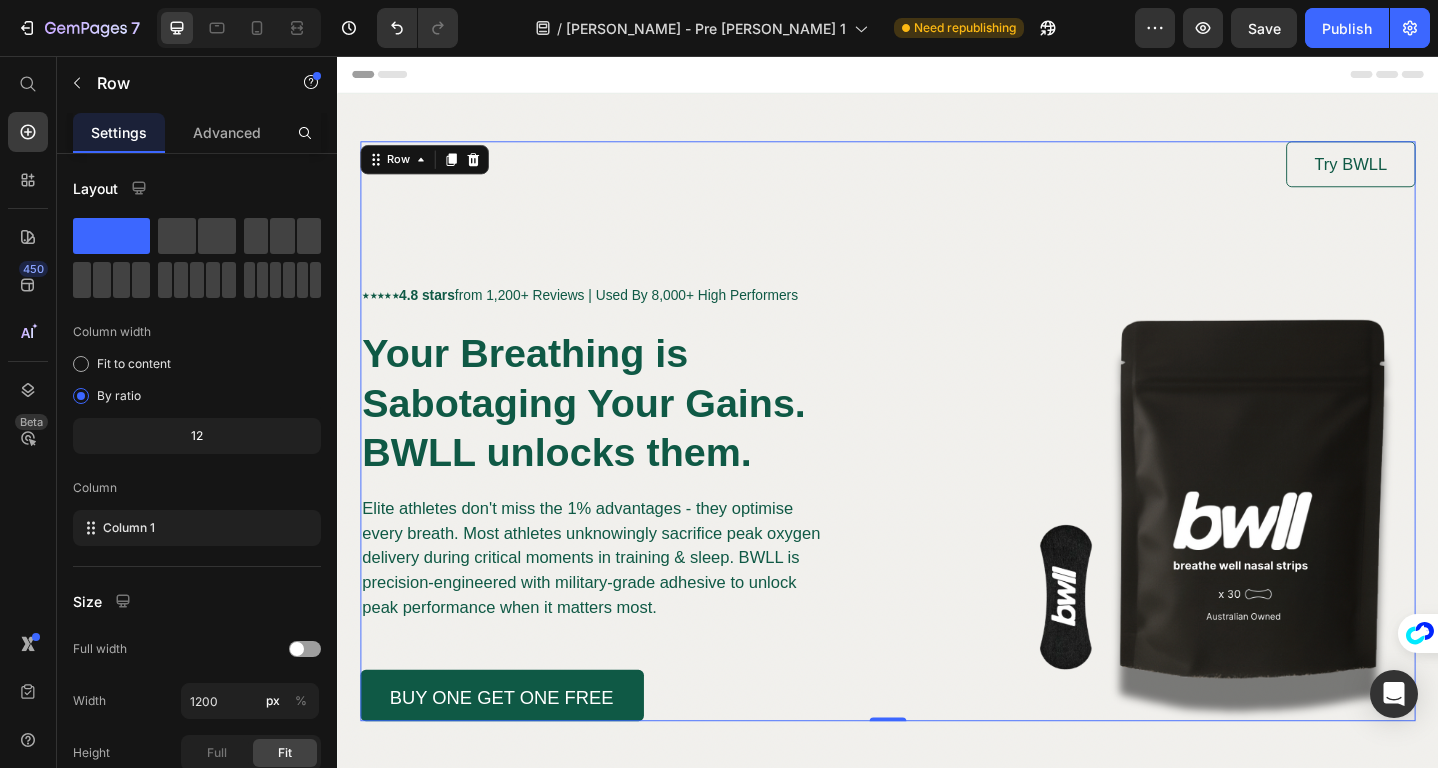 click on "Header" at bounding box center [394, 76] 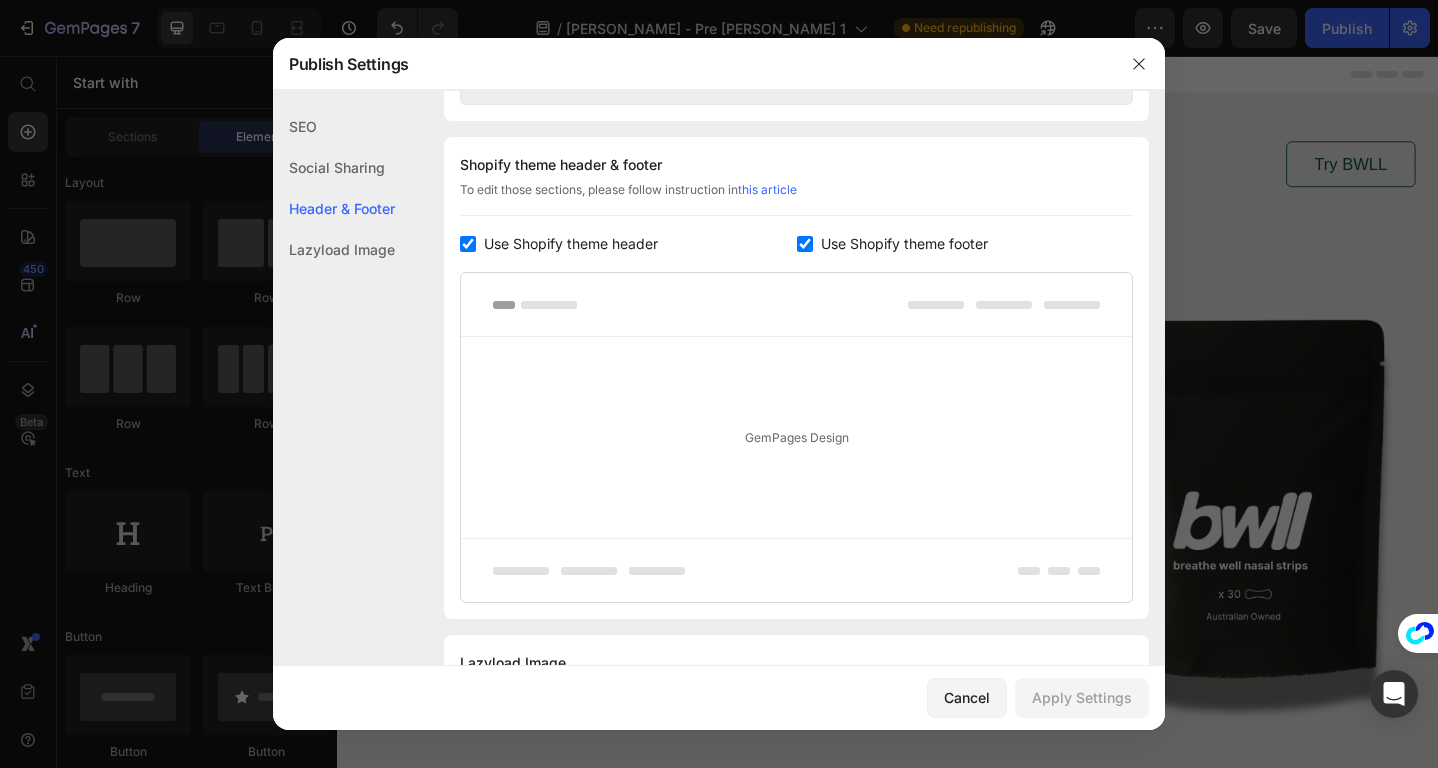 scroll, scrollTop: 937, scrollLeft: 0, axis: vertical 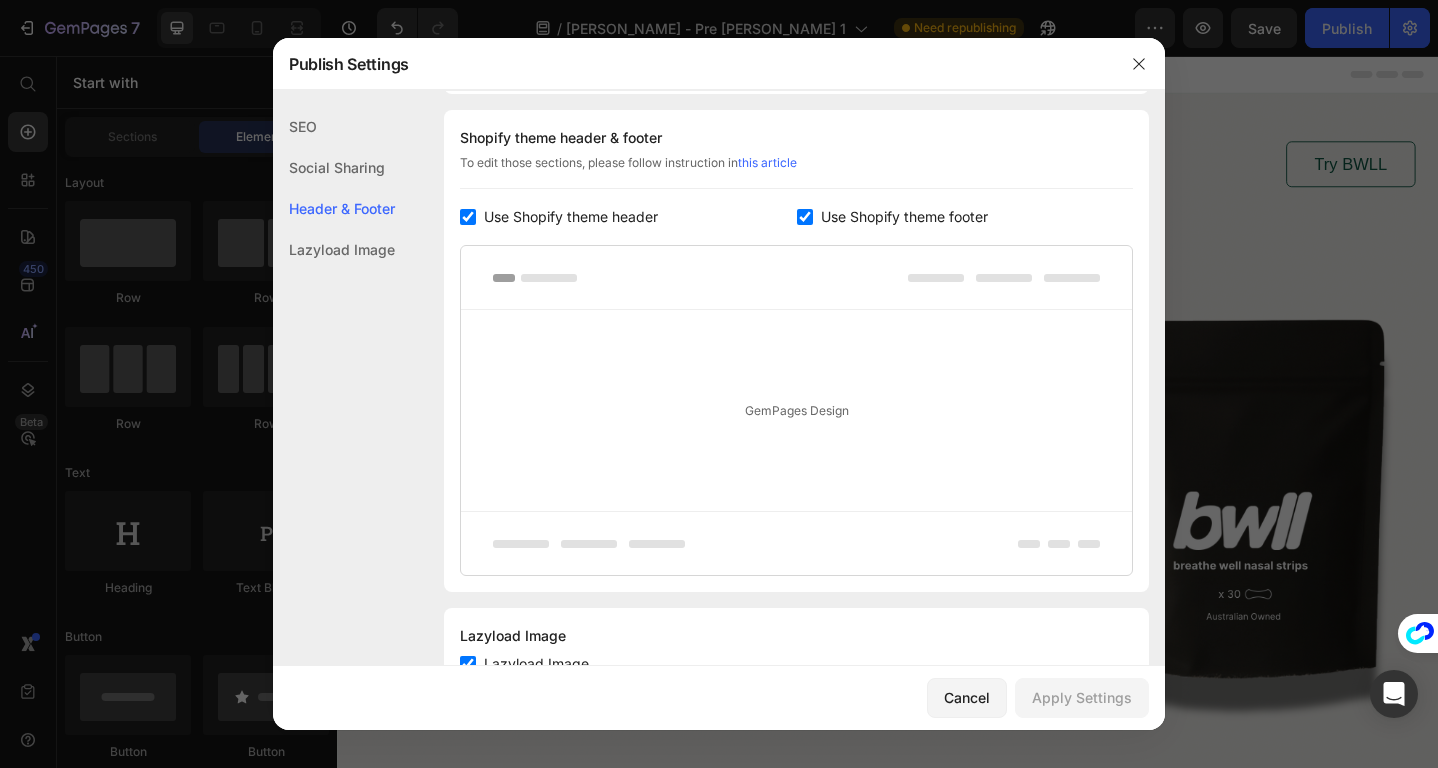 click at bounding box center (468, 217) 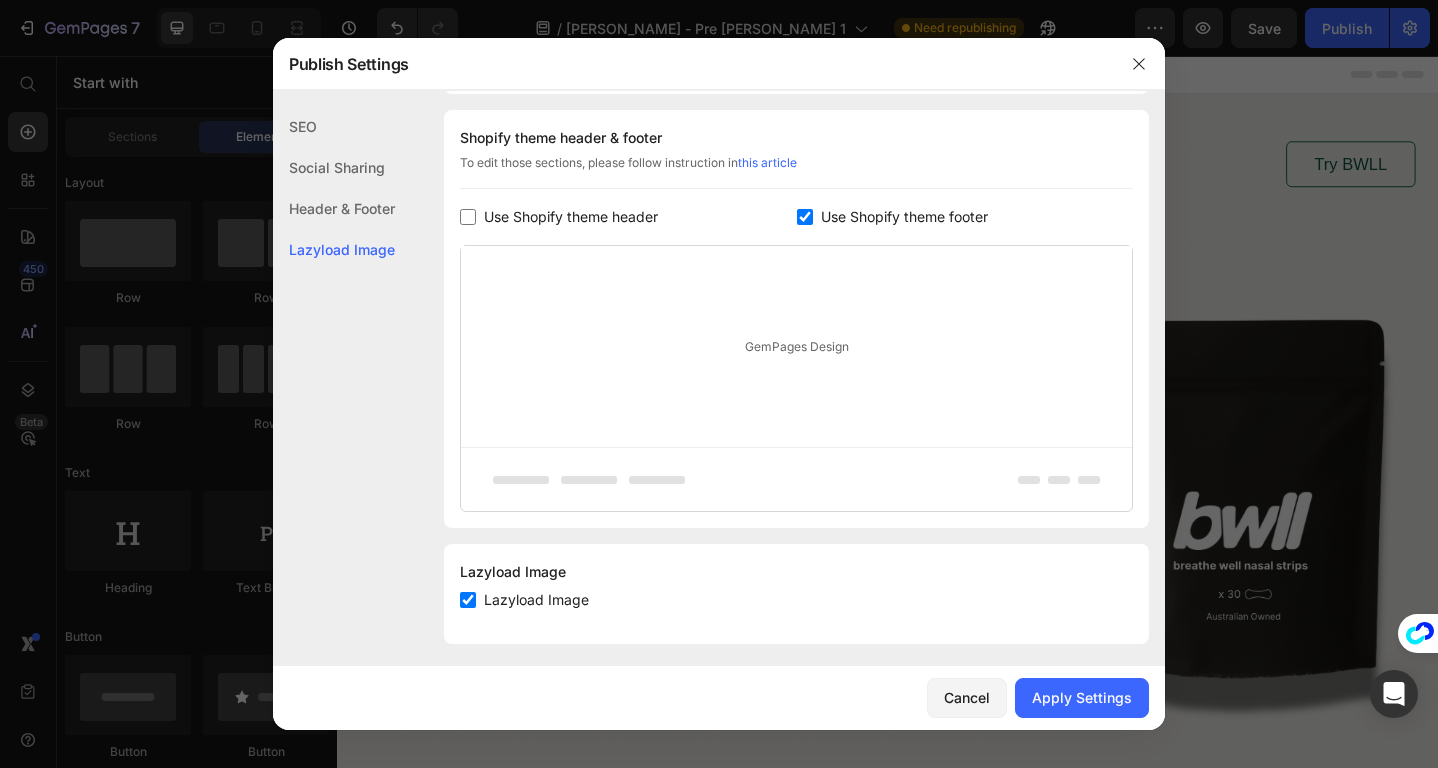 click on "Use Shopify theme header" at bounding box center [628, 217] 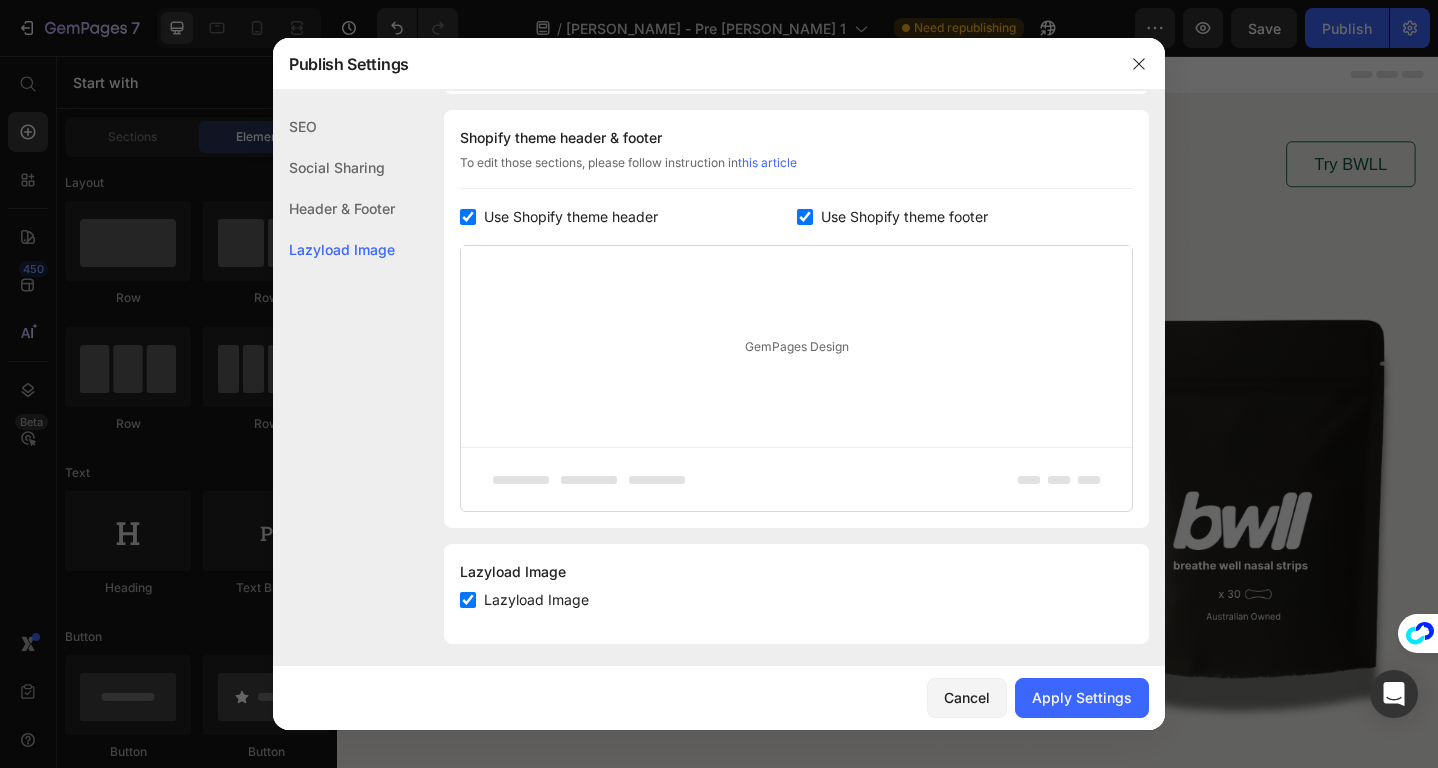 checkbox on "true" 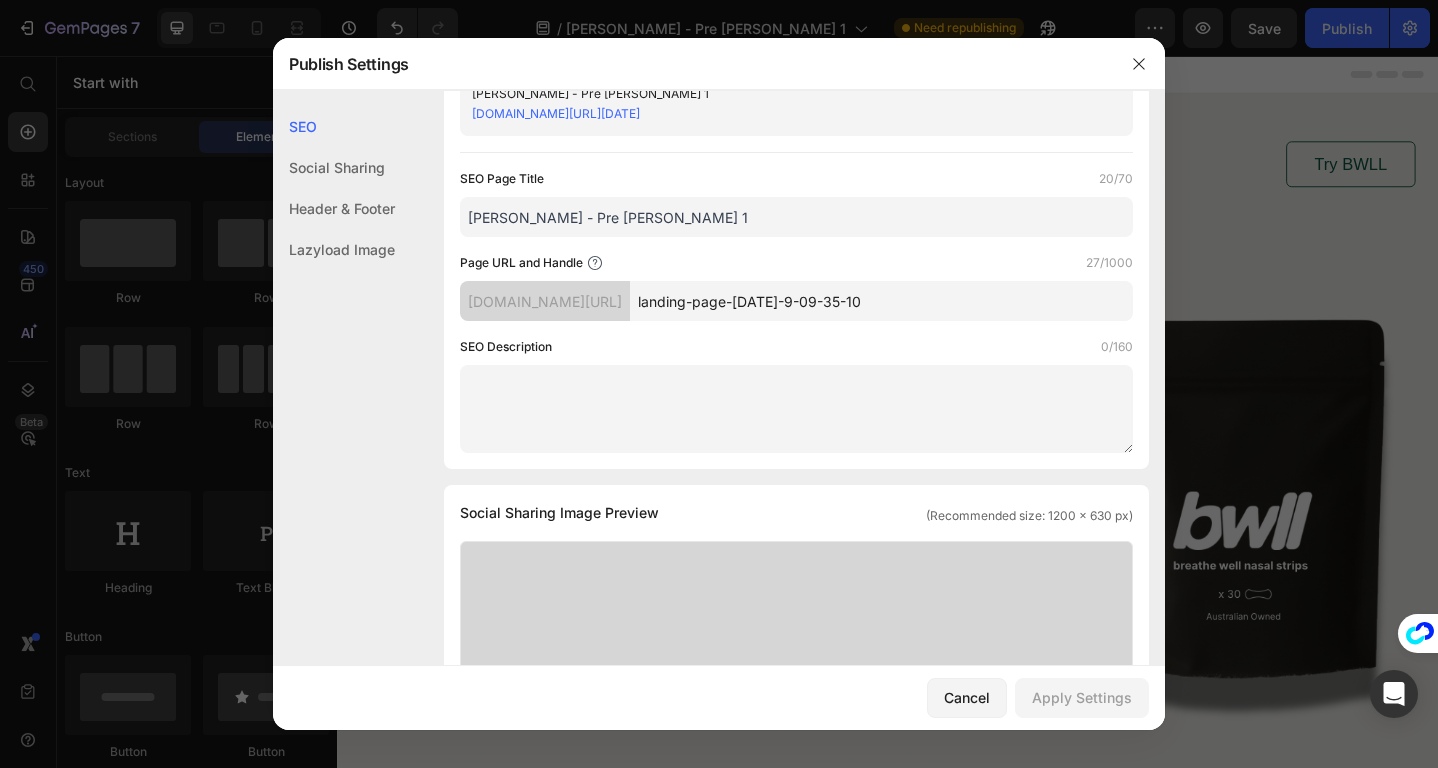 scroll, scrollTop: 293, scrollLeft: 0, axis: vertical 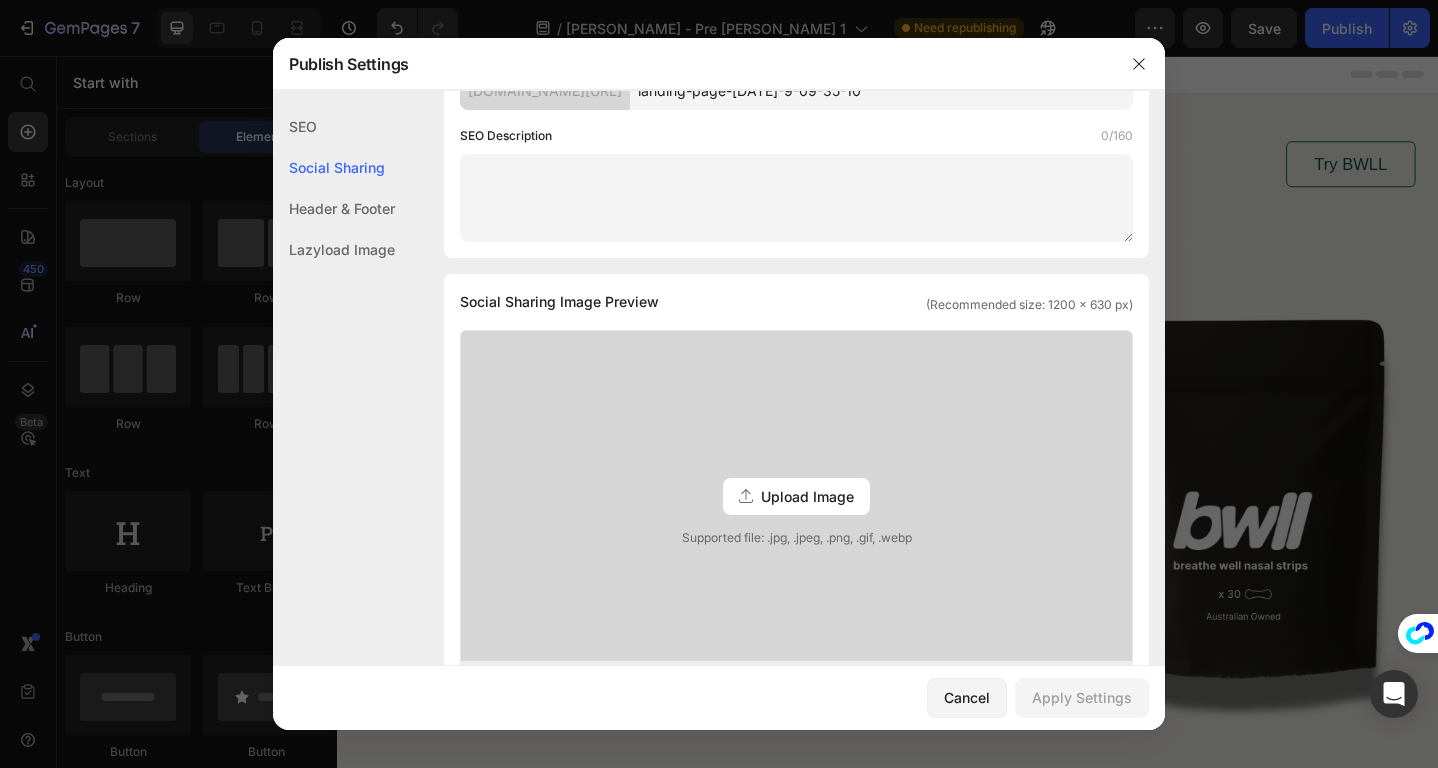 click on "Upload Image" at bounding box center (796, 496) 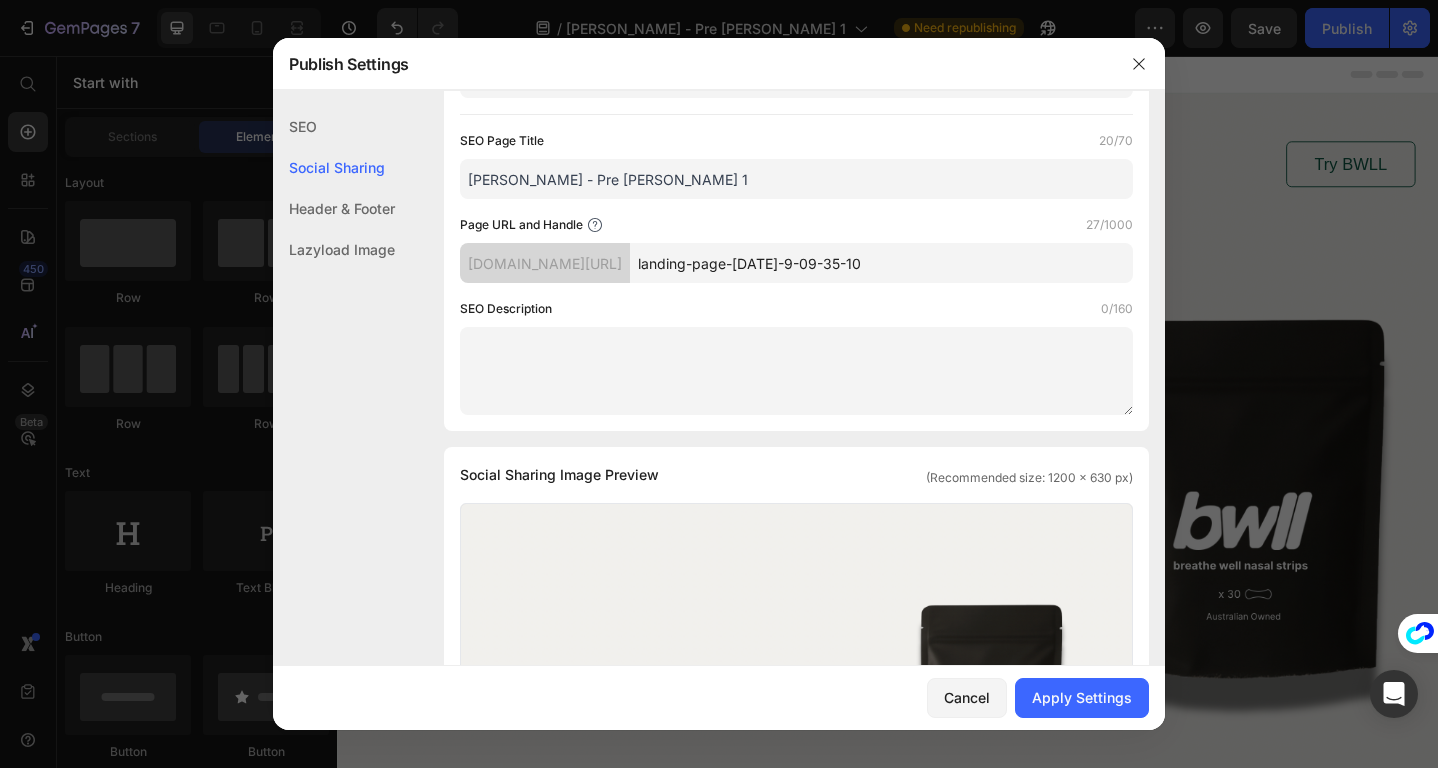 scroll, scrollTop: 0, scrollLeft: 0, axis: both 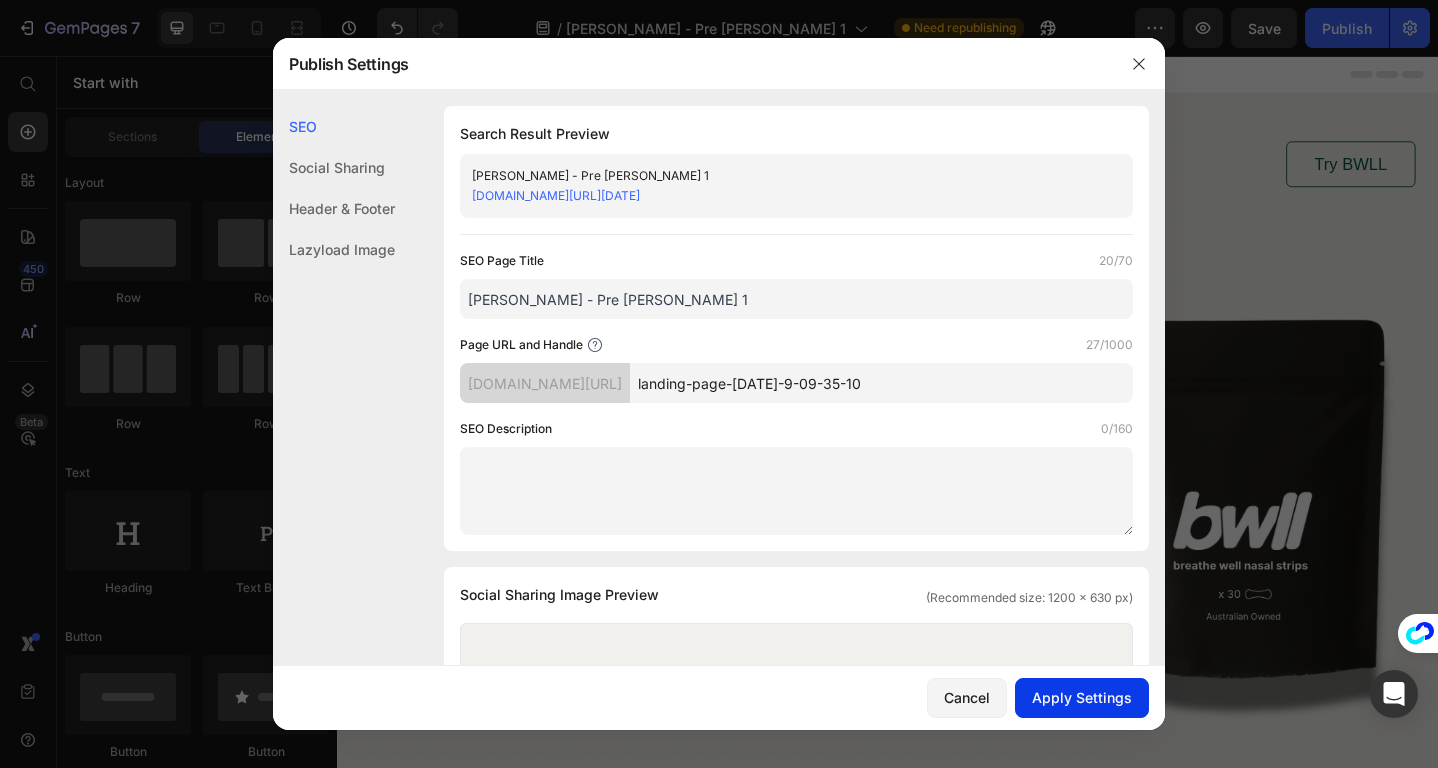 click on "Apply Settings" at bounding box center (1082, 697) 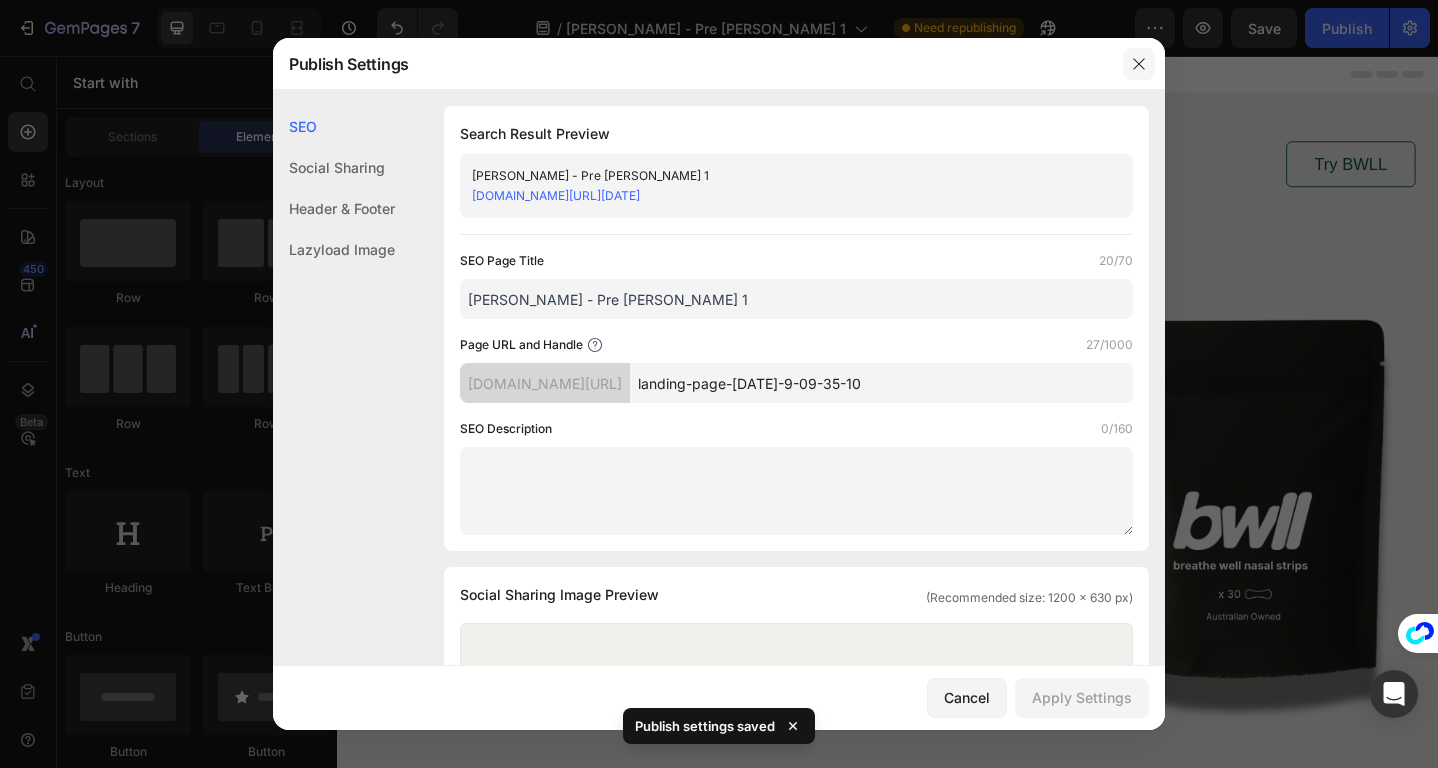 click 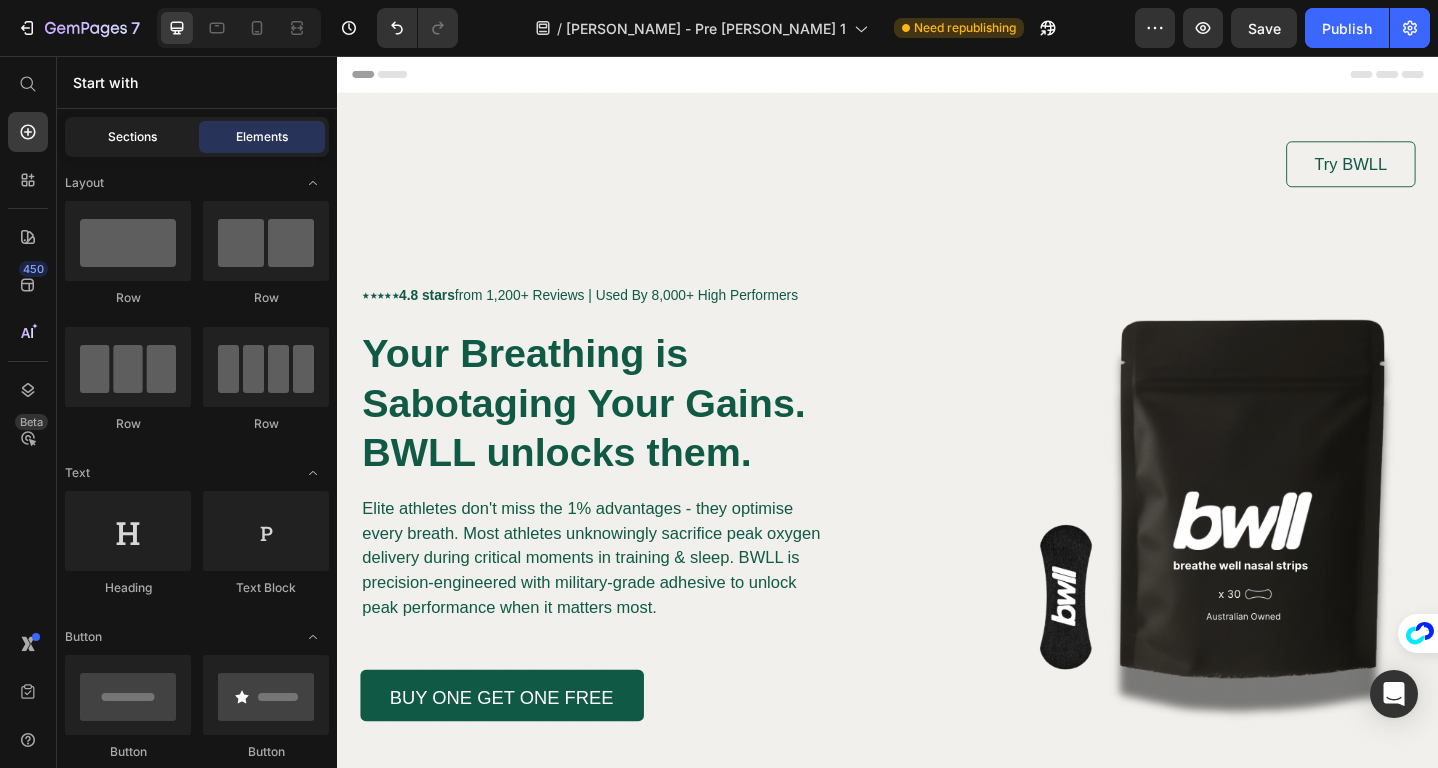 click on "Sections" at bounding box center [132, 137] 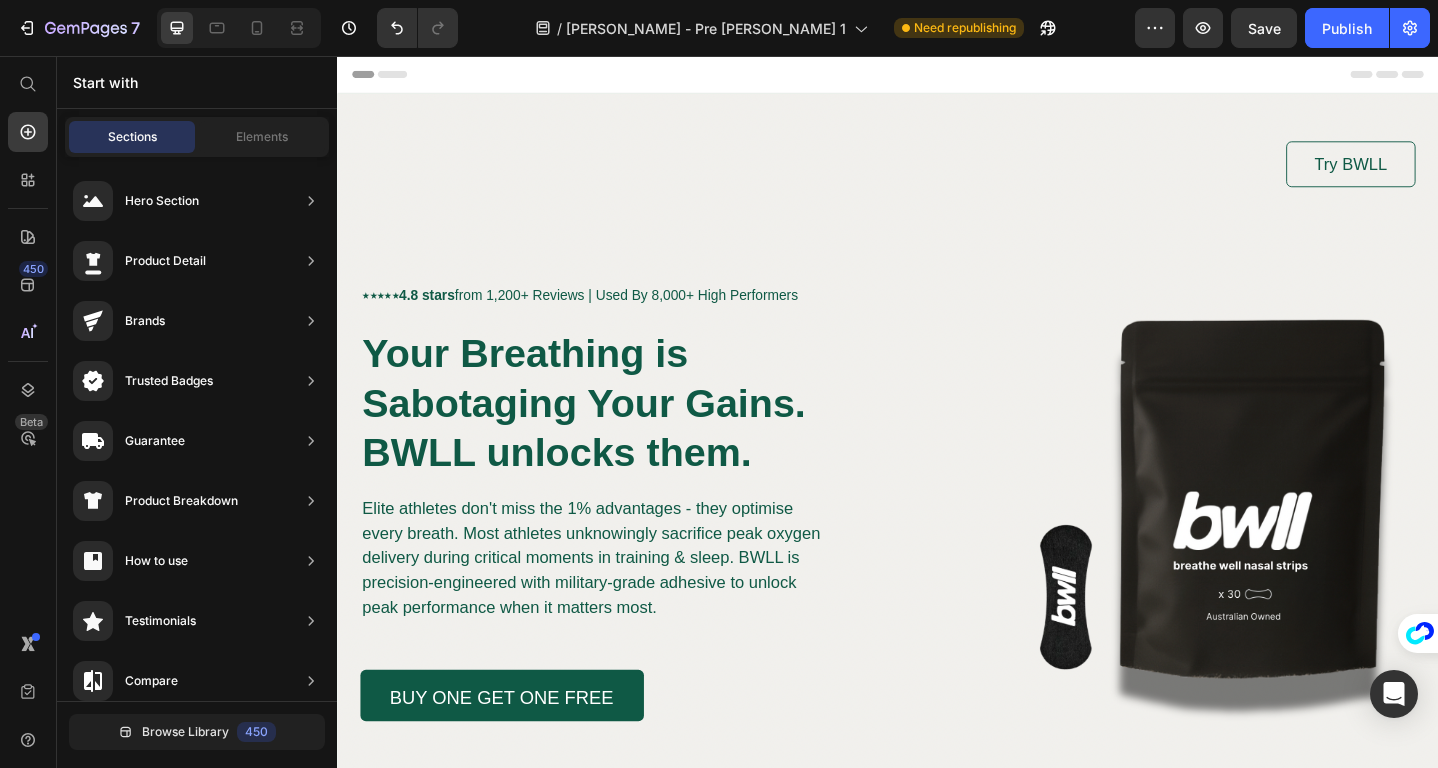 click on "Sections Elements" at bounding box center (197, 137) 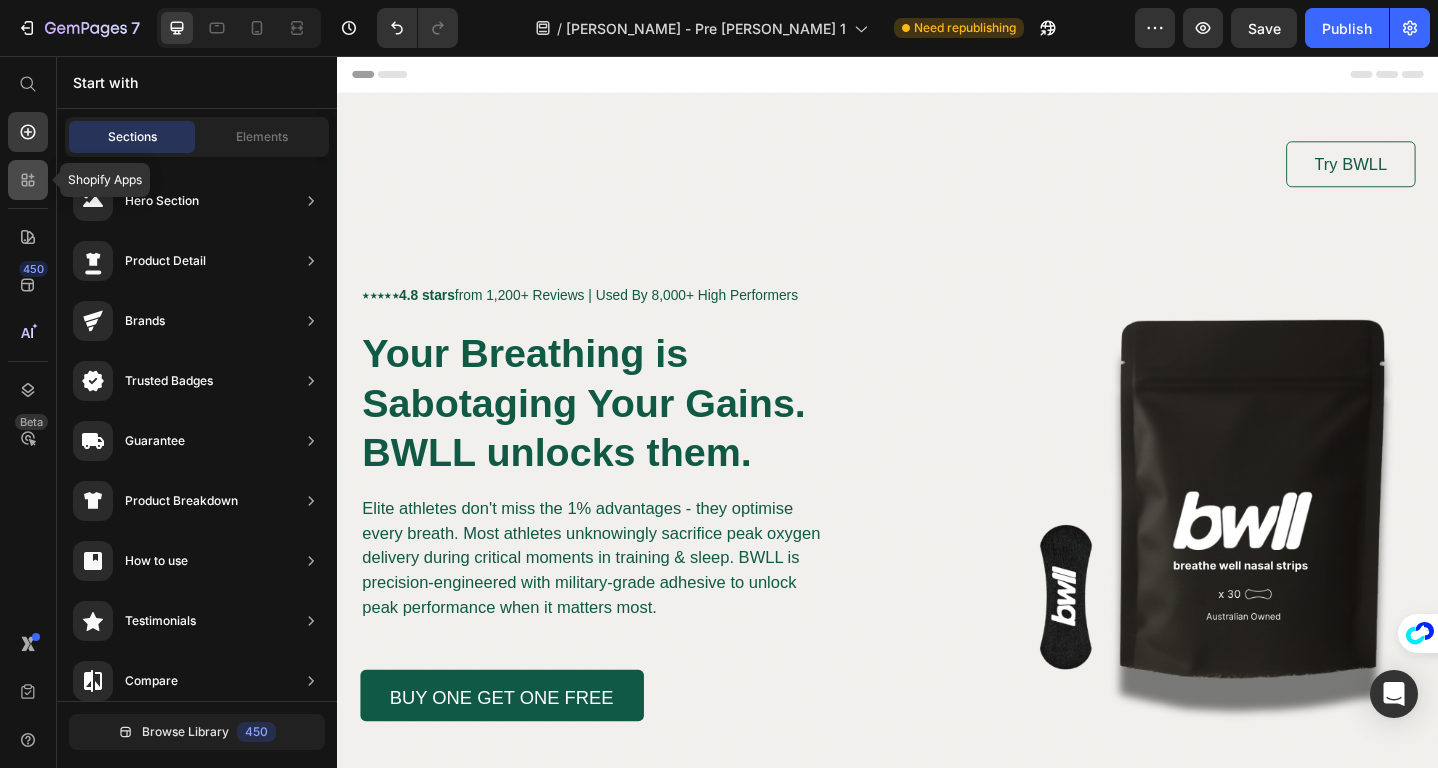 click 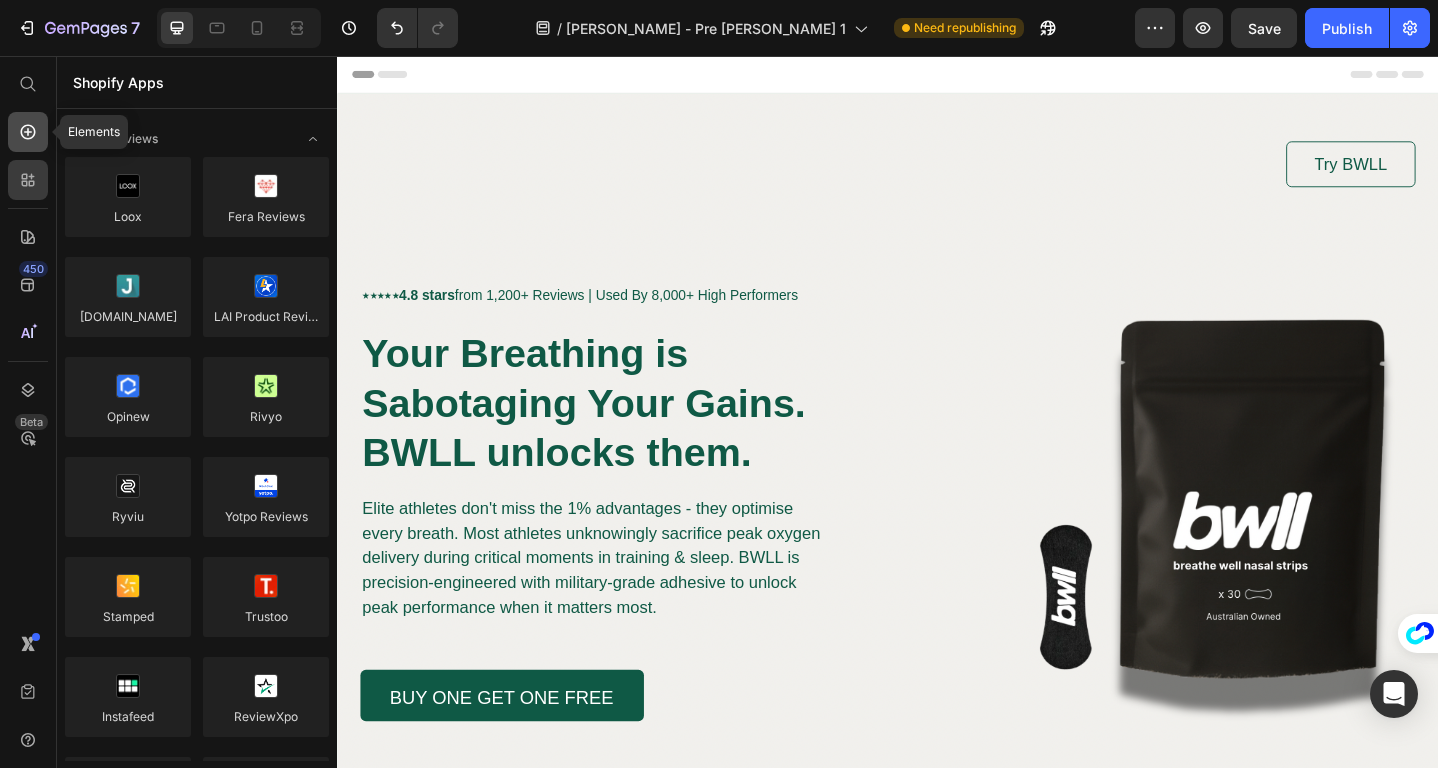 click 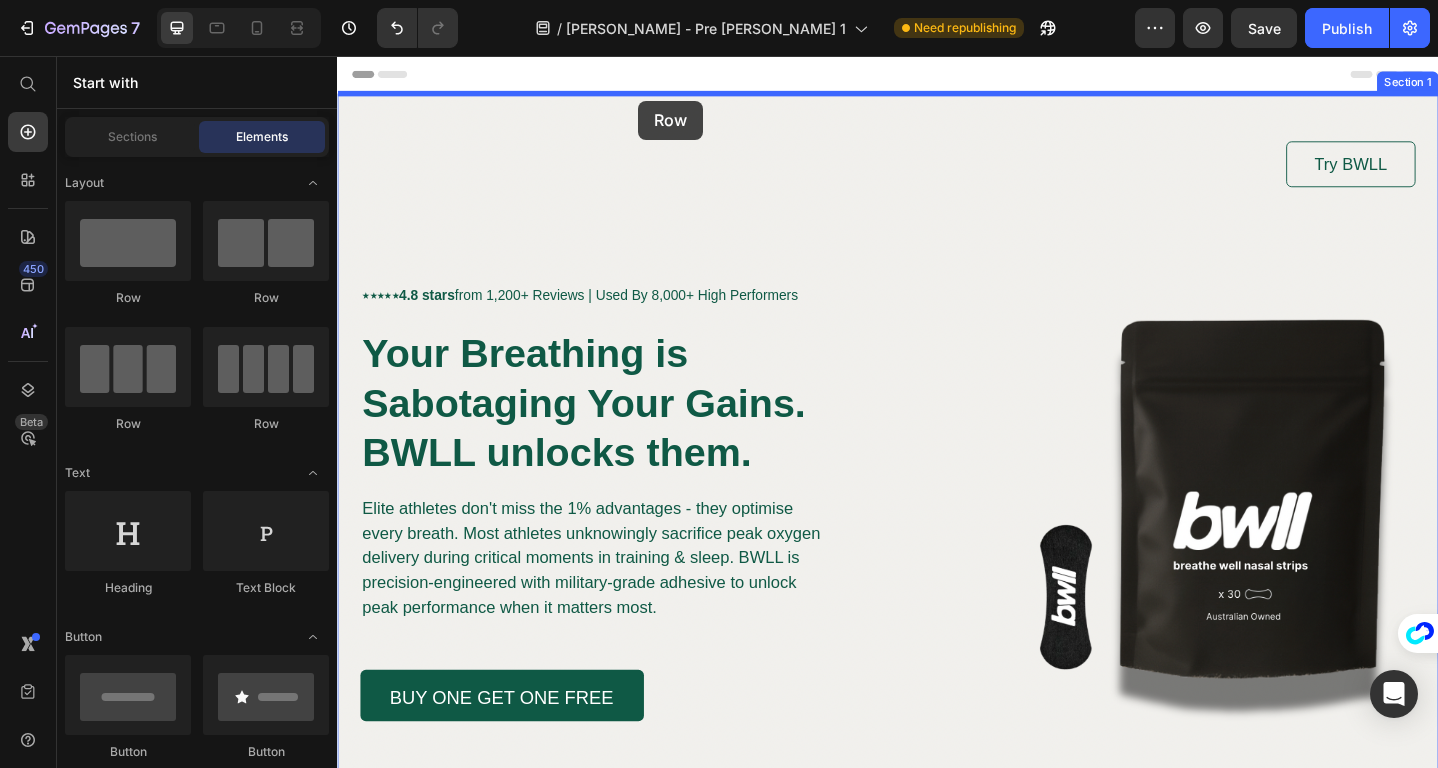 drag, startPoint x: 456, startPoint y: 289, endPoint x: 669, endPoint y: 105, distance: 281.46936 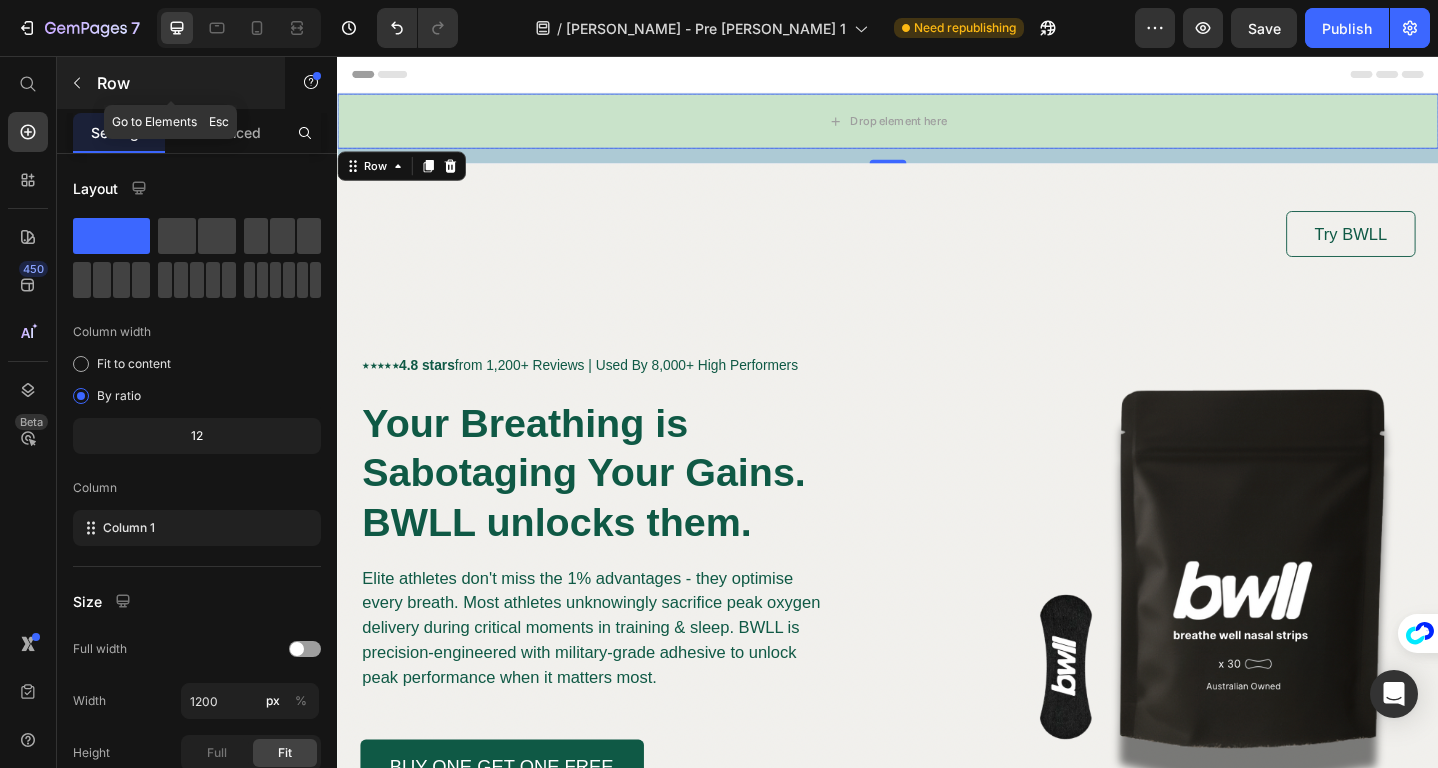click at bounding box center (77, 83) 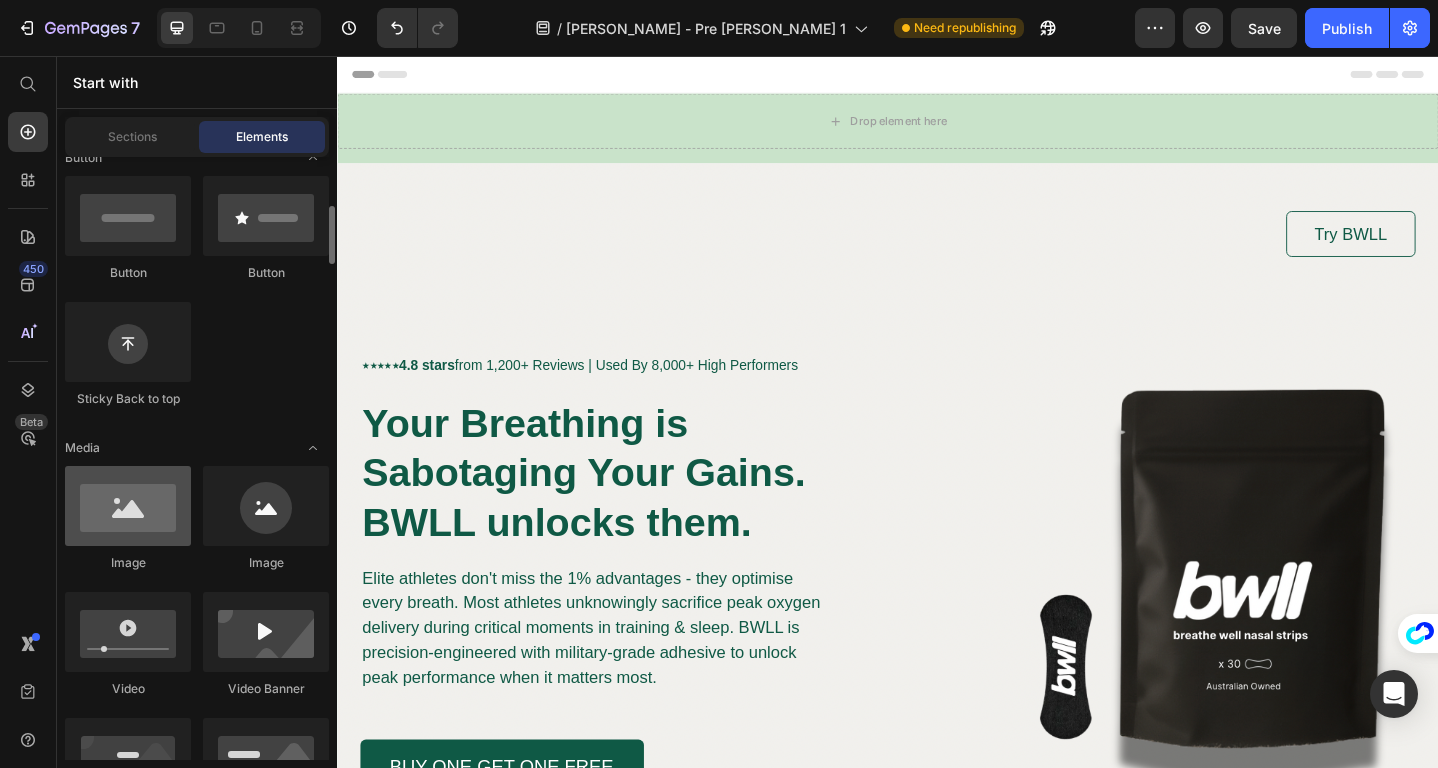 scroll, scrollTop: 481, scrollLeft: 0, axis: vertical 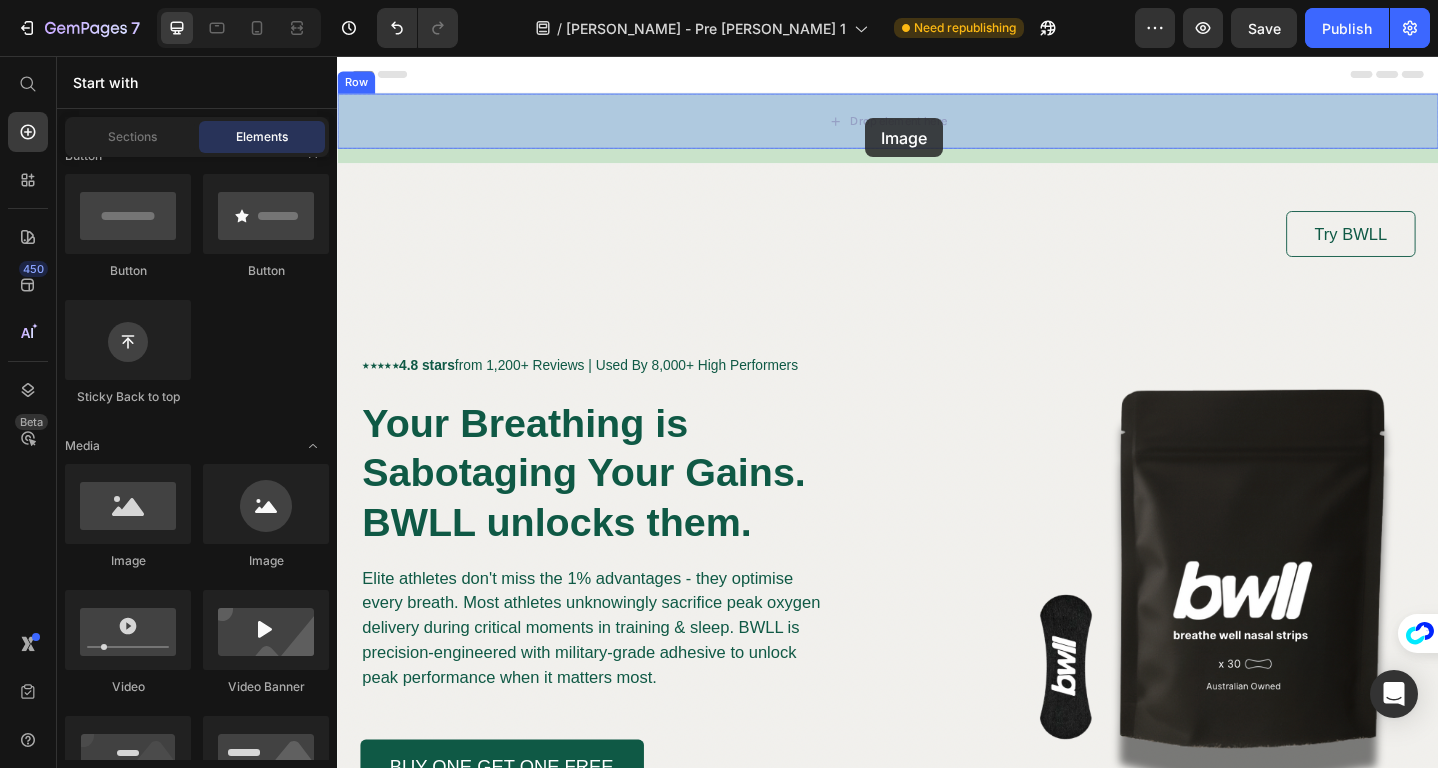 drag, startPoint x: 477, startPoint y: 589, endPoint x: 914, endPoint y: 123, distance: 638.8466 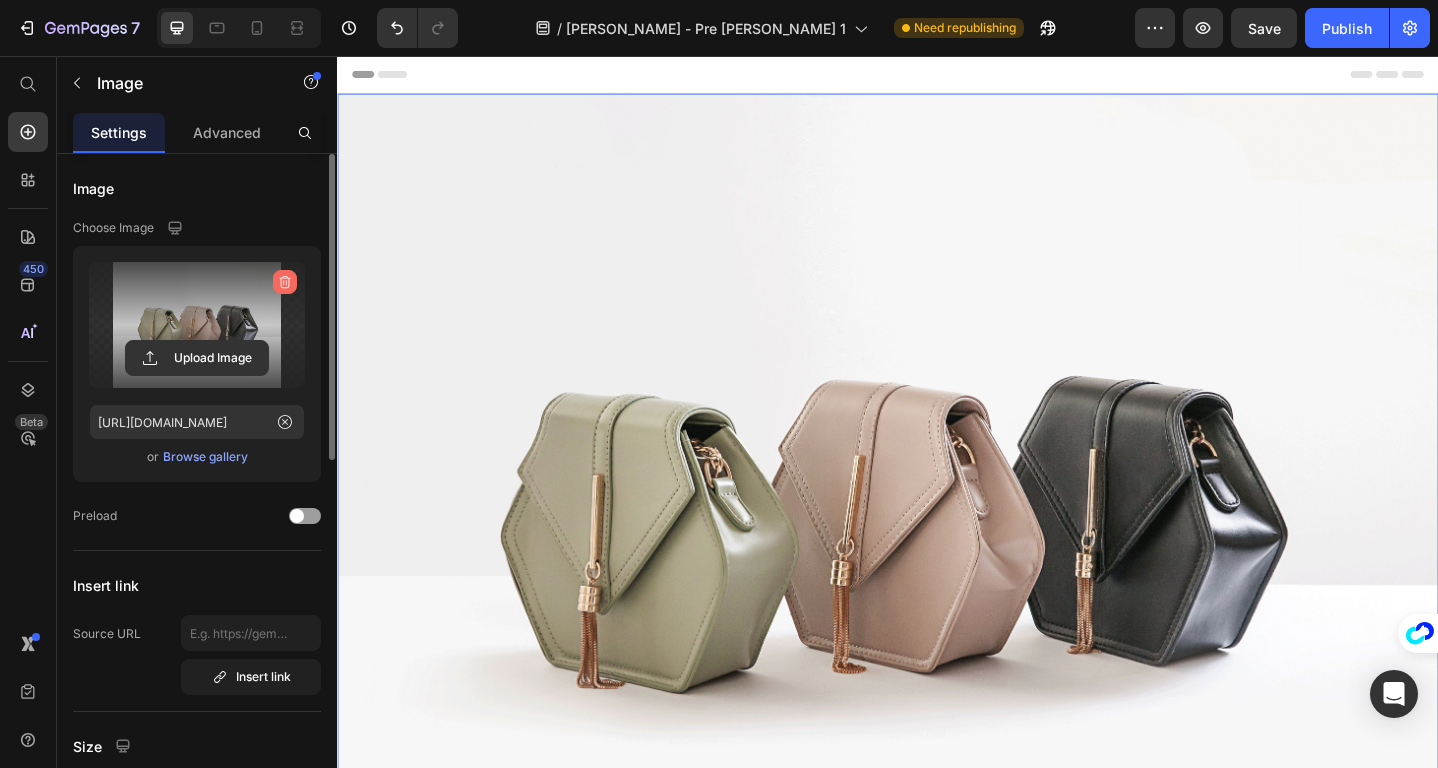 click at bounding box center [285, 282] 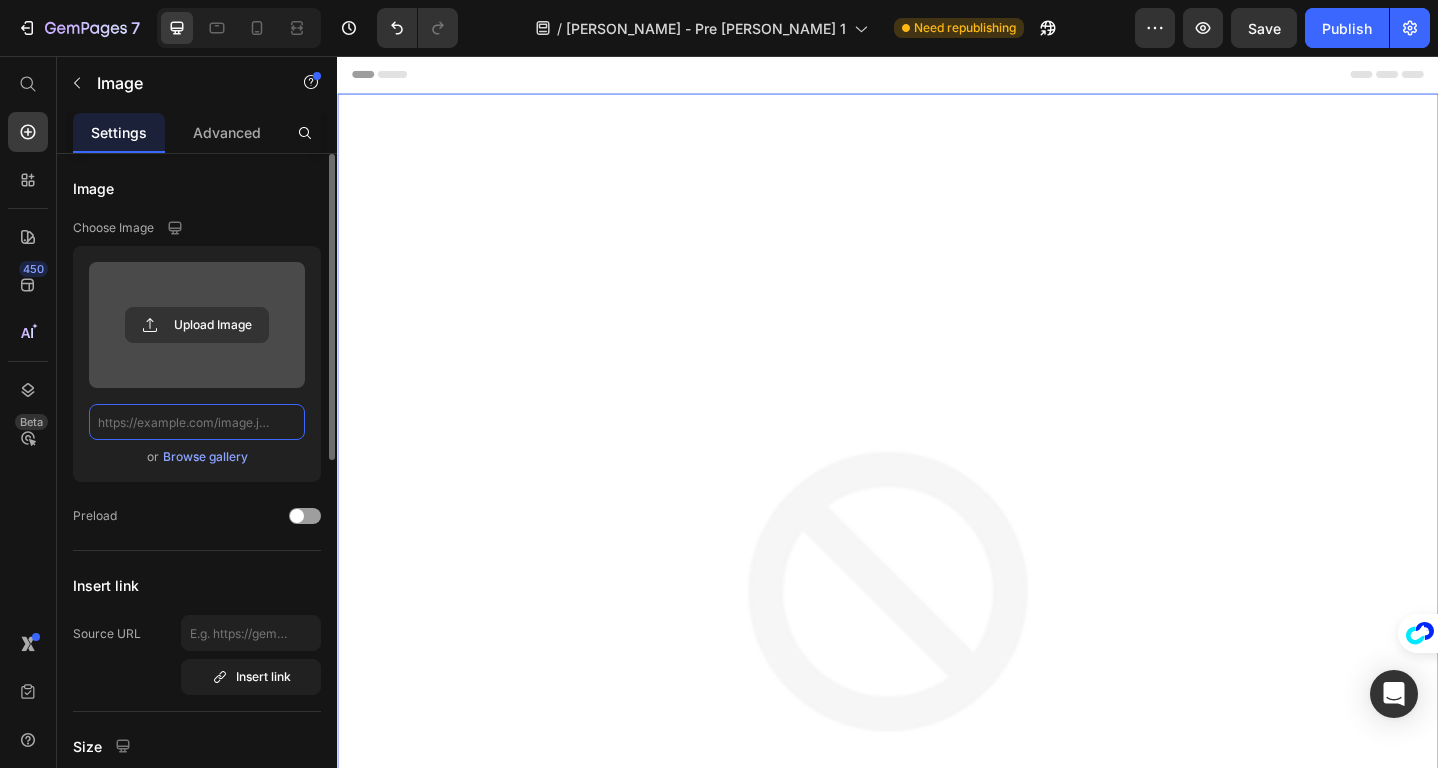 scroll, scrollTop: 0, scrollLeft: 0, axis: both 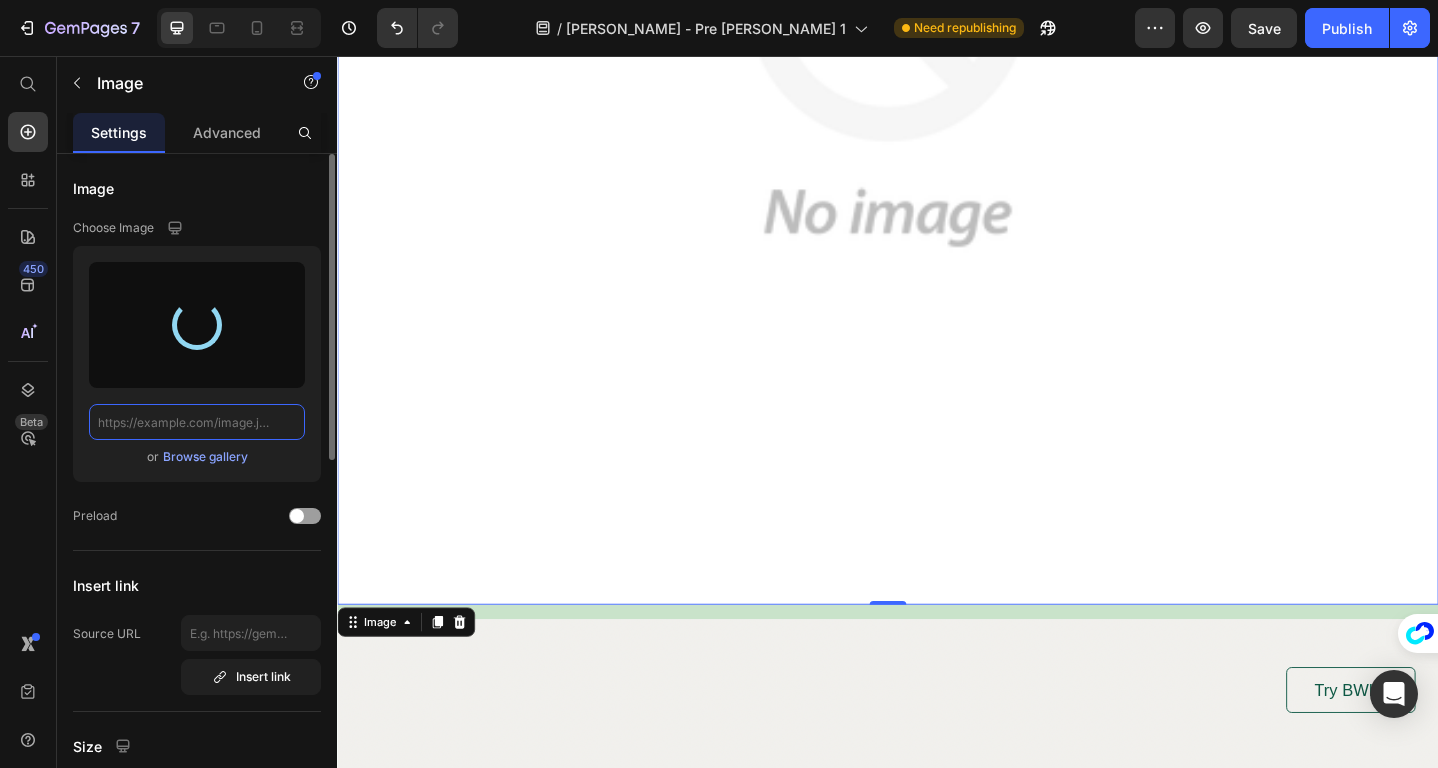 type on "[URL][DOMAIN_NAME]" 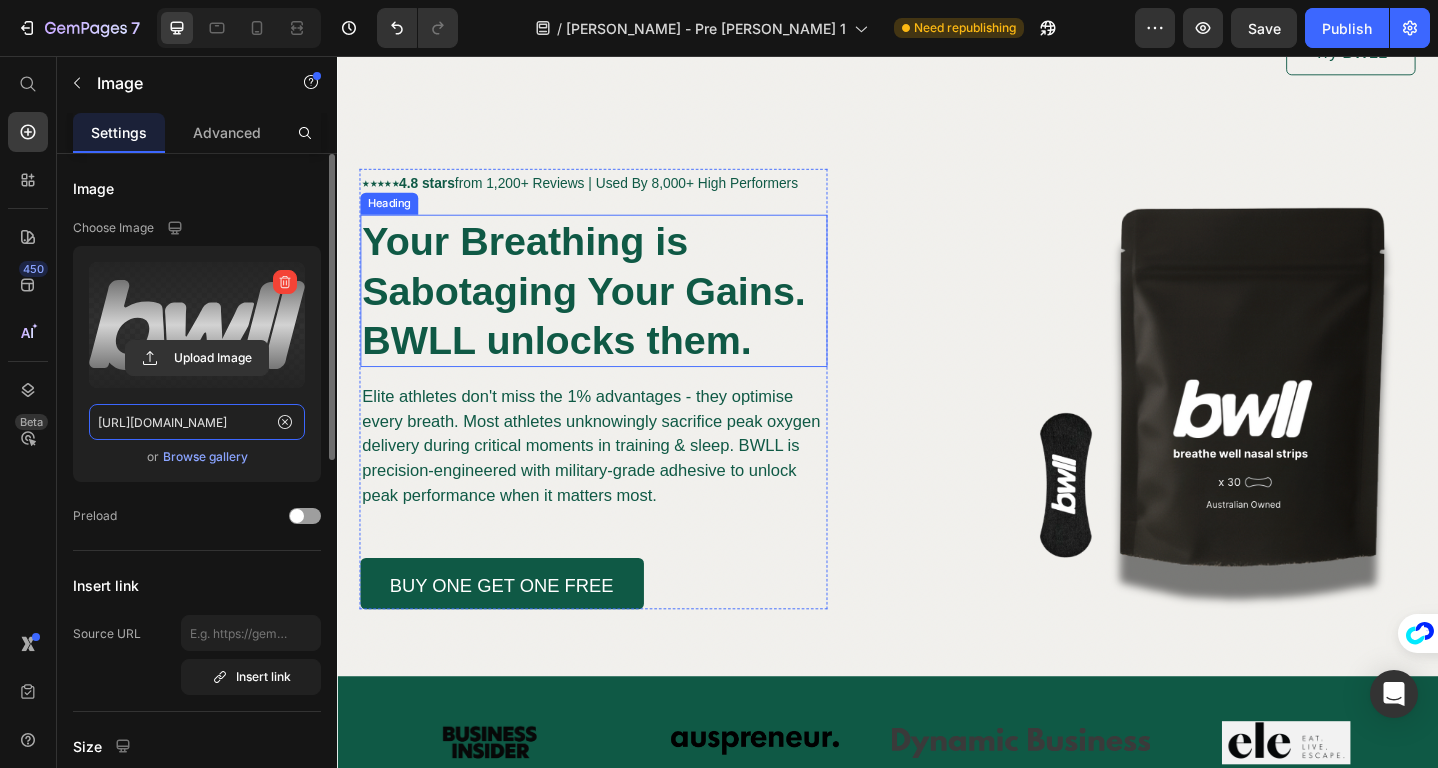 scroll, scrollTop: 0, scrollLeft: 0, axis: both 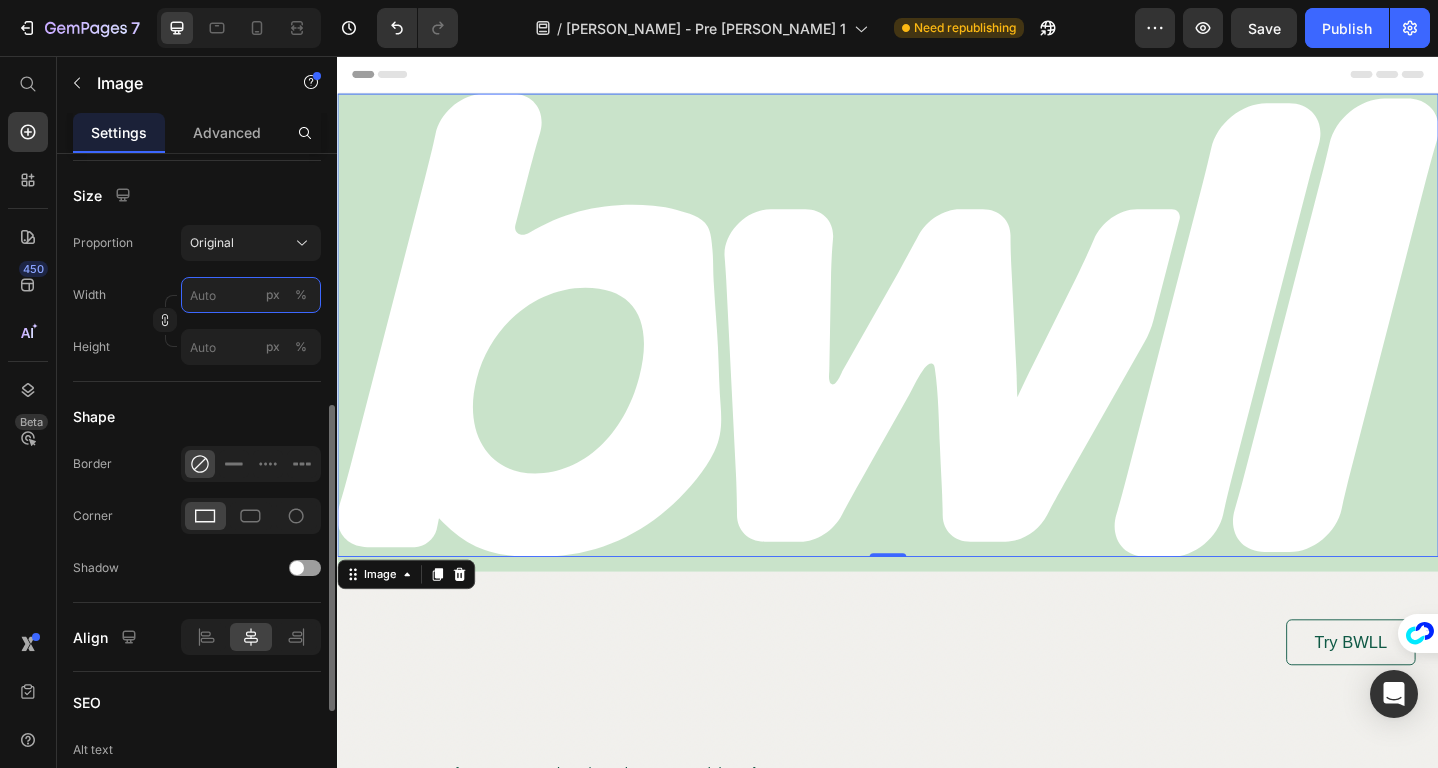 click on "px %" at bounding box center [251, 295] 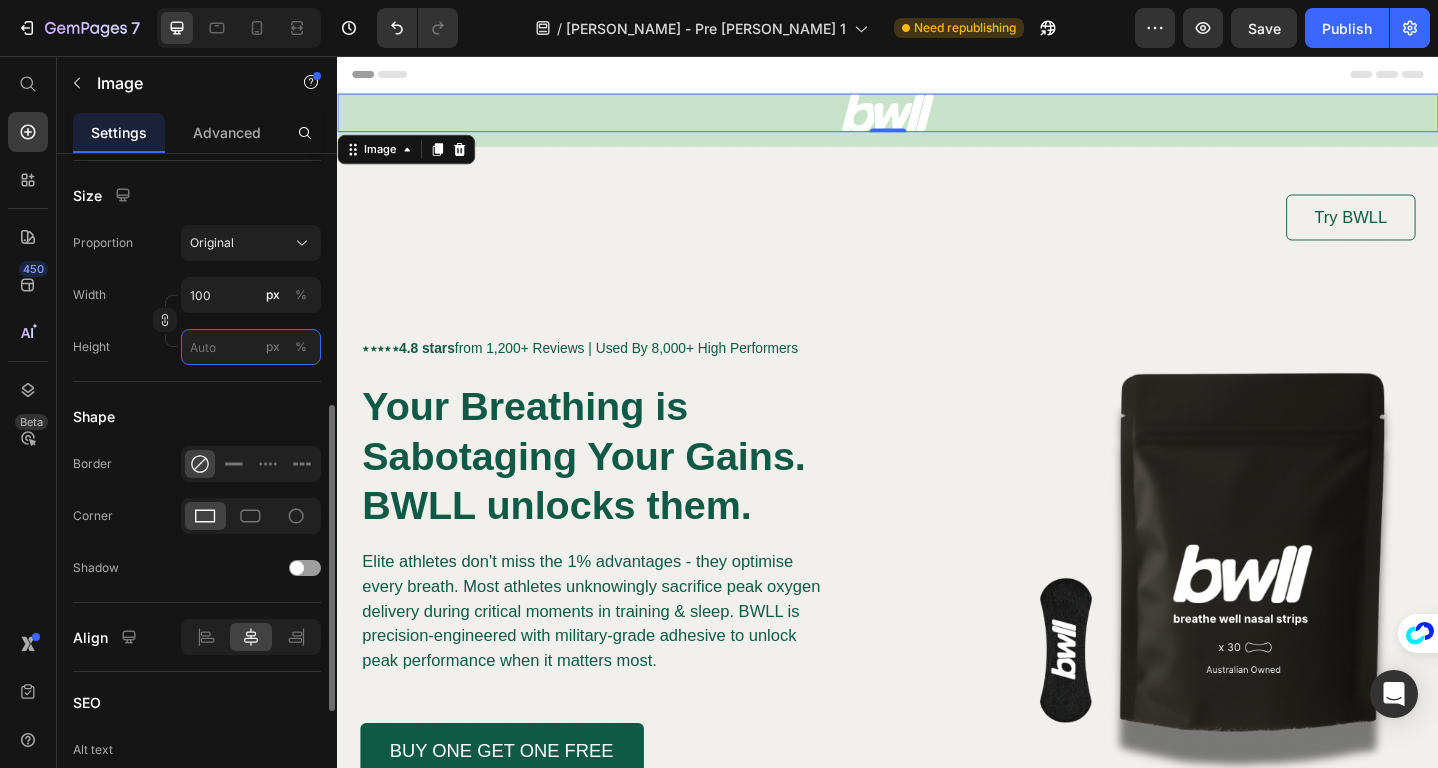 click on "px %" at bounding box center (251, 347) 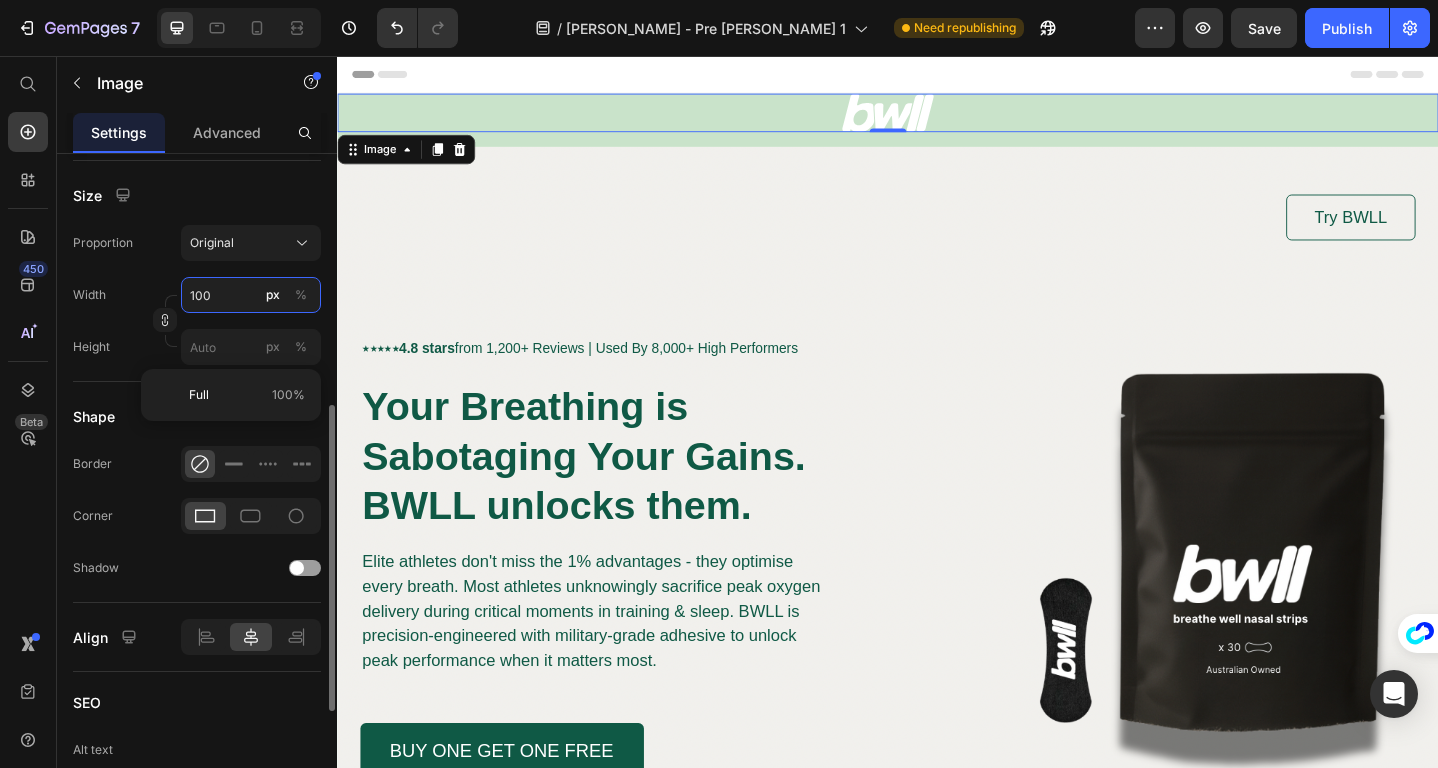 click on "100" at bounding box center (251, 295) 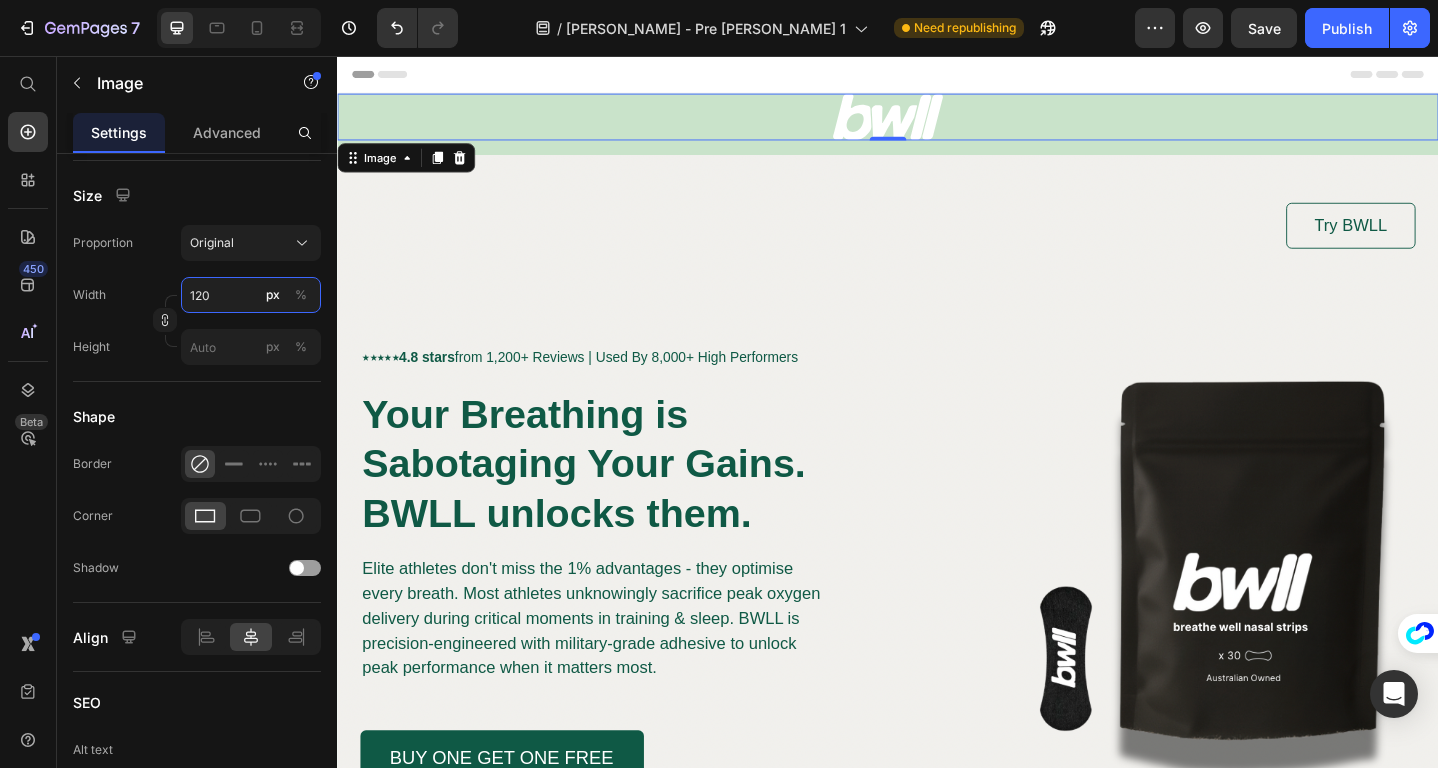 type on "120" 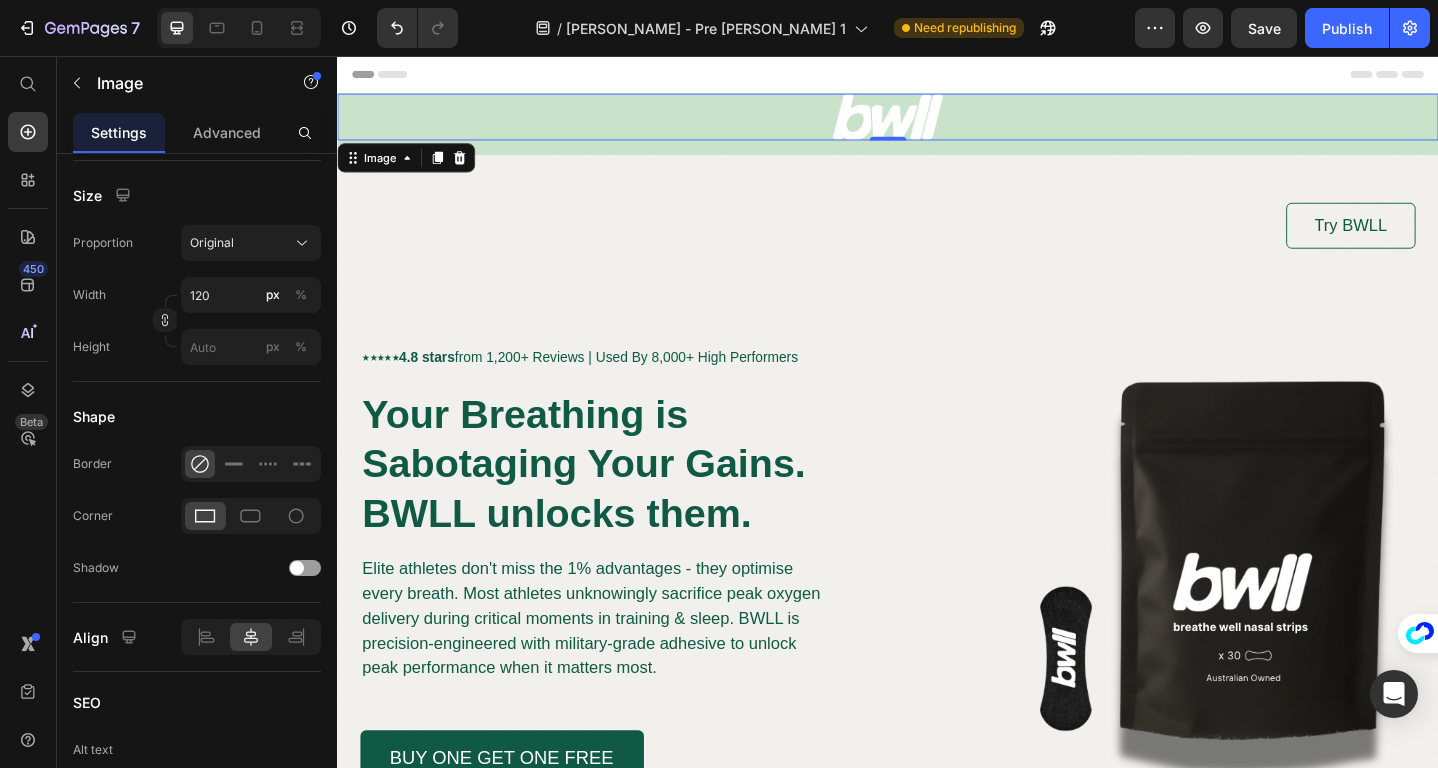 click at bounding box center (937, 122) 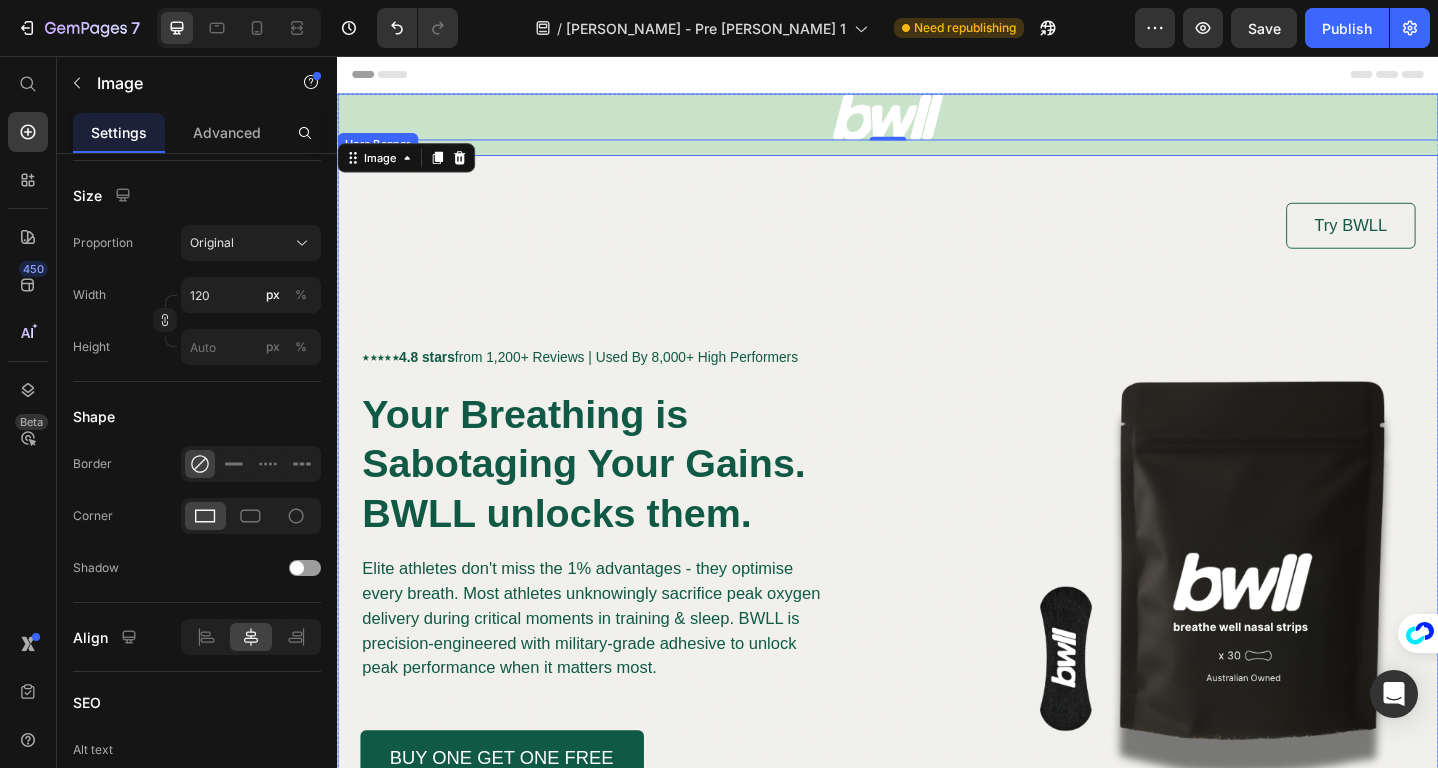 click on "Try BWLL   Button ⋆⋆⋆⋆⋆  4.8 stars  from 1,200+ Reviews | Used By 8,000+ High Performers Text Block Your Breathing is Sabotaging Your Gains. BWLL unlocks them. Heading Elite athletes don't miss the 1% advantages - they optimise every breath. Most athletes unknowingly sacrifice peak oxygen delivery during critical moments in training & sleep. BWLL is precision-engineered with military-grade adhesive to unlock peak performance when it matters most. Text Block BUY ONE GET ONE FREE Button Row Row" at bounding box center (937, 506) 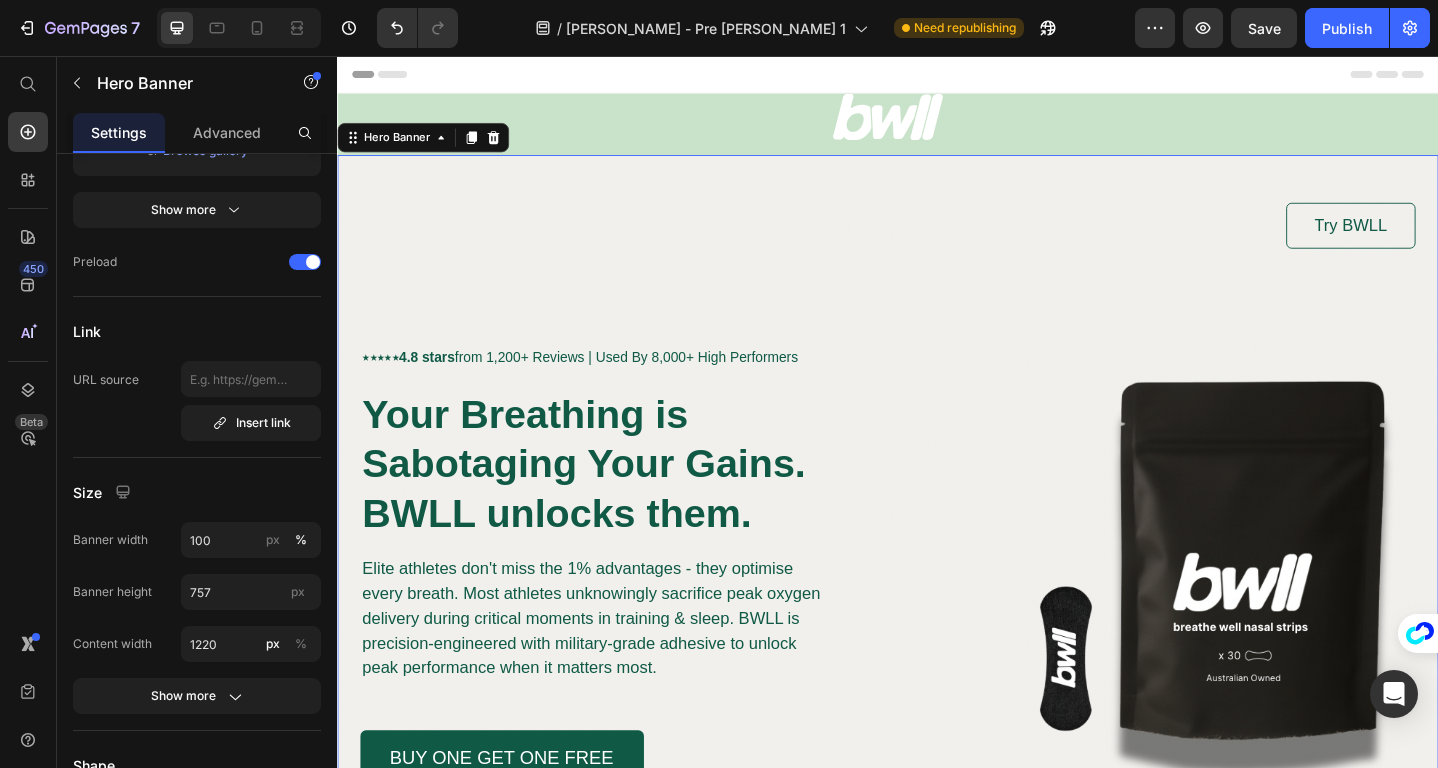 scroll, scrollTop: 0, scrollLeft: 0, axis: both 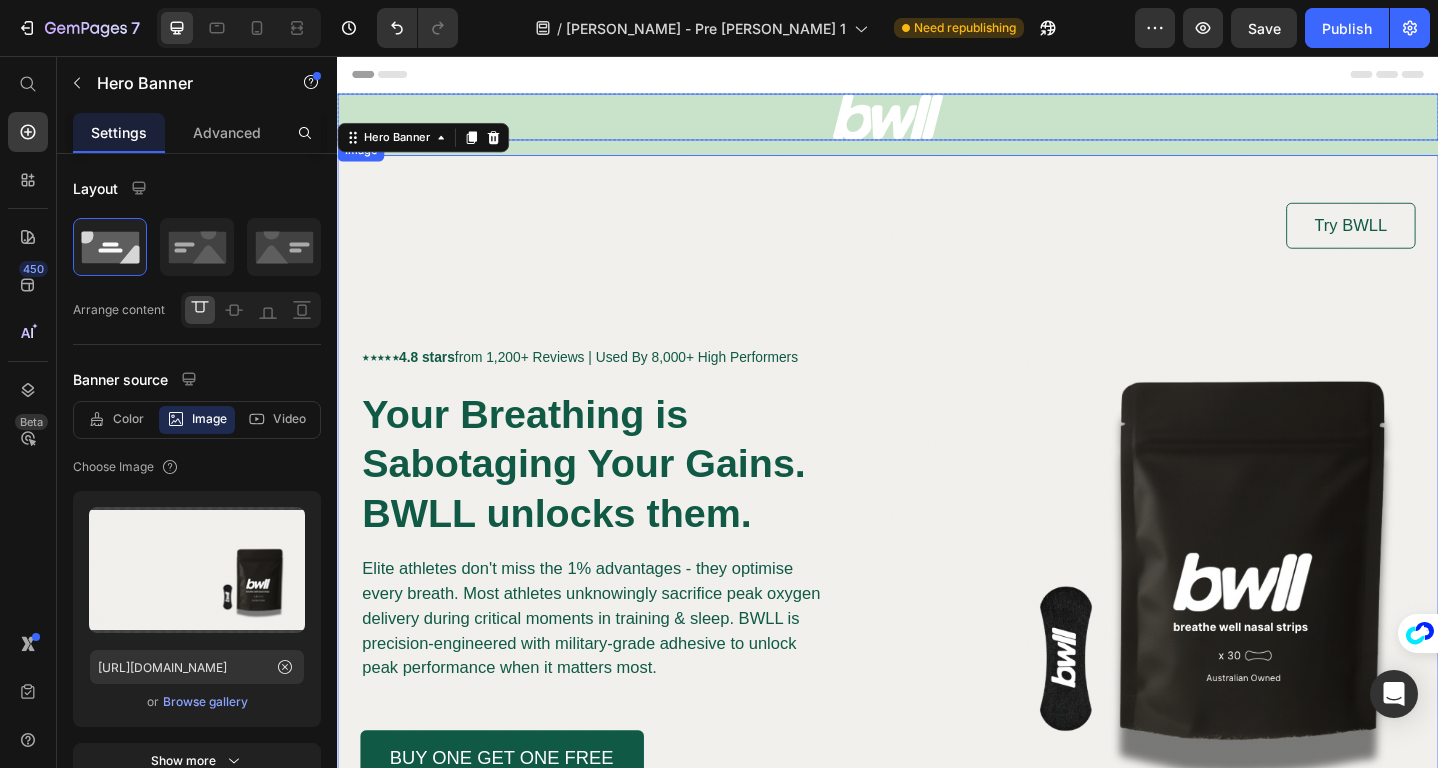 click at bounding box center (937, 122) 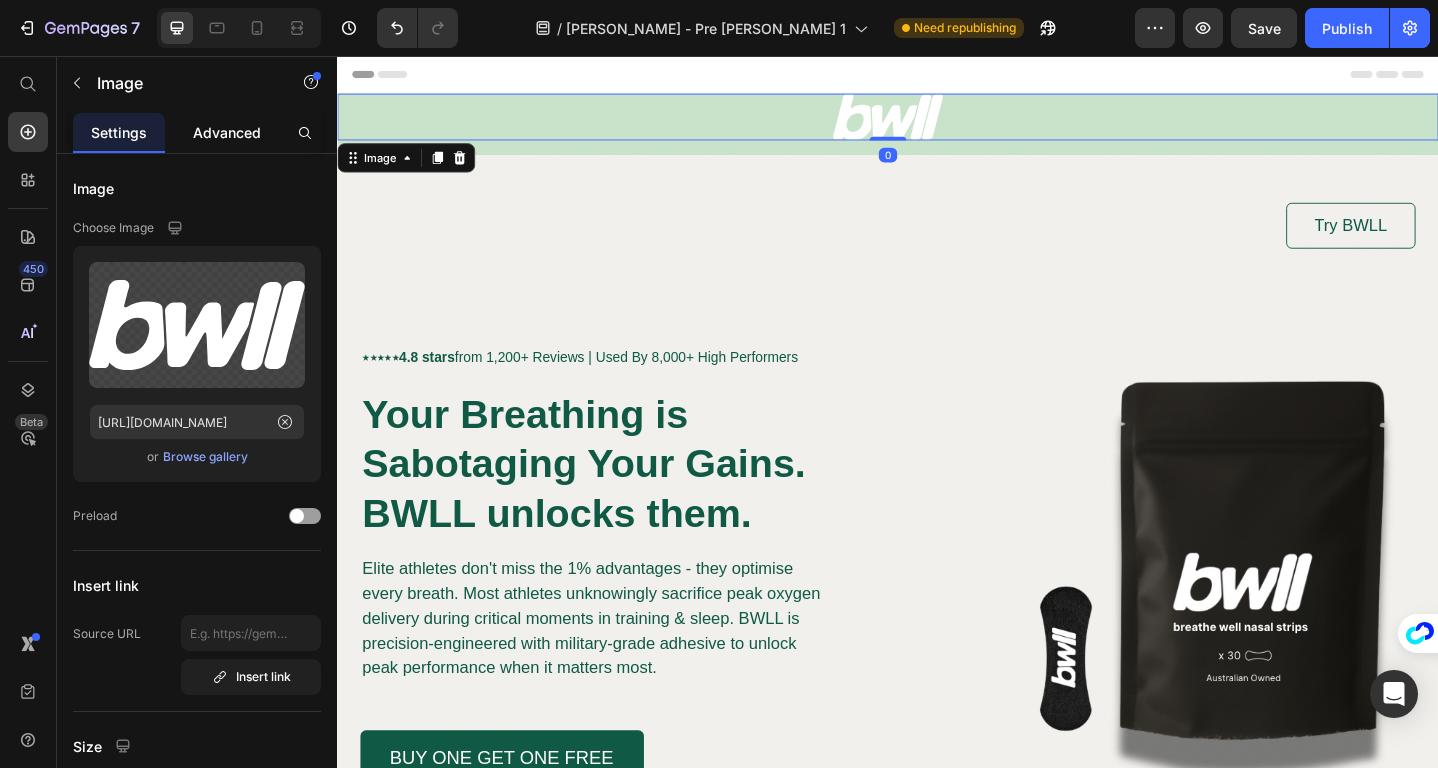 click on "Advanced" at bounding box center [227, 132] 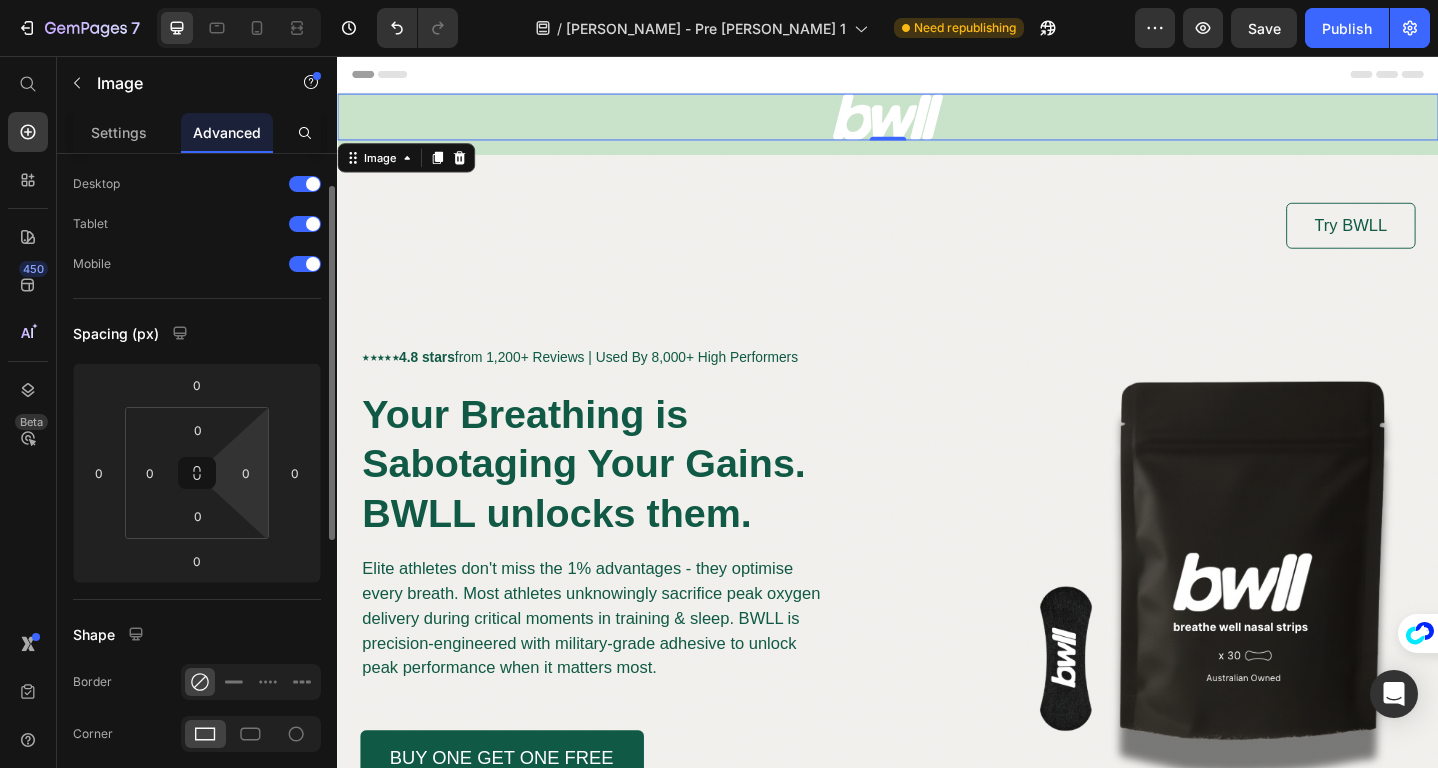 scroll, scrollTop: 57, scrollLeft: 0, axis: vertical 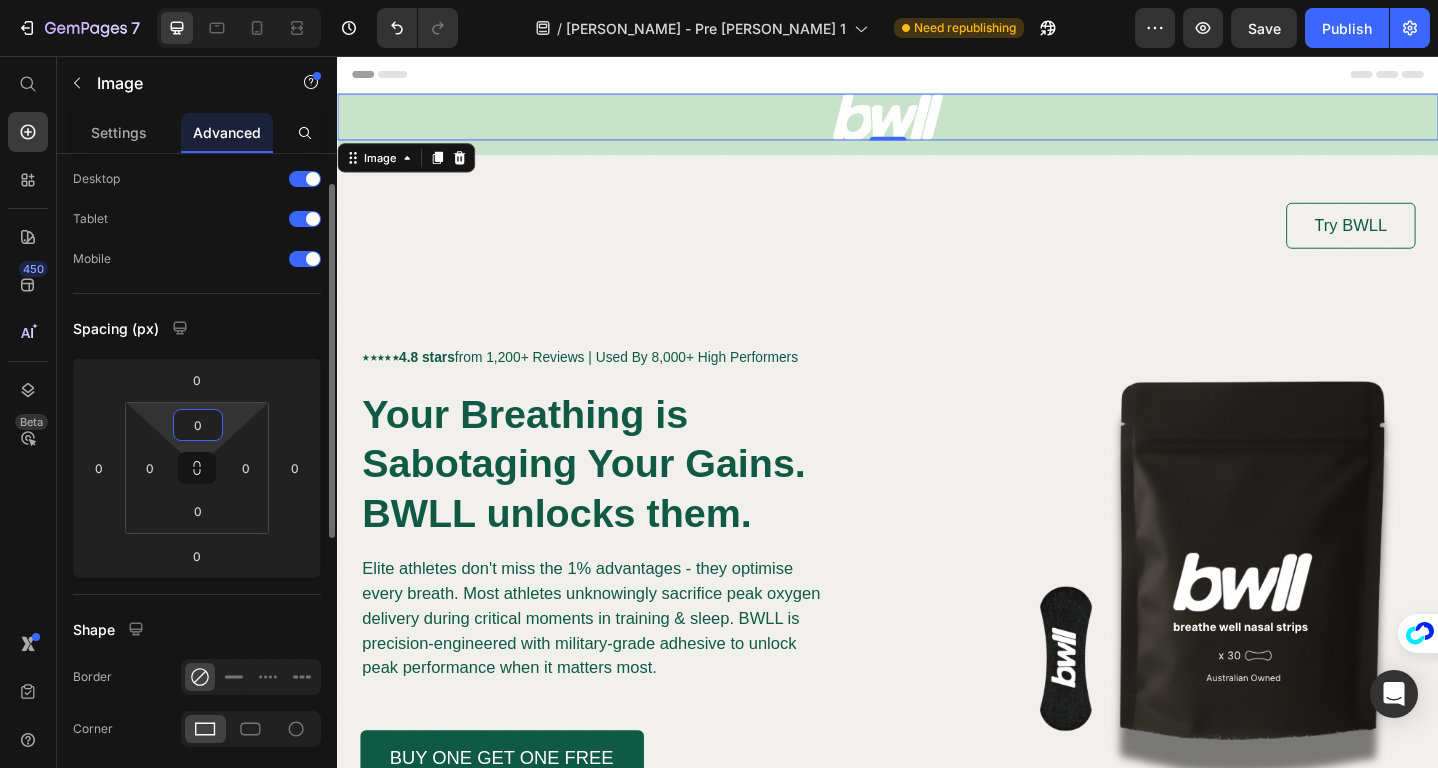 click on "0" at bounding box center [198, 425] 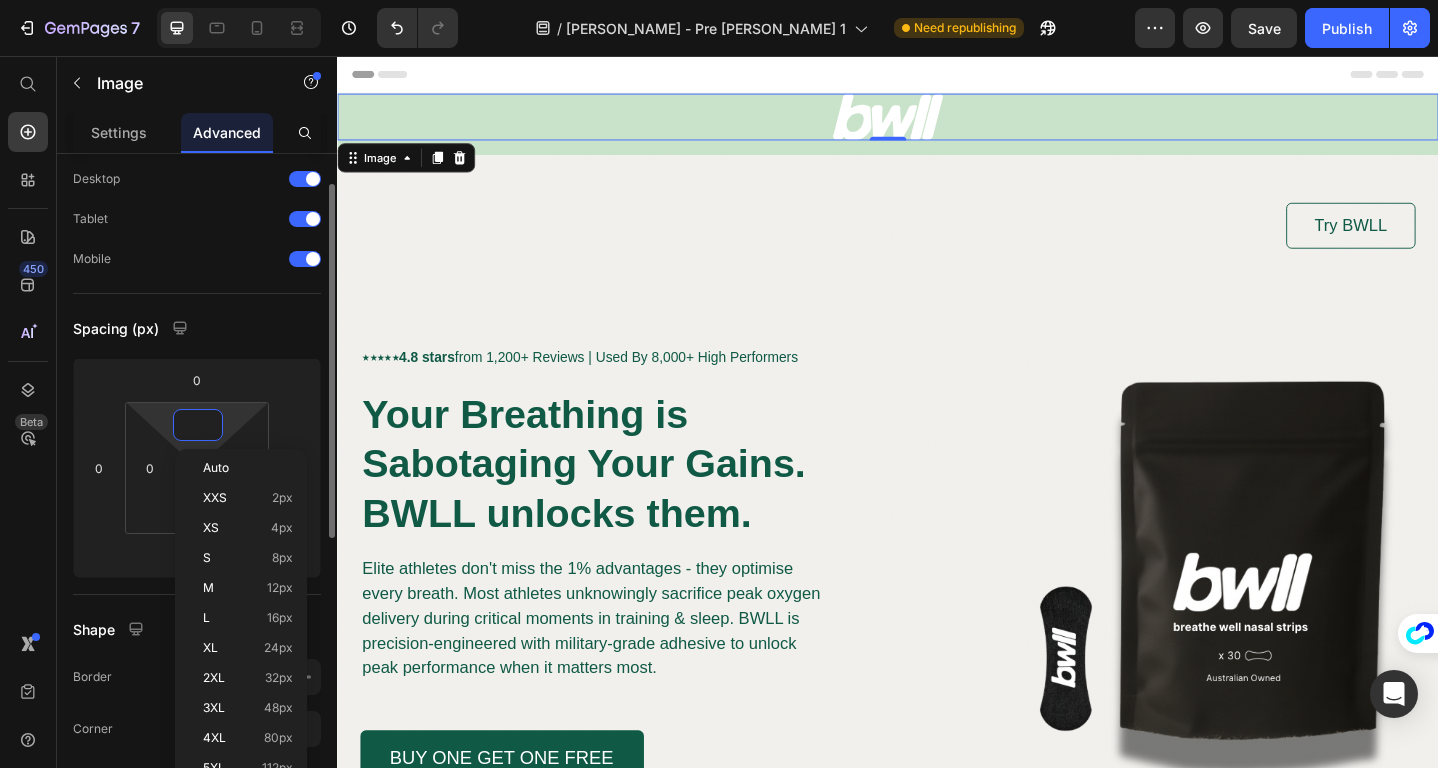 type on "0" 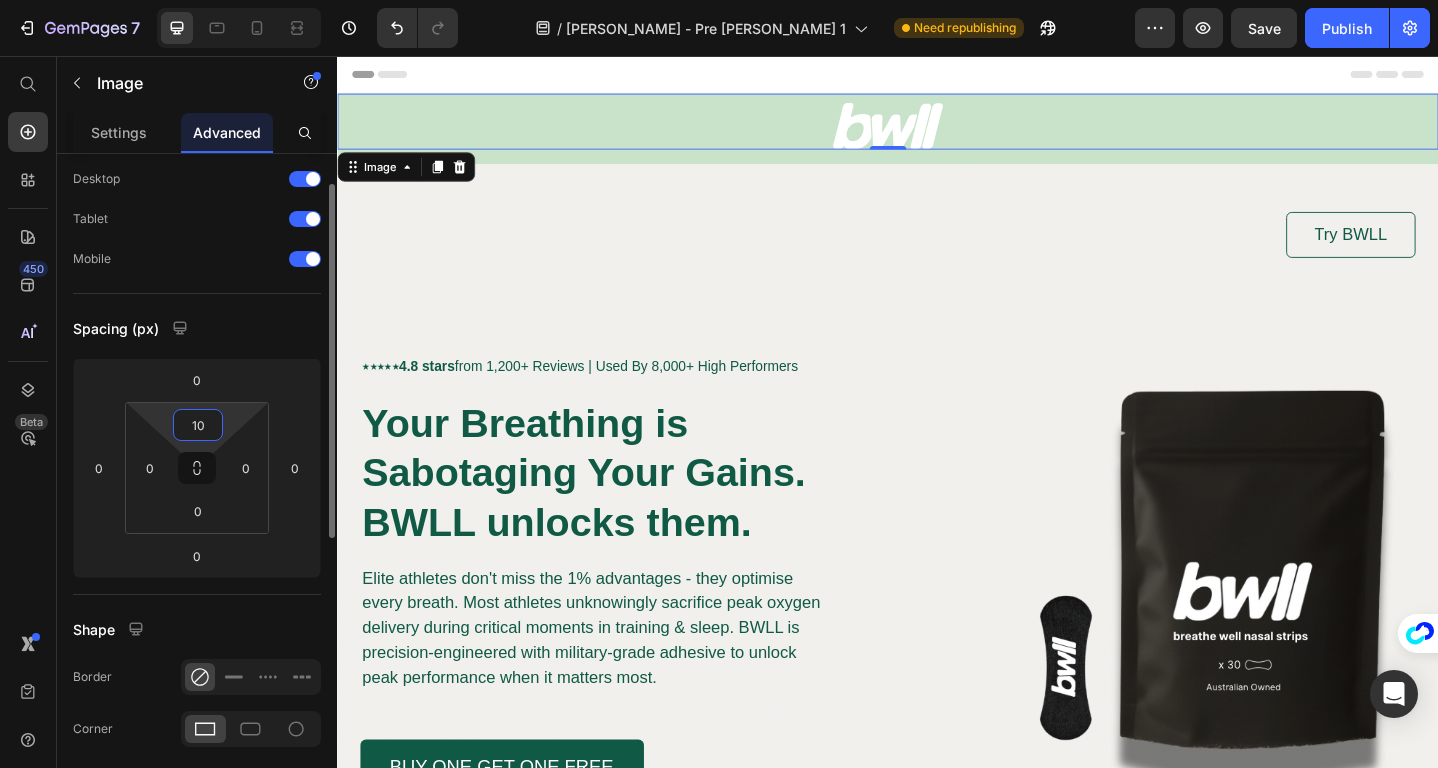 type on "1" 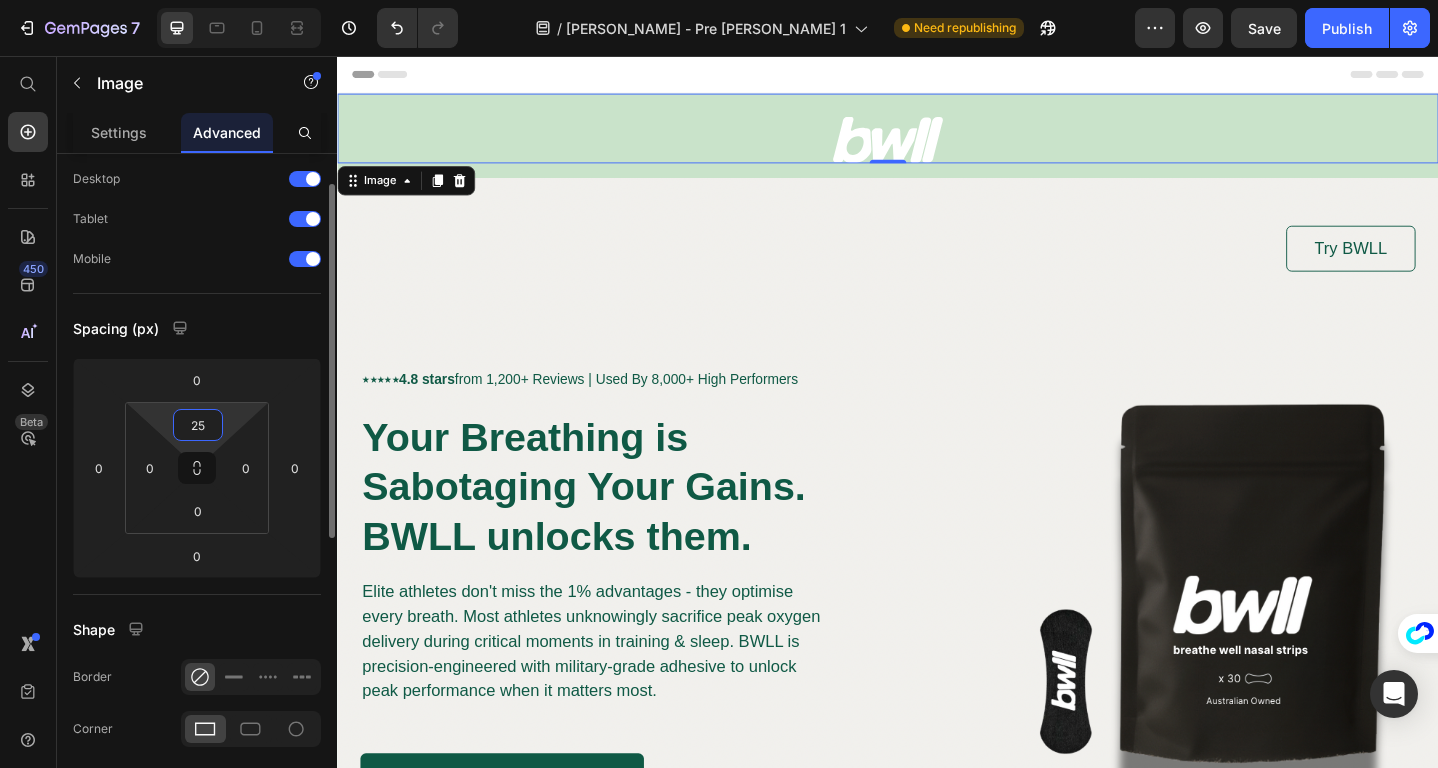 type on "2" 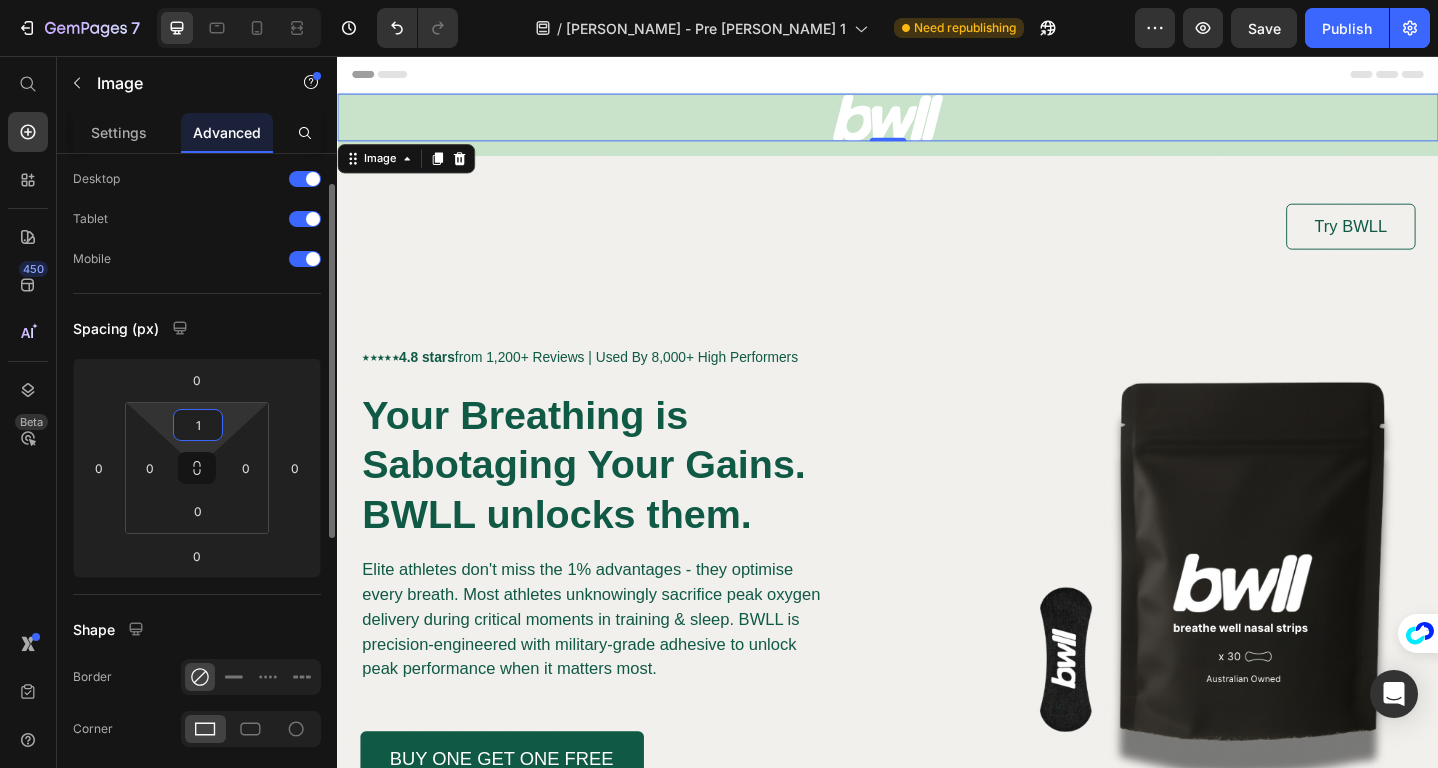 type on "15" 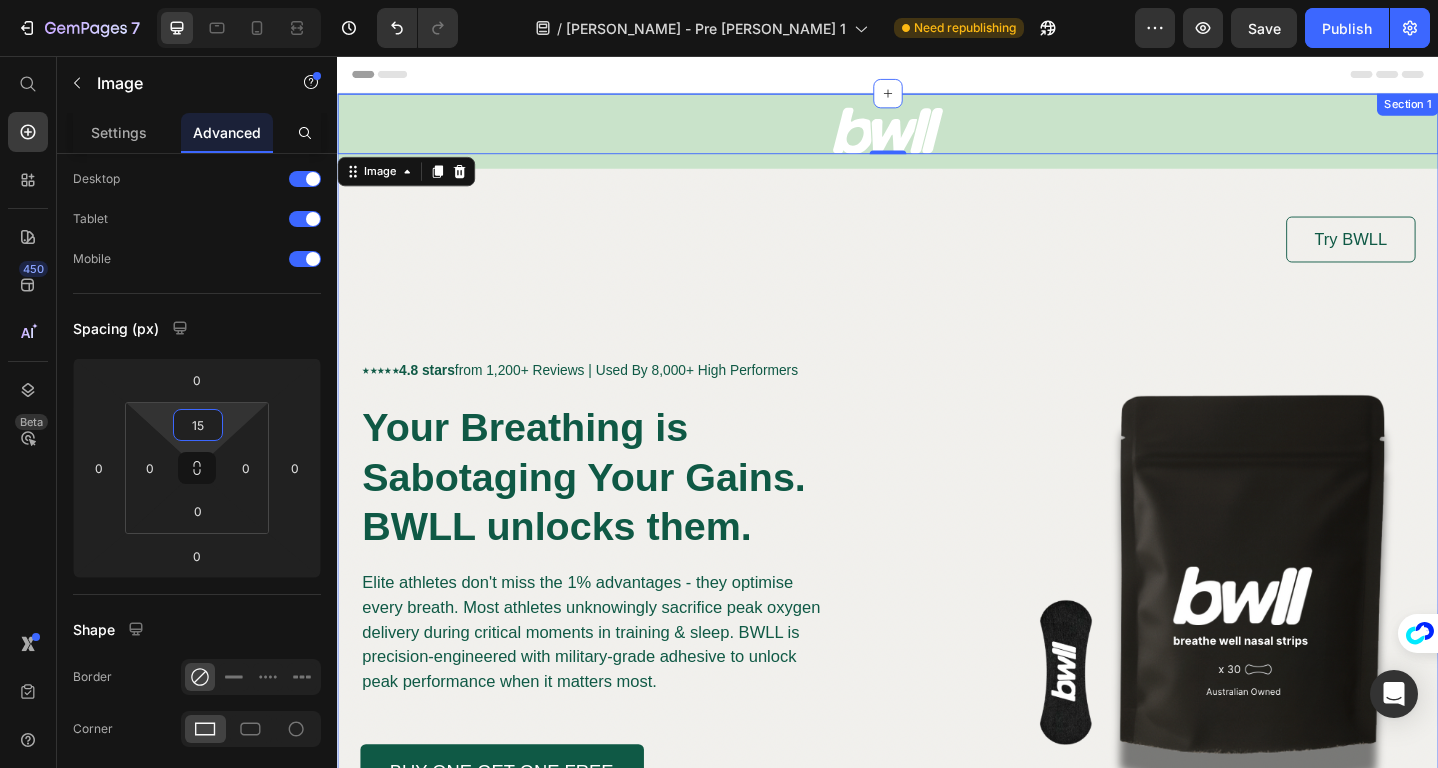 click on "Image   0 Row Try BWLL   Button ⋆⋆⋆⋆⋆  4.8 stars  from 1,200+ Reviews | Used By 8,000+ High Performers Text Block Your Breathing is Sabotaging Your Gains. BWLL unlocks them. Heading Elite athletes don't miss the 1% advantages - they optimise every breath. Most athletes unknowingly sacrifice peak oxygen delivery during critical moments in training & sleep. BWLL is precision-engineered with military-grade adhesive to unlock peak performance when it matters most. Text Block BUY ONE GET ONE FREE Button Row Row Hero Banner" at bounding box center [937, 516] 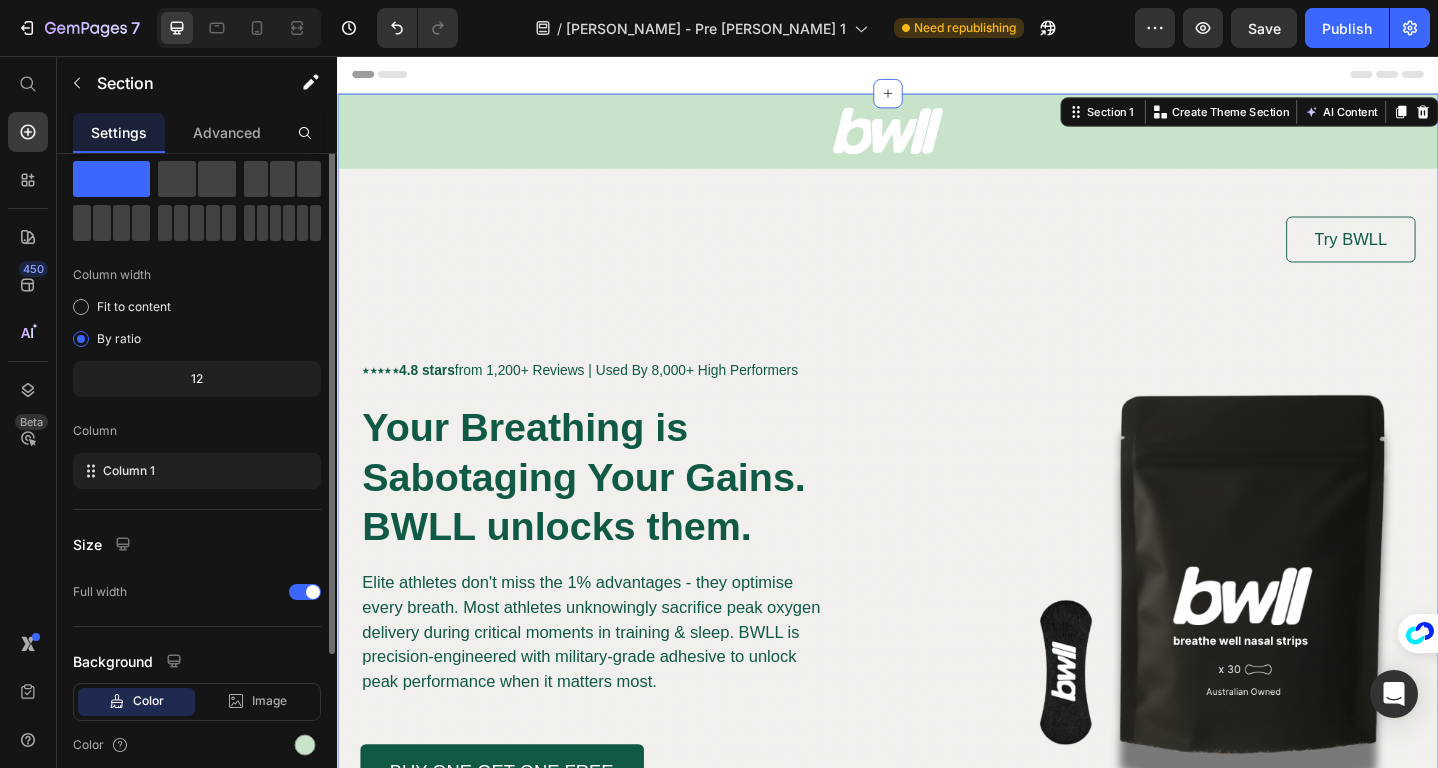 scroll, scrollTop: 0, scrollLeft: 0, axis: both 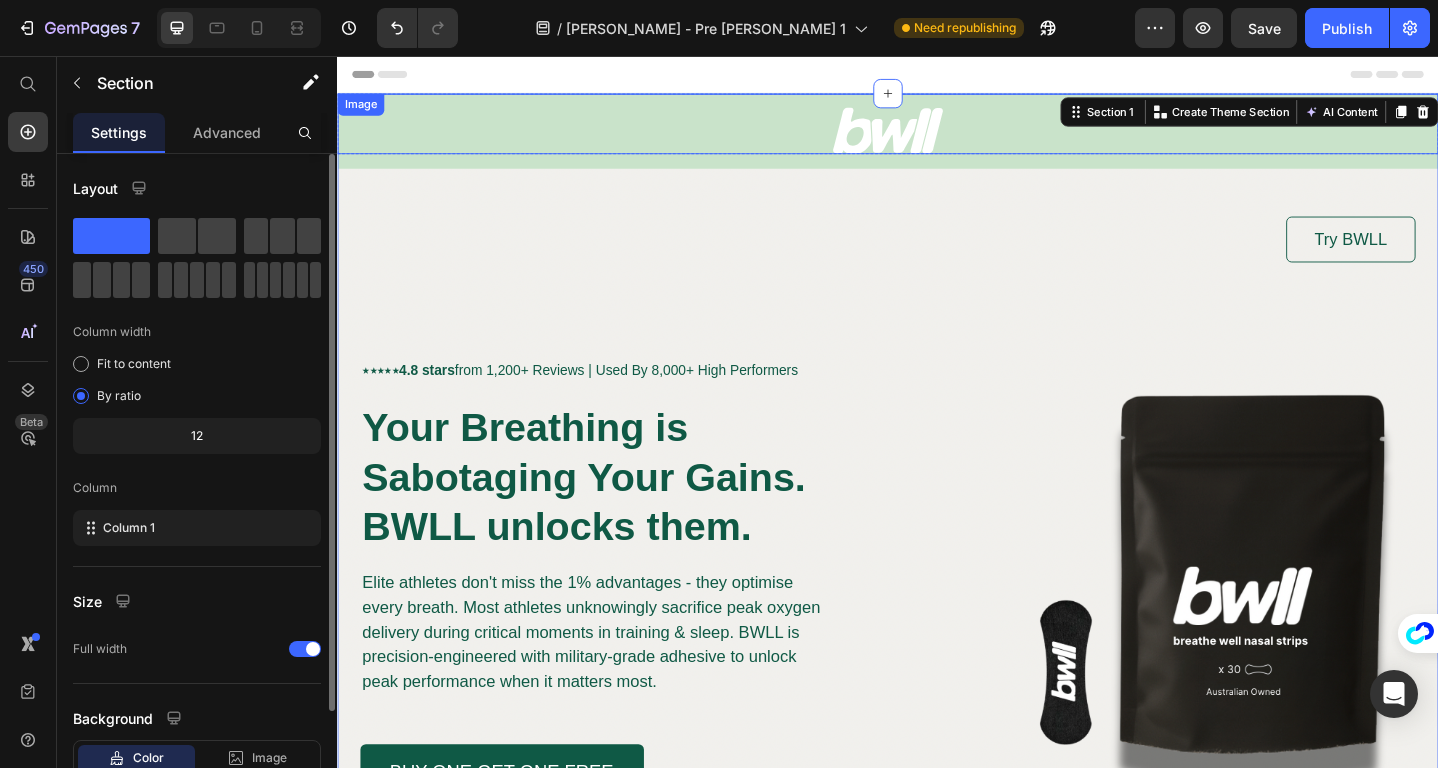 click at bounding box center [937, 130] 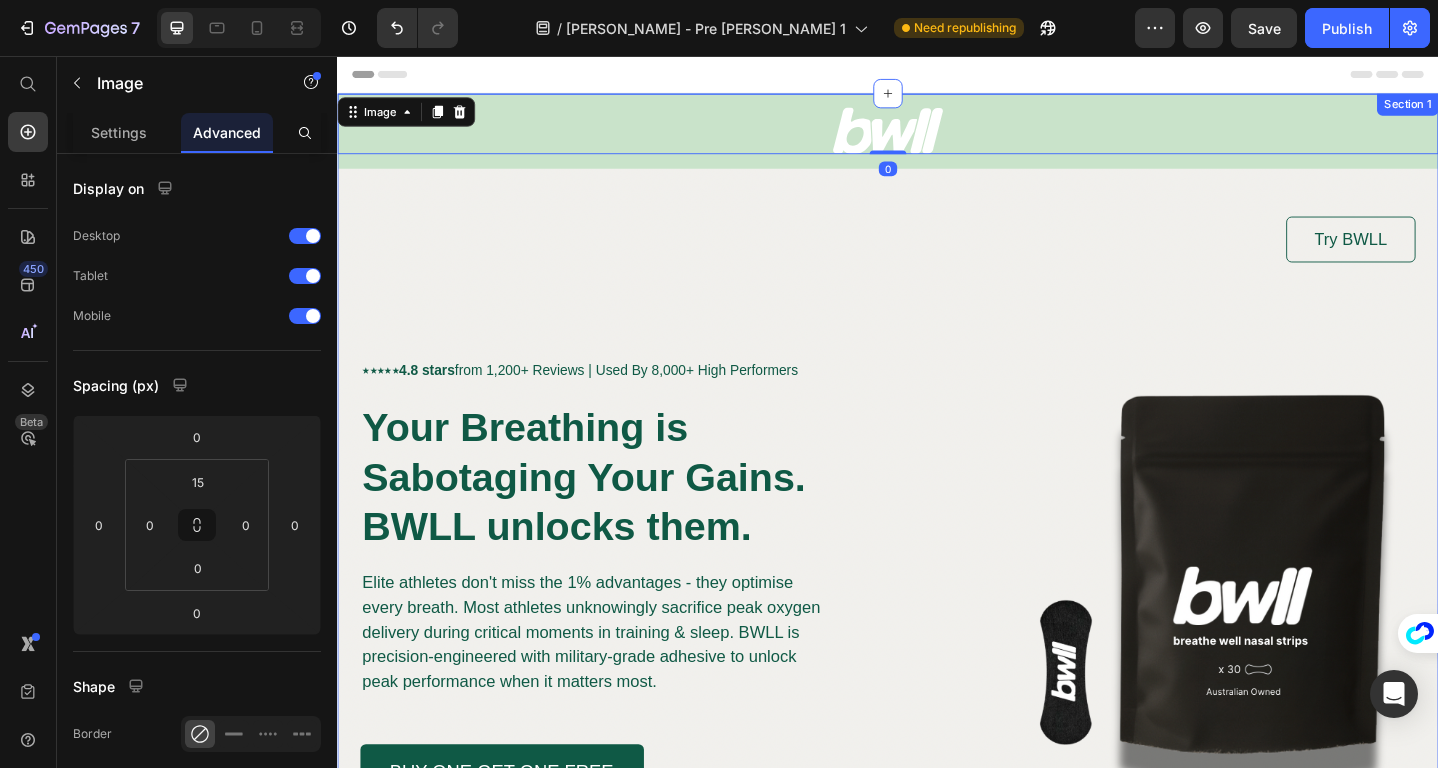 click on "Image   0 Row Try BWLL   Button ⋆⋆⋆⋆⋆  4.8 stars  from 1,200+ Reviews | Used By 8,000+ High Performers Text Block Your Breathing is Sabotaging Your Gains. BWLL unlocks them. Heading Elite athletes don't miss the 1% advantages - they optimise every breath. Most athletes unknowingly sacrifice peak oxygen delivery during critical moments in training & sleep. BWLL is precision-engineered with military-grade adhesive to unlock peak performance when it matters most. Text Block BUY ONE GET ONE FREE Button Row Row Hero Banner" at bounding box center [937, 516] 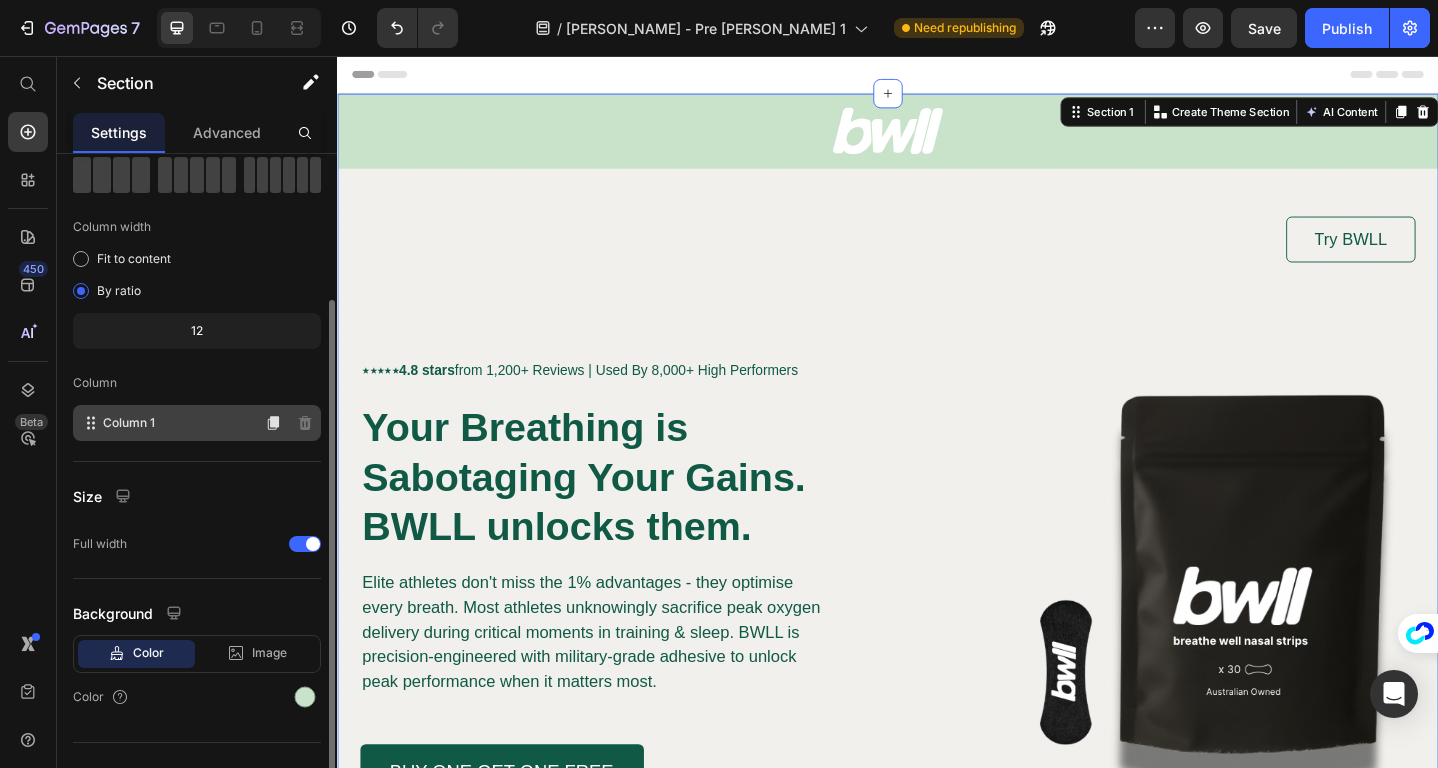 scroll, scrollTop: 137, scrollLeft: 0, axis: vertical 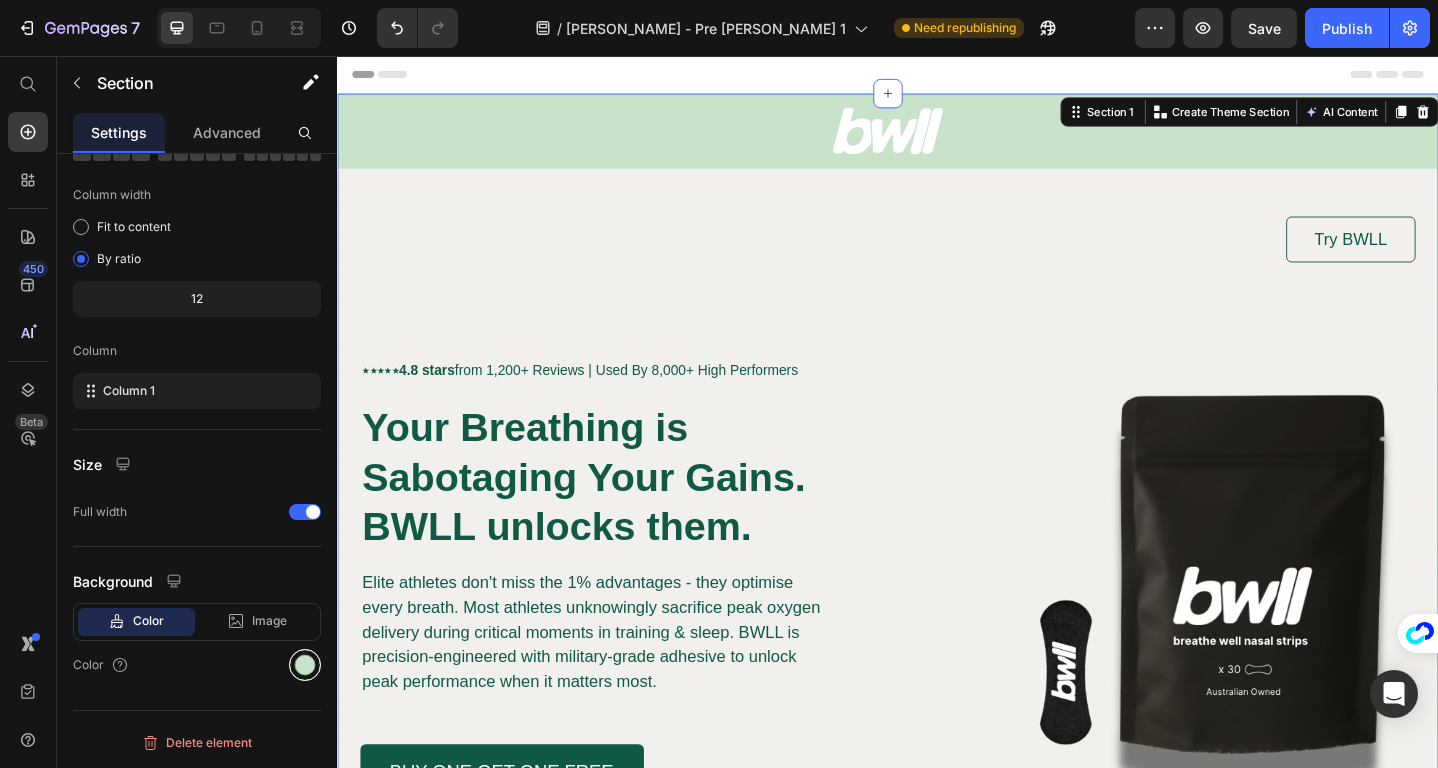 click at bounding box center [305, 665] 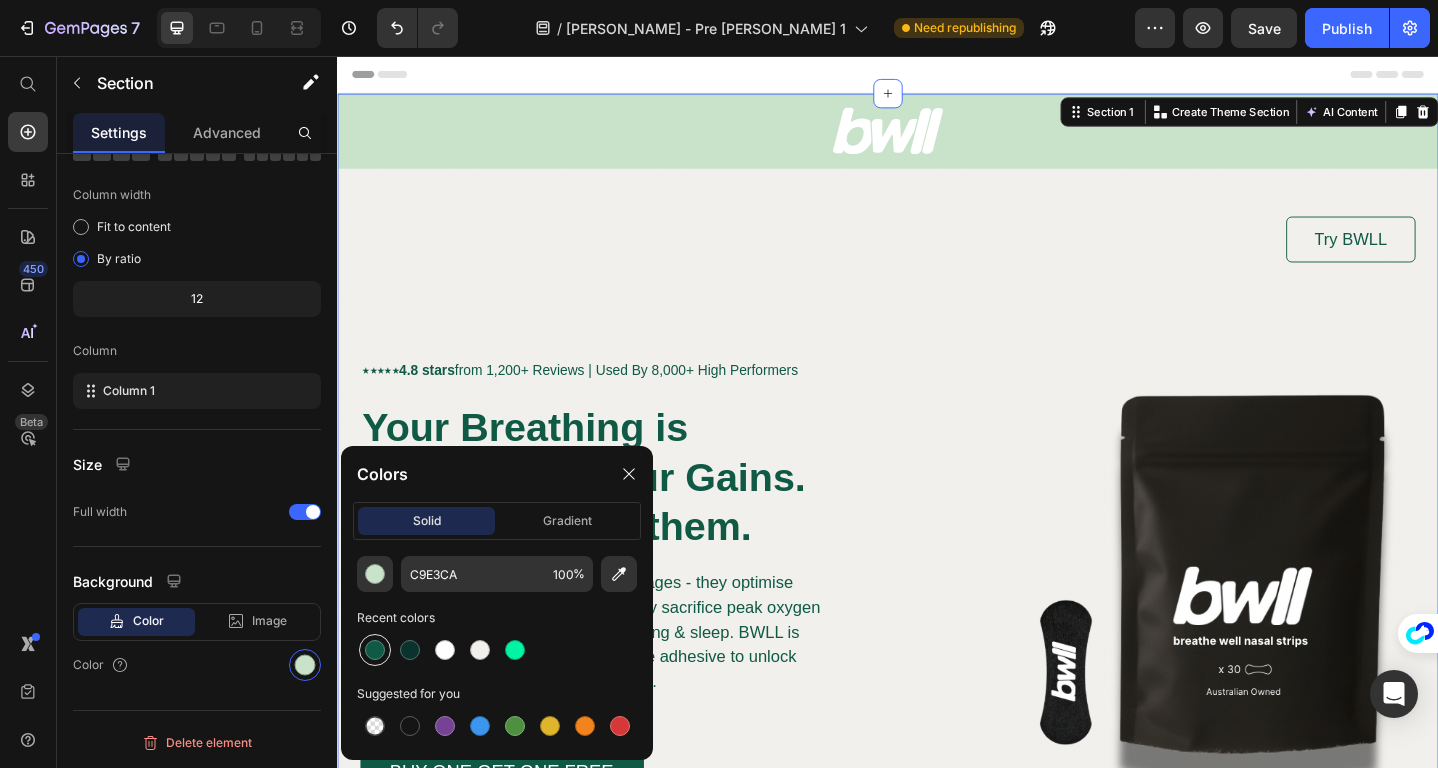 click at bounding box center (375, 650) 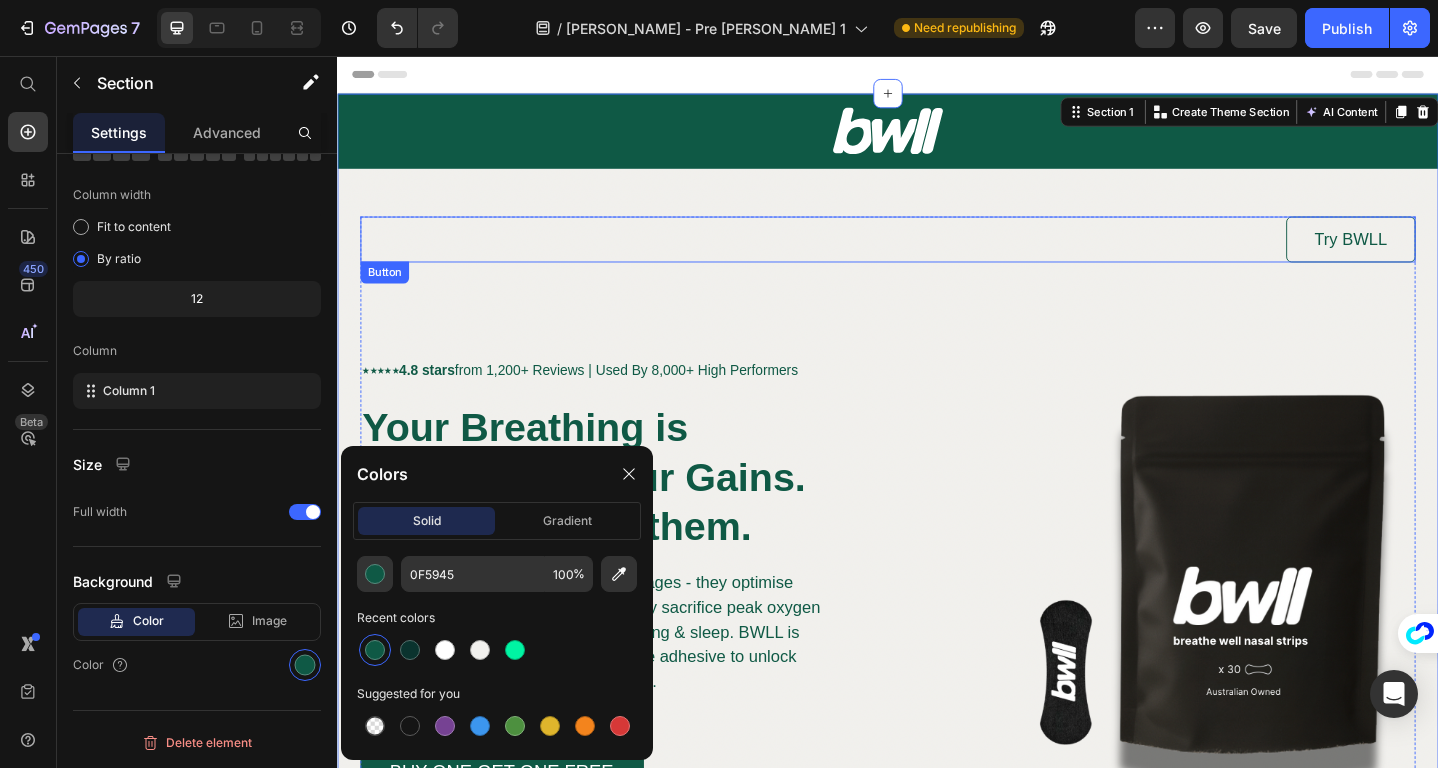 click on "Try BWLL   Button" at bounding box center (937, 256) 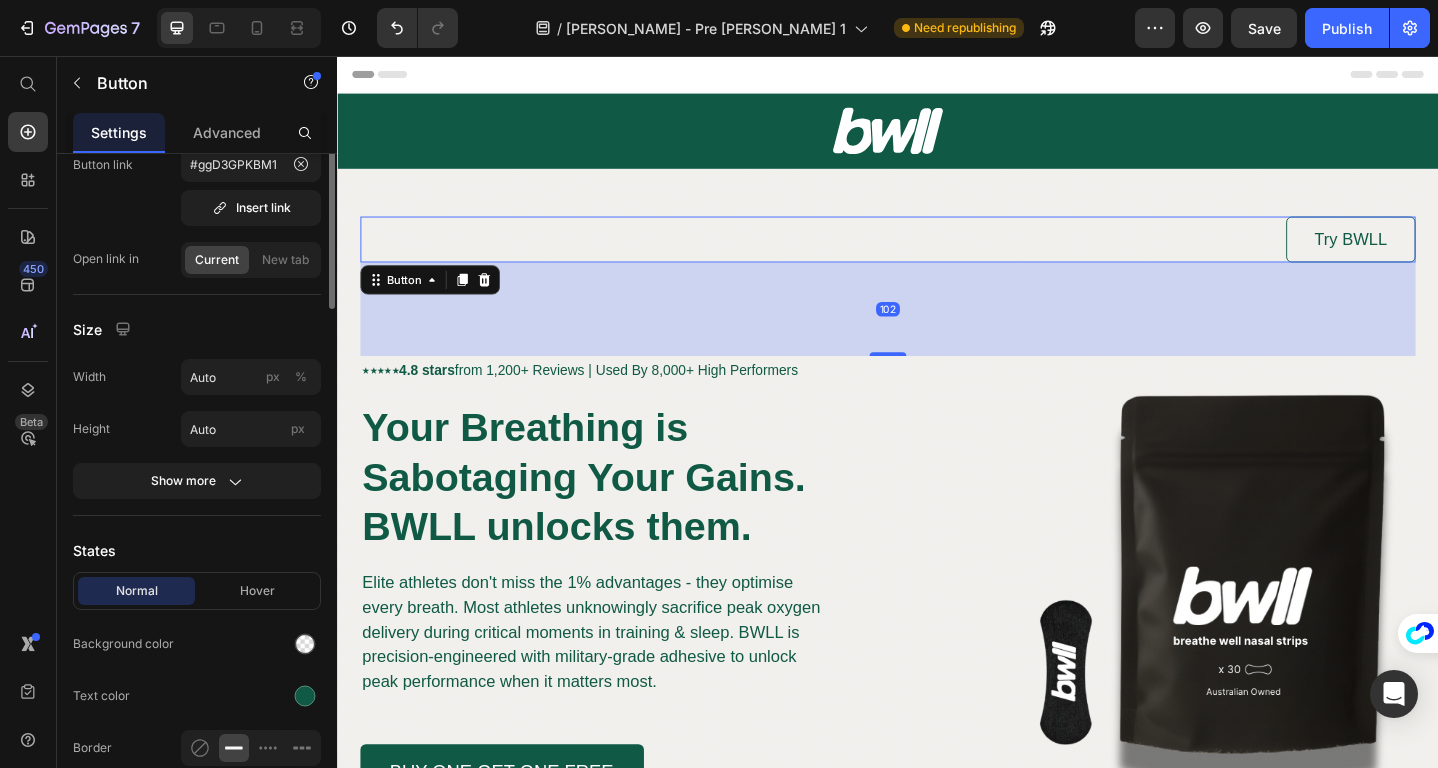 scroll, scrollTop: 0, scrollLeft: 0, axis: both 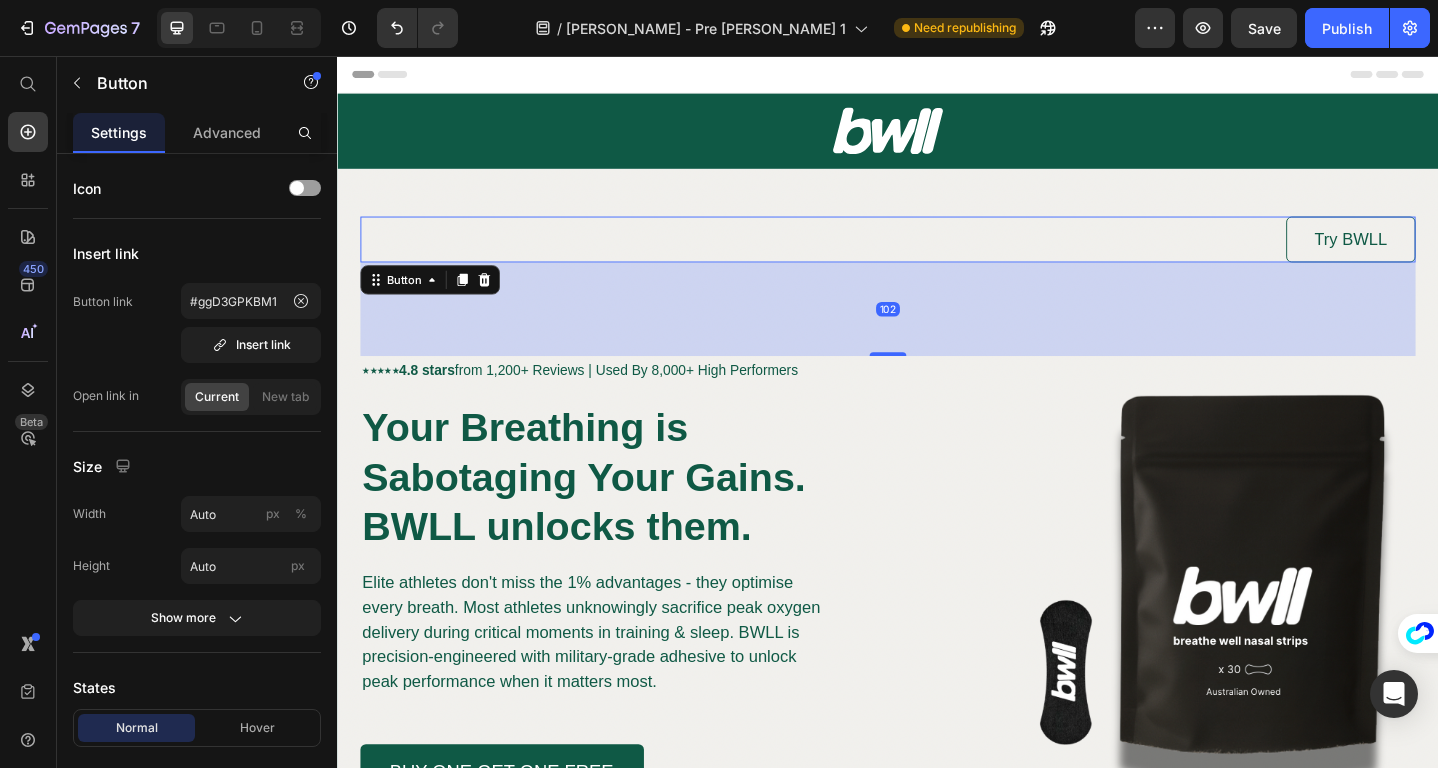 click on "102" at bounding box center [937, 332] 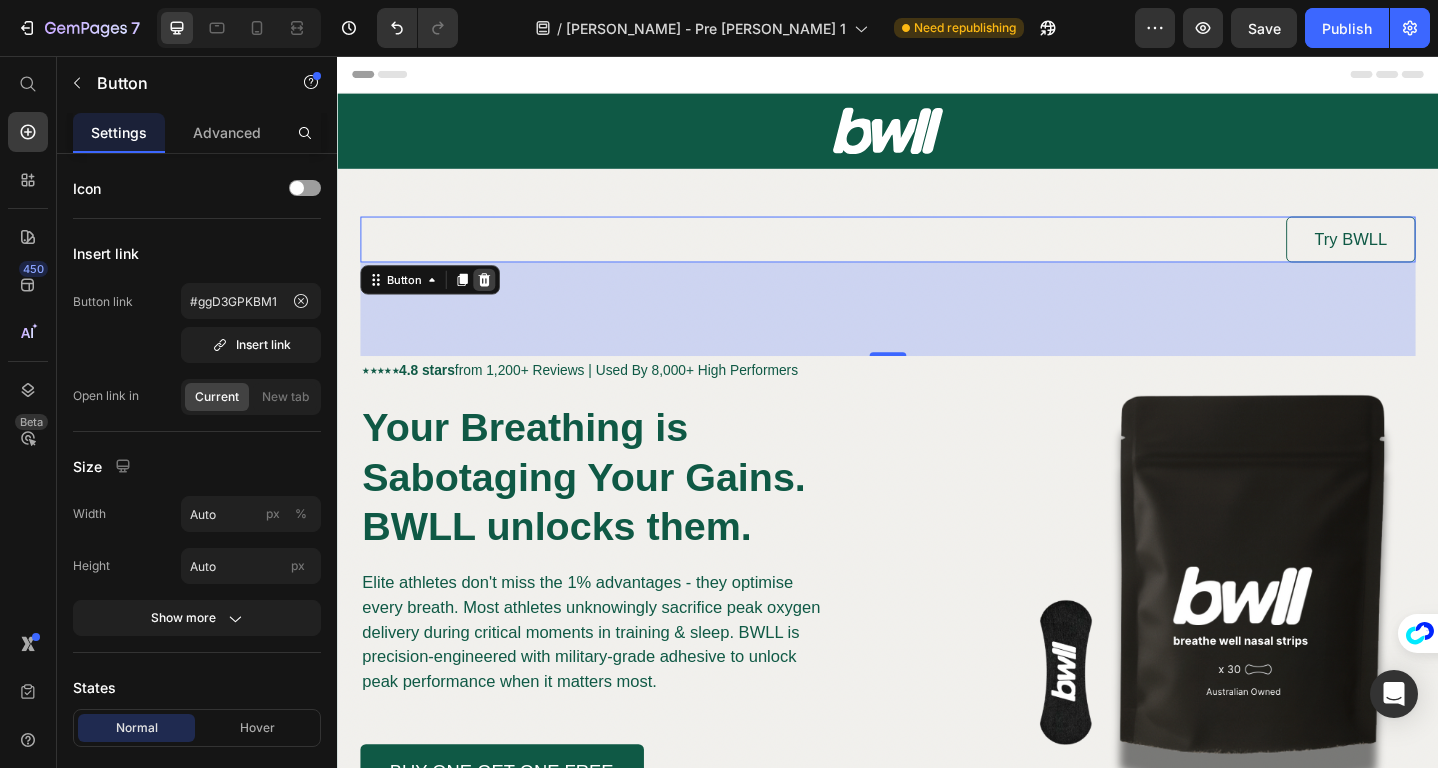click 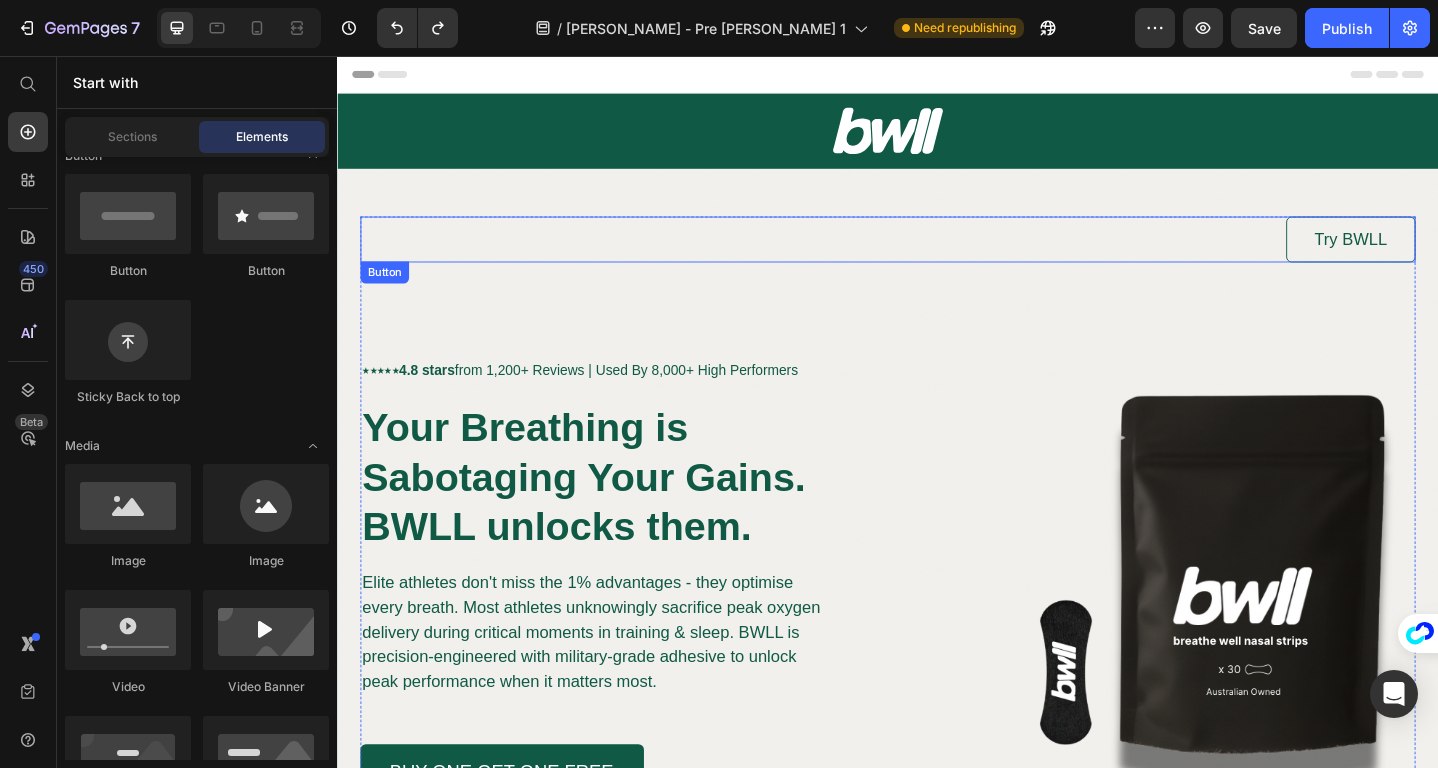 click on "Try BWLL   Button" at bounding box center [937, 256] 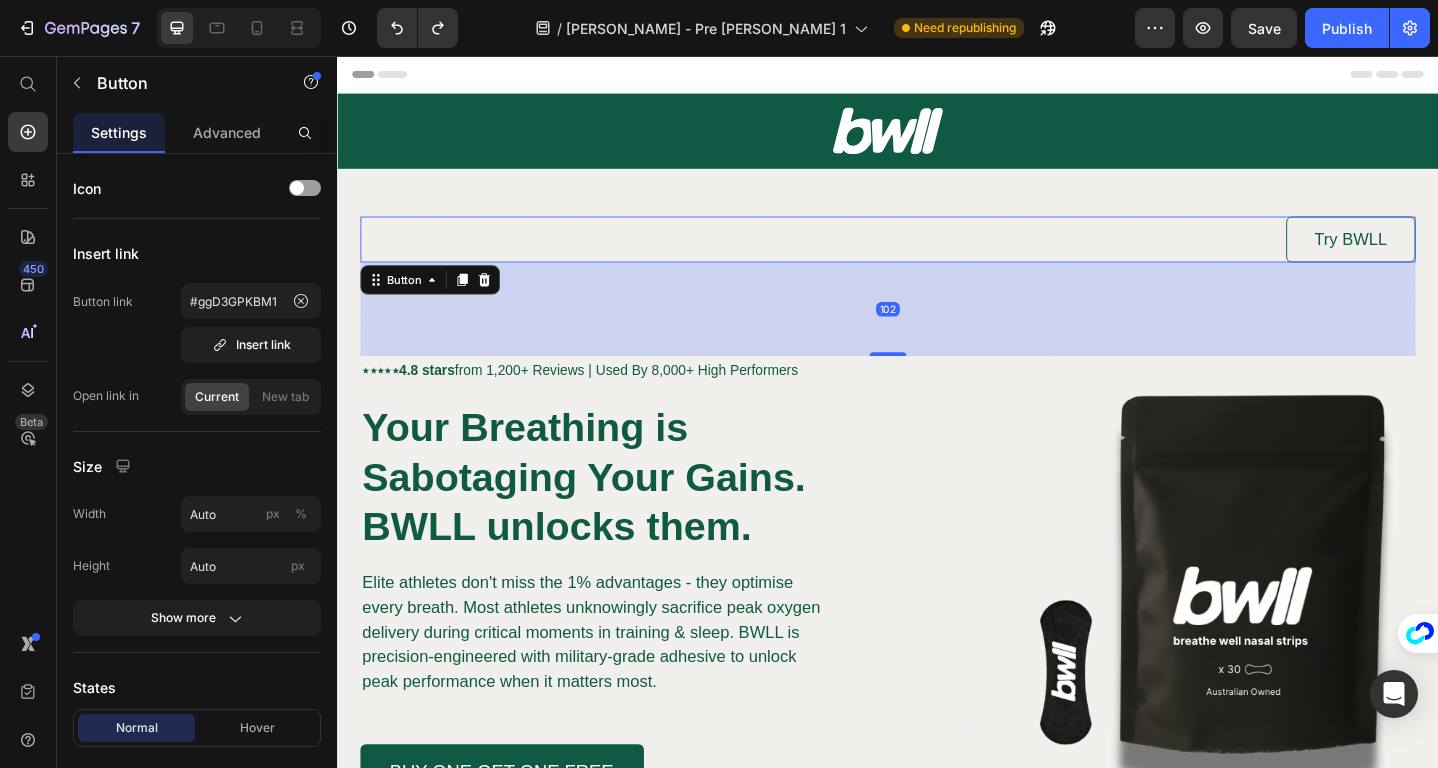 click on "Try BWLL   Button   102" at bounding box center (937, 256) 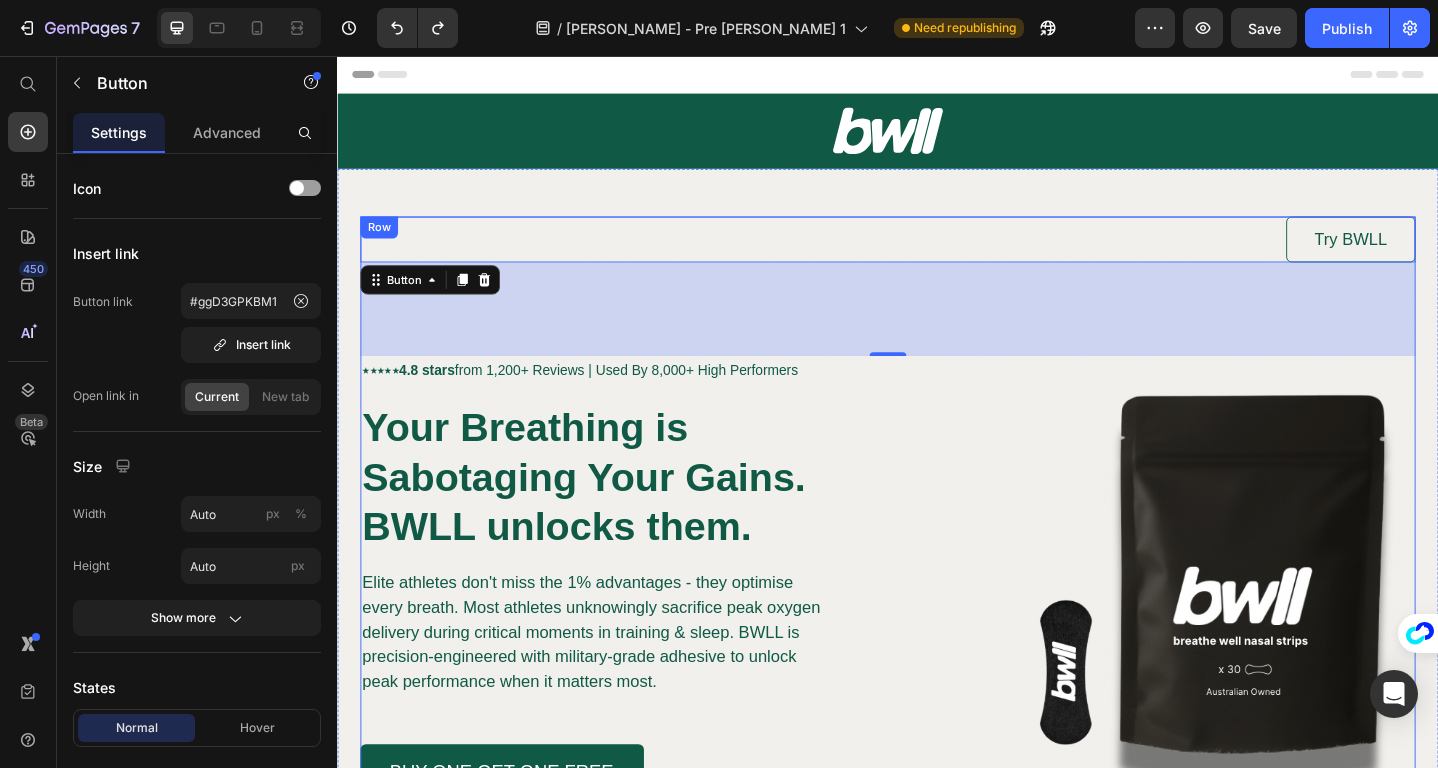 click on "Try BWLL   Button   102 ⋆⋆⋆⋆⋆  4.8 stars  from 1,200+ Reviews | Used By 8,000+ High Performers Text Block Your Breathing is Sabotaging Your Gains. BWLL unlocks them. Heading Elite athletes don't miss the 1% advantages - they optimise every breath. Most athletes unknowingly sacrifice peak oxygen delivery during critical moments in training & sleep. BWLL is precision-engineered with military-grade adhesive to unlock peak performance when it matters most. Text Block BUY ONE GET ONE FREE Button Row" at bounding box center [937, 547] 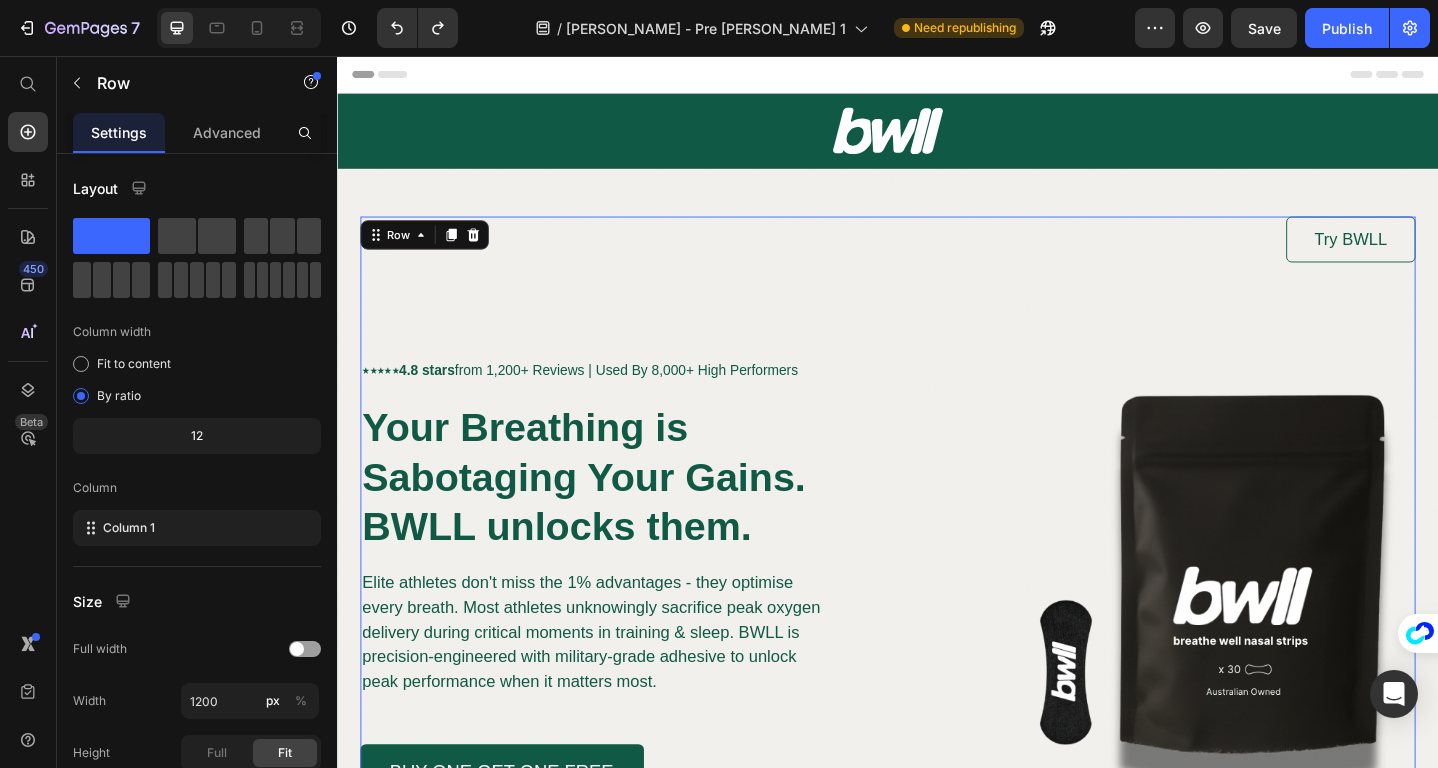 click on "Try BWLL   Button ⋆⋆⋆⋆⋆  4.8 stars  from 1,200+ Reviews | Used By 8,000+ High Performers Text Block Your Breathing is Sabotaging Your Gains. BWLL unlocks them. Heading Elite athletes don't miss the 1% advantages - they optimise every breath. Most athletes unknowingly sacrifice peak oxygen delivery during critical moments in training & sleep. BWLL is precision-engineered with military-grade adhesive to unlock peak performance when it matters most. Text Block BUY ONE GET ONE FREE Button Row" at bounding box center [937, 547] 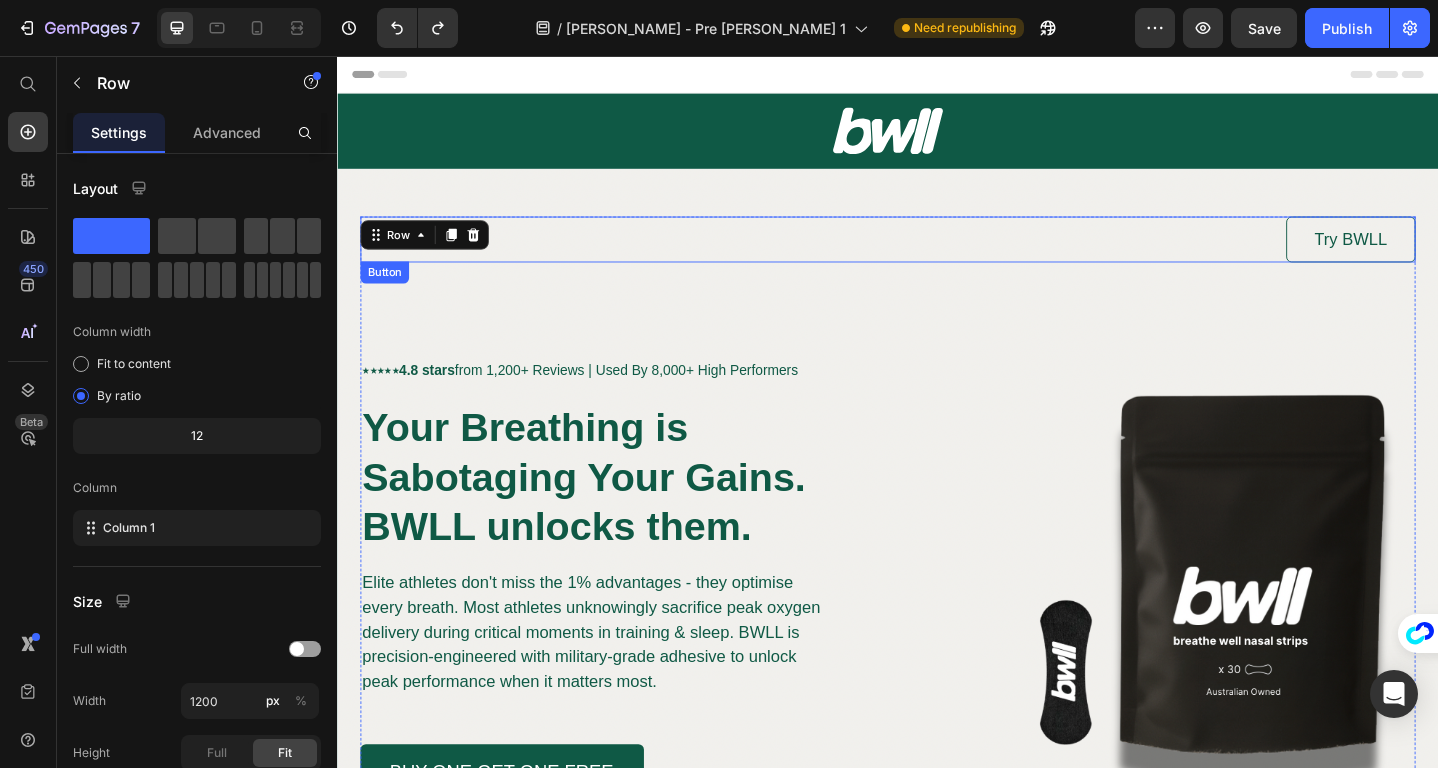 click on "Try BWLL   Button" at bounding box center (937, 256) 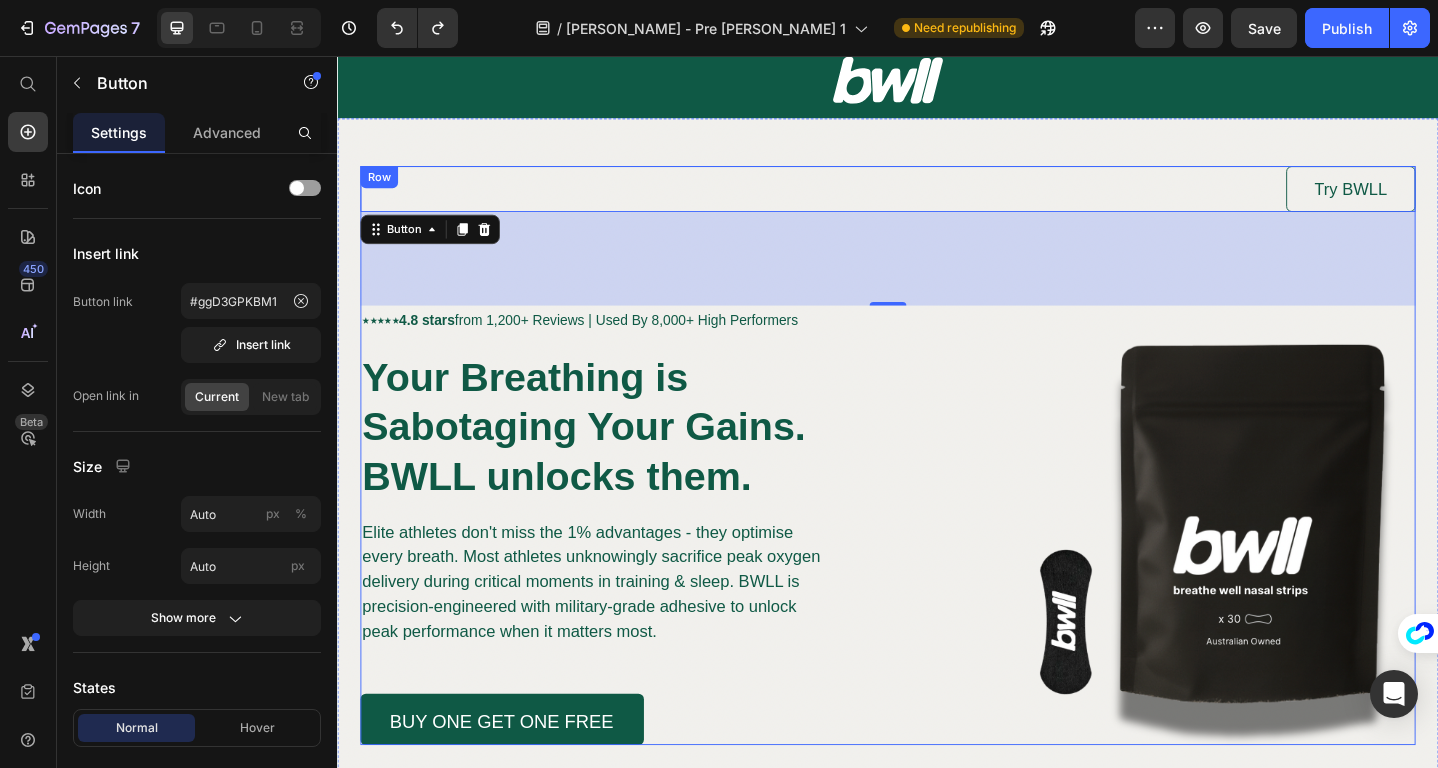 scroll, scrollTop: 0, scrollLeft: 0, axis: both 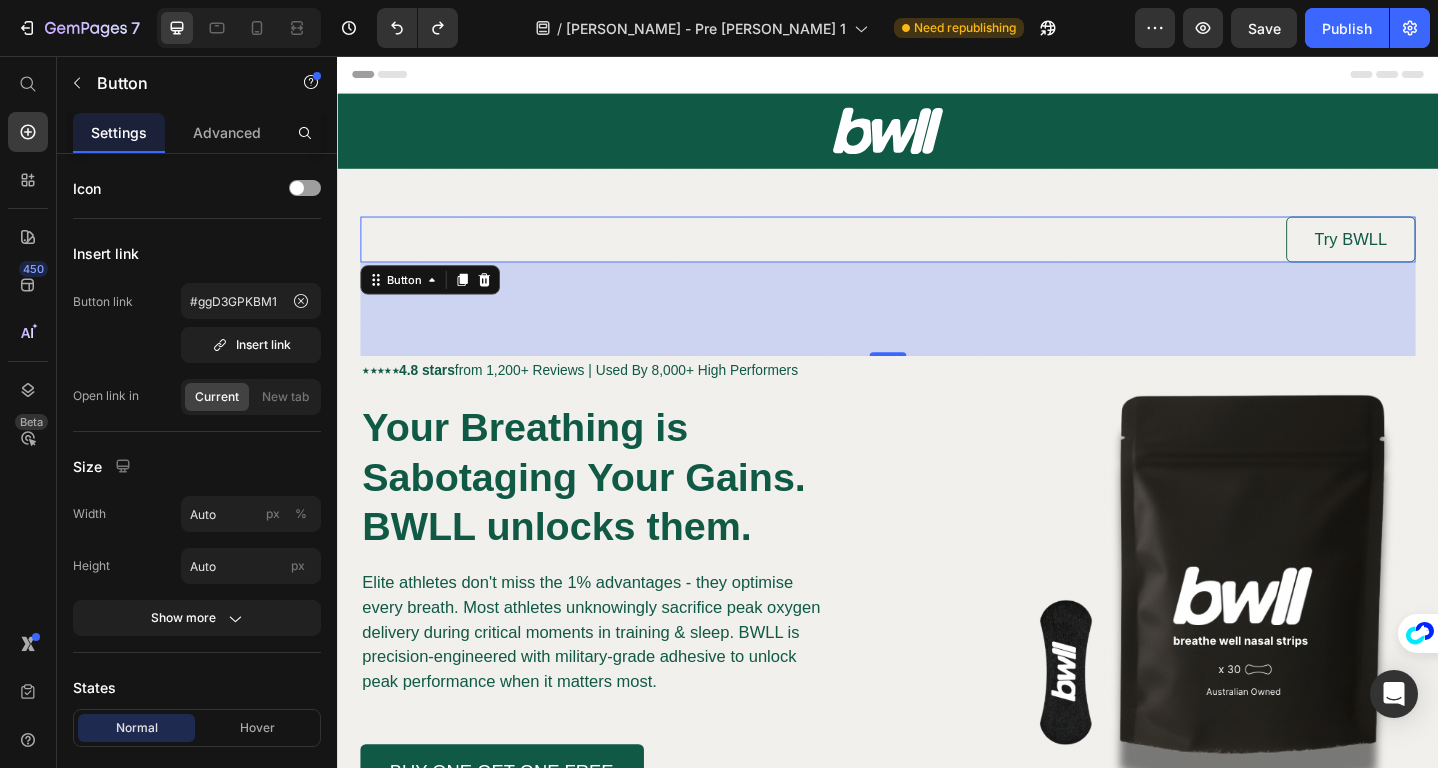 click on "102" at bounding box center (937, 332) 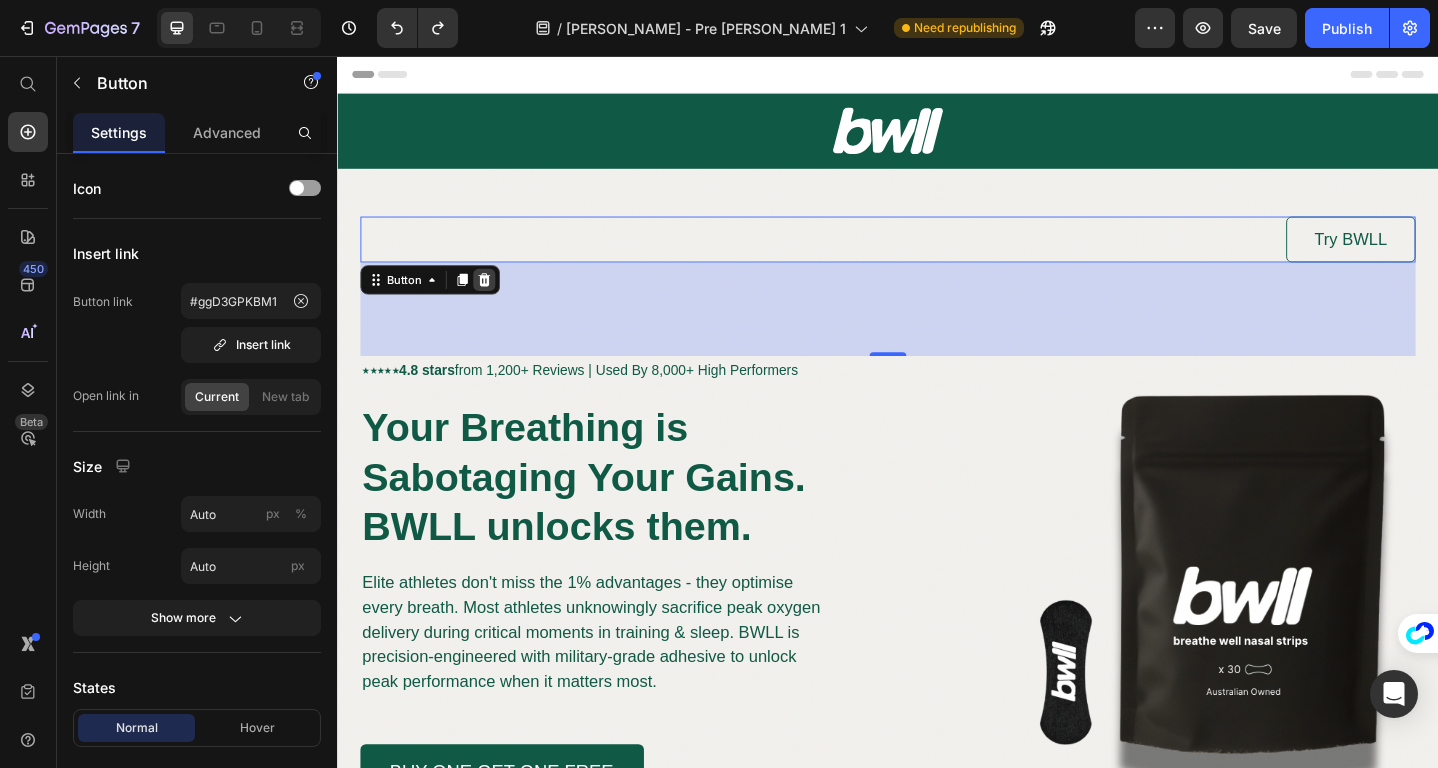 click 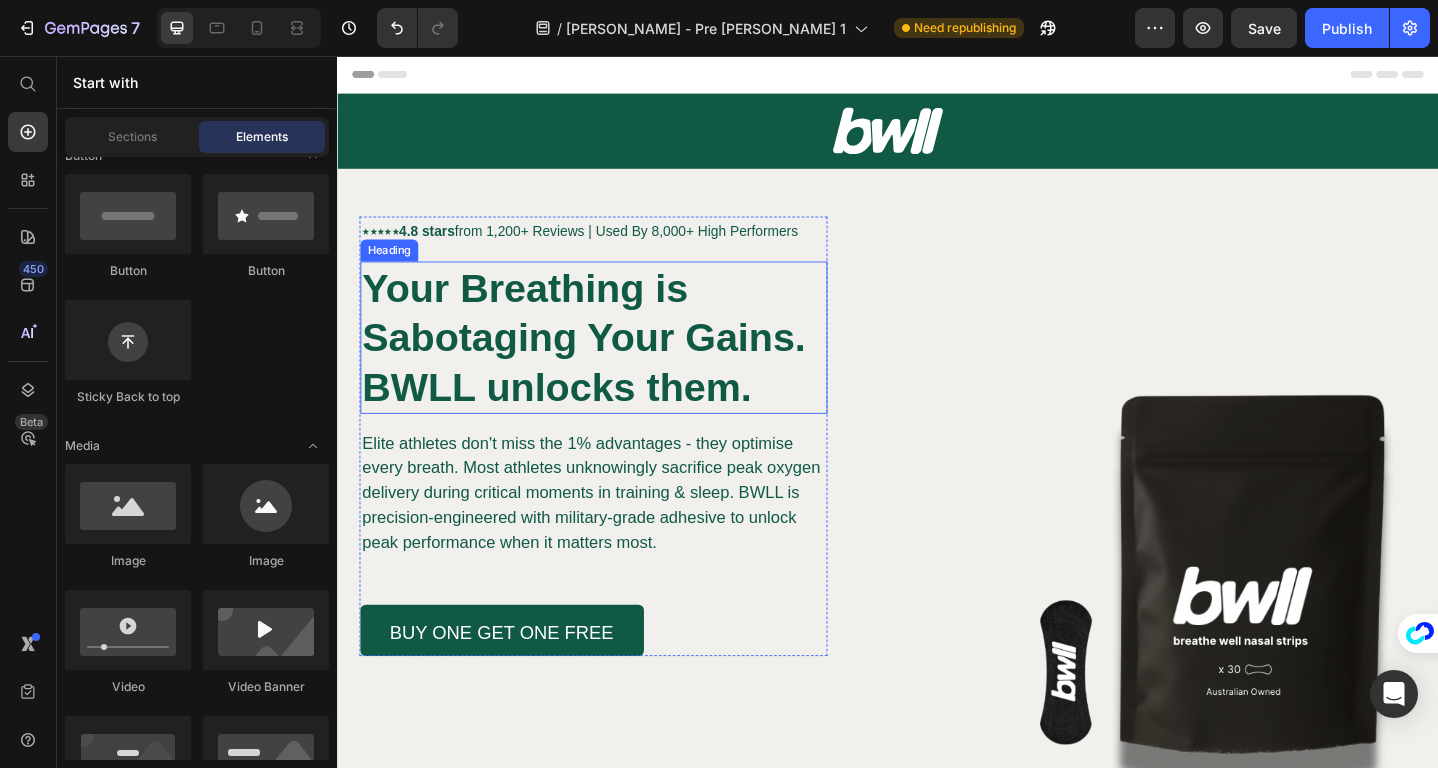 click on "Your Breathing is Sabotaging Your Gains. BWLL unlocks them." at bounding box center [605, 363] 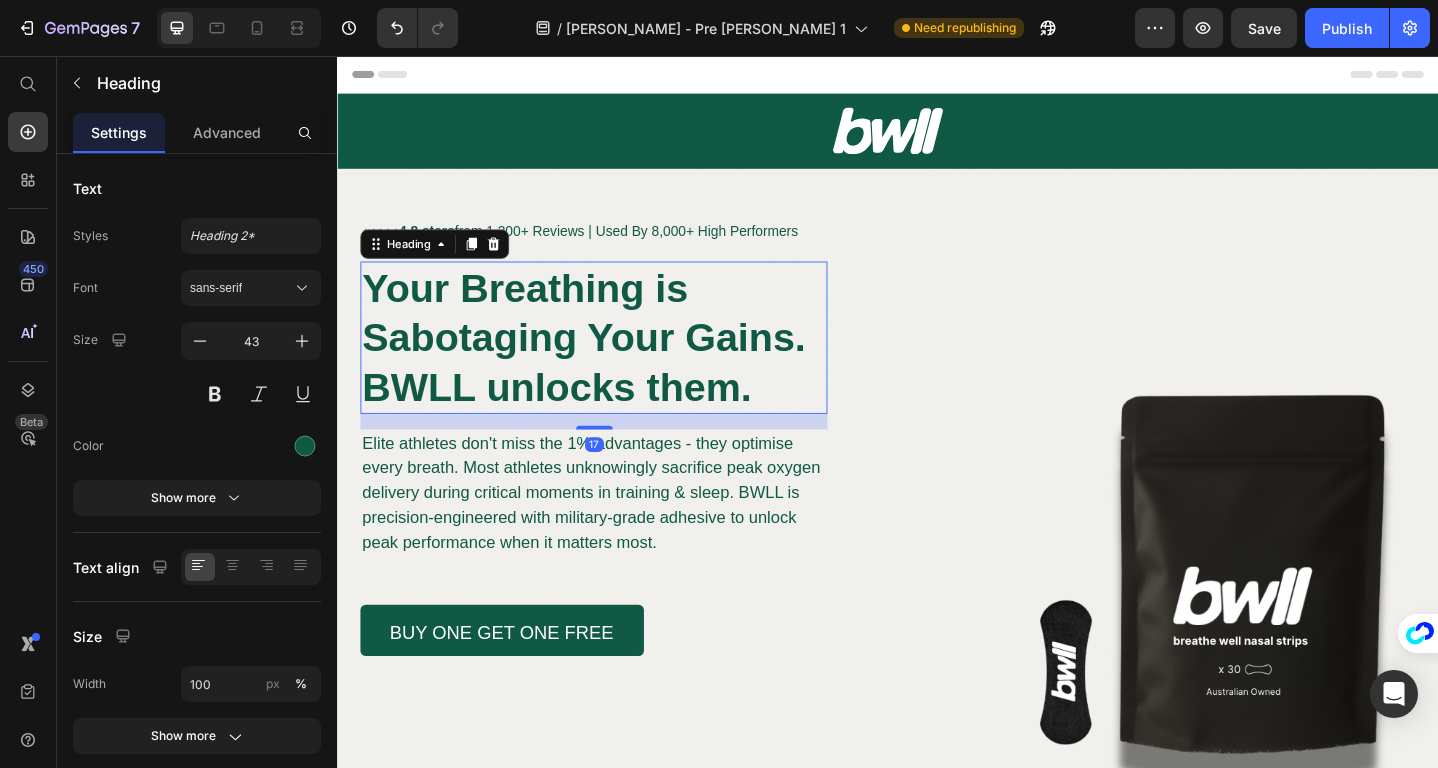 click on "⋆⋆⋆⋆⋆  4.8 stars  from 1,200+ Reviews | Used By 8,000+ High Performers" at bounding box center [616, 247] 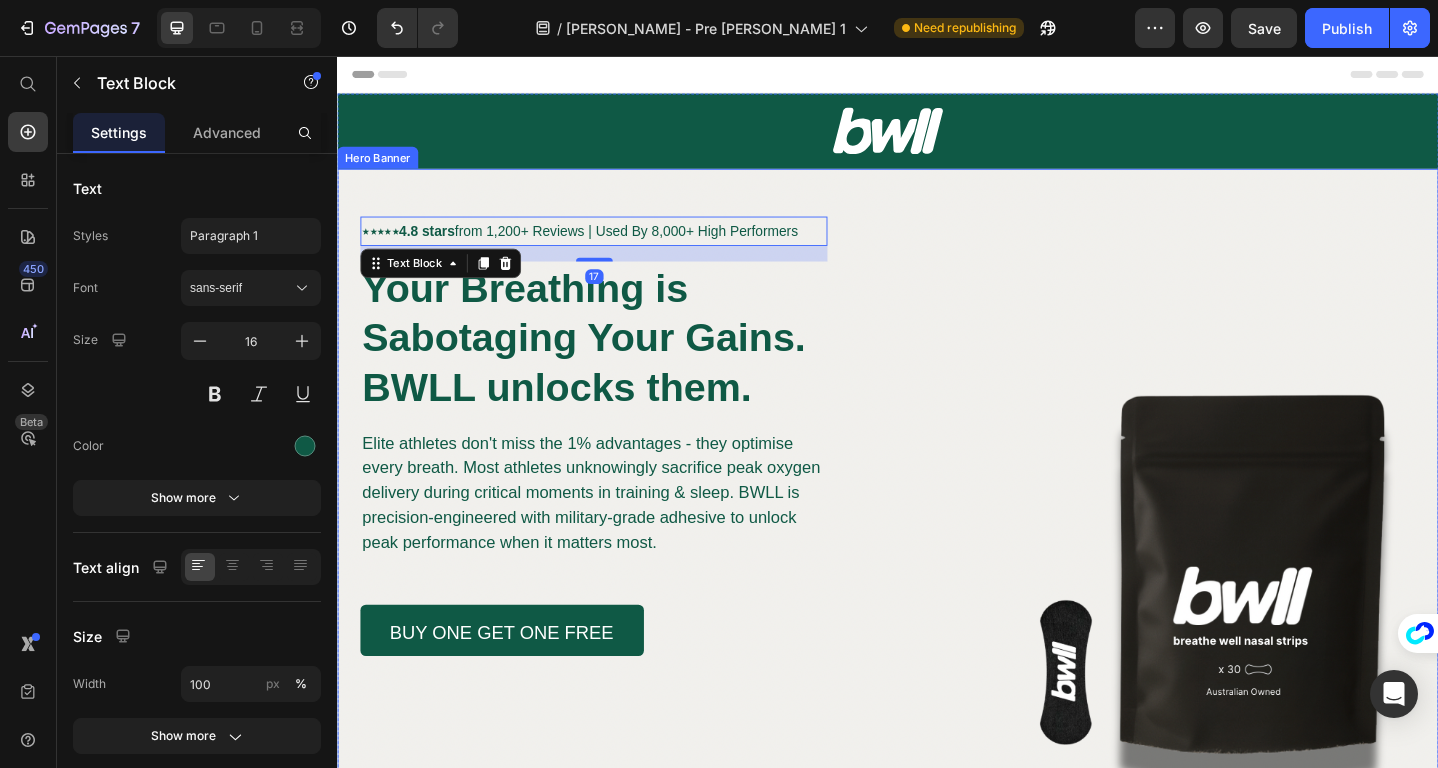 click on "⋆⋆⋆⋆⋆  4.8 stars  from 1,200+ Reviews | Used By 8,000+ High Performers Text Block   17 Your Breathing is Sabotaging Your Gains. BWLL unlocks them. Heading Elite athletes don't miss the 1% advantages - they optimise every breath. Most athletes unknowingly sacrifice peak oxygen delivery during critical moments in training & sleep. BWLL is precision-engineered with military-grade adhesive to unlock peak performance when it matters most. Text Block BUY ONE GET ONE FREE Button Row Row" at bounding box center (937, 445) 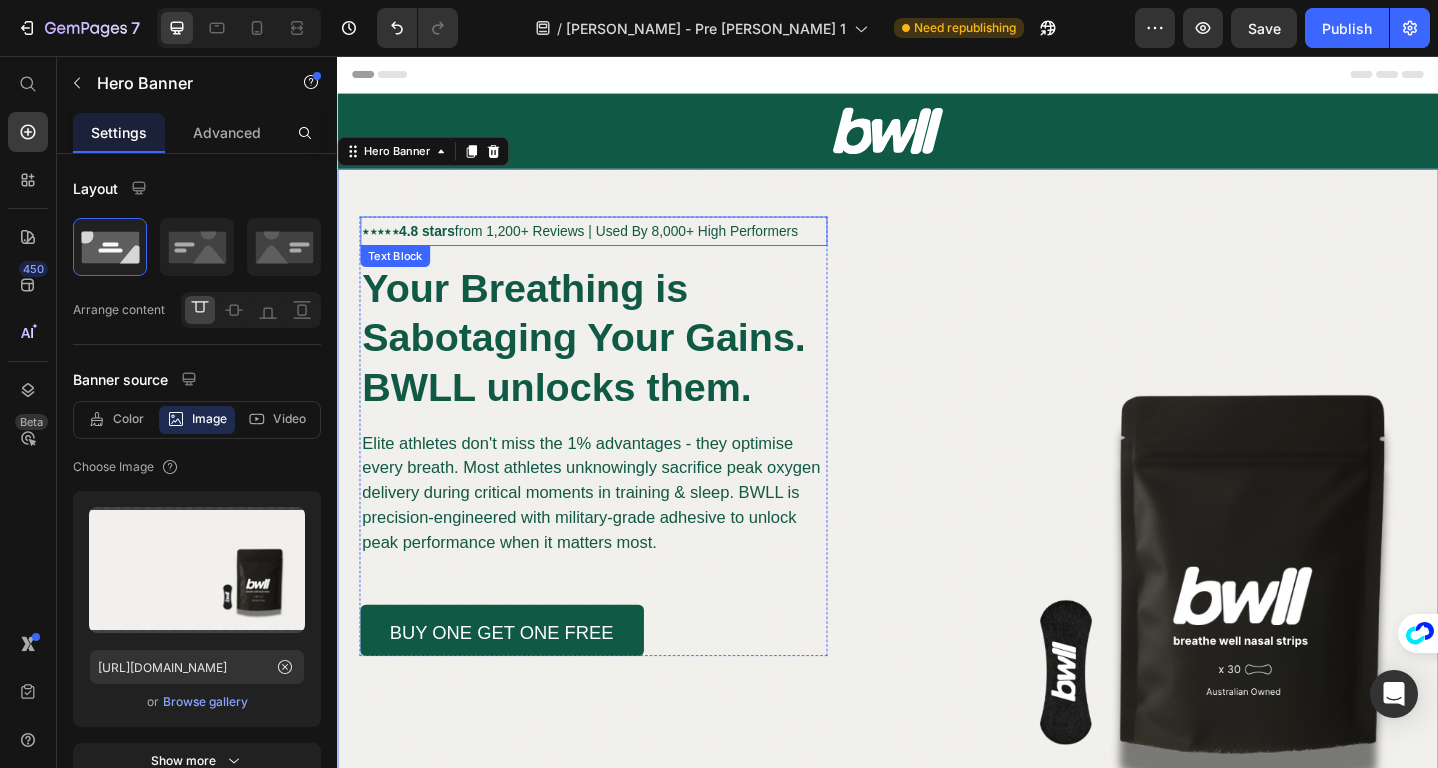 click on "4.8 stars  from 1,200+ Reviews | Used By 8,000+ High Performers" at bounding box center (621, 246) 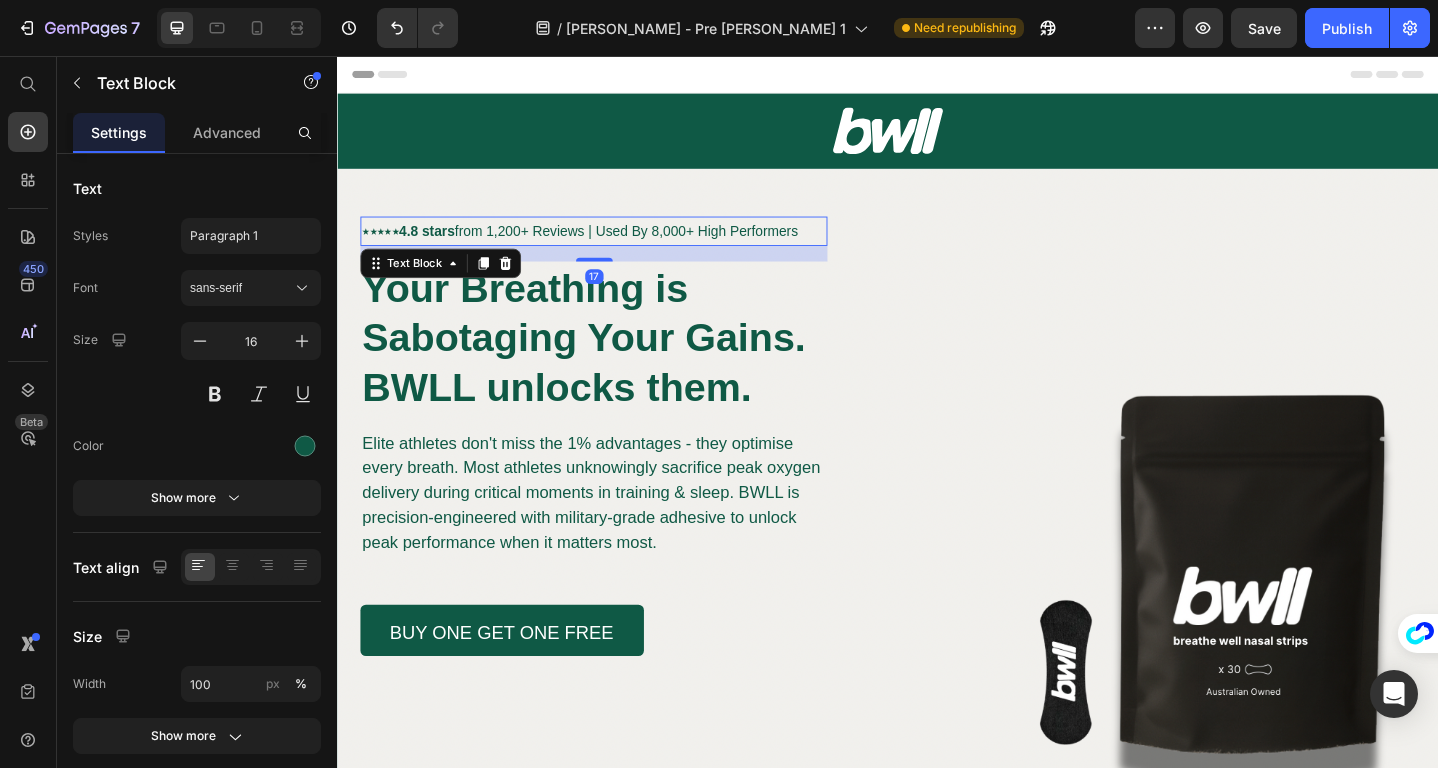 click on "⋆⋆⋆⋆⋆" at bounding box center (384, 246) 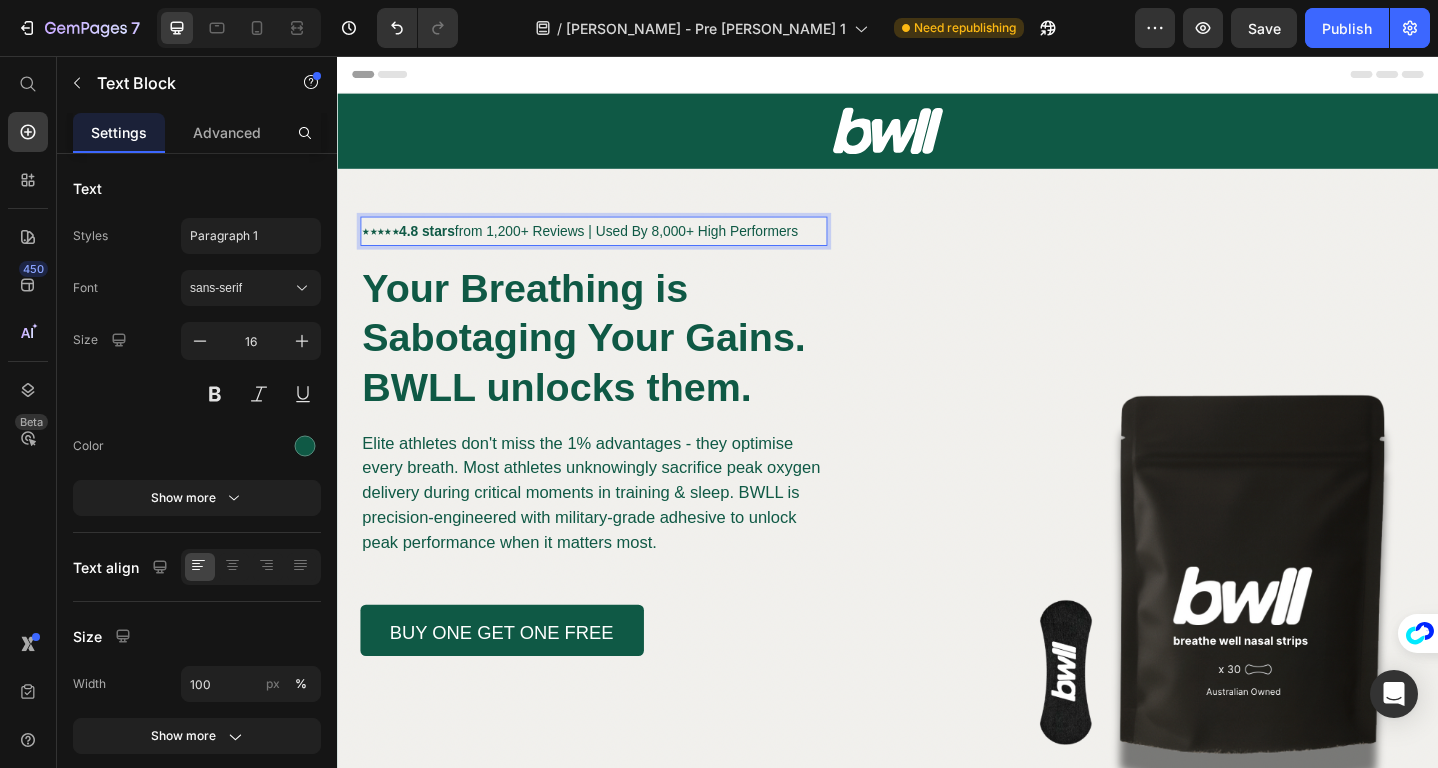 click on "⋆⋆⋆⋆⋆" at bounding box center (384, 246) 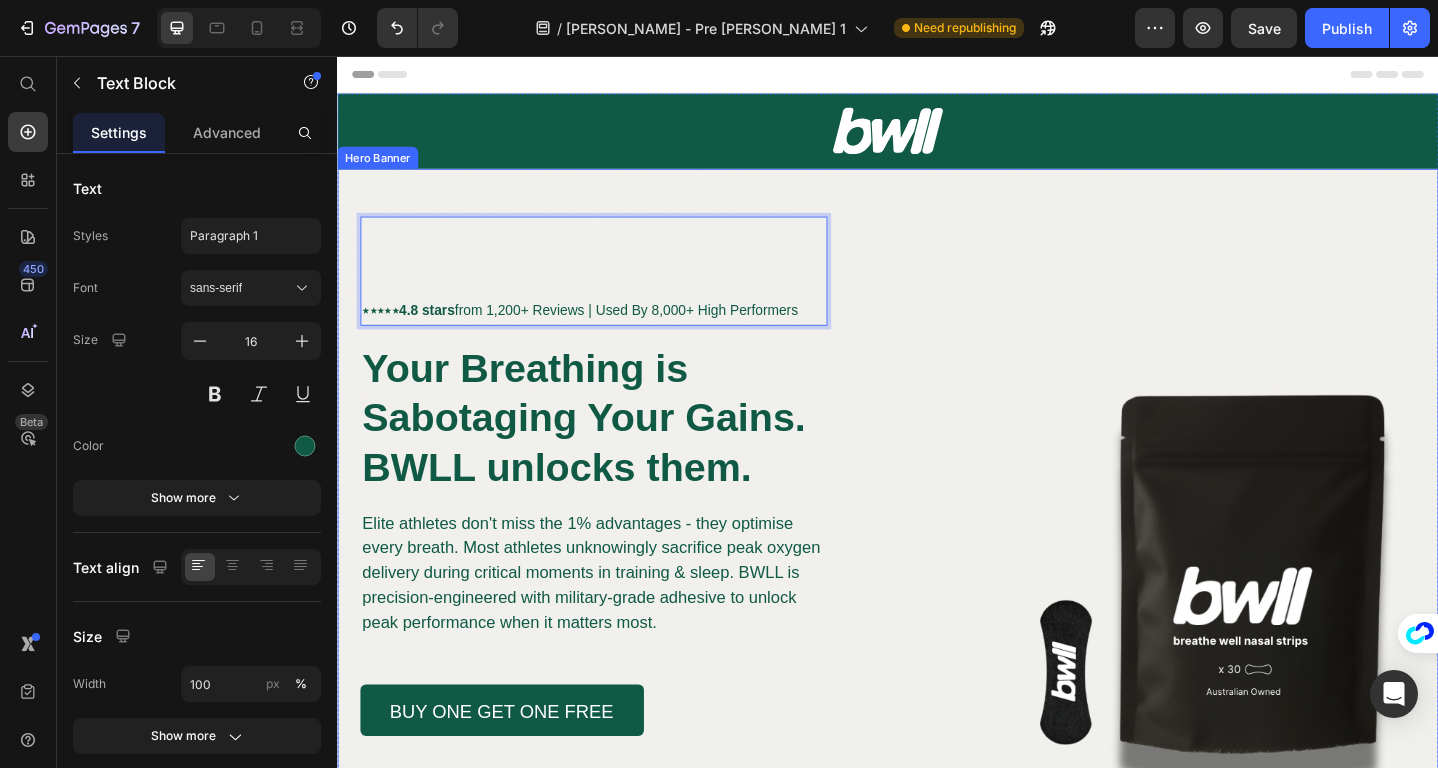 click on "⋆⋆⋆⋆⋆  4.8 stars  from 1,200+ Reviews | Used By 8,000+ High Performers Text Block   17 Your Breathing is Sabotaging Your Gains. BWLL unlocks them. Heading Elite athletes don't miss the 1% advantages - they optimise every breath. Most athletes unknowingly sacrifice peak oxygen delivery during critical moments in training & sleep. BWLL is precision-engineered with military-grade adhesive to unlock peak performance when it matters most. Text Block BUY ONE GET ONE FREE Button Row Row" at bounding box center (937, 488) 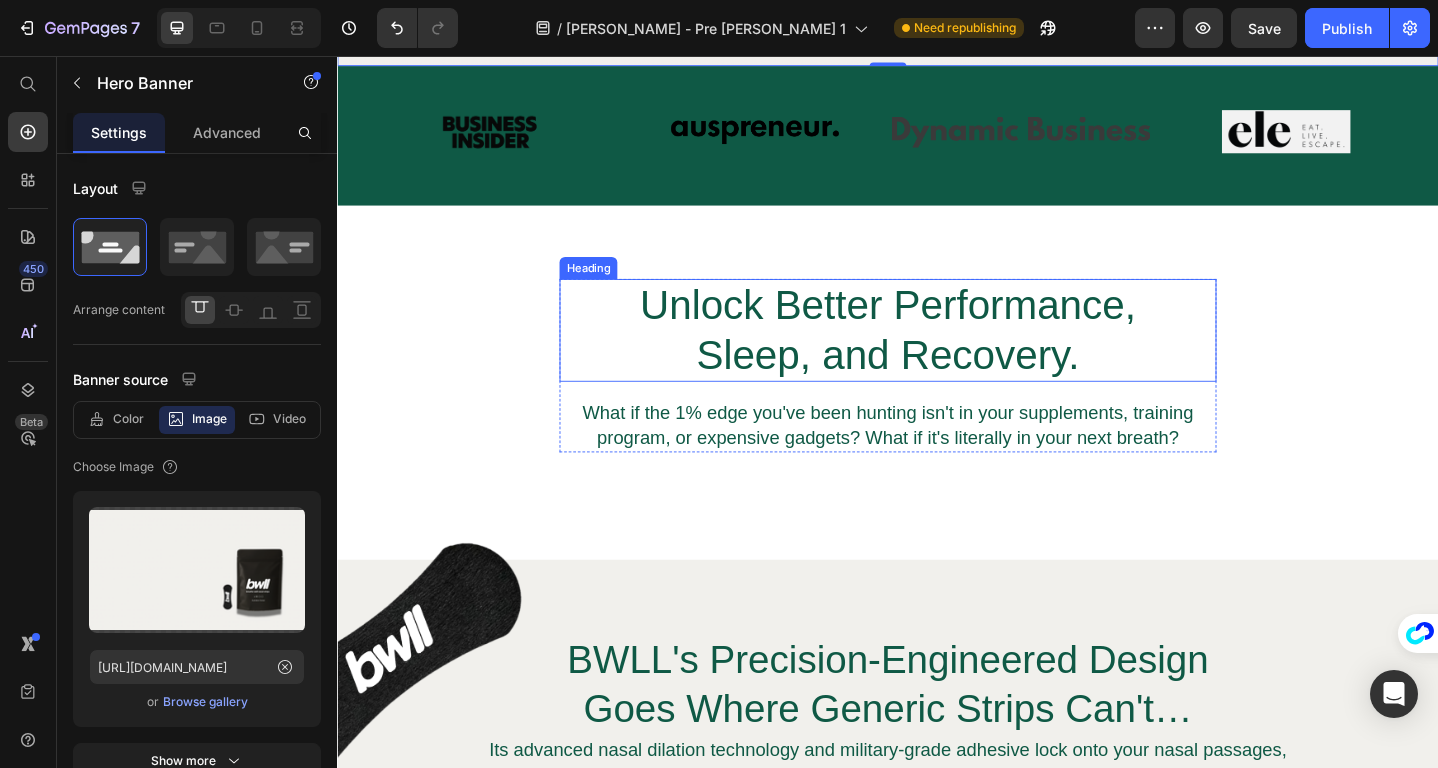 scroll, scrollTop: 725, scrollLeft: 0, axis: vertical 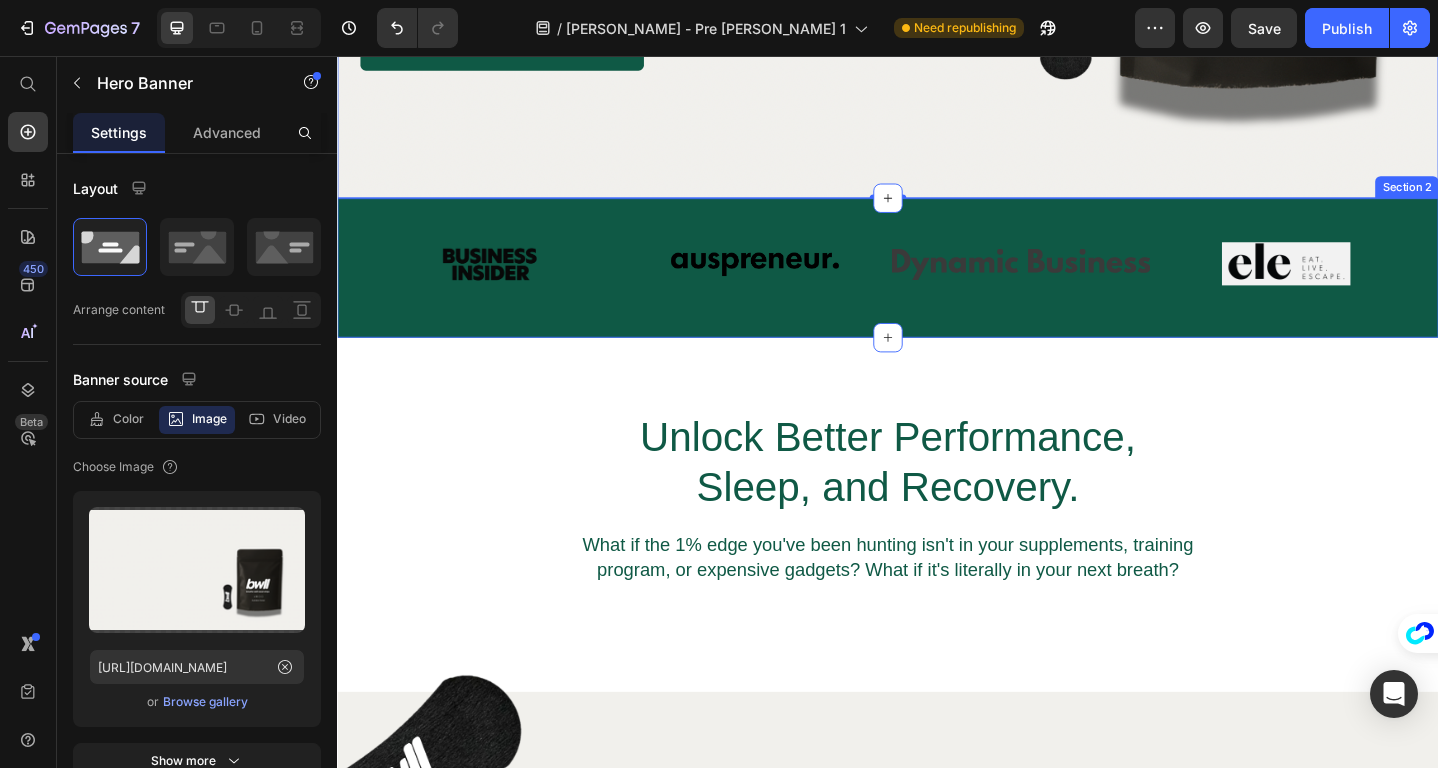 click on "Image Image Image Image Row Section 2" at bounding box center (937, 287) 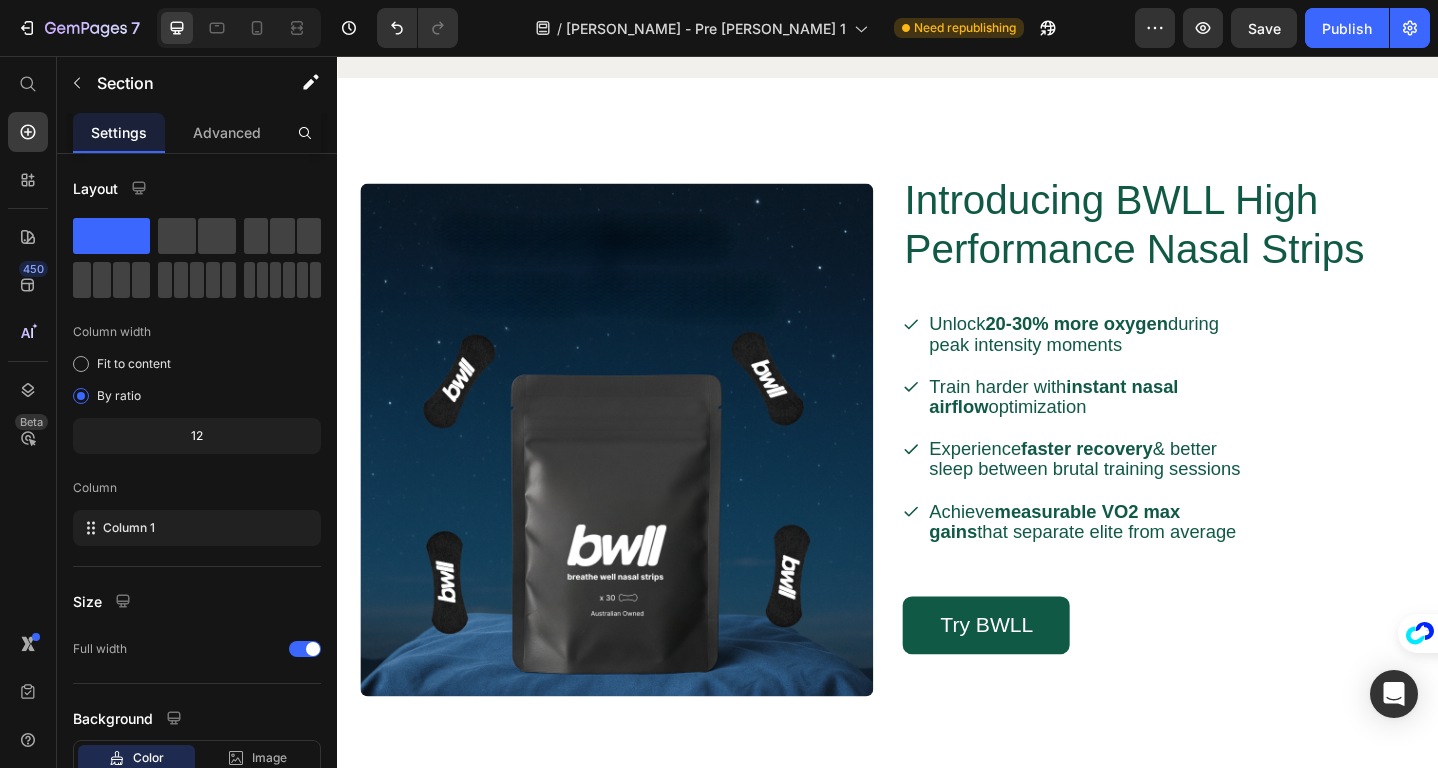 scroll, scrollTop: 2358, scrollLeft: 0, axis: vertical 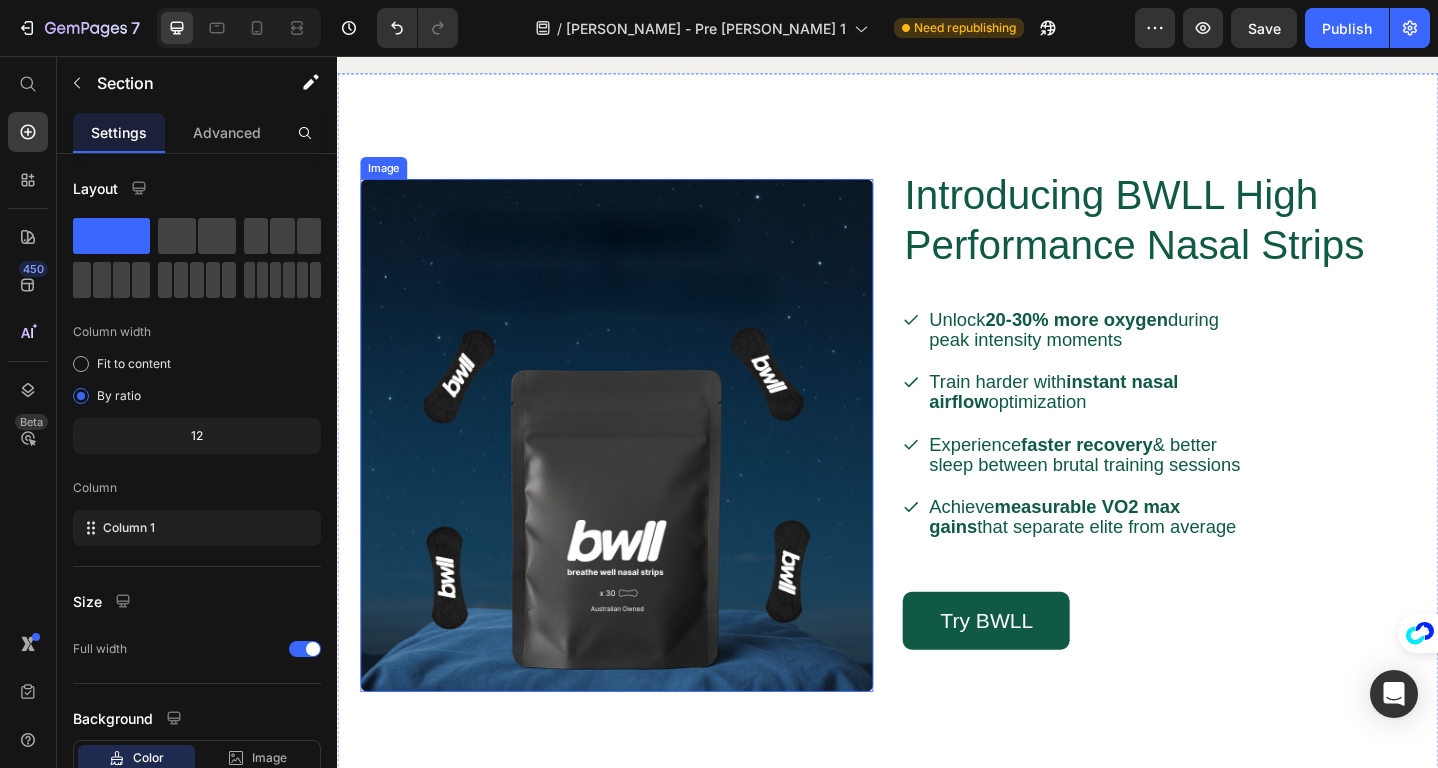 click at bounding box center [641, 469] 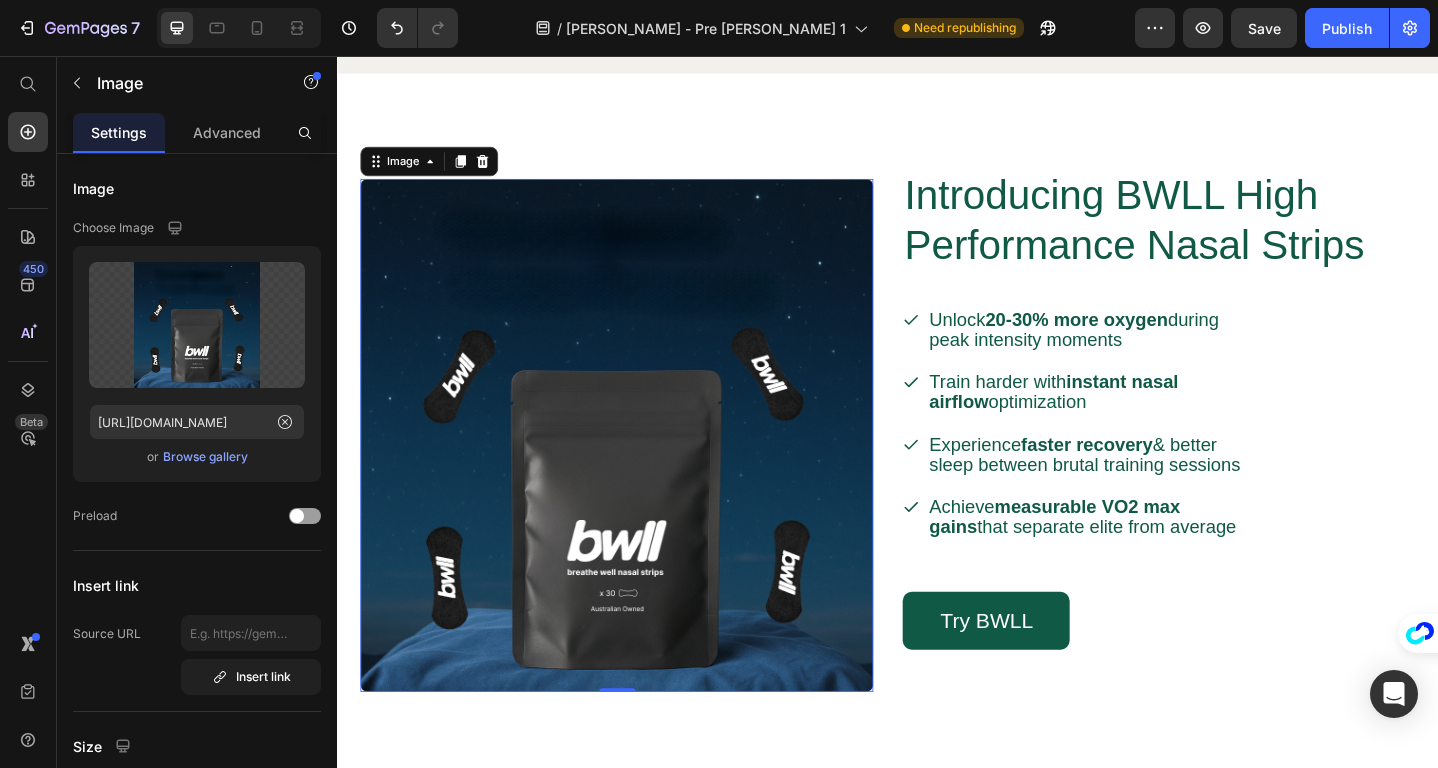 click at bounding box center (641, 469) 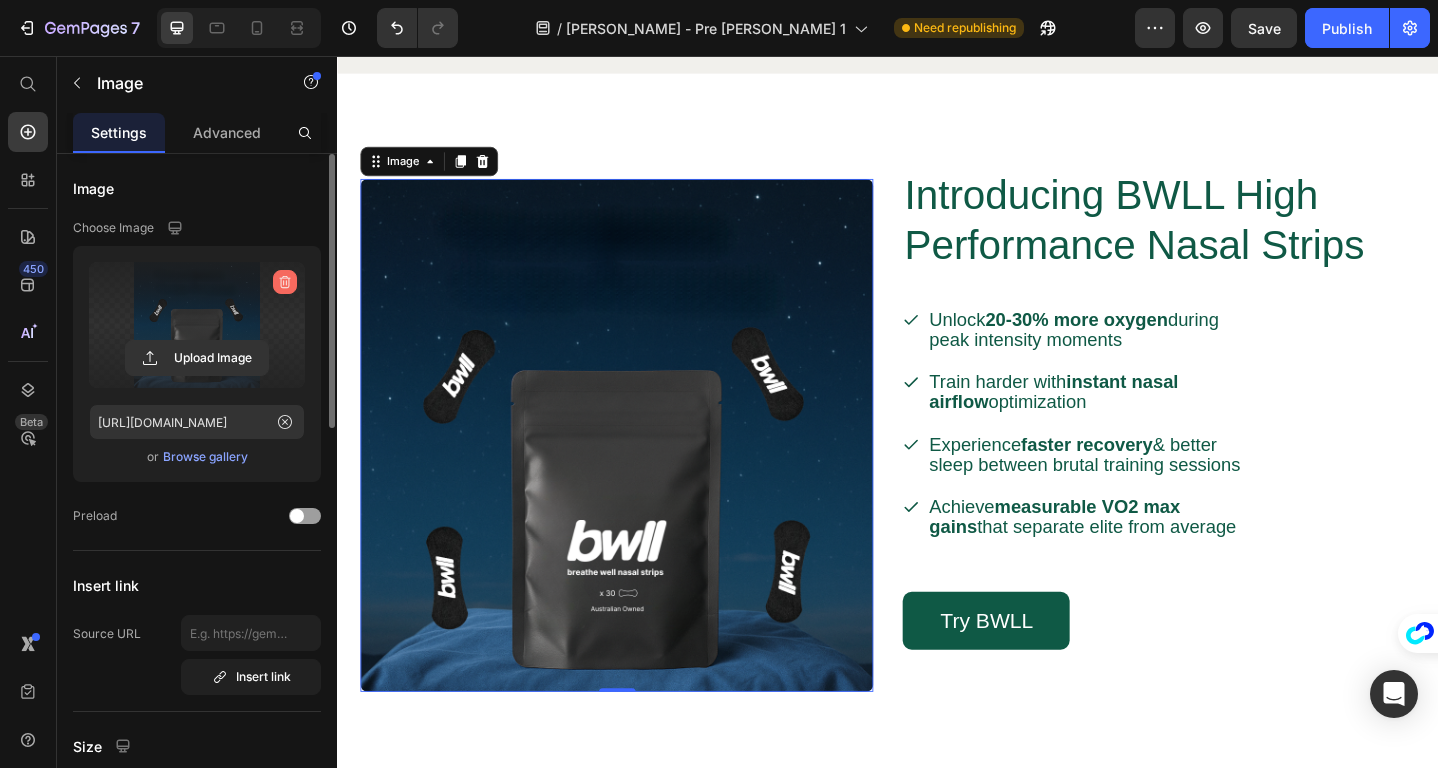 click 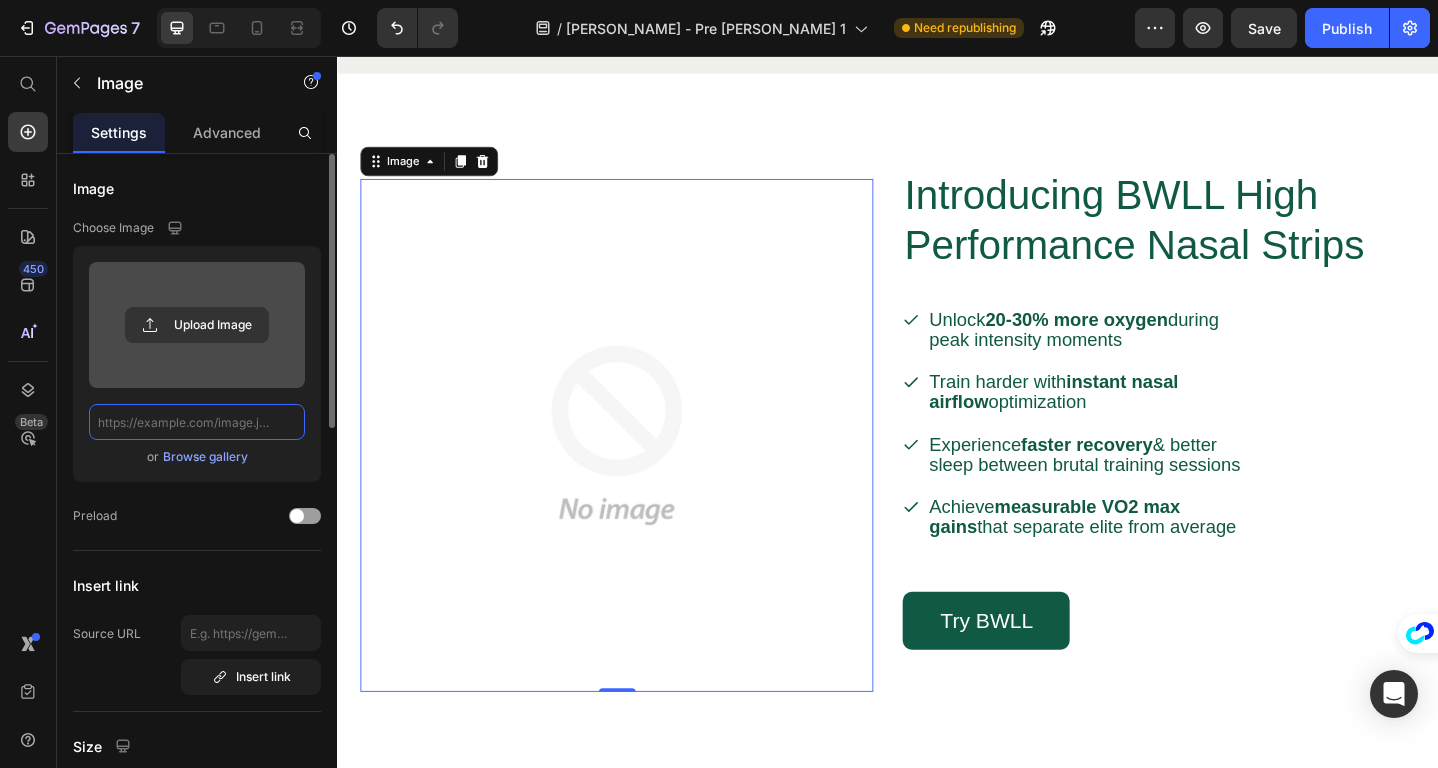 scroll, scrollTop: 0, scrollLeft: 0, axis: both 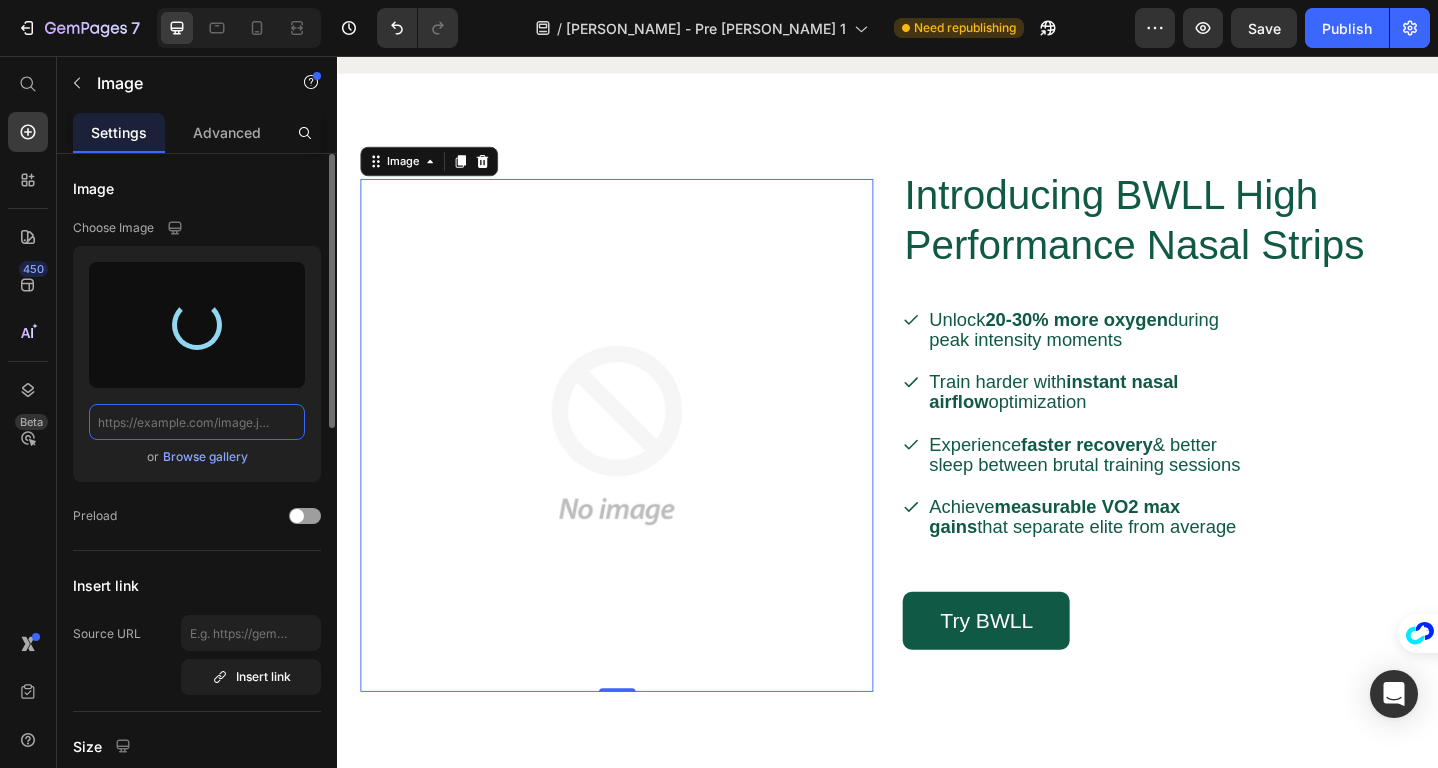 type on "[URL][DOMAIN_NAME]" 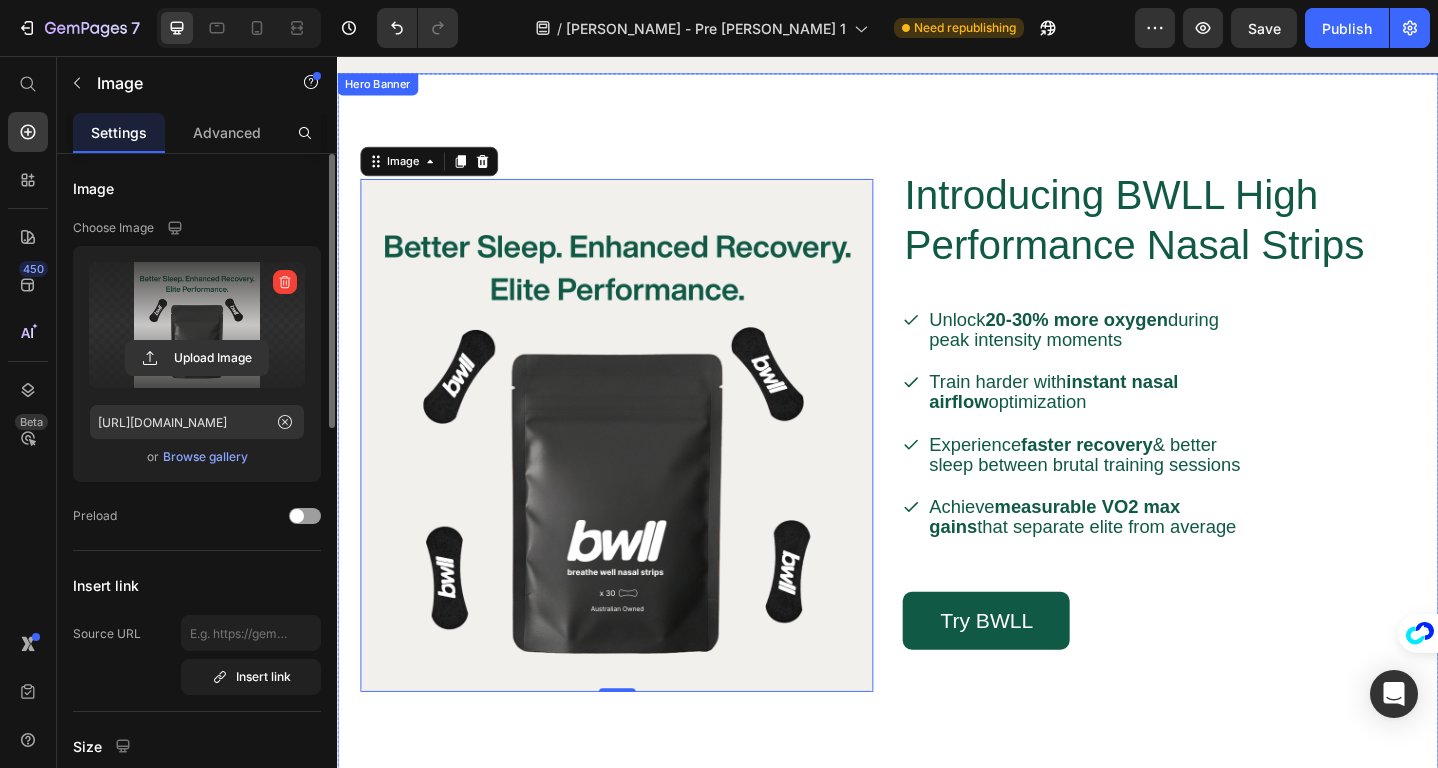click on "Introducing BWLL High  Performance Nasal Strips Heading
Unlock  20-30% more oxygen  during peak intensity moments
Train harder with  instant nasal airflow  optimization
Experience  faster recovery  & better sleep between brutal training sessions
Achieve  measurable VO2 max gains  that separate elite from average Item List Try BWLL Button Row" at bounding box center [1232, 469] 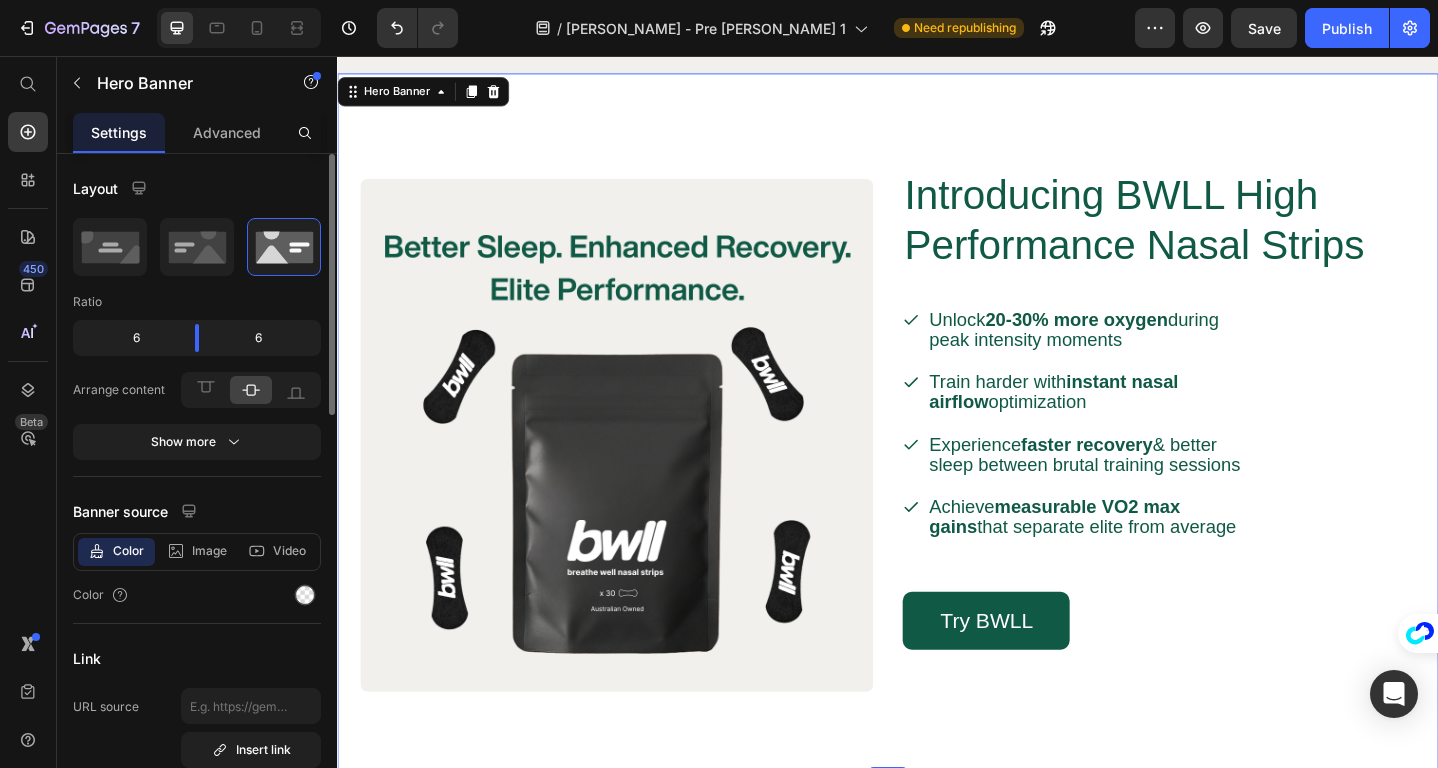 click on "Introducing BWLL High  Performance Nasal Strips Heading
Unlock  20-30% more oxygen  during peak intensity moments
Train harder with  instant nasal airflow  optimization
Experience  faster recovery  & better sleep between brutal training sessions
Achieve  measurable VO2 max gains  that separate elite from average Item List Try BWLL Button Row" at bounding box center (1232, 469) 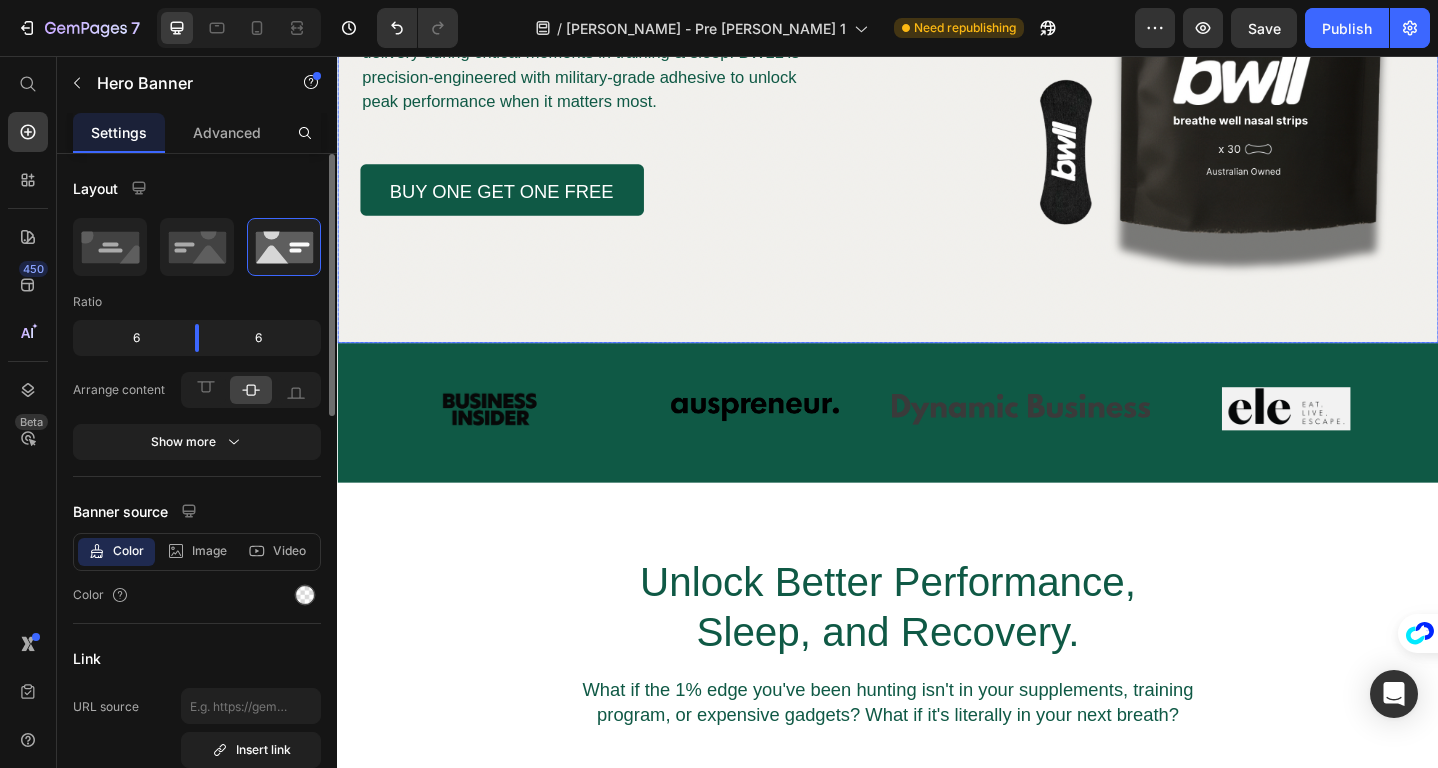 scroll, scrollTop: 570, scrollLeft: 0, axis: vertical 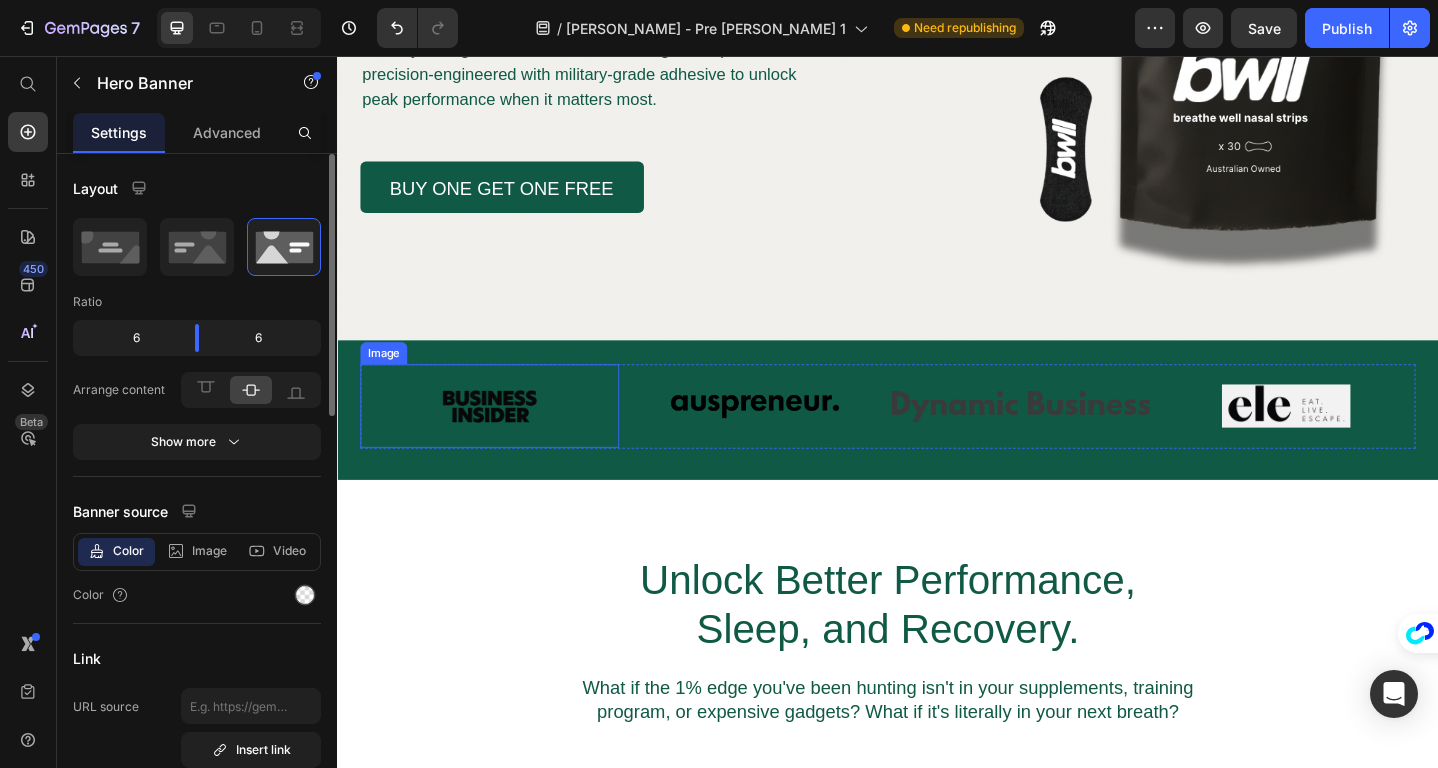 click at bounding box center (503, 438) 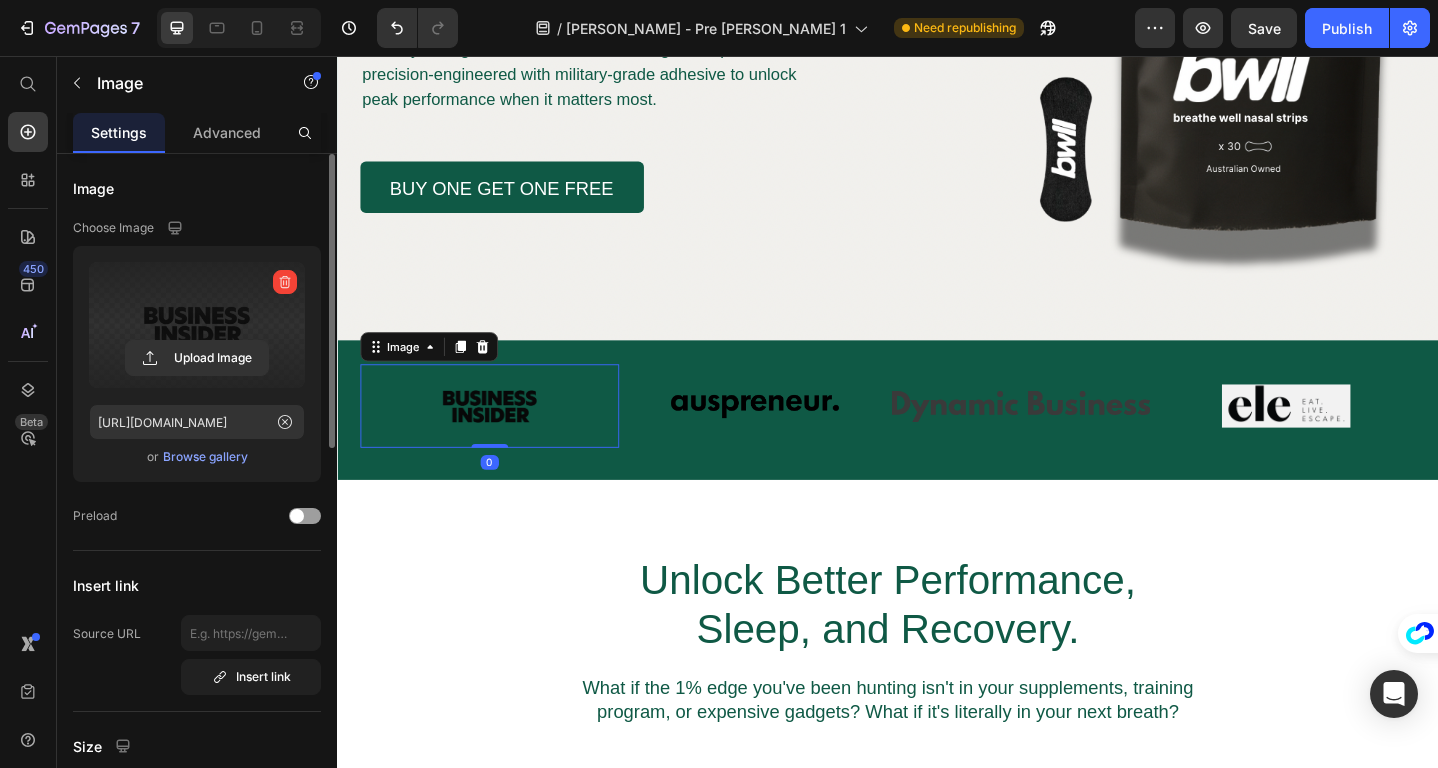 click at bounding box center (285, 282) 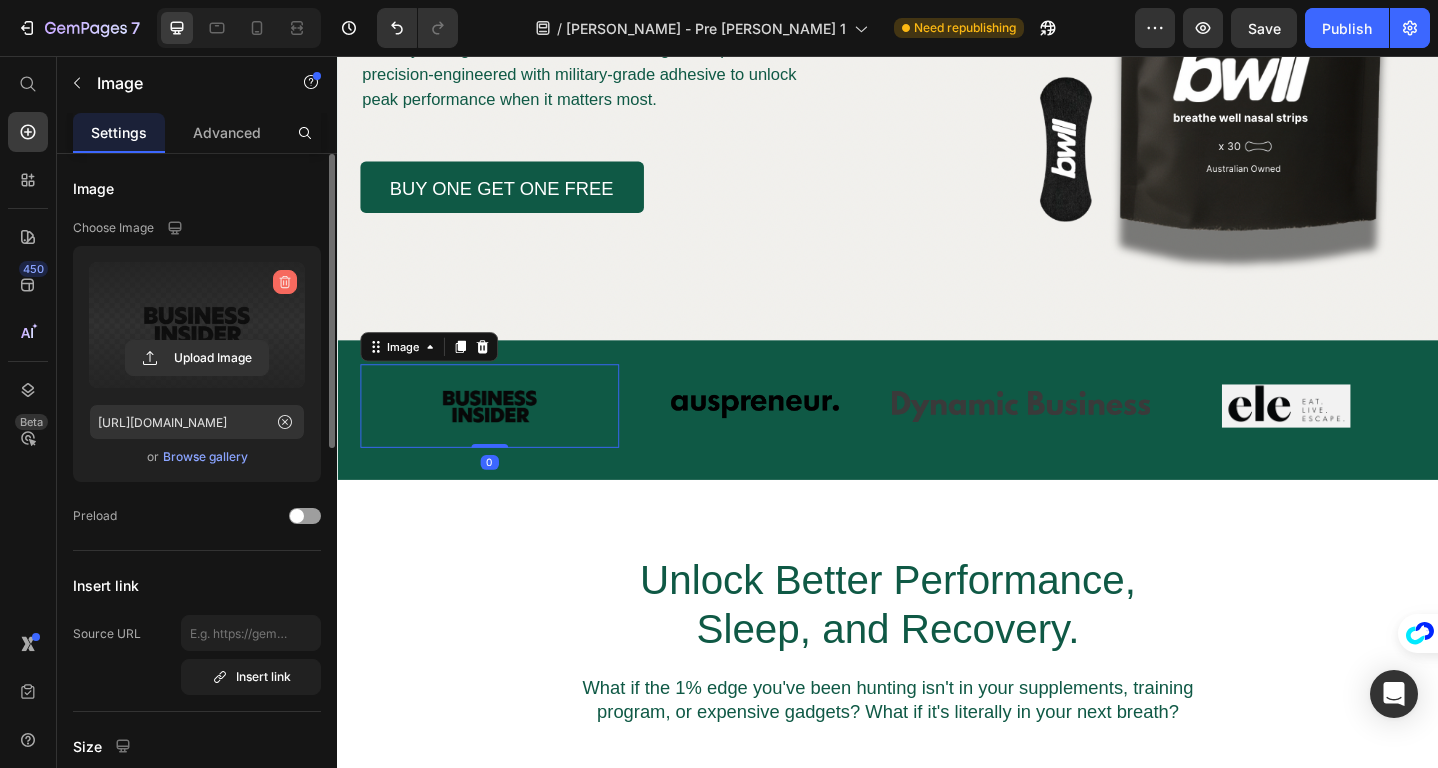 click 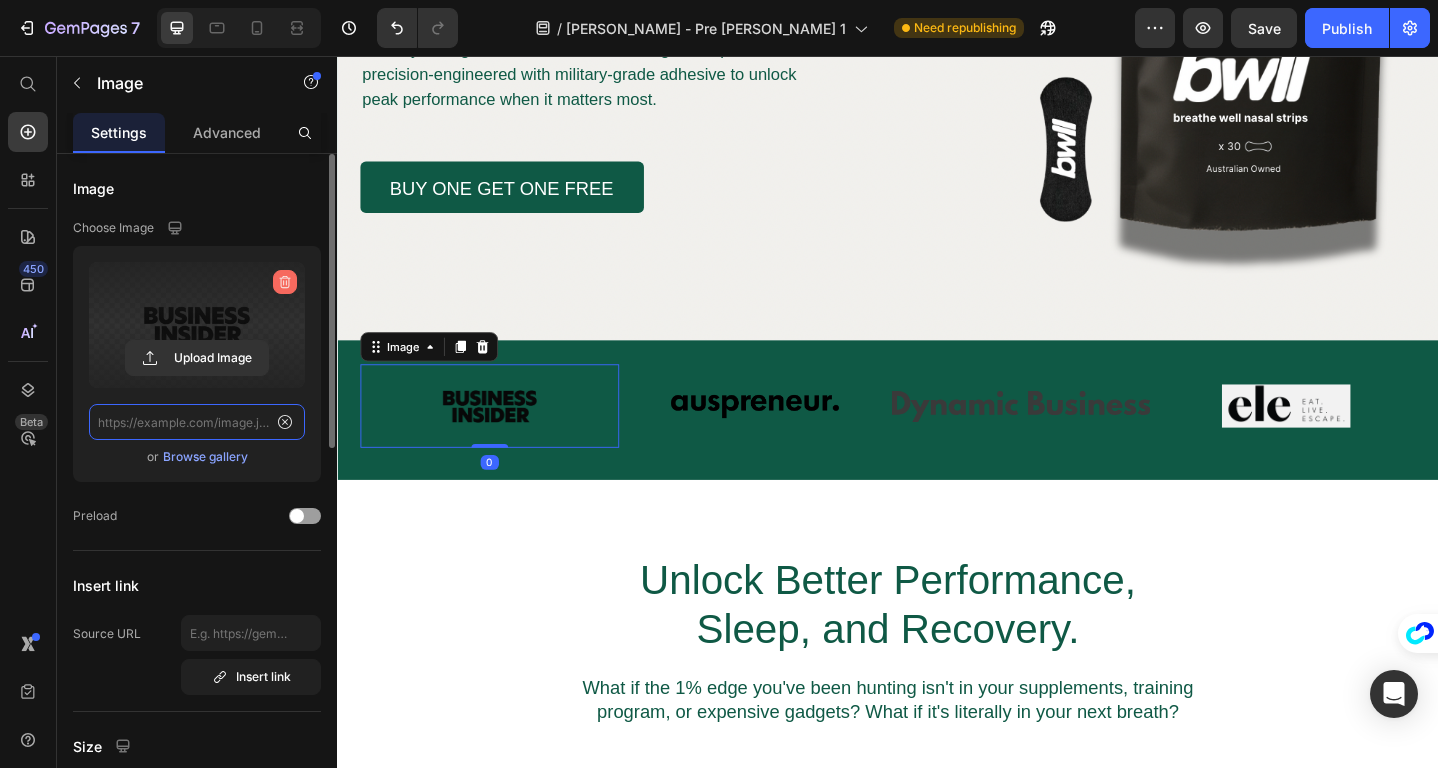 scroll, scrollTop: 0, scrollLeft: 0, axis: both 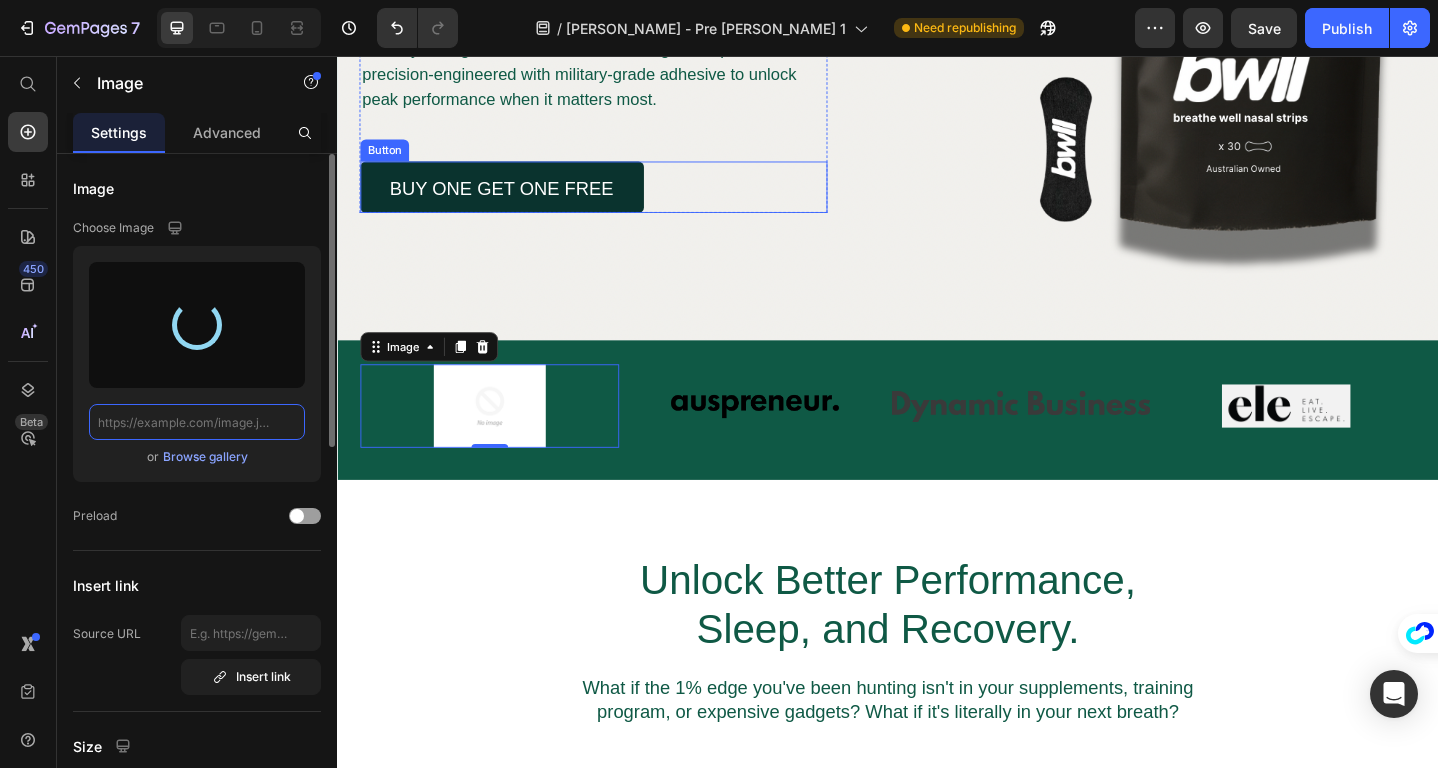 type on "[URL][DOMAIN_NAME]" 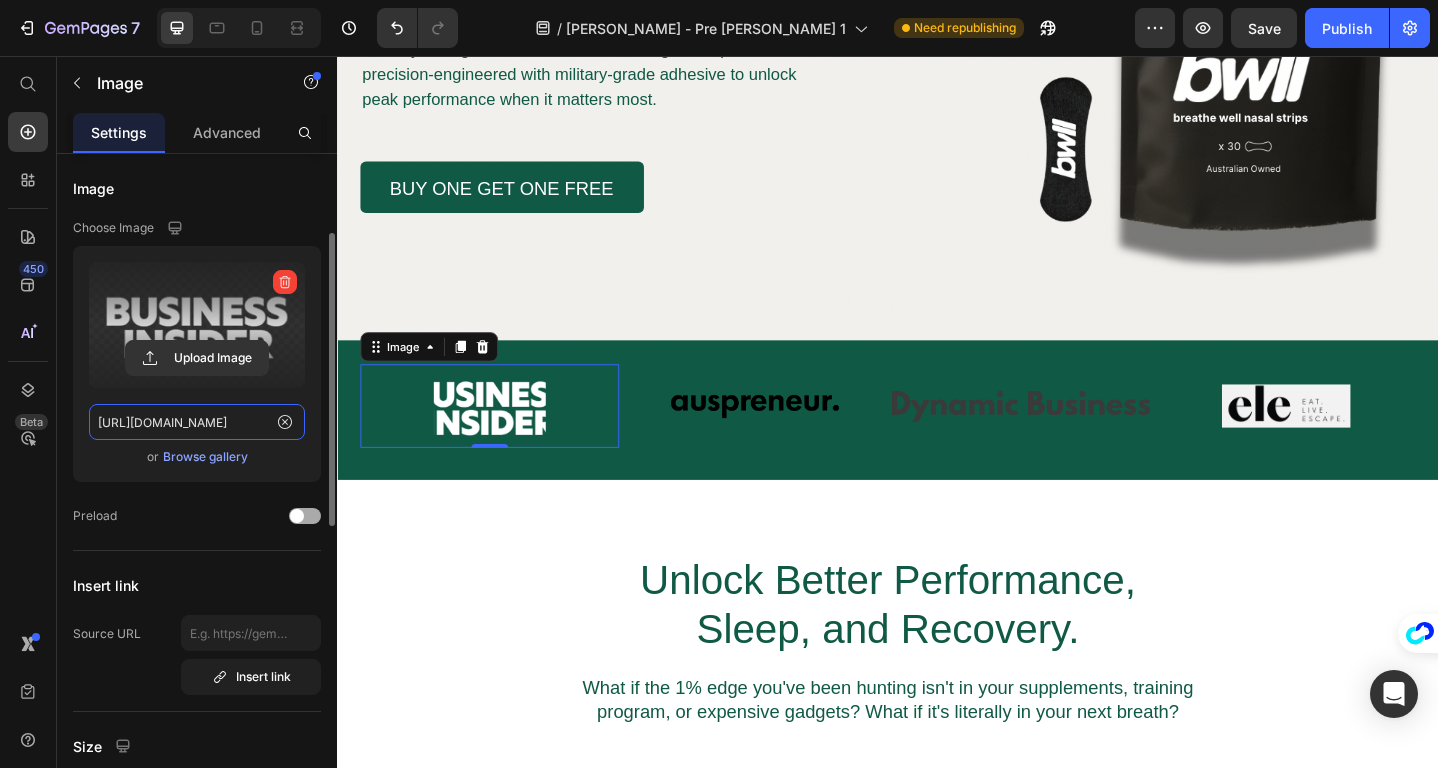 scroll, scrollTop: 349, scrollLeft: 0, axis: vertical 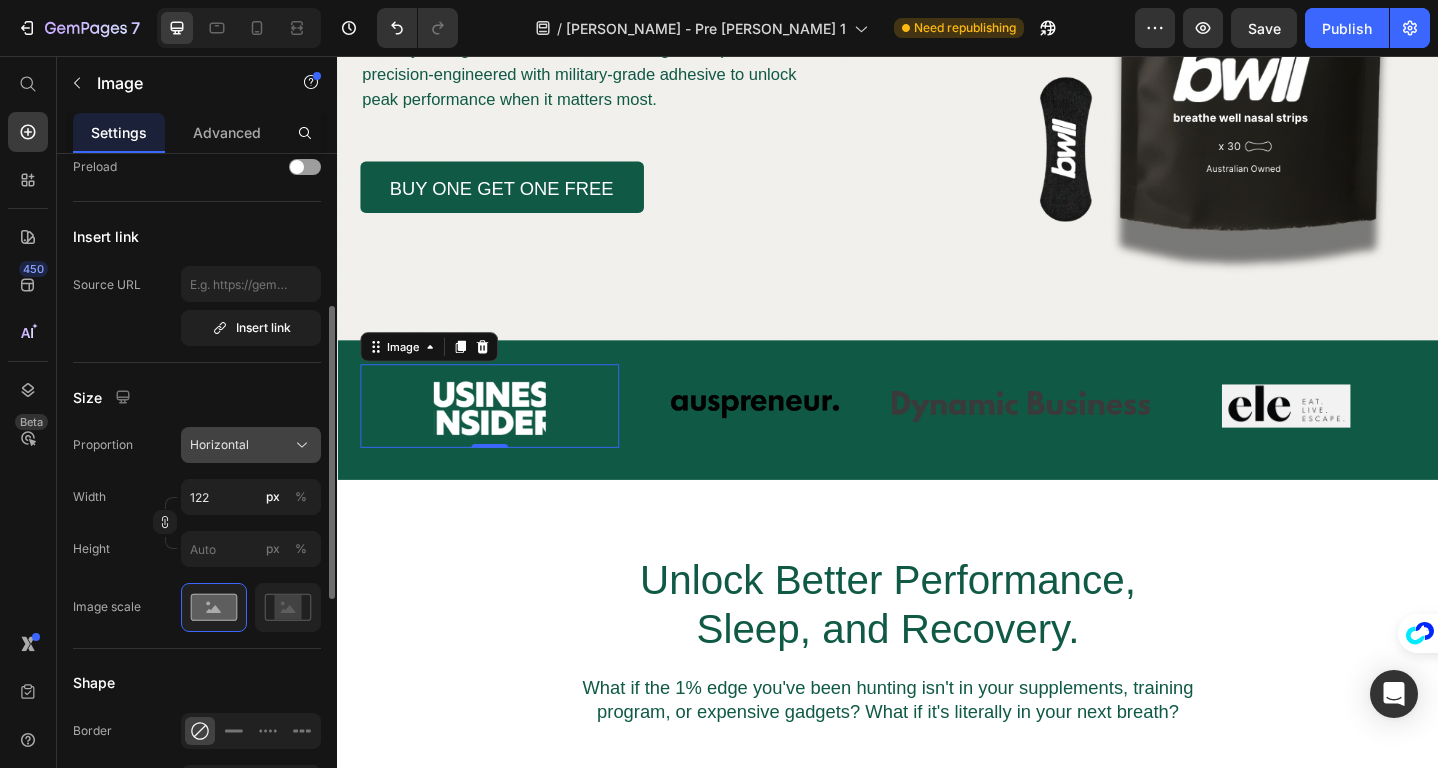 click on "Horizontal" at bounding box center (219, 445) 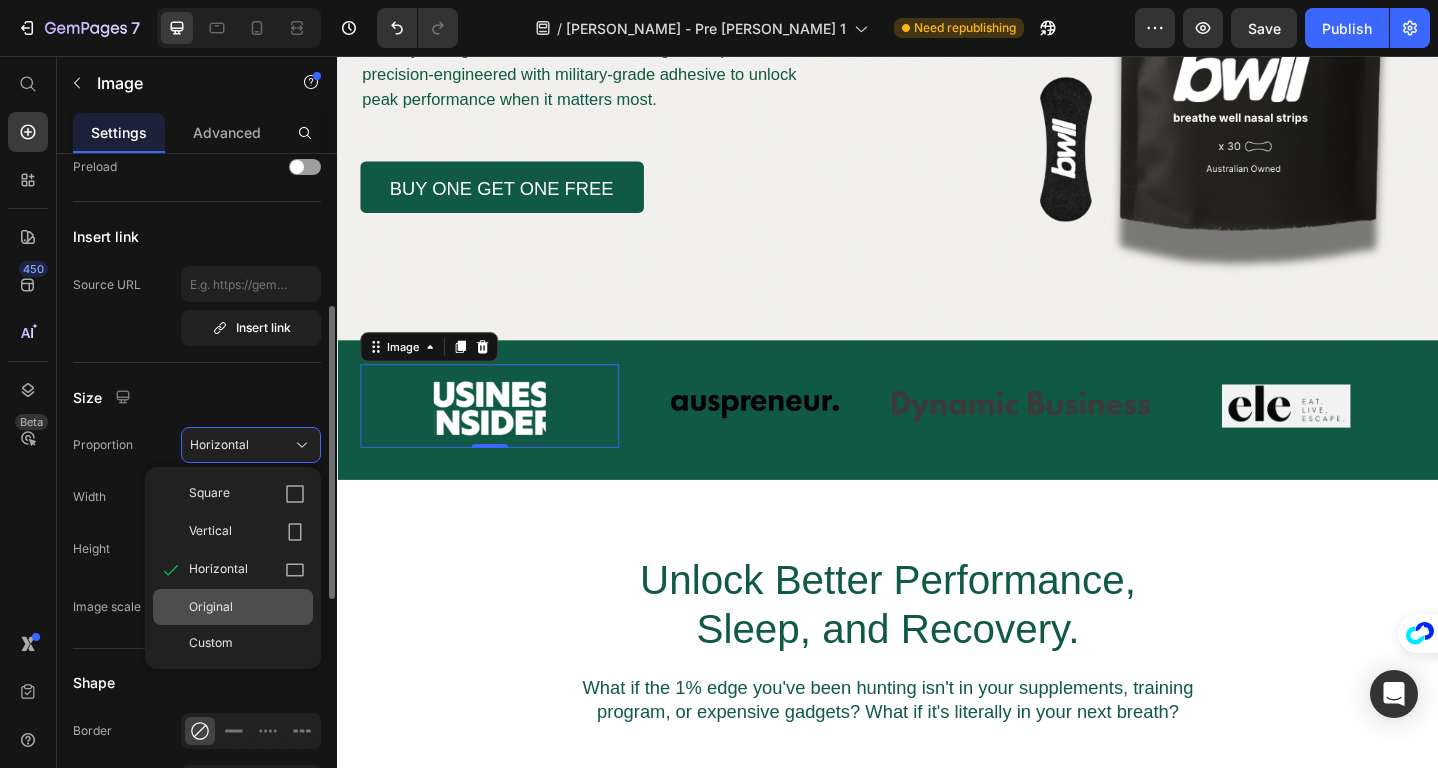click on "Original" at bounding box center (211, 607) 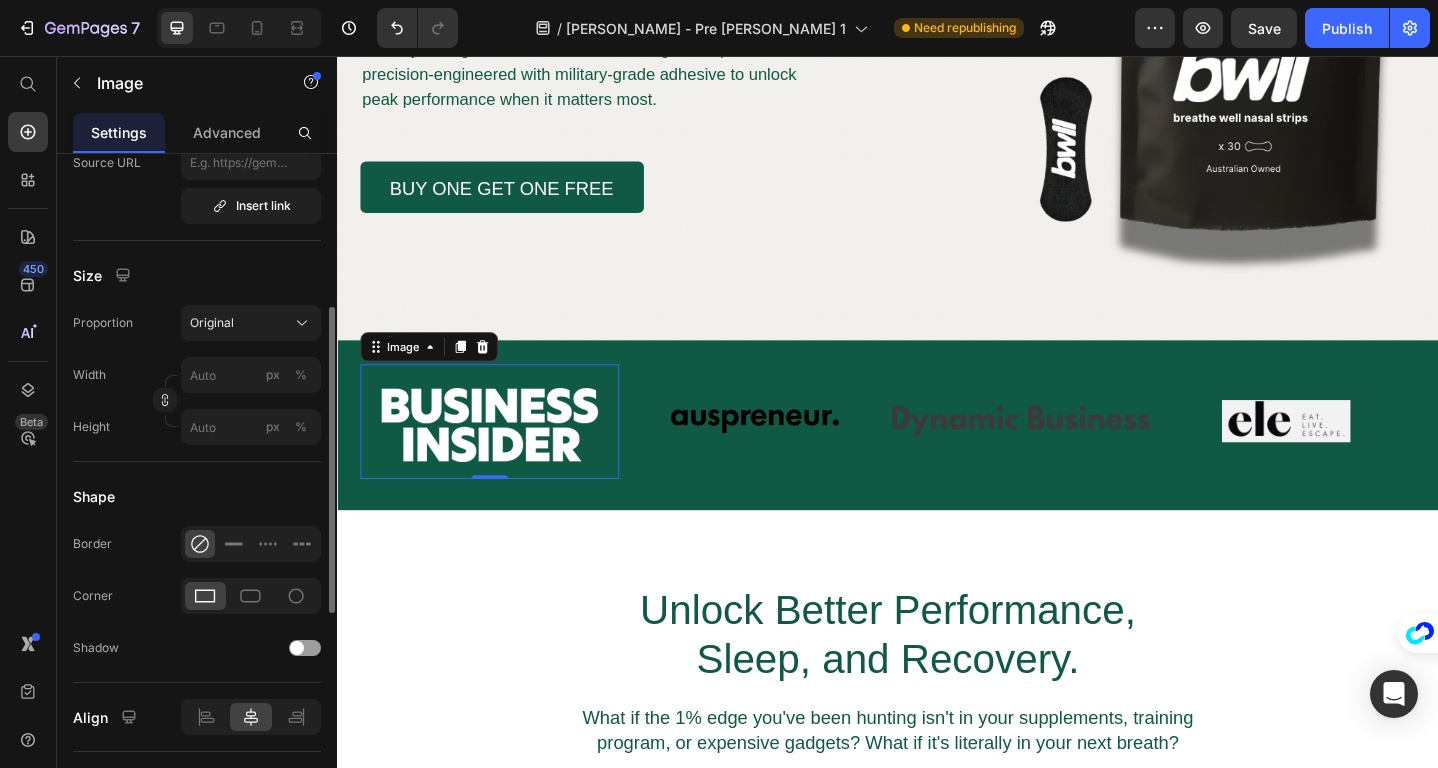 scroll, scrollTop: 429, scrollLeft: 0, axis: vertical 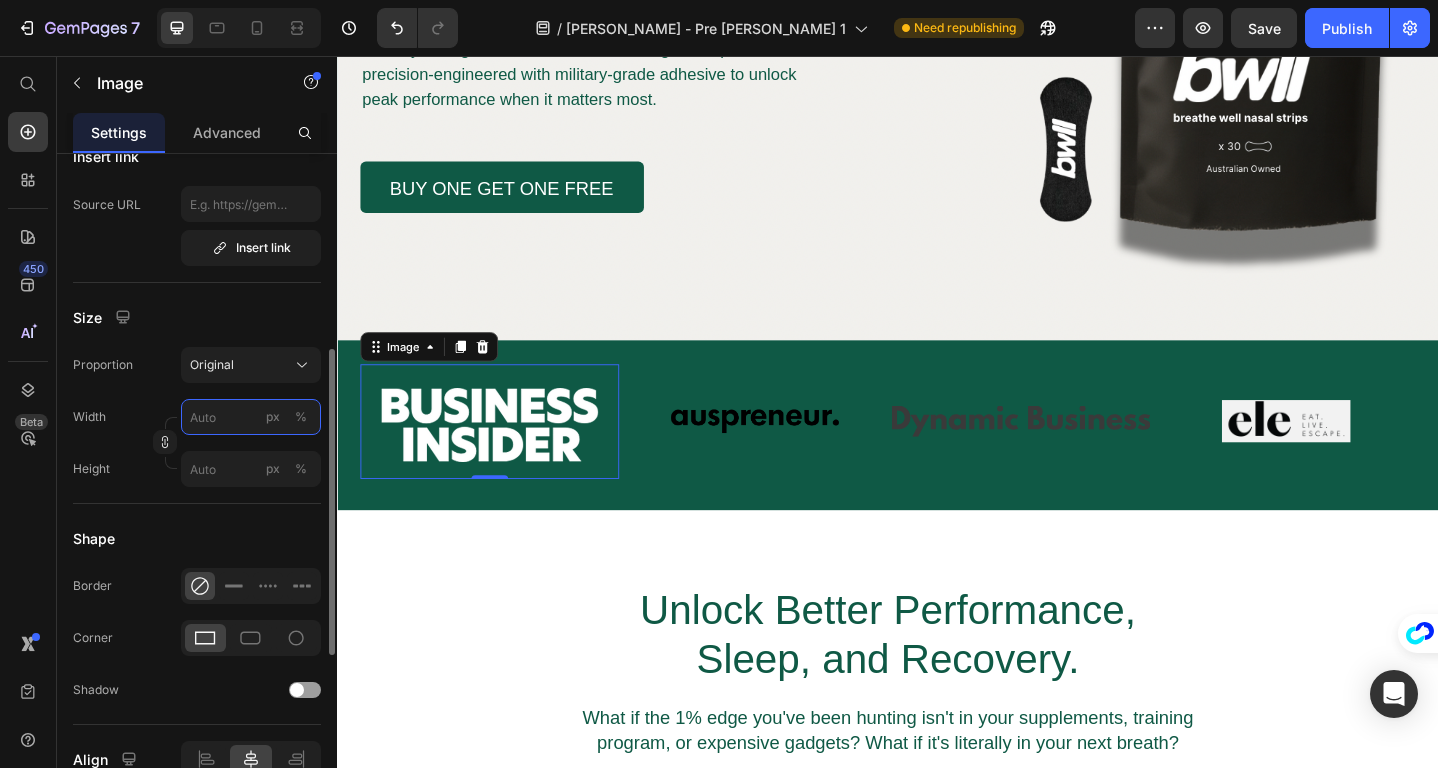 click on "px %" at bounding box center (251, 417) 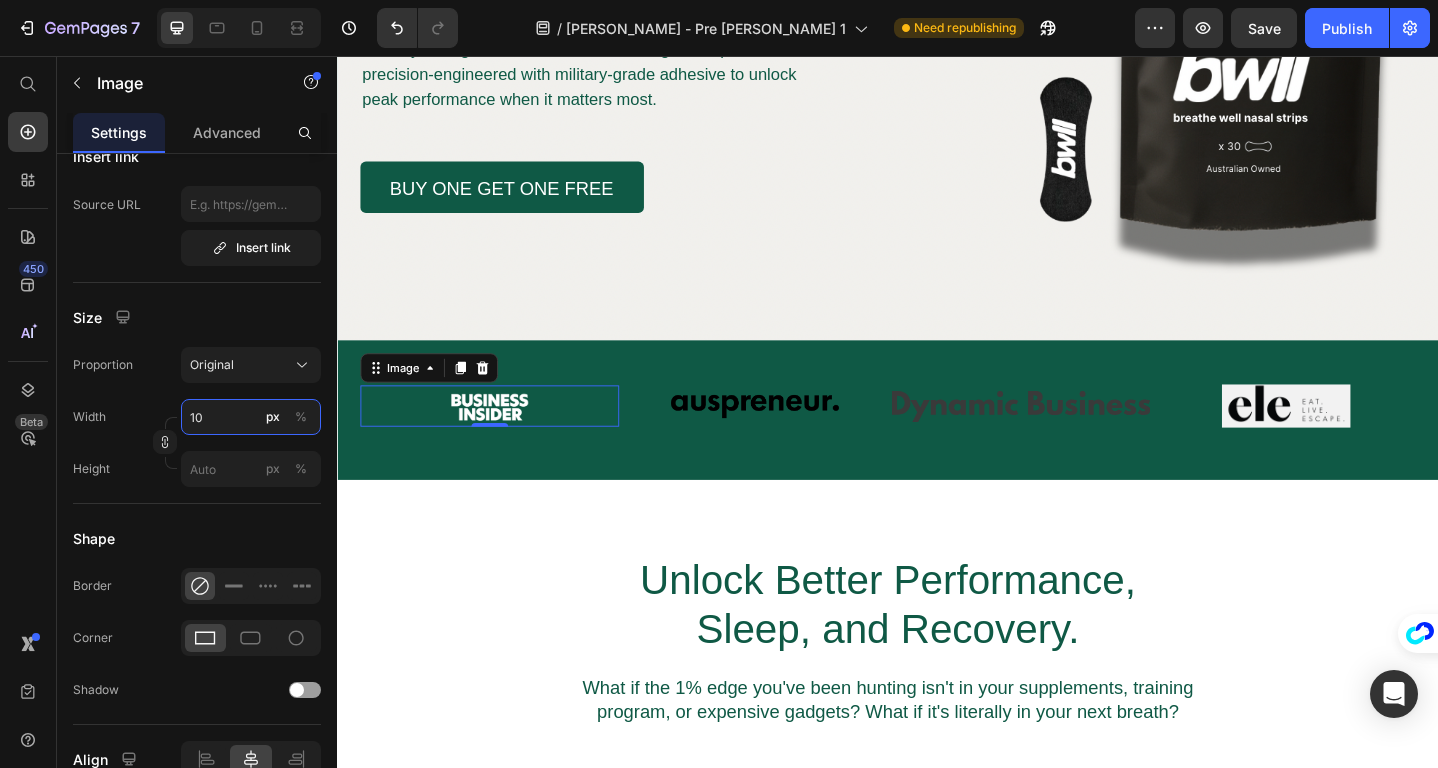 type on "1" 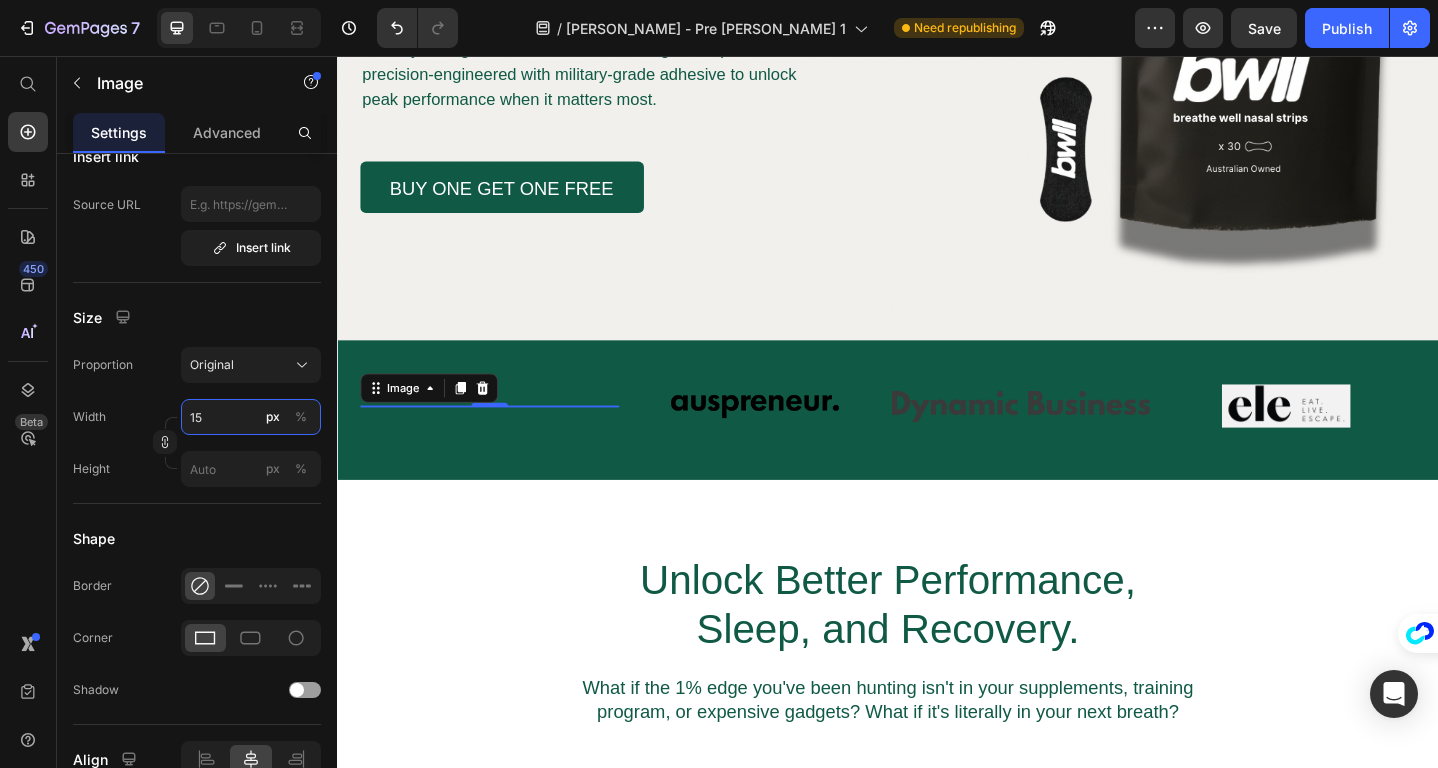type on "150" 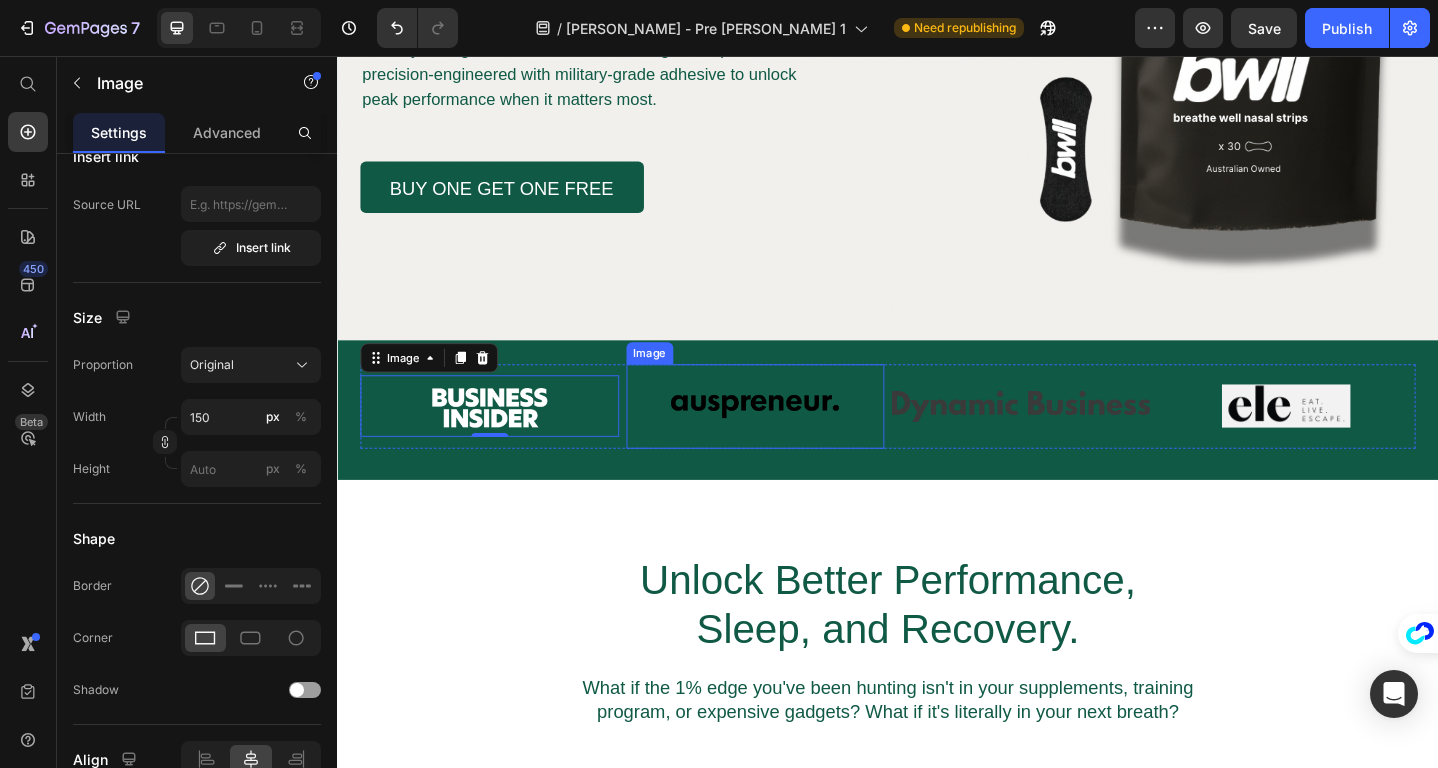 click at bounding box center (793, 438) 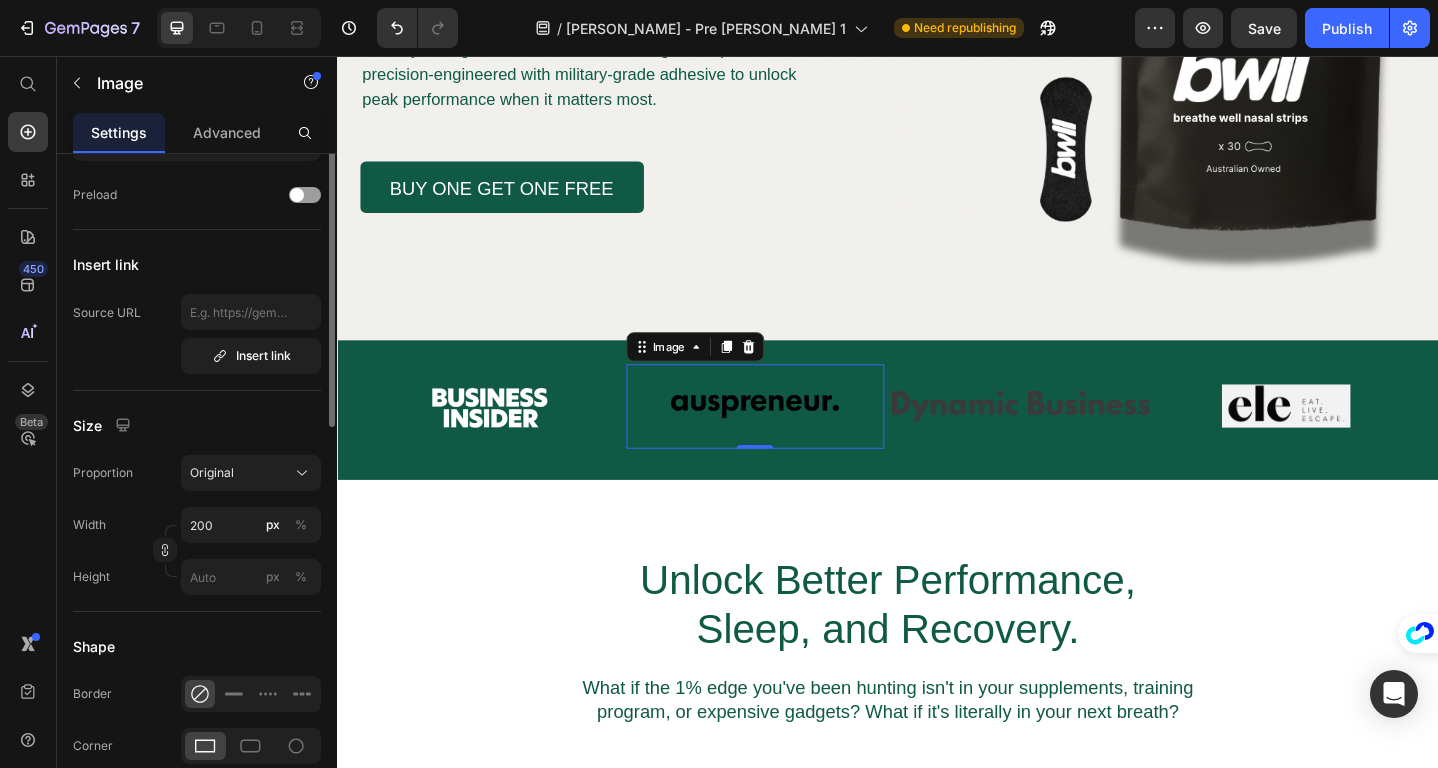 scroll, scrollTop: 198, scrollLeft: 0, axis: vertical 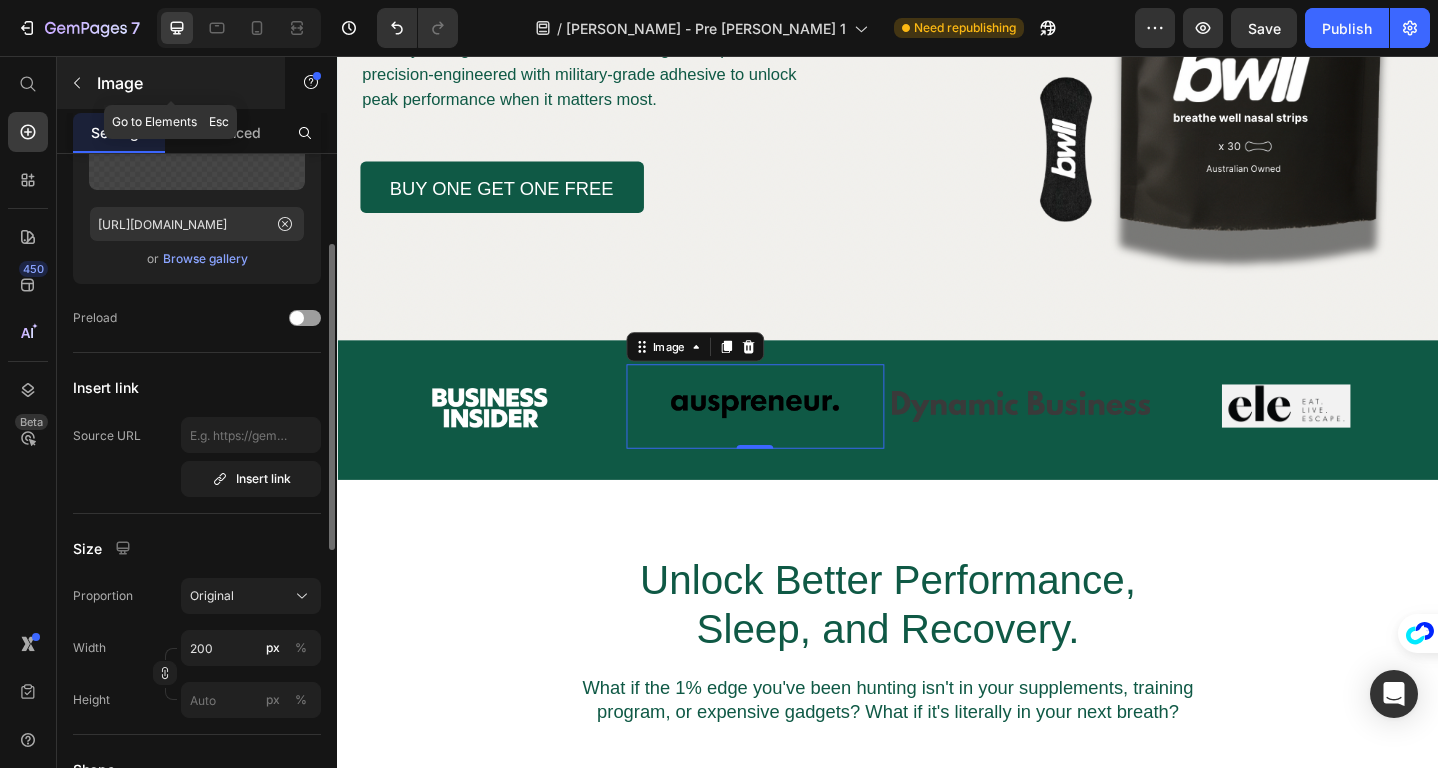 click 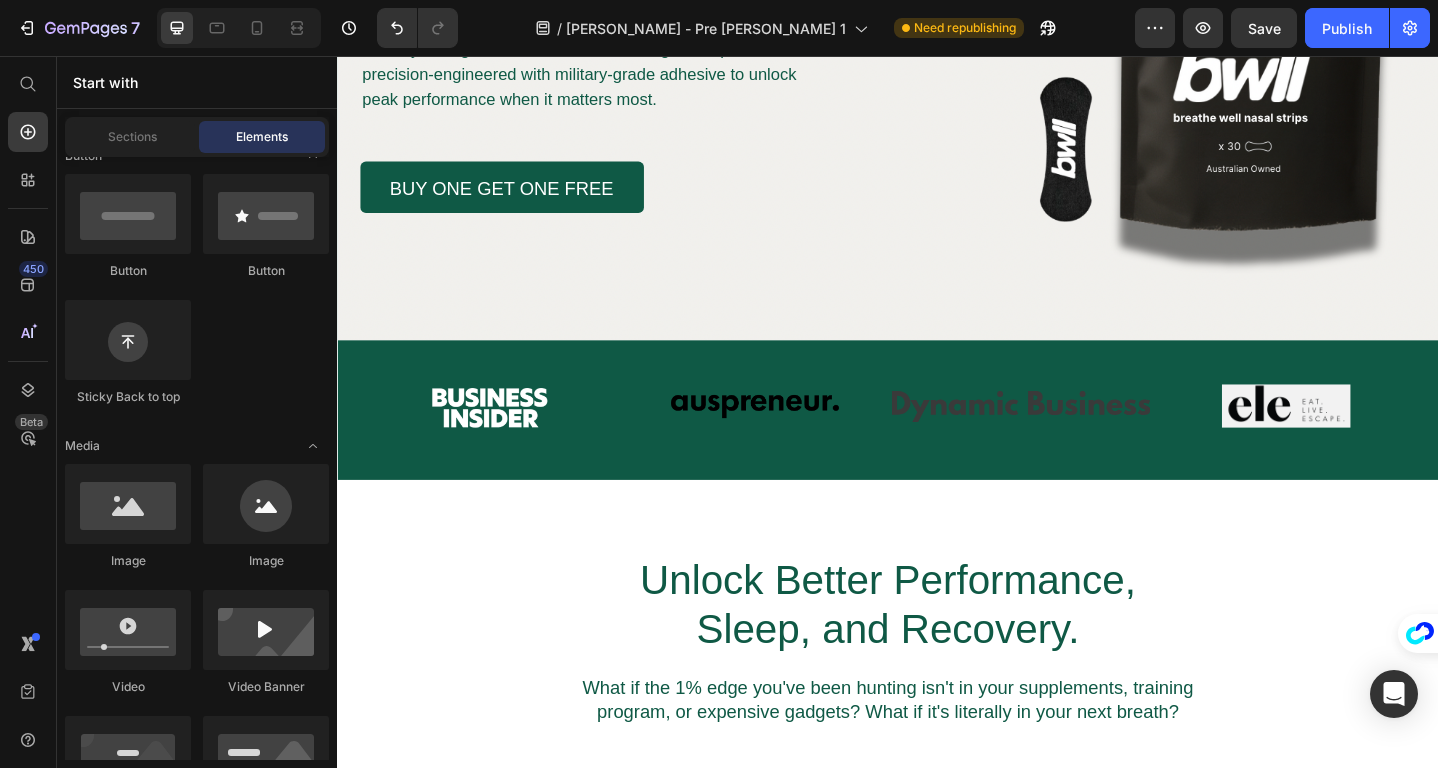 scroll, scrollTop: 0, scrollLeft: 0, axis: both 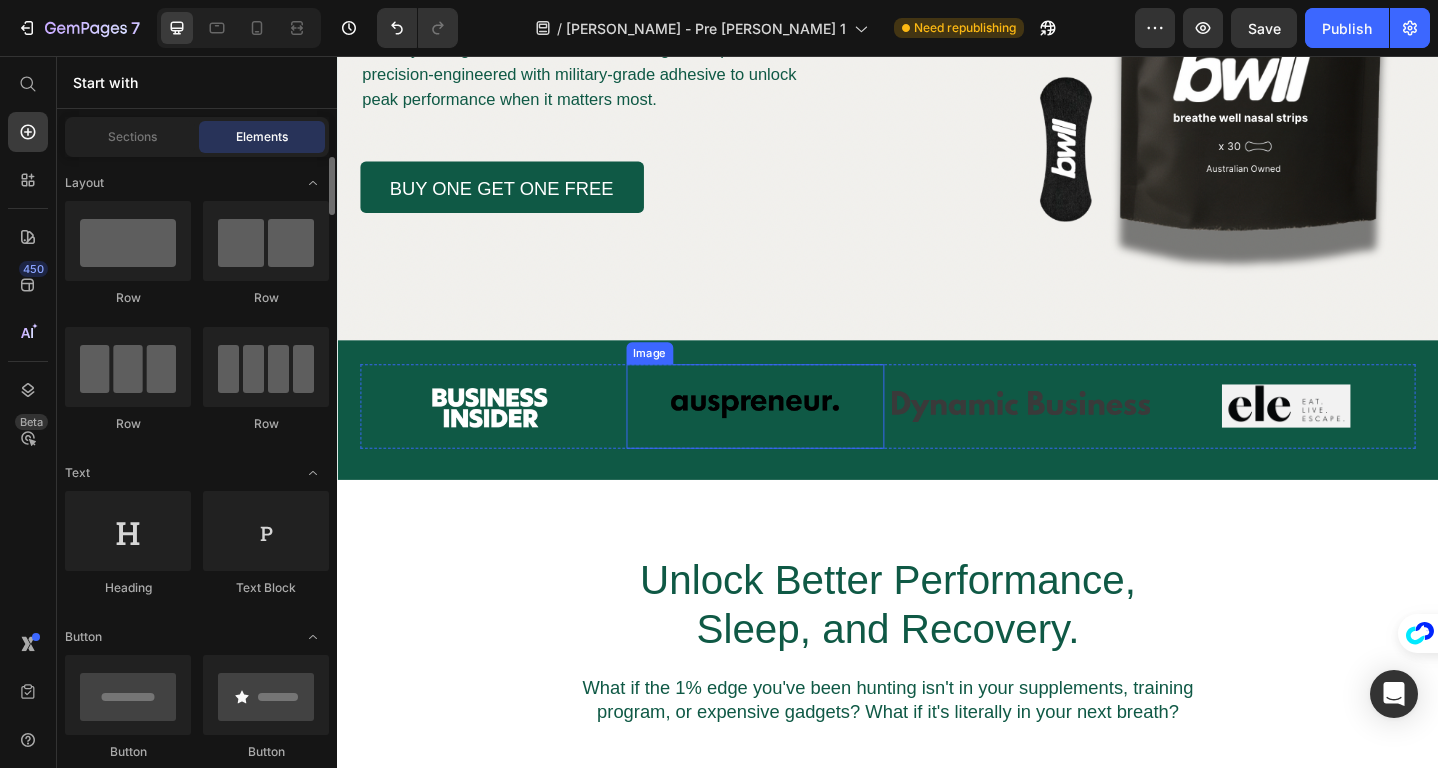 click at bounding box center (793, 438) 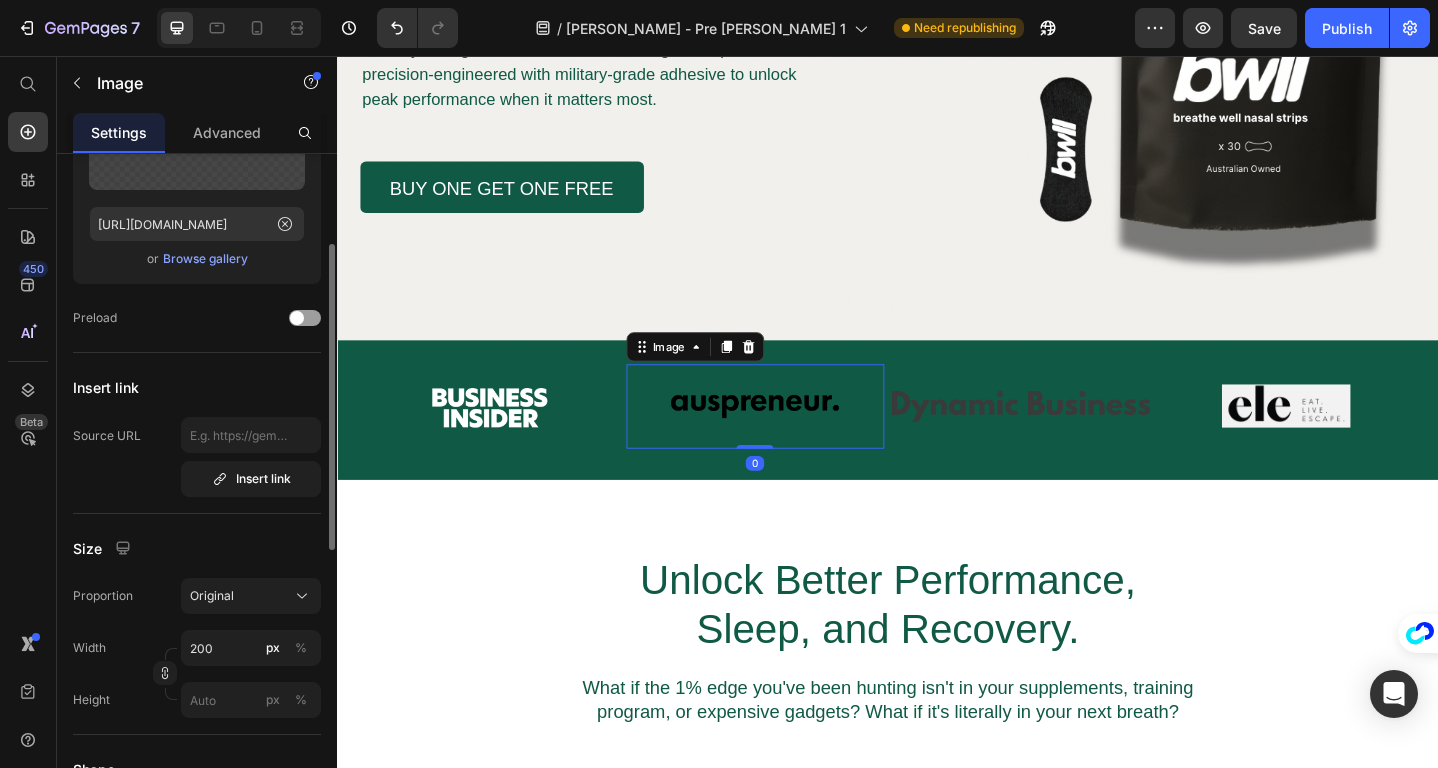 scroll, scrollTop: 0, scrollLeft: 0, axis: both 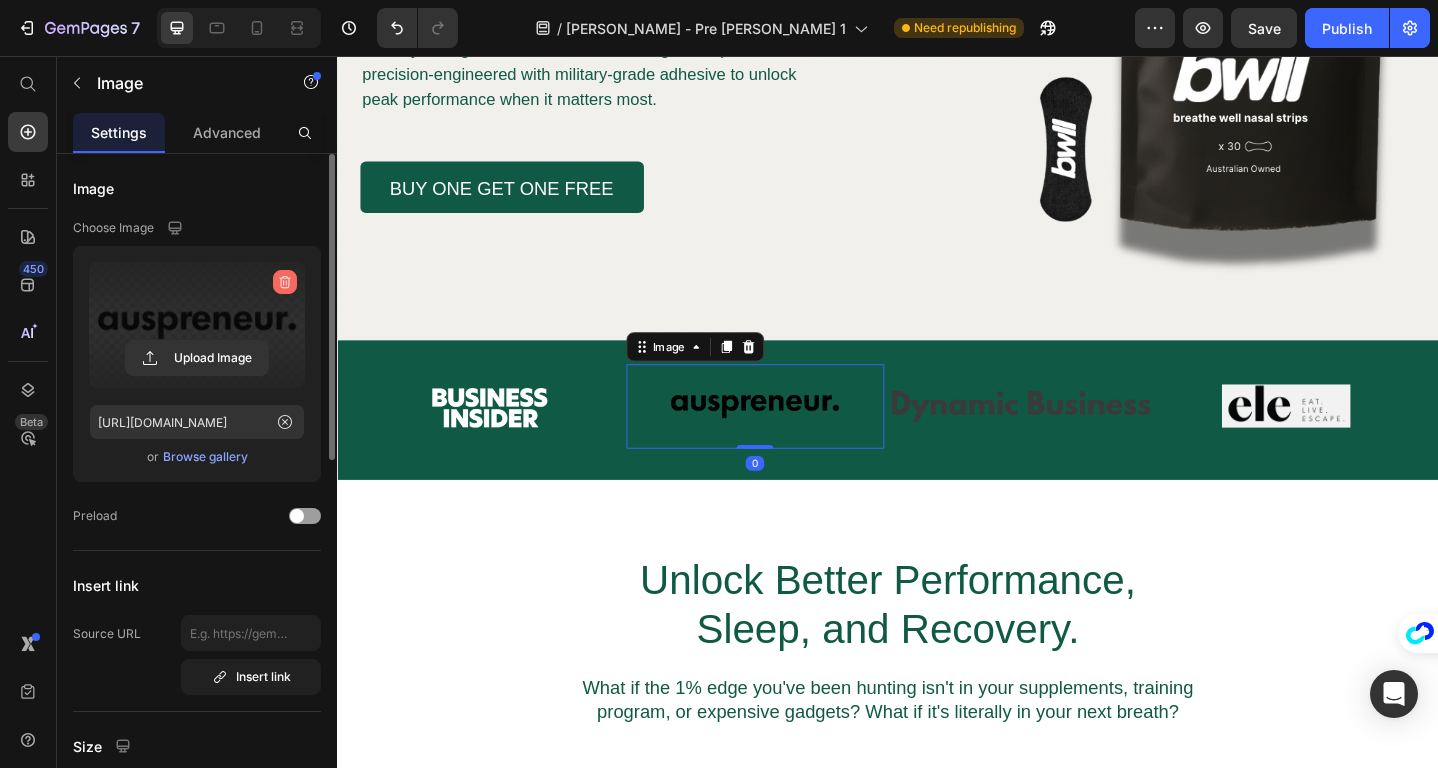 click 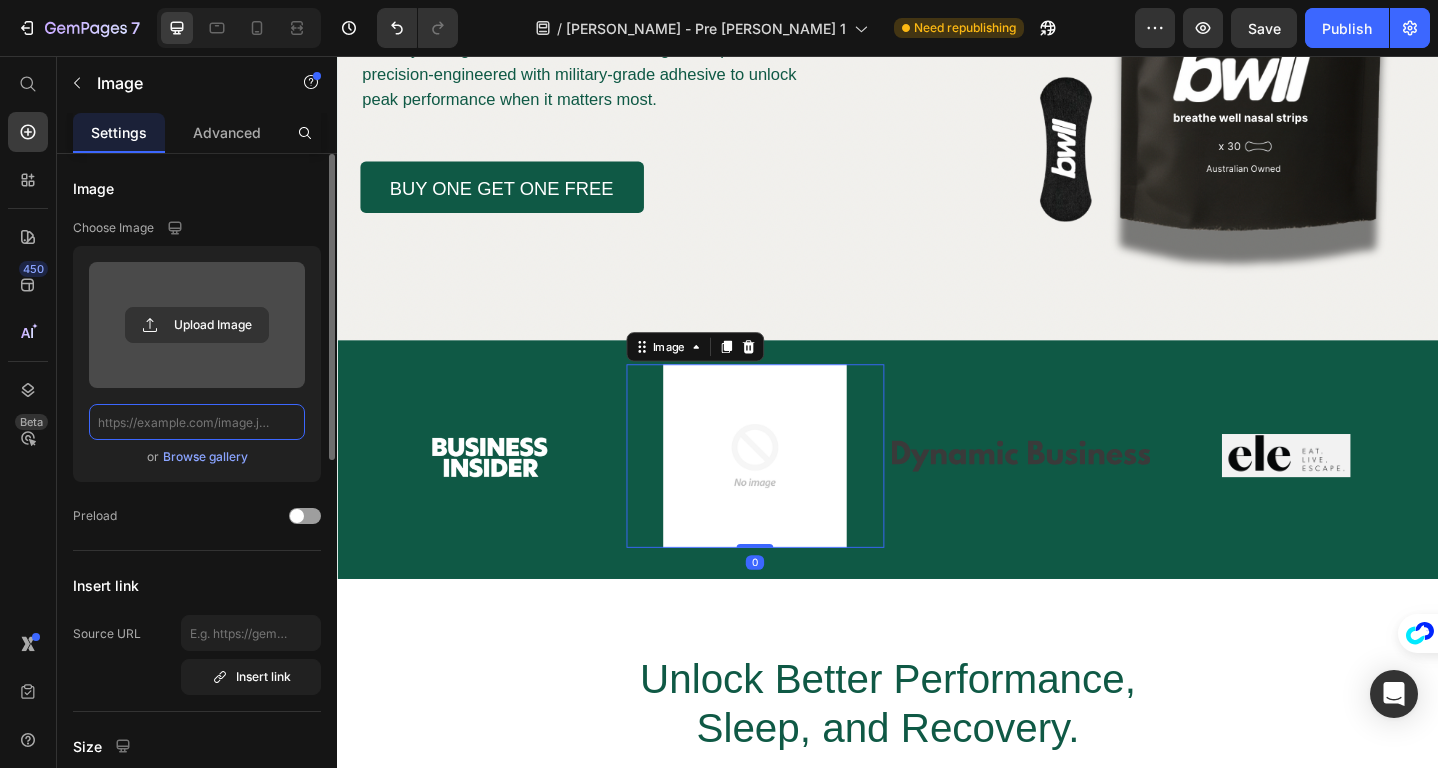 scroll, scrollTop: 0, scrollLeft: 0, axis: both 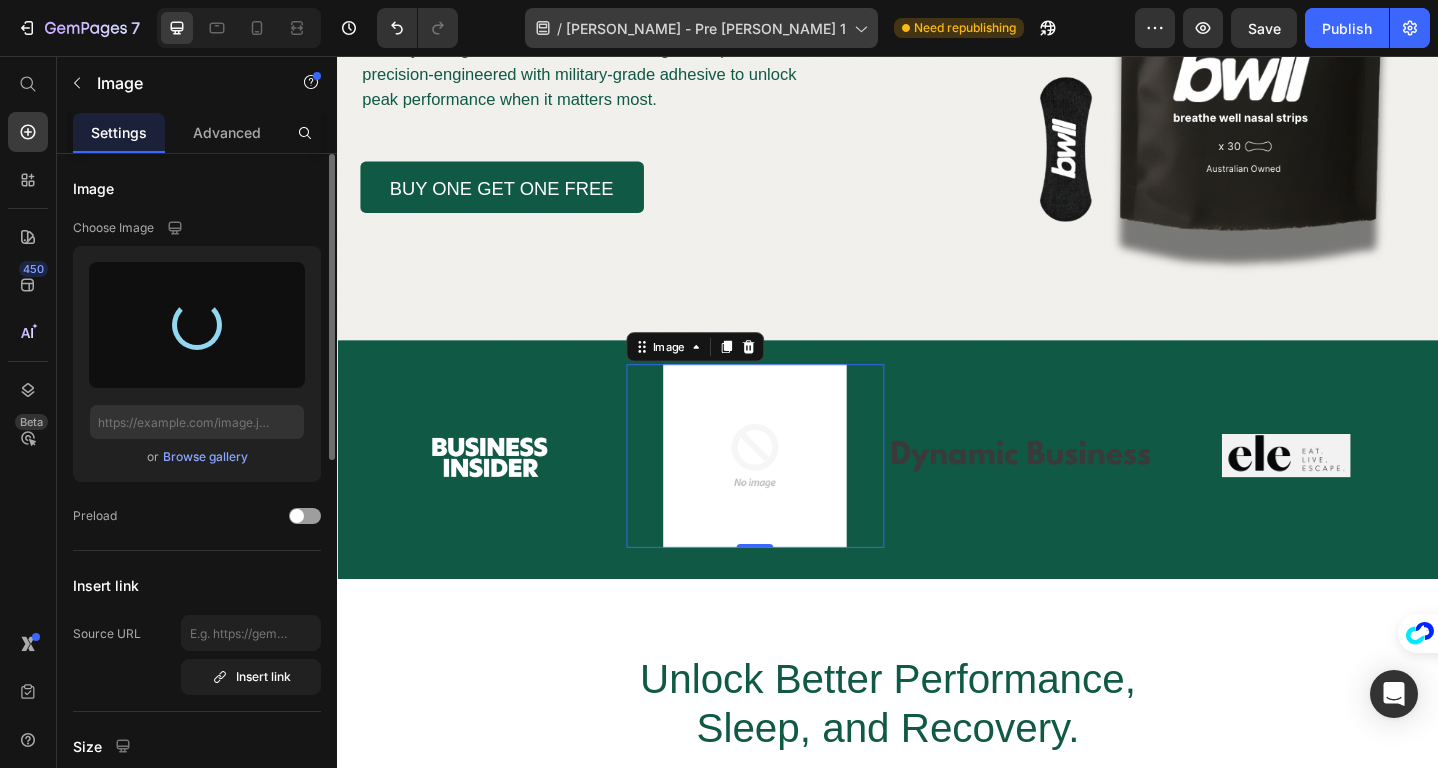 type on "[URL][DOMAIN_NAME]" 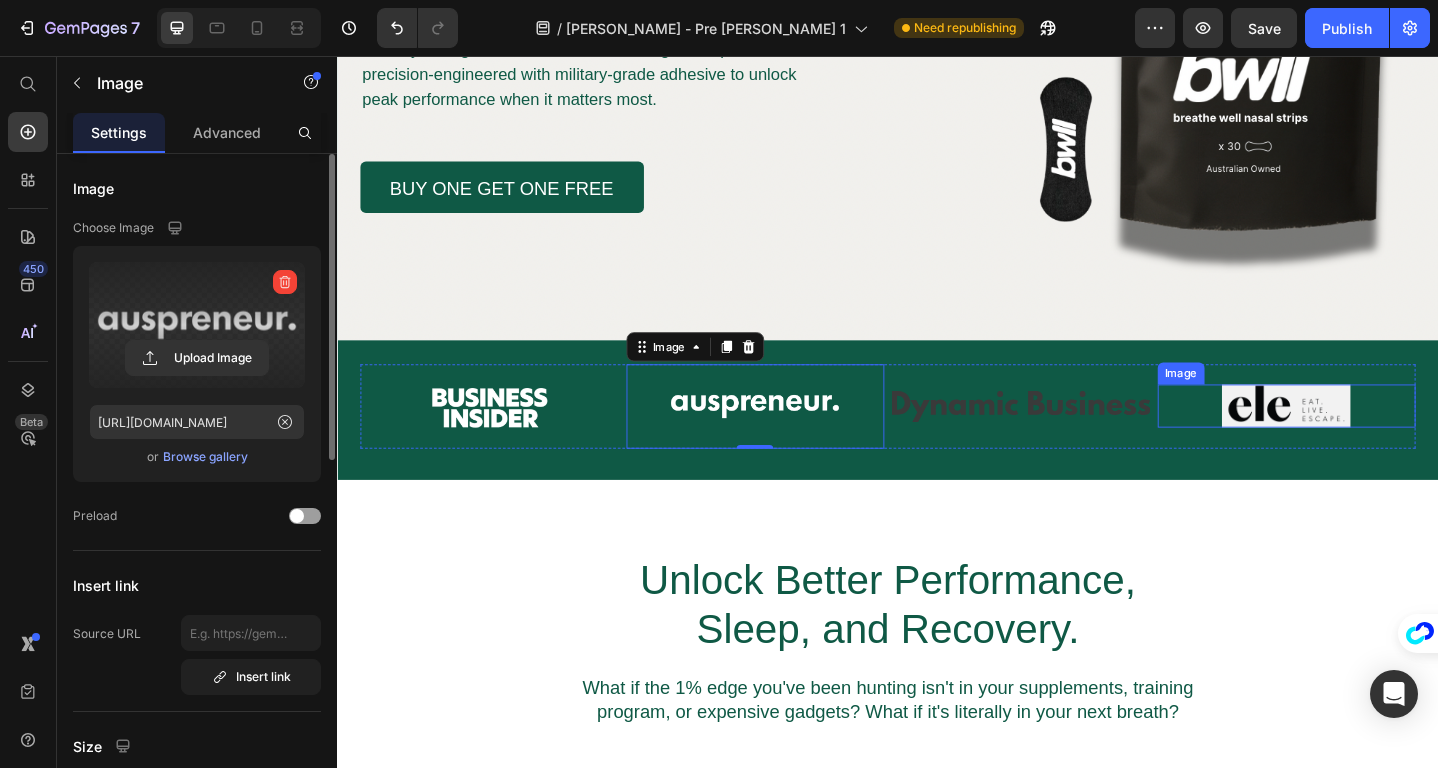 click at bounding box center [1372, 437] 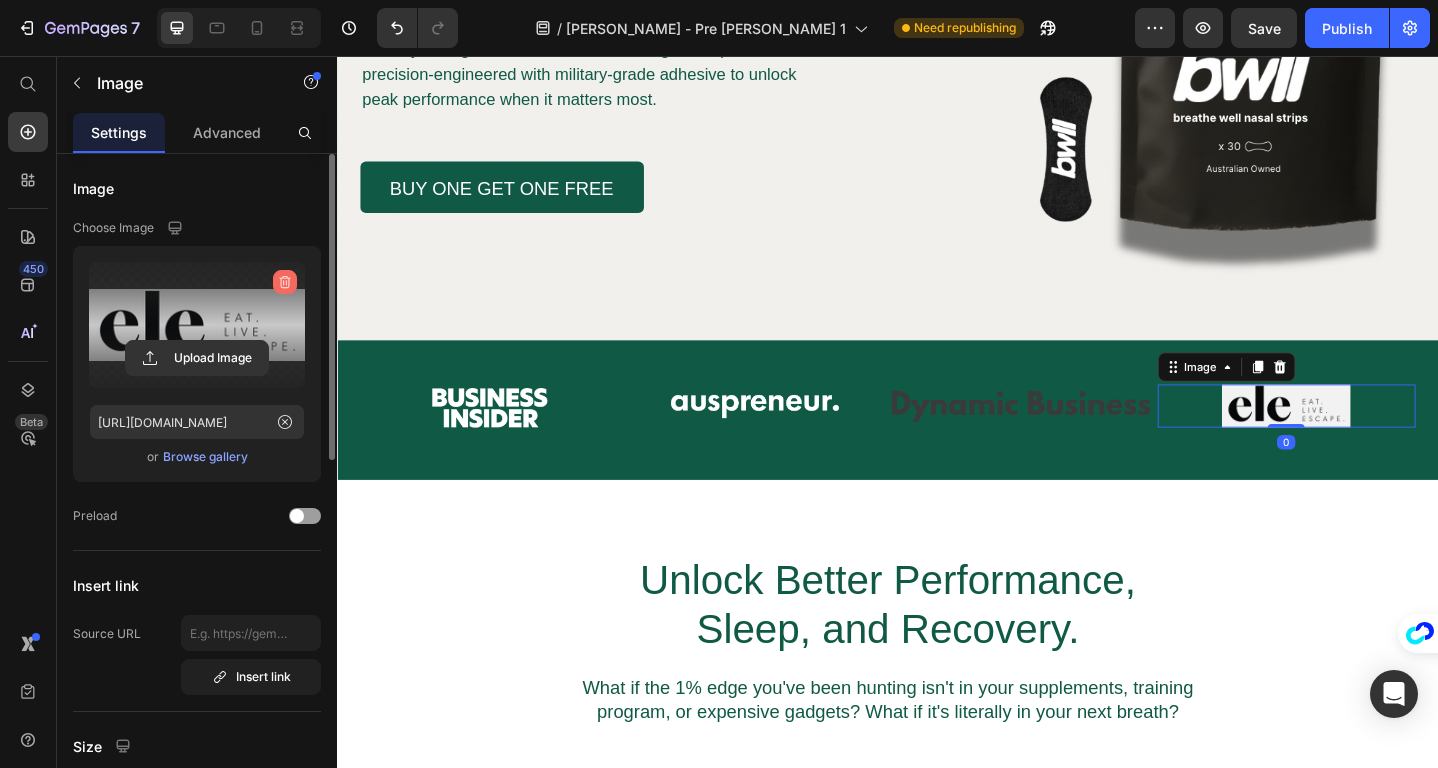 click at bounding box center [285, 282] 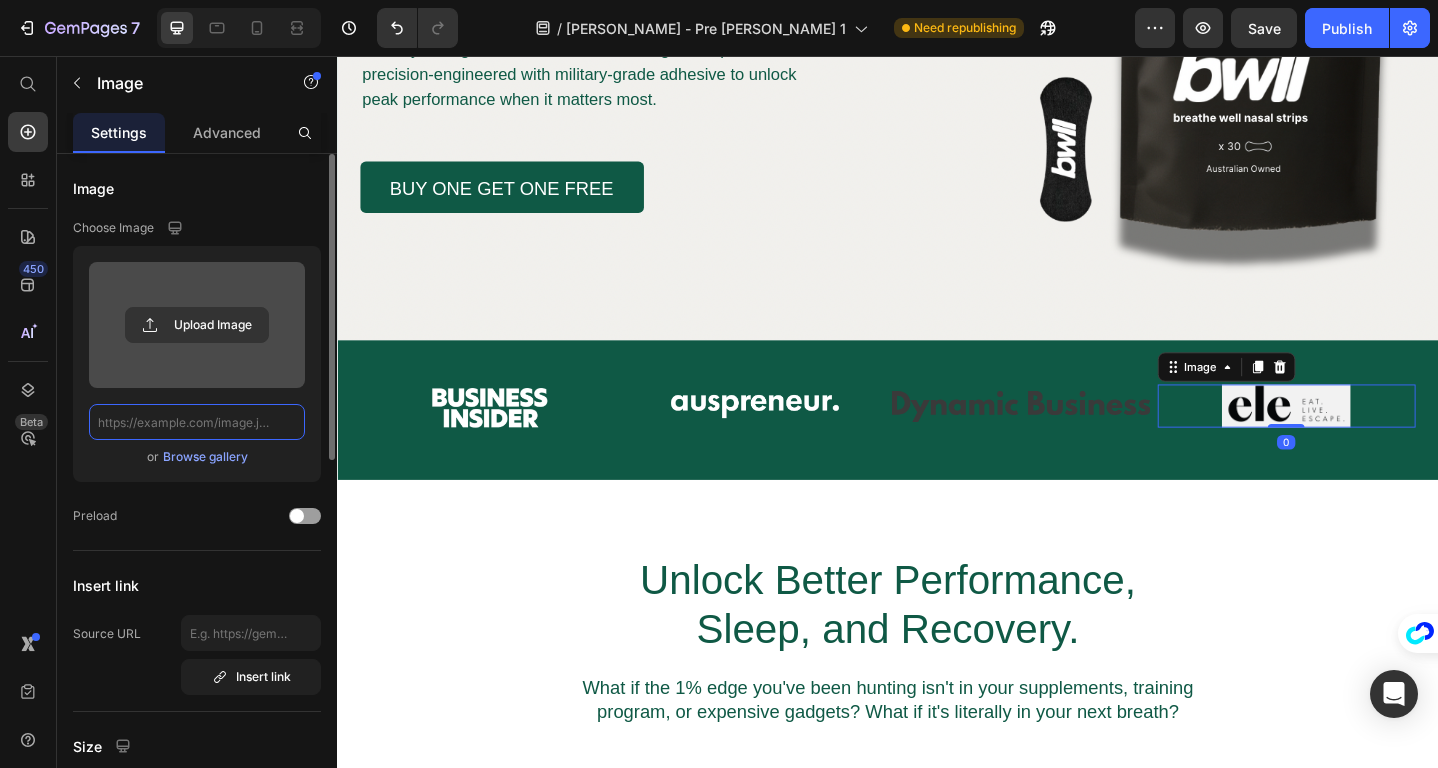 scroll, scrollTop: 0, scrollLeft: 0, axis: both 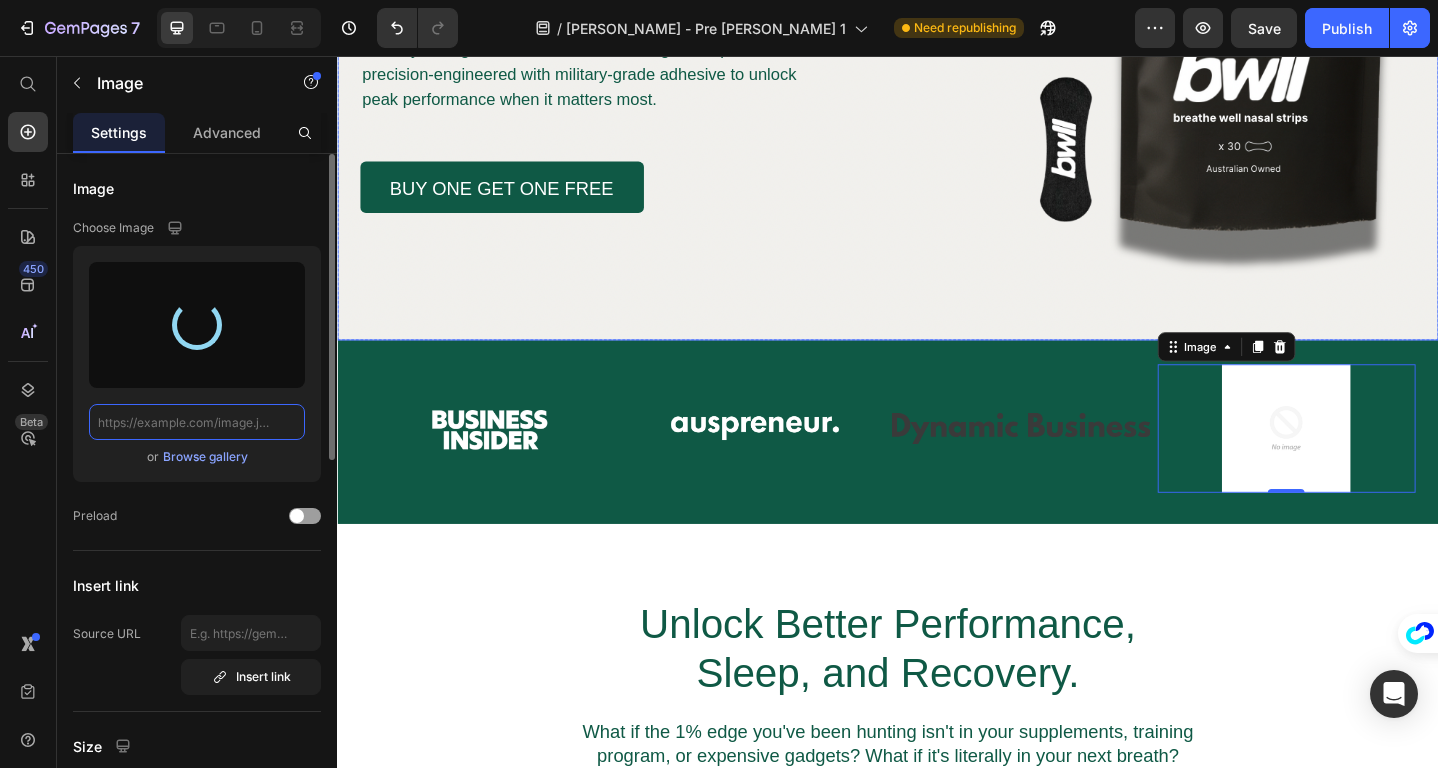 type on "[URL][DOMAIN_NAME]" 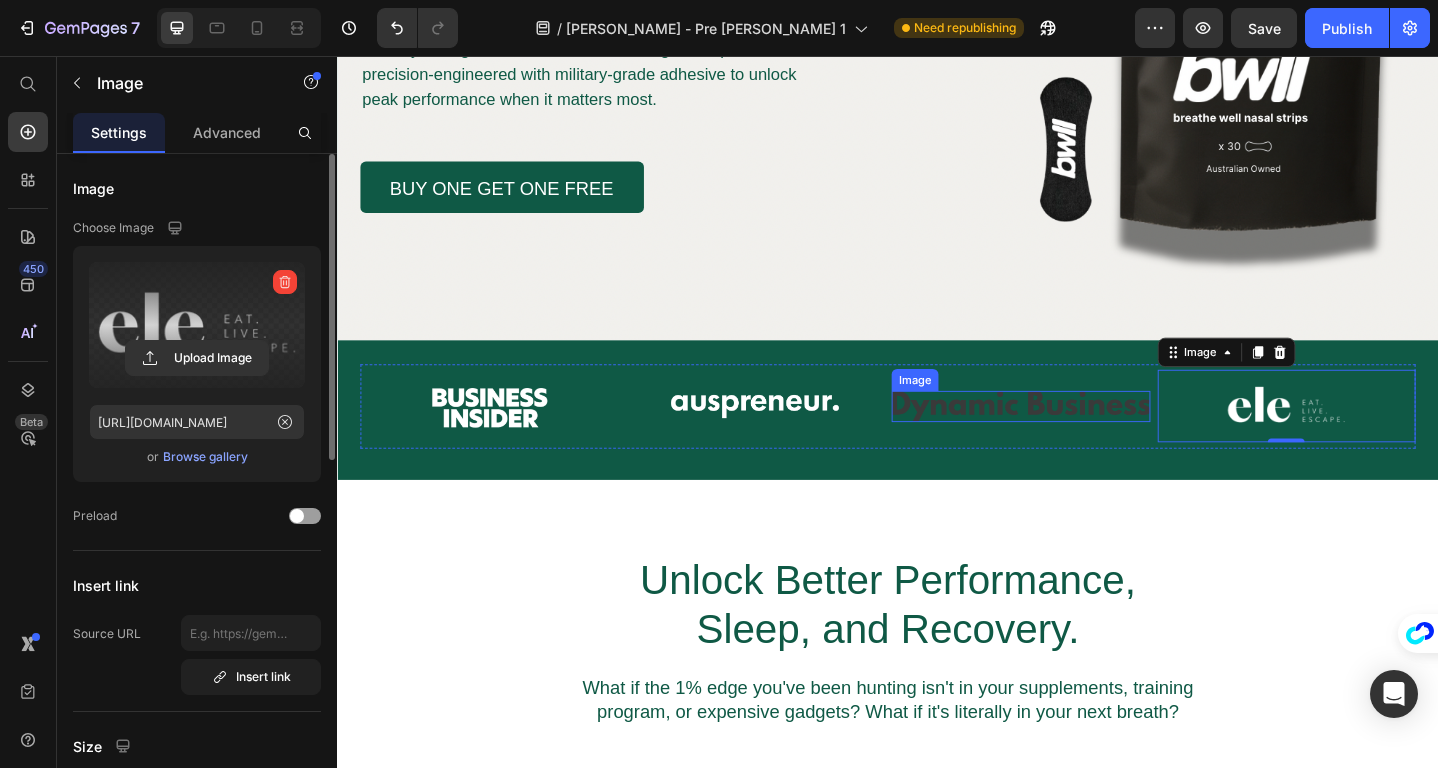 click at bounding box center (1082, 438) 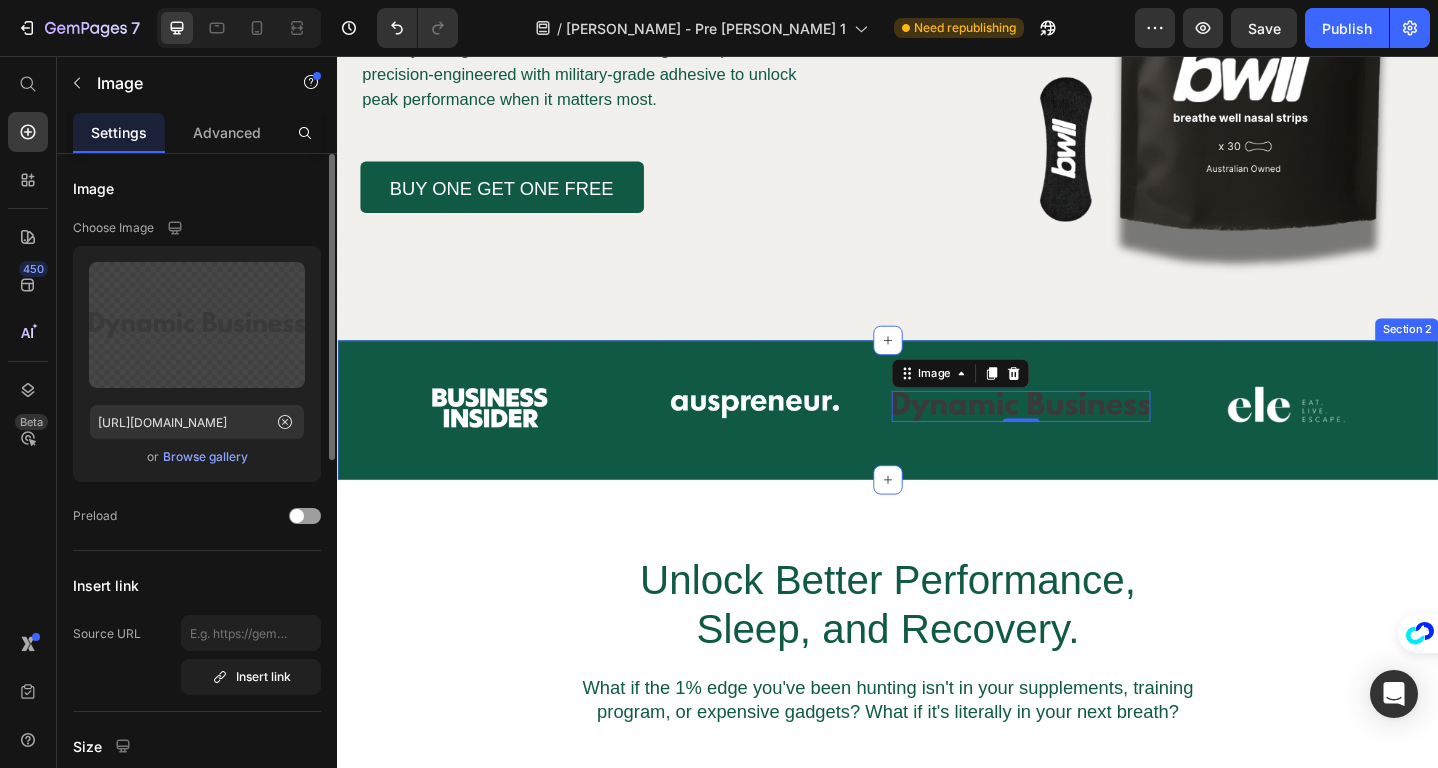click on "Image Image Image   0 Image Row Section 2" at bounding box center (937, 442) 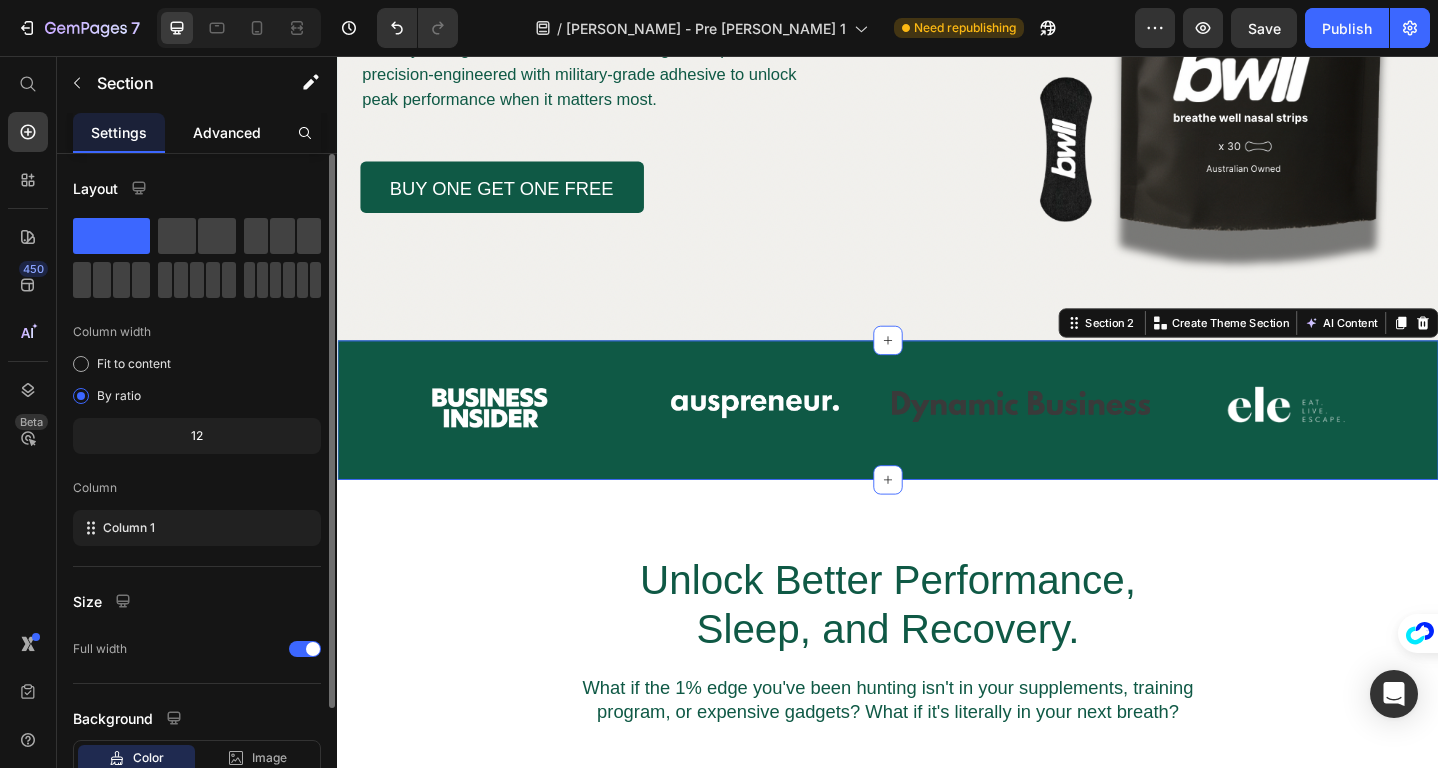 click on "Advanced" at bounding box center (227, 132) 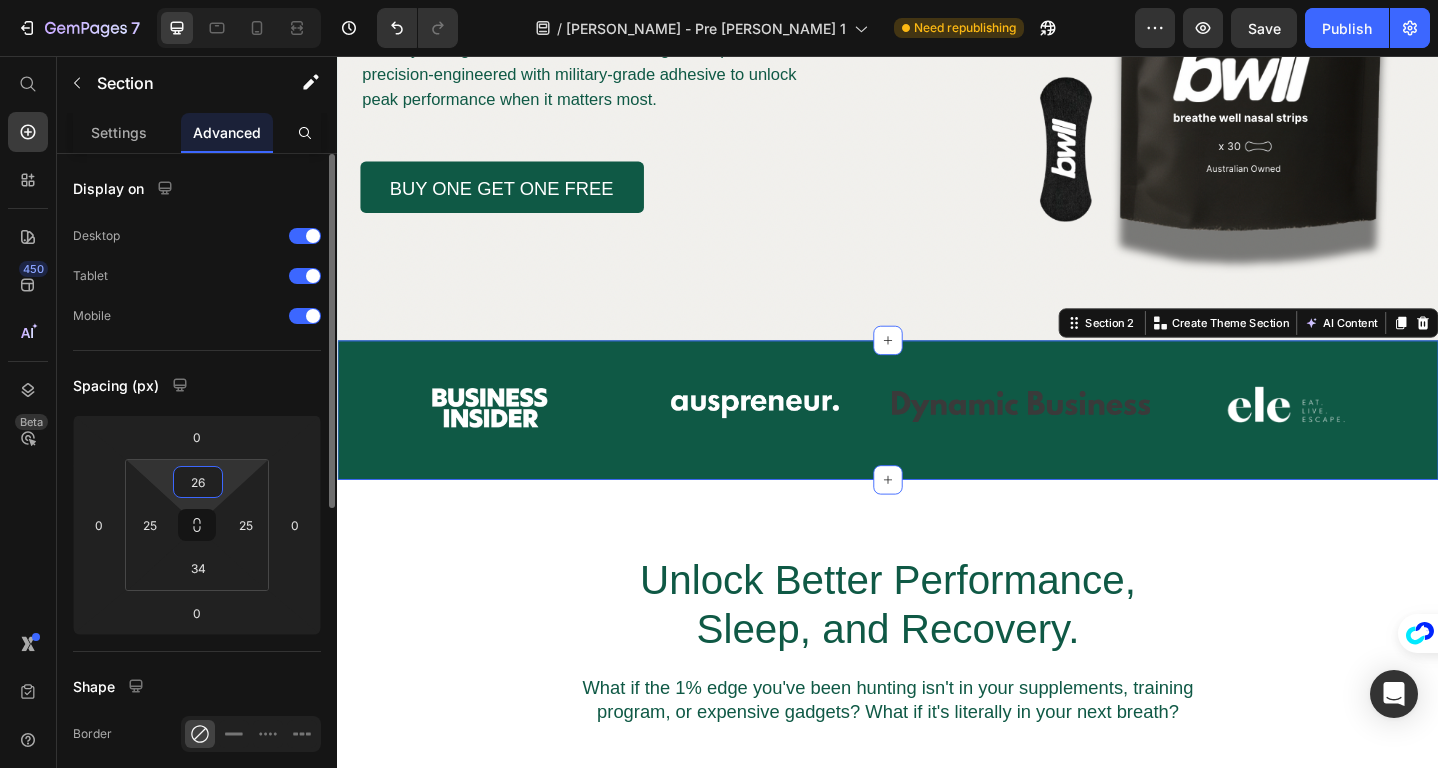 click on "26" at bounding box center (198, 482) 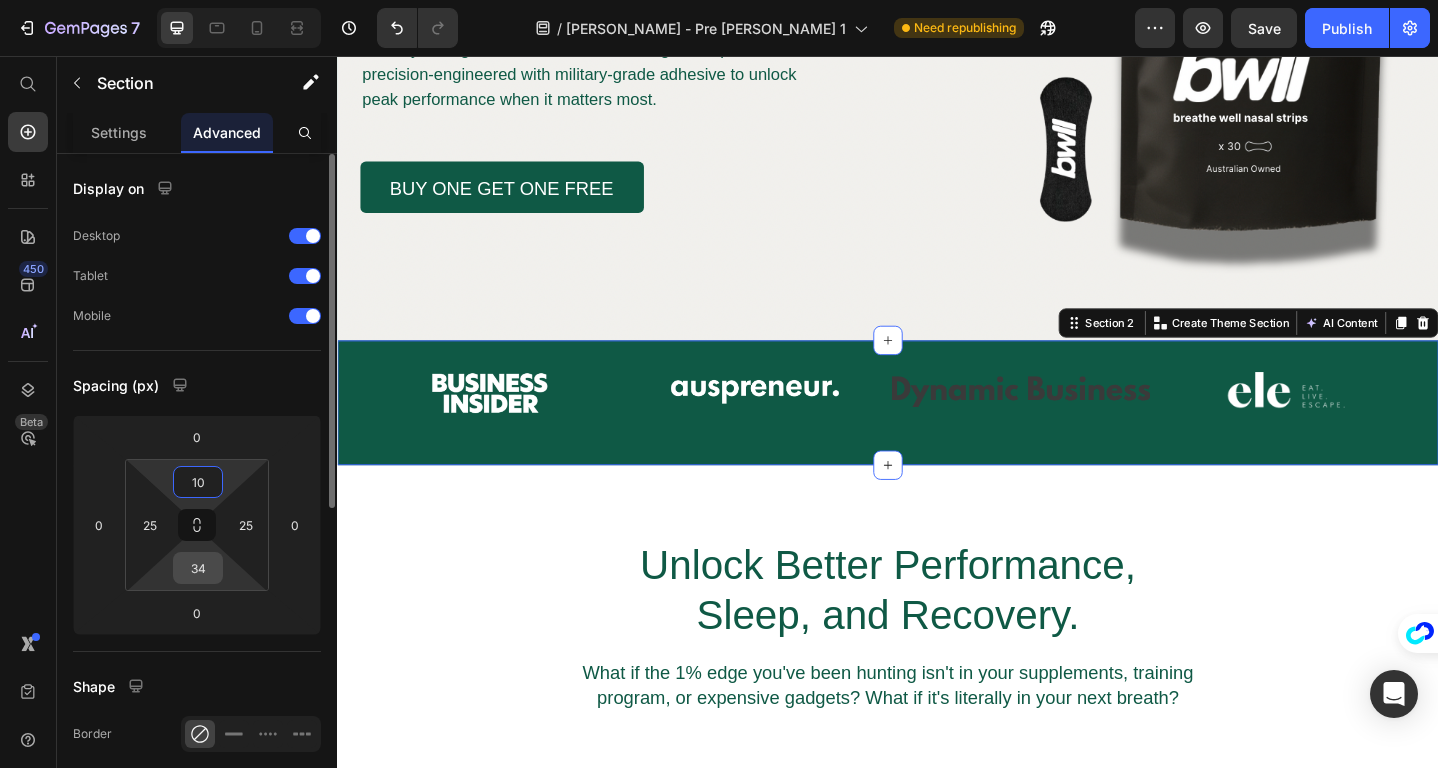 type on "10" 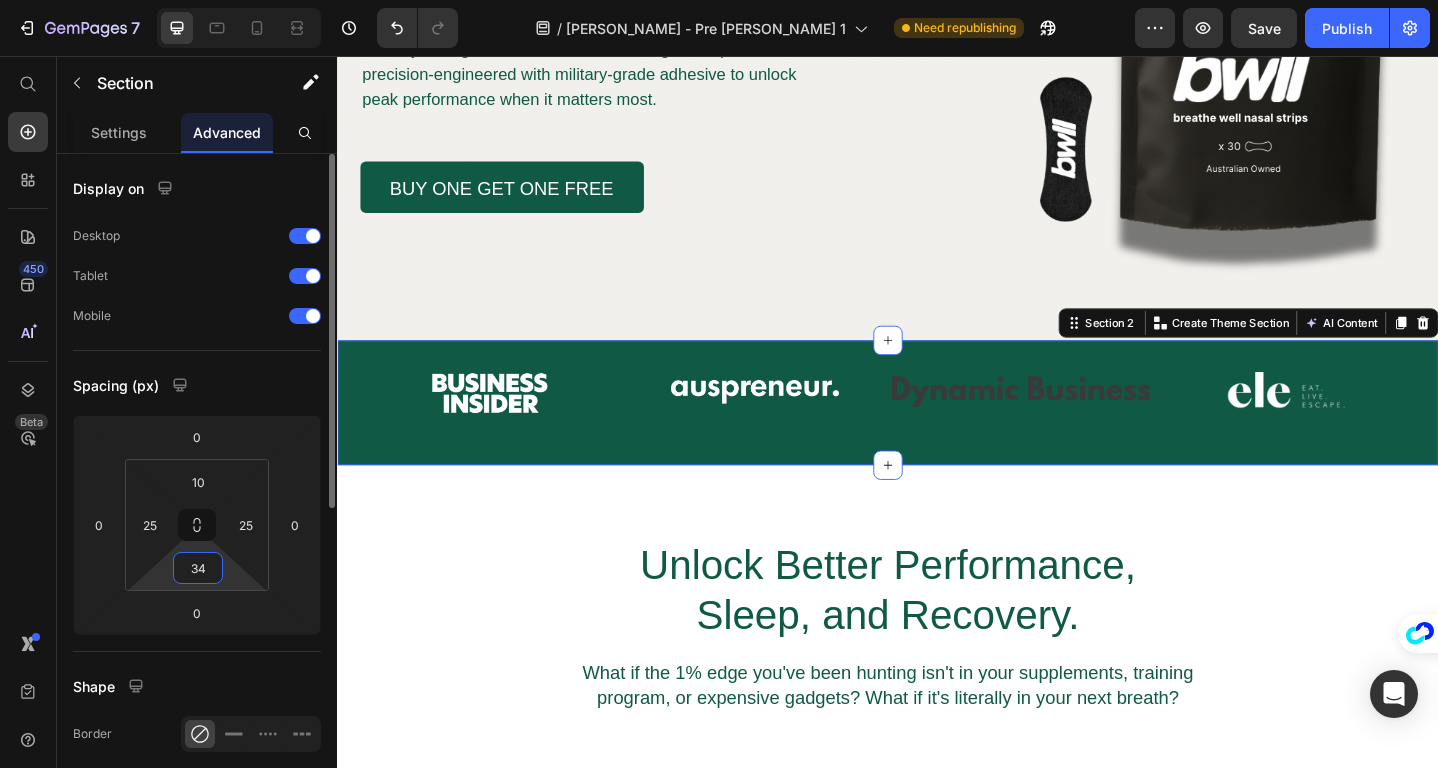 click on "34" at bounding box center [198, 568] 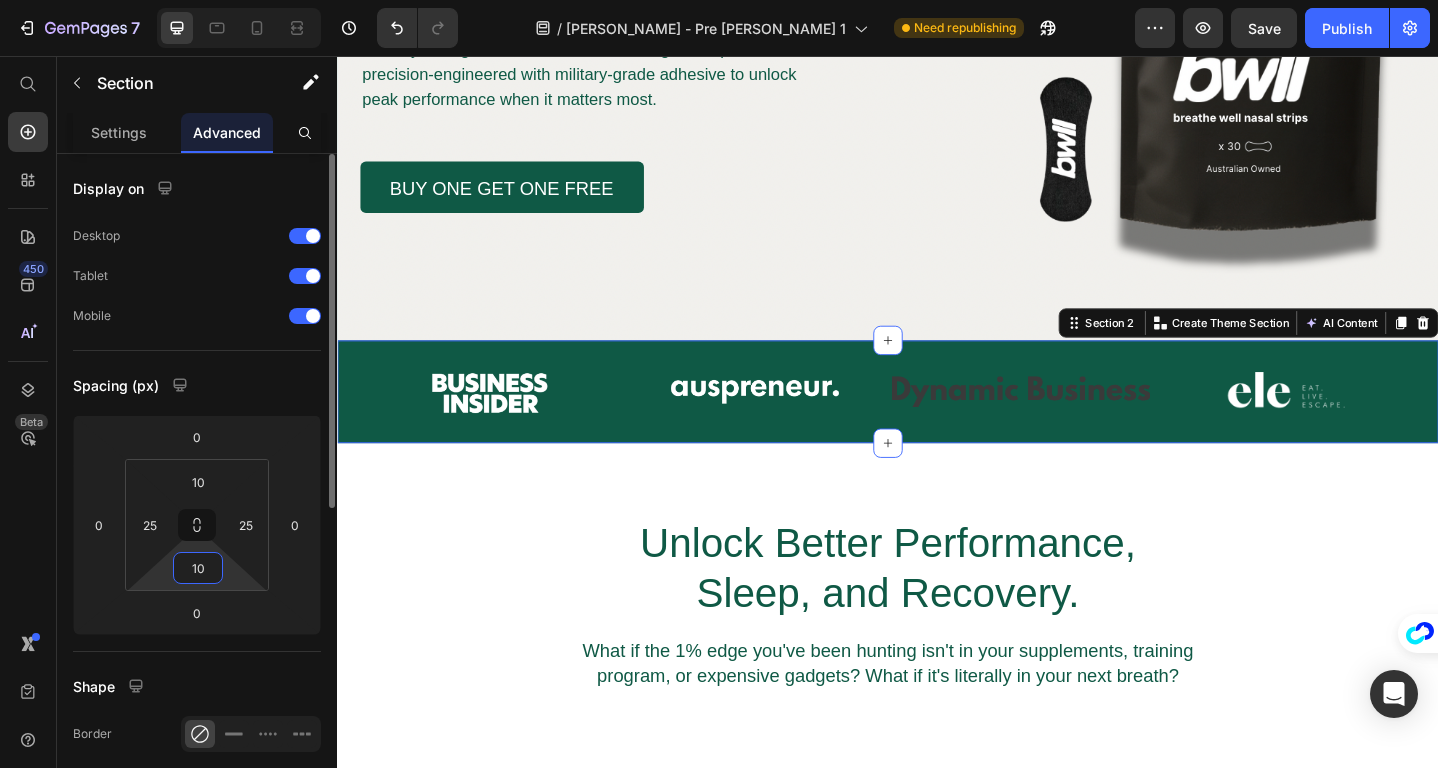 type on "1" 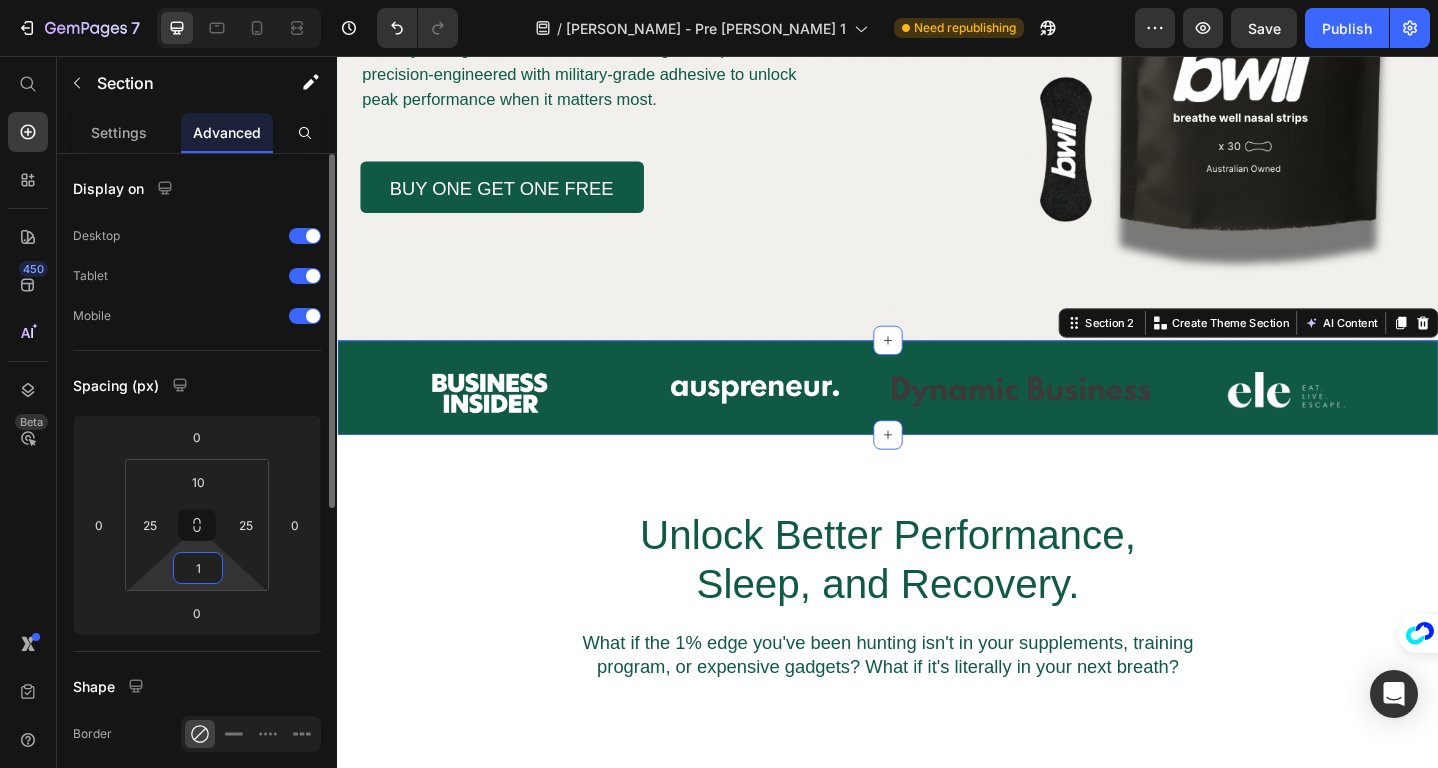 type 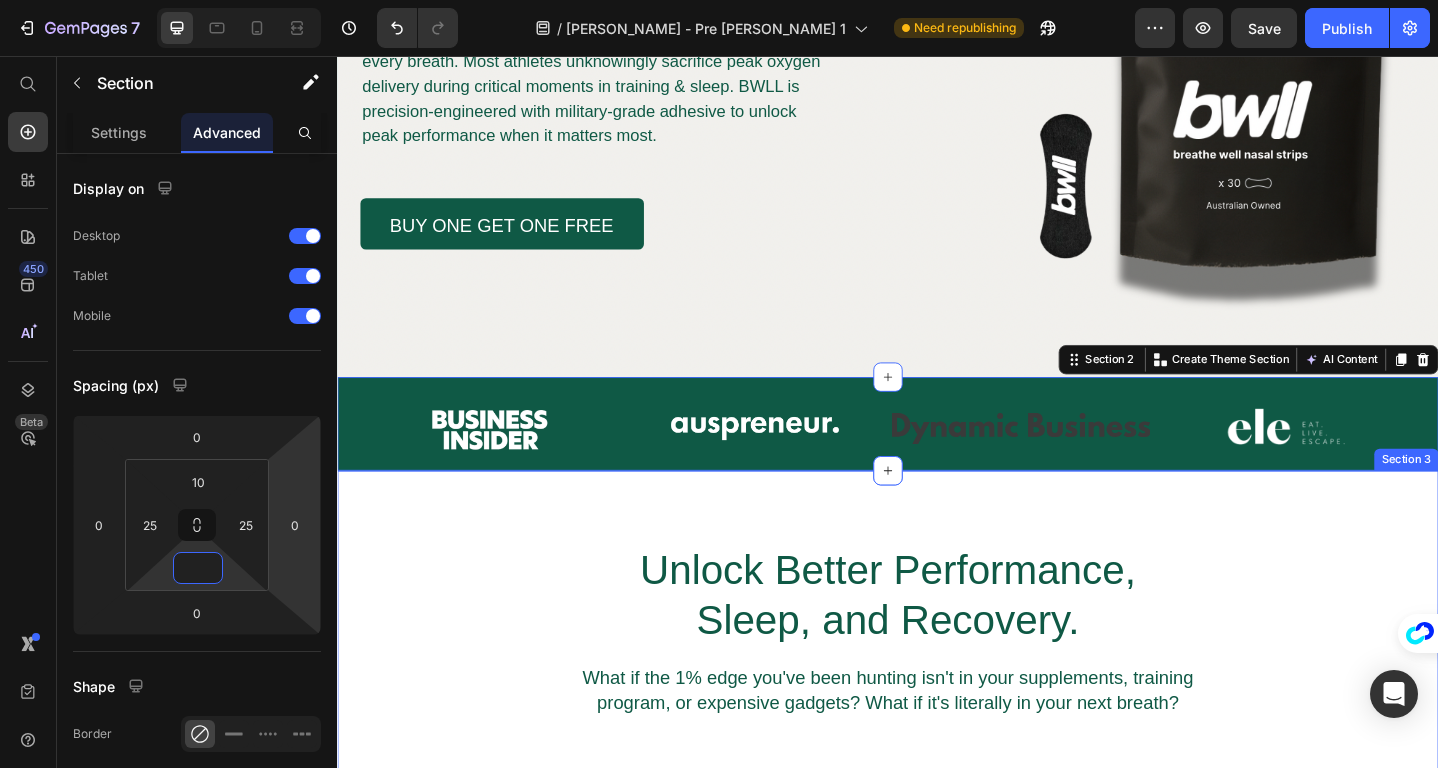 scroll, scrollTop: 528, scrollLeft: 0, axis: vertical 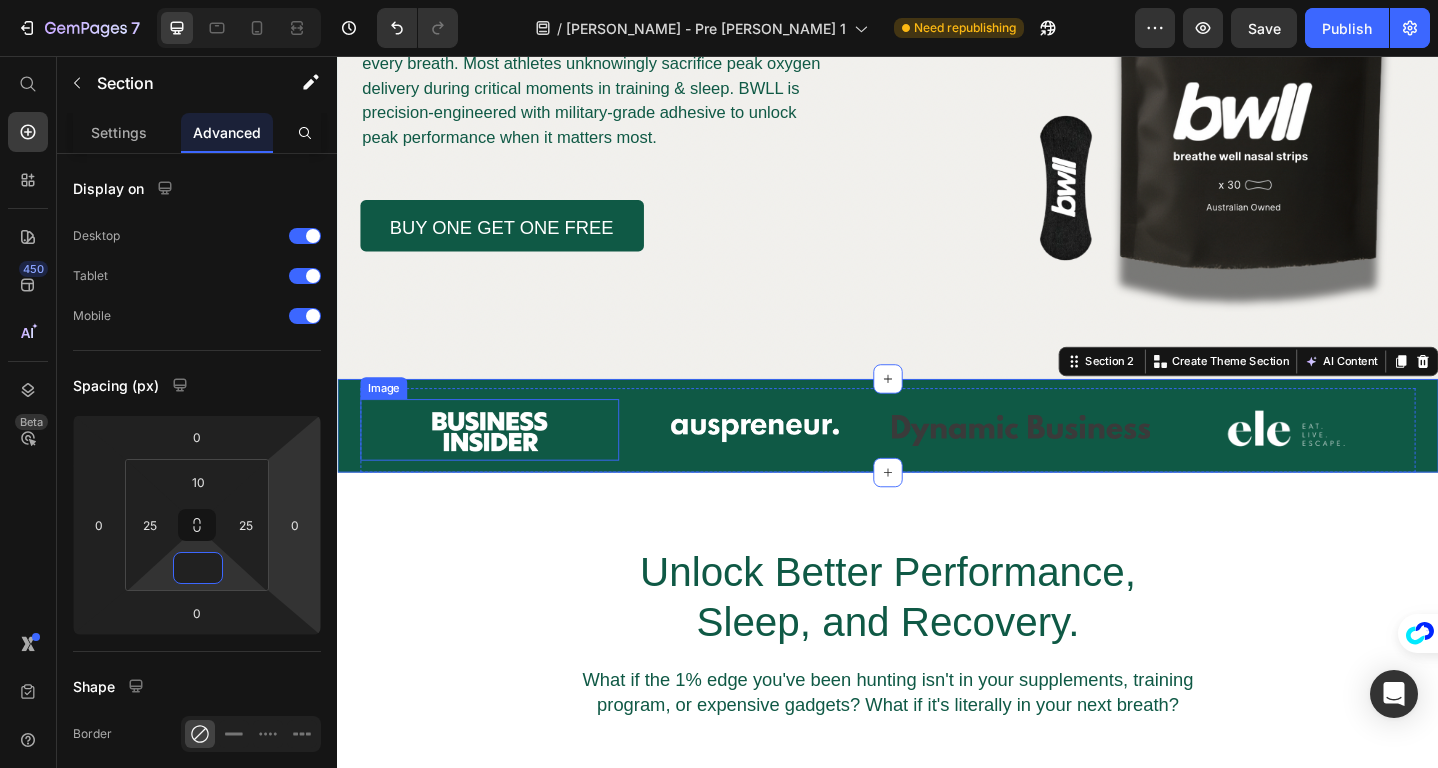 click at bounding box center [503, 463] 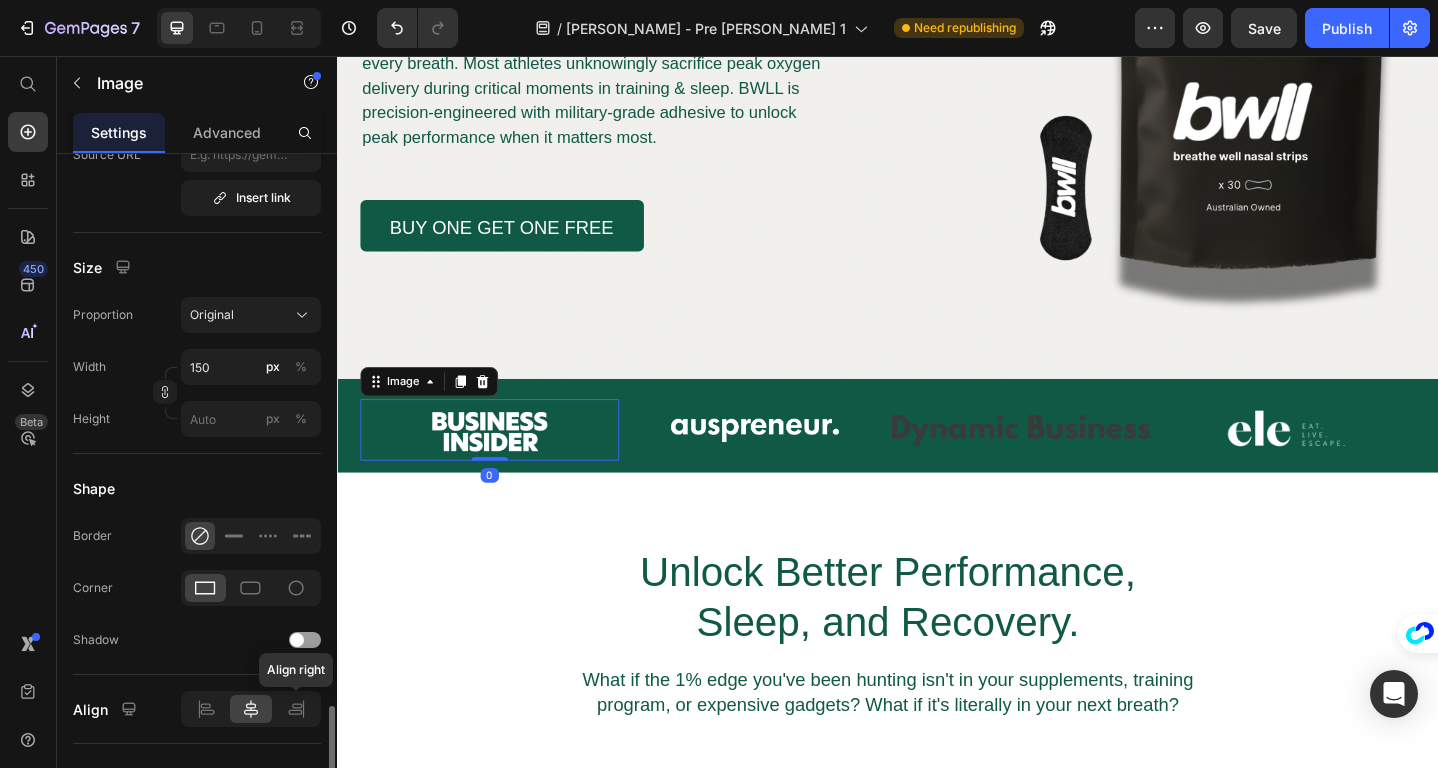 scroll, scrollTop: 708, scrollLeft: 0, axis: vertical 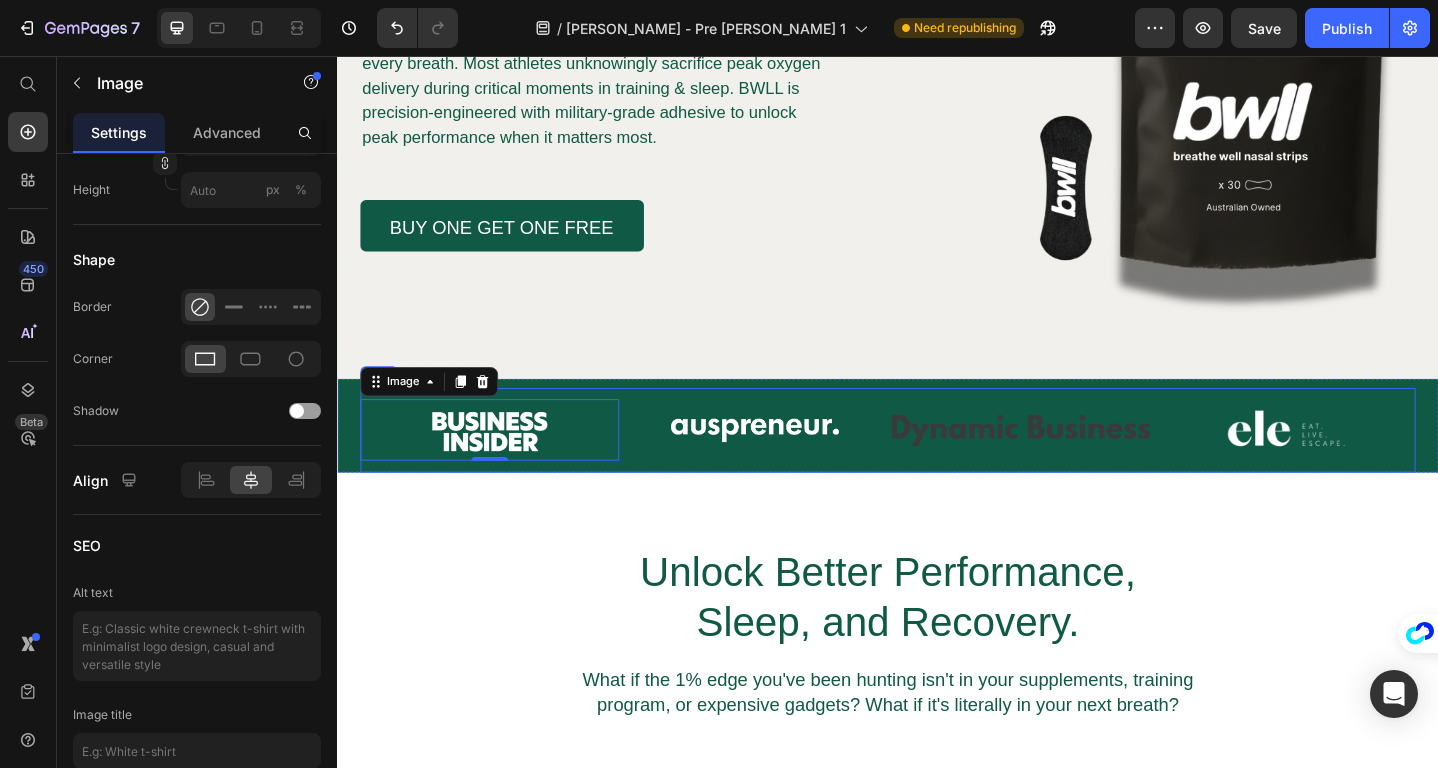click on "Image" at bounding box center (1082, 464) 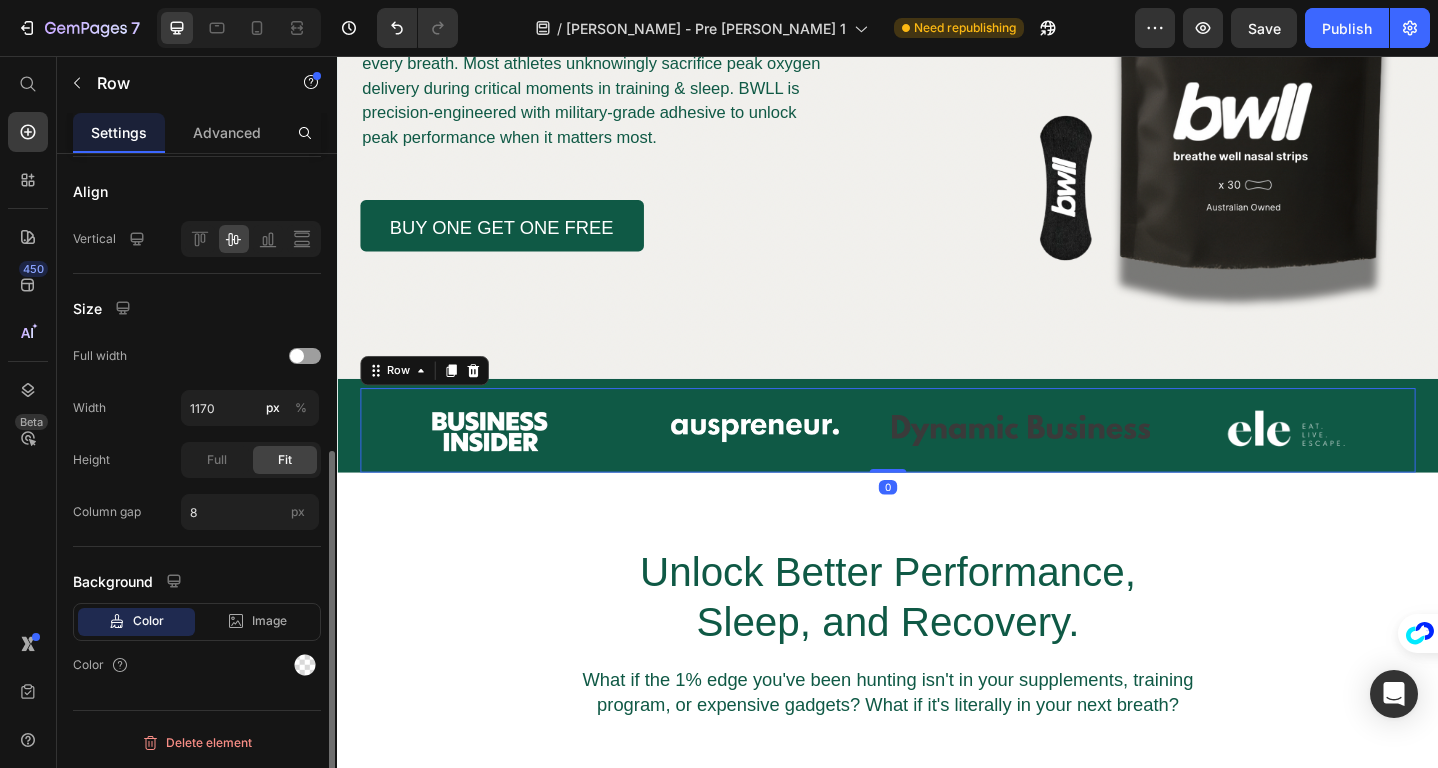 scroll, scrollTop: 0, scrollLeft: 0, axis: both 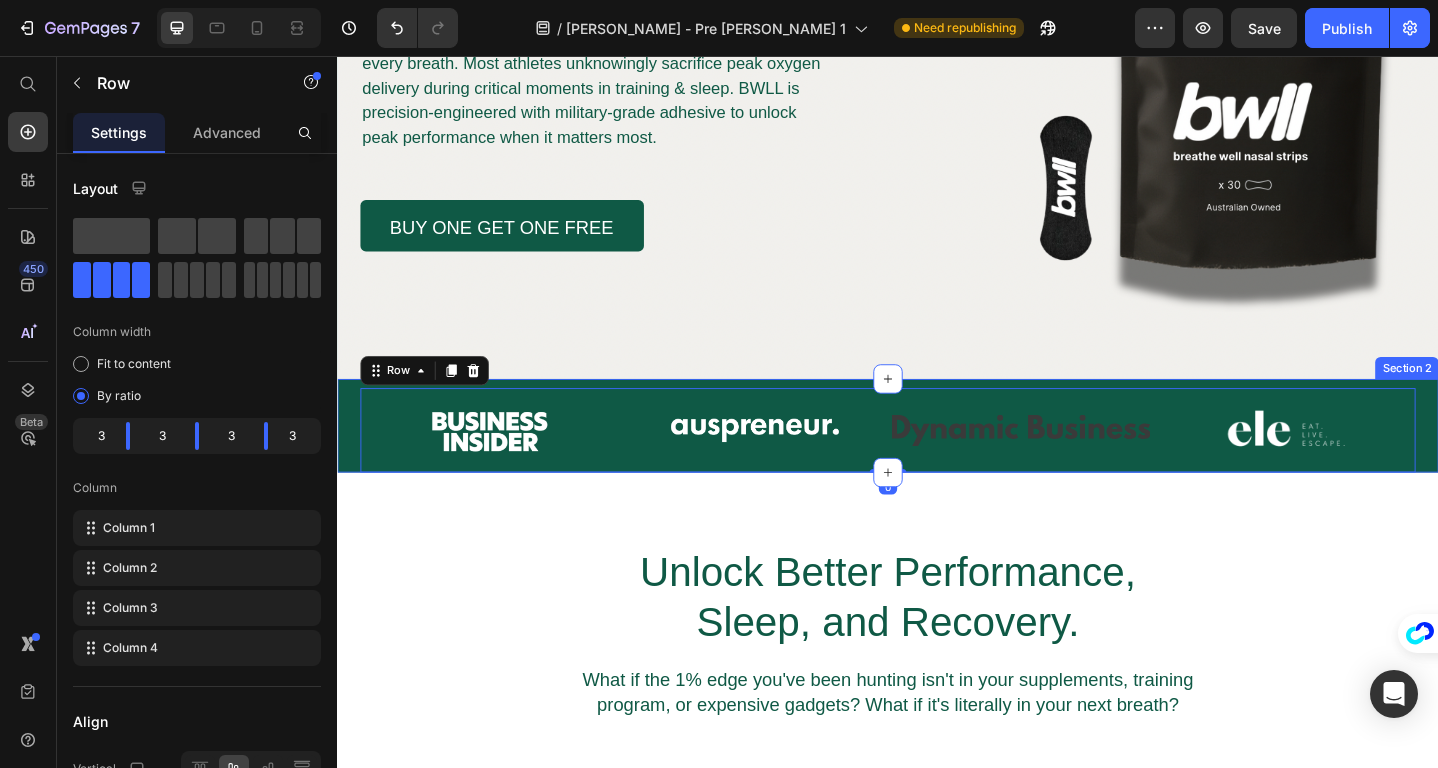 click on "Image Image Image Image Row   0 Section 2" at bounding box center [937, 459] 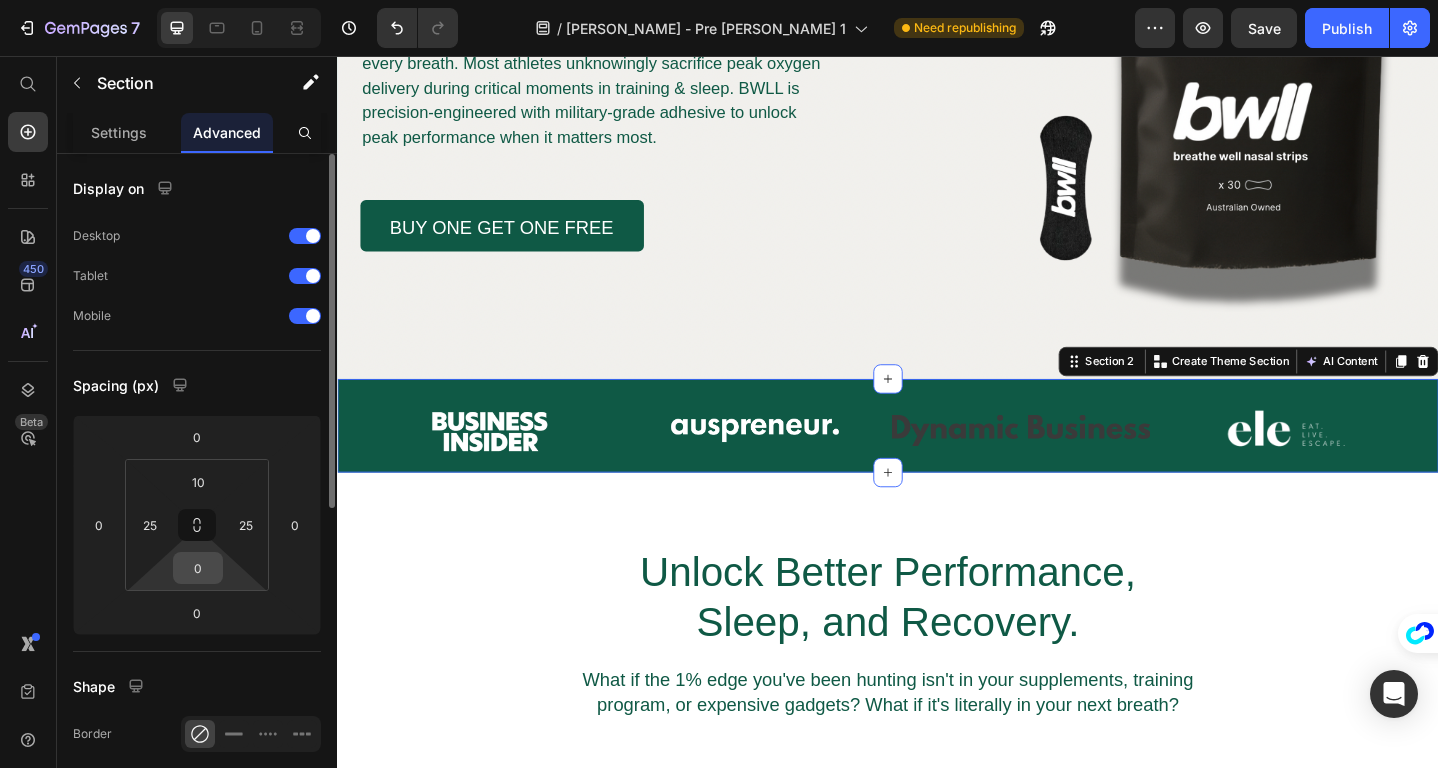 click on "0" at bounding box center (198, 568) 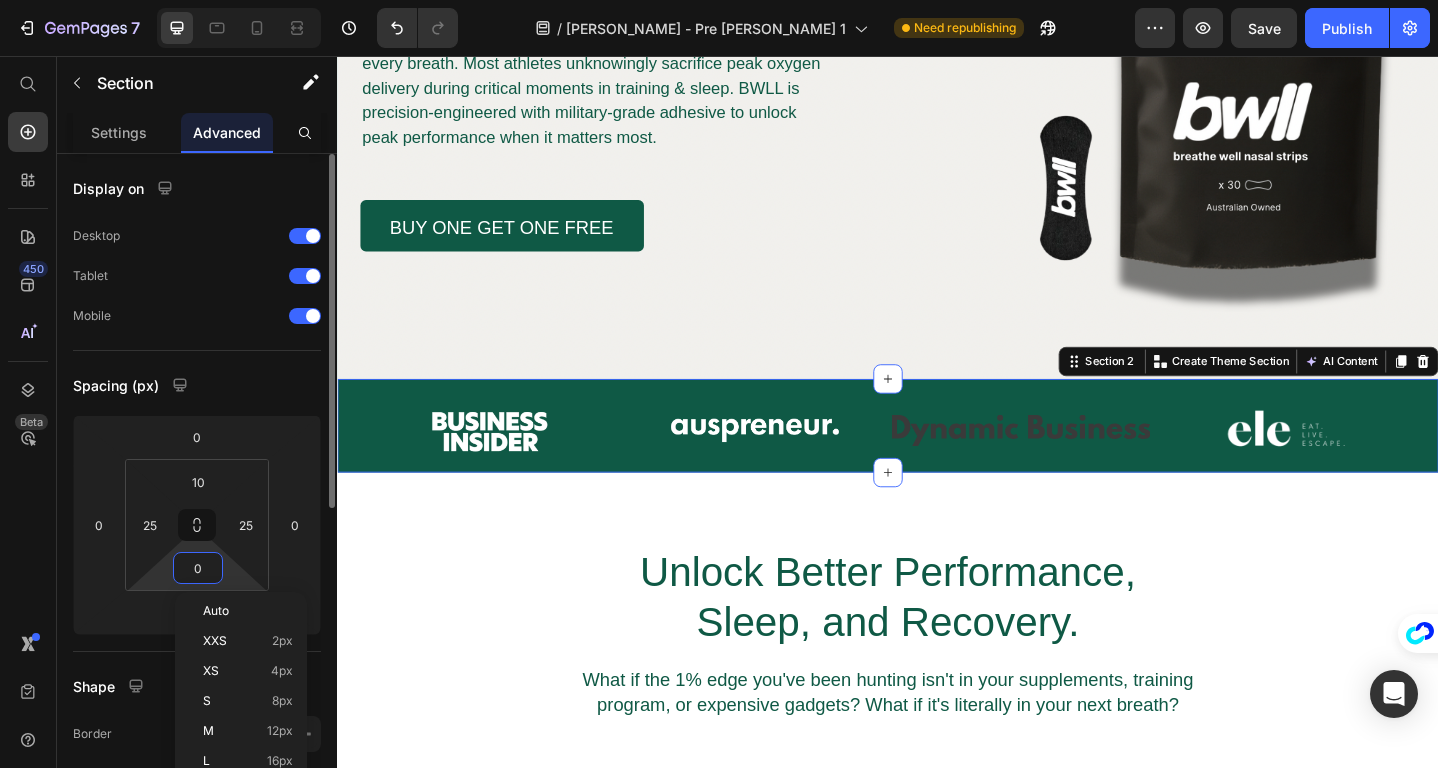 type on "8" 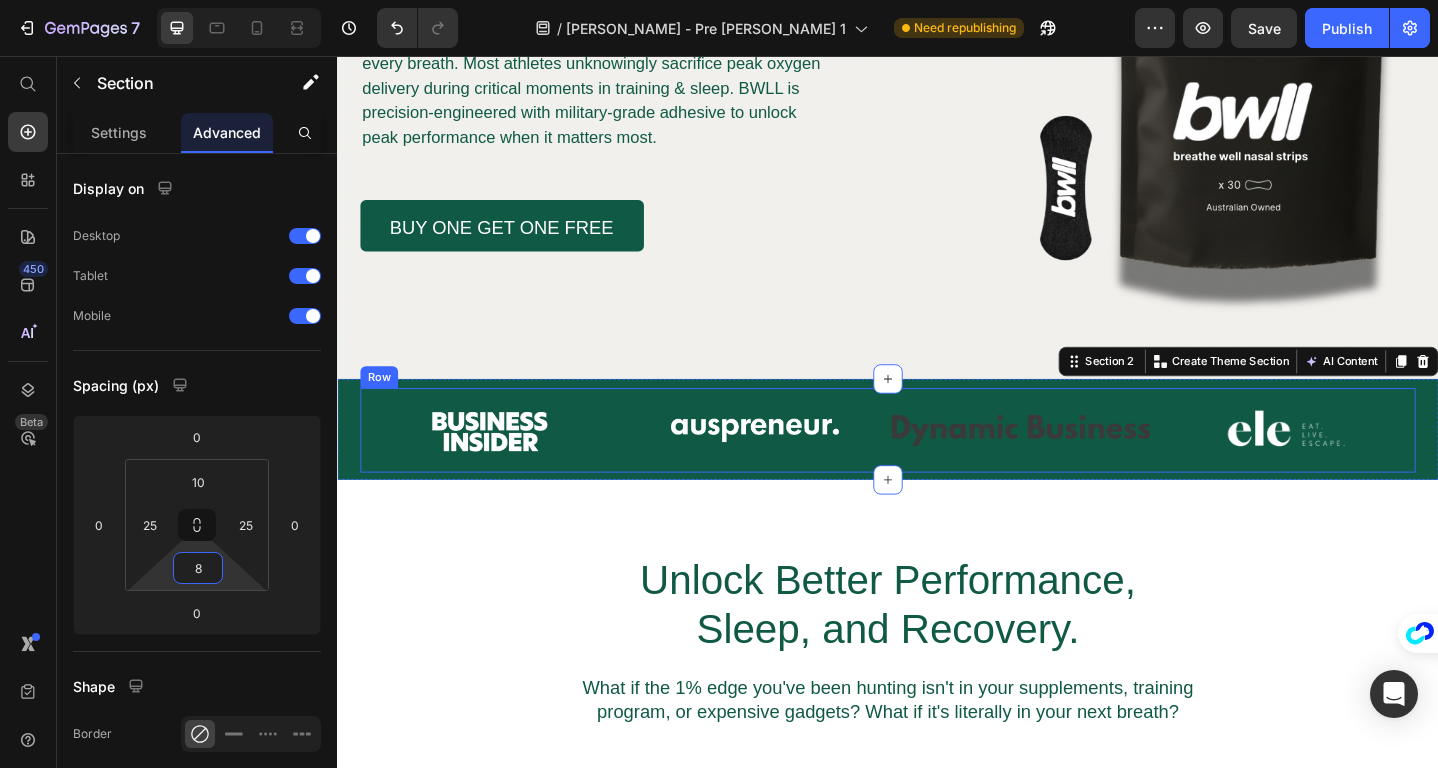 click at bounding box center [1082, 464] 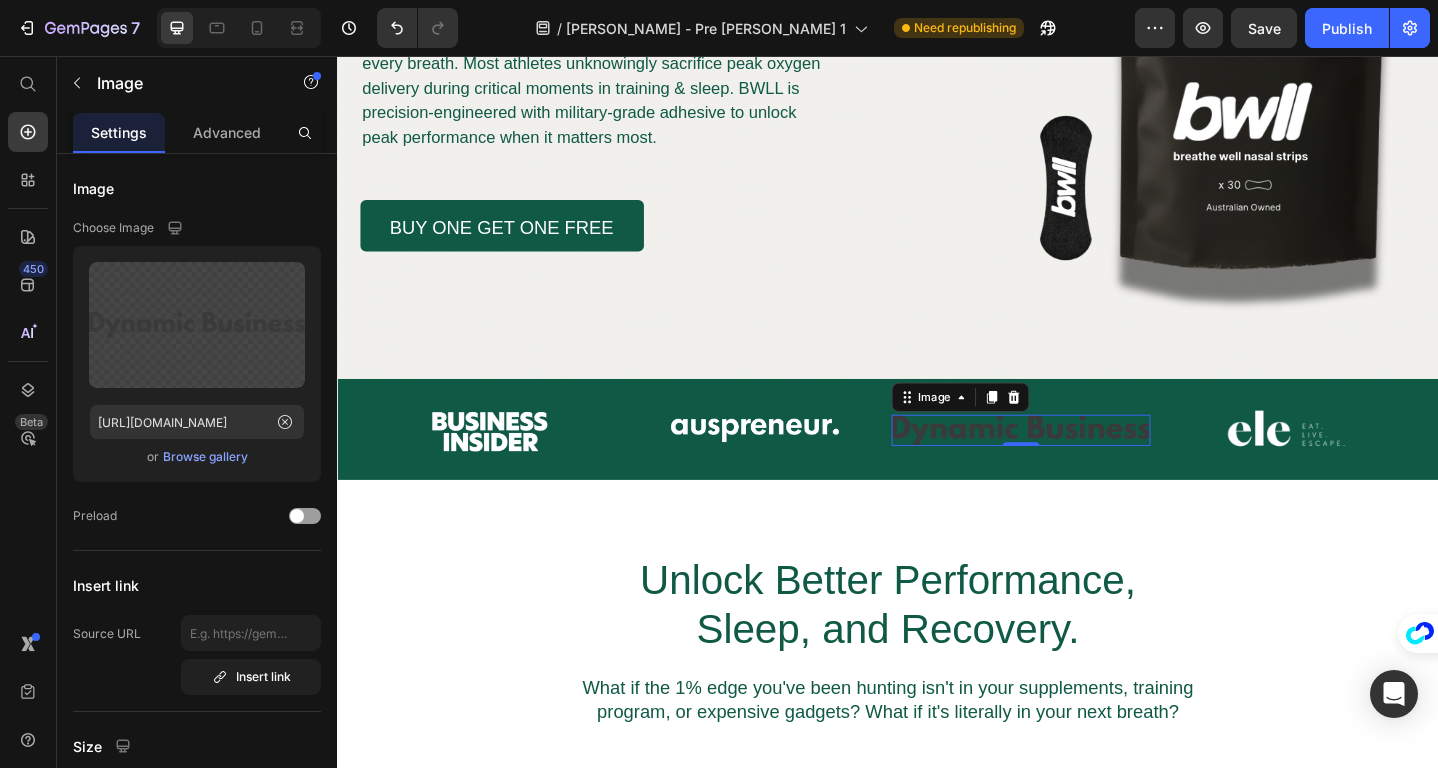 click on "Image Image Image   0 Image Row Section 2" at bounding box center [937, 463] 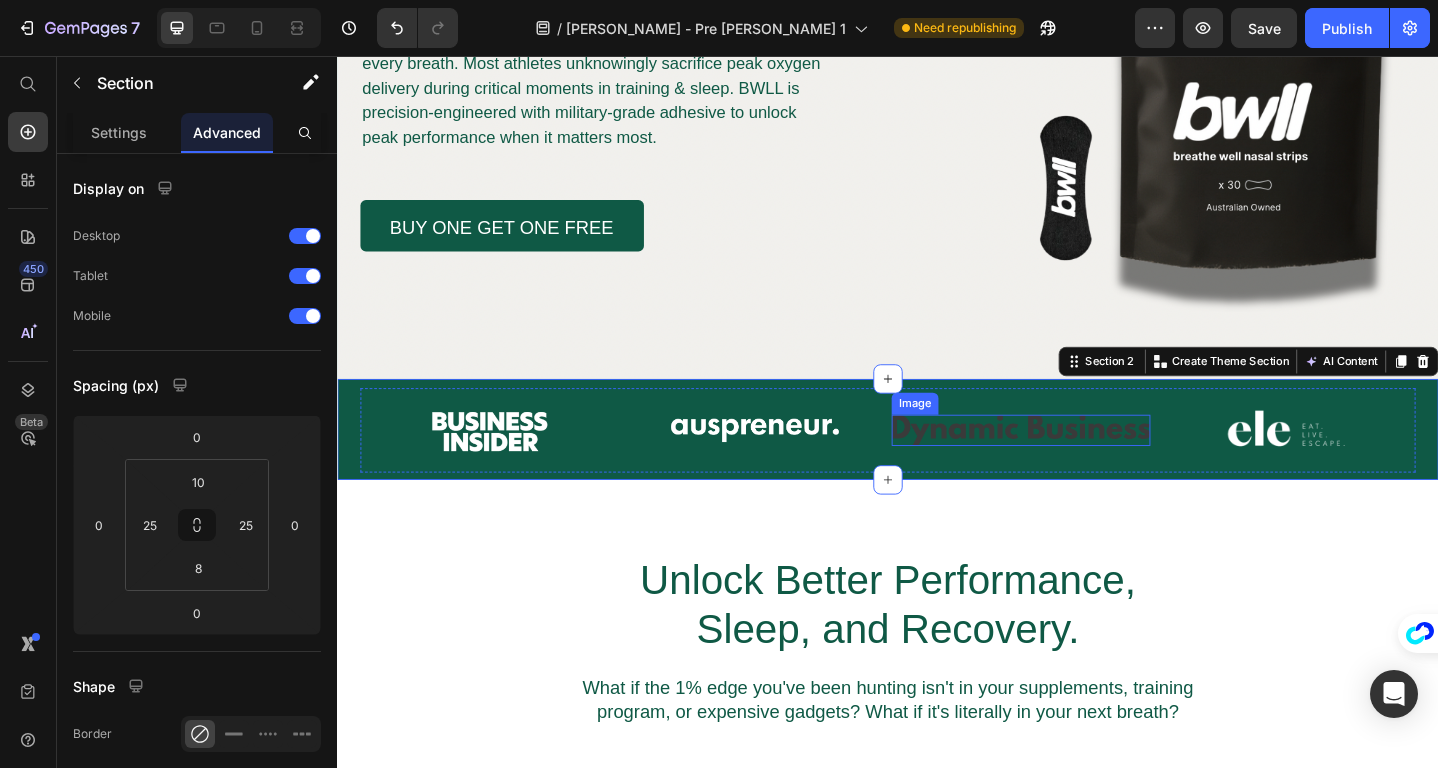 click at bounding box center [1082, 464] 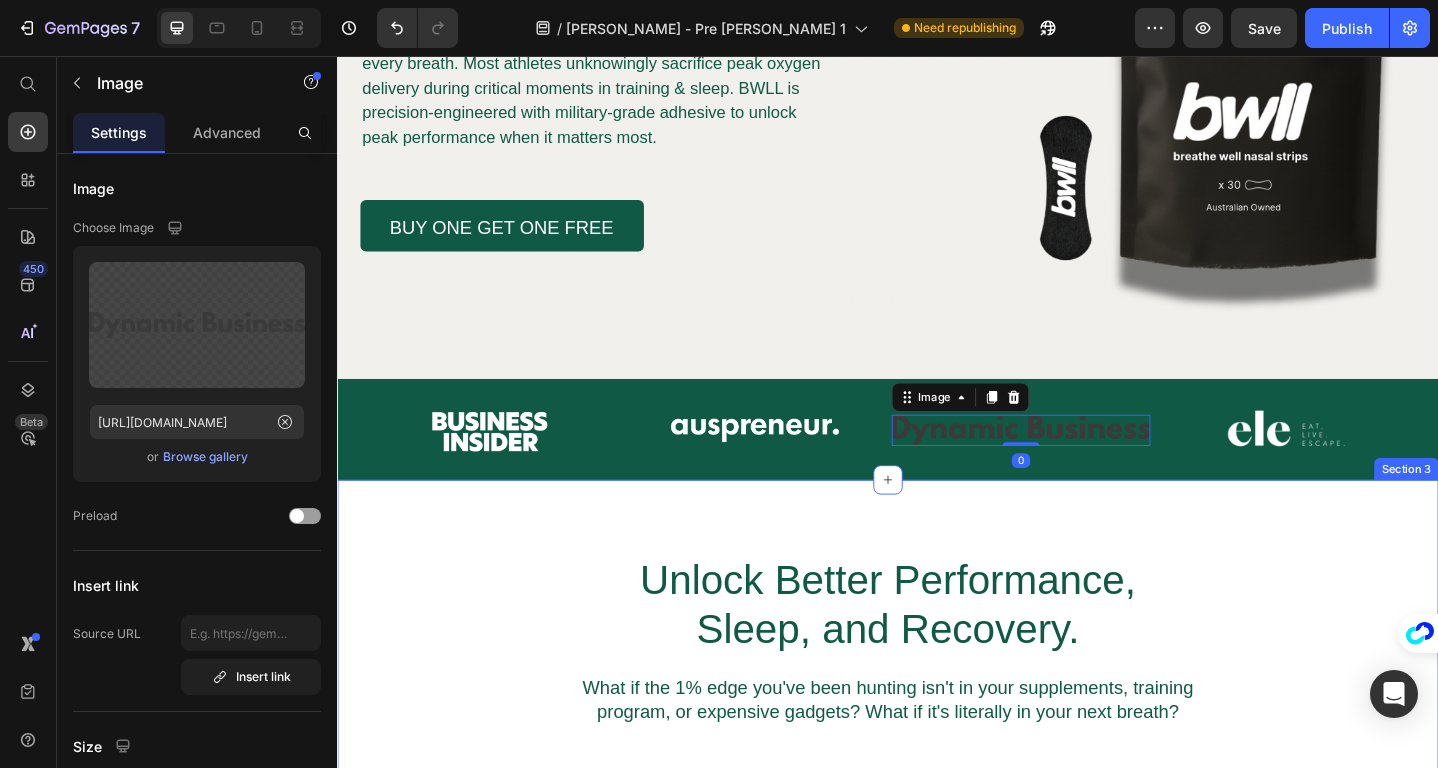 click on "Unlock Better Performance,  Sleep, and Recovery.  Heading What if the 1% edge you've been hunting isn't in your supplements, training program, or expensive gadgets? What if it's literally in your next breath? Text Block Row" at bounding box center (937, 692) 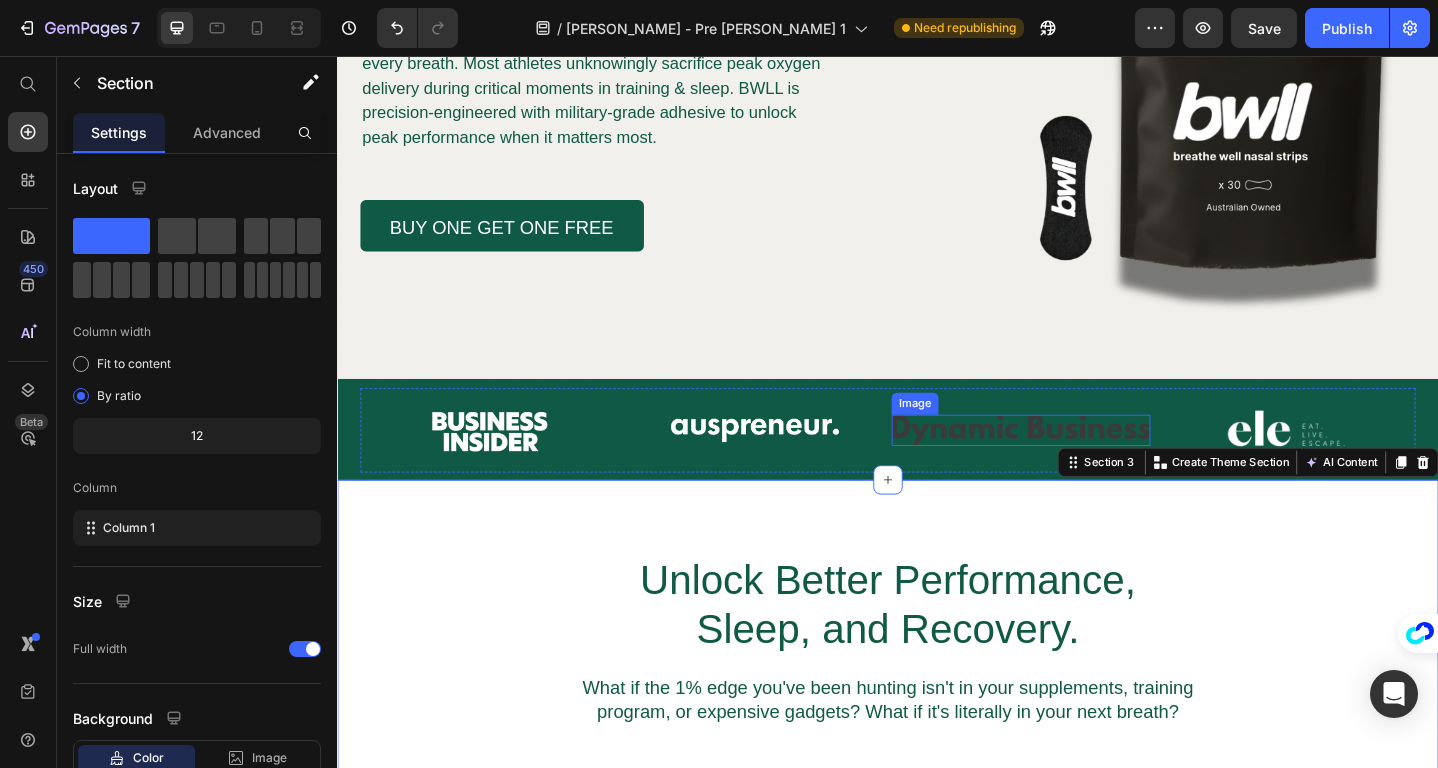 click at bounding box center (1082, 464) 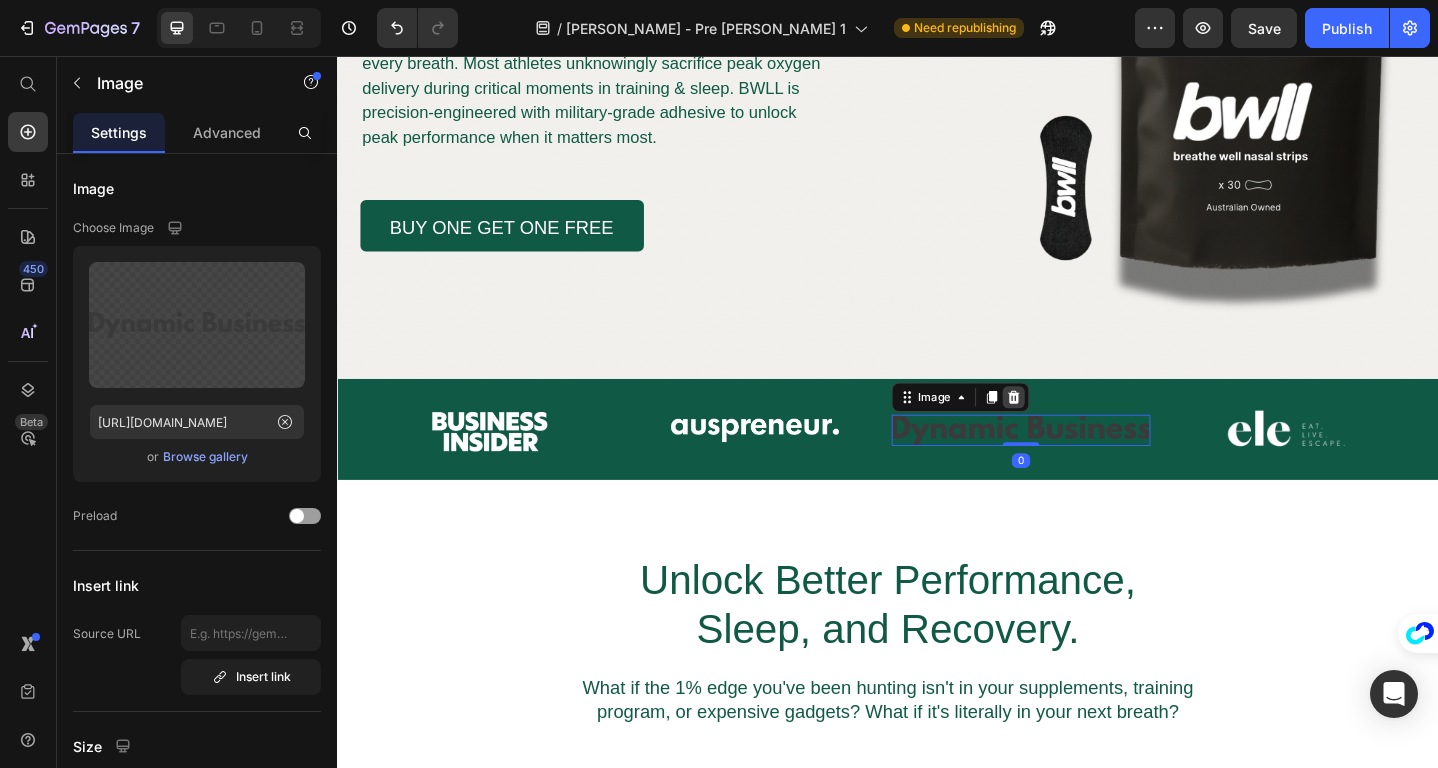 click 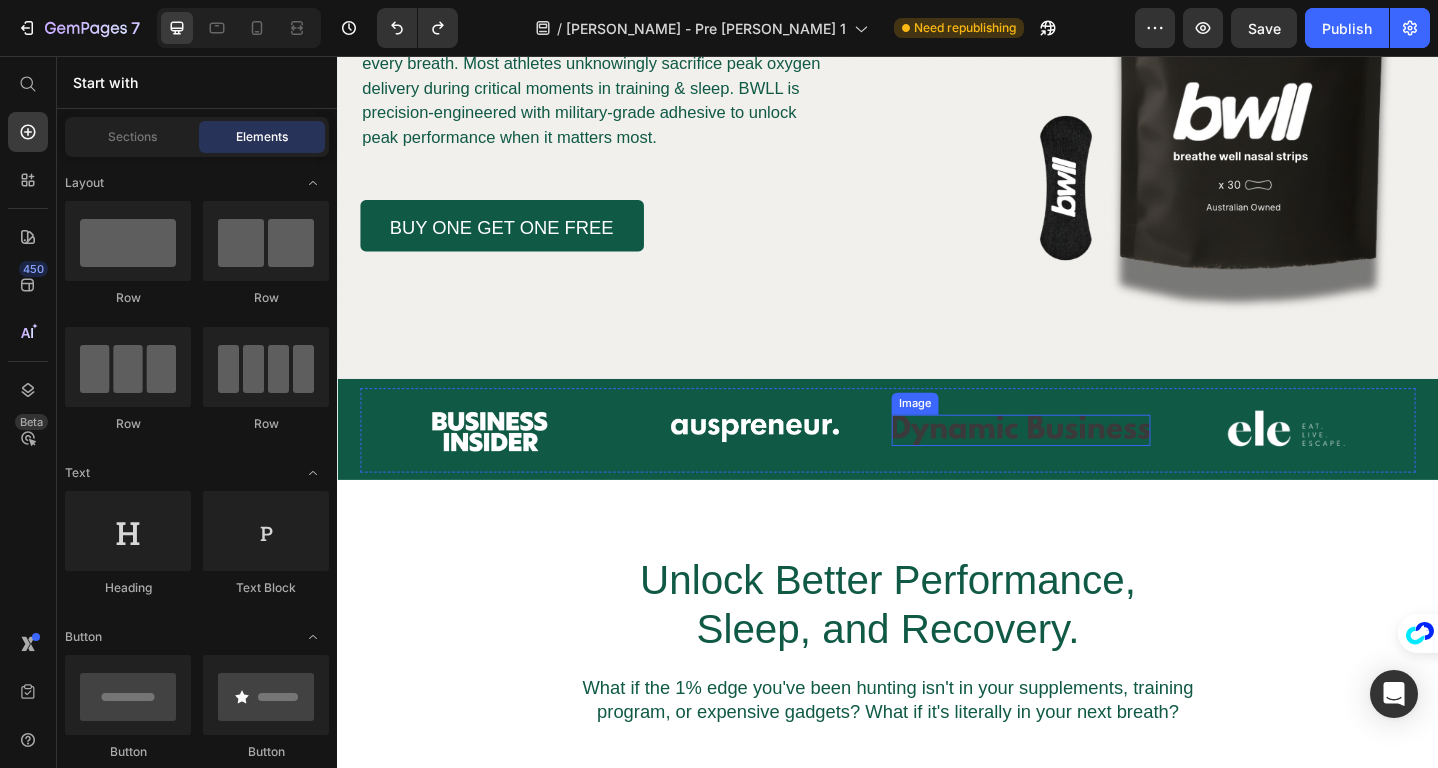 click at bounding box center (1082, 464) 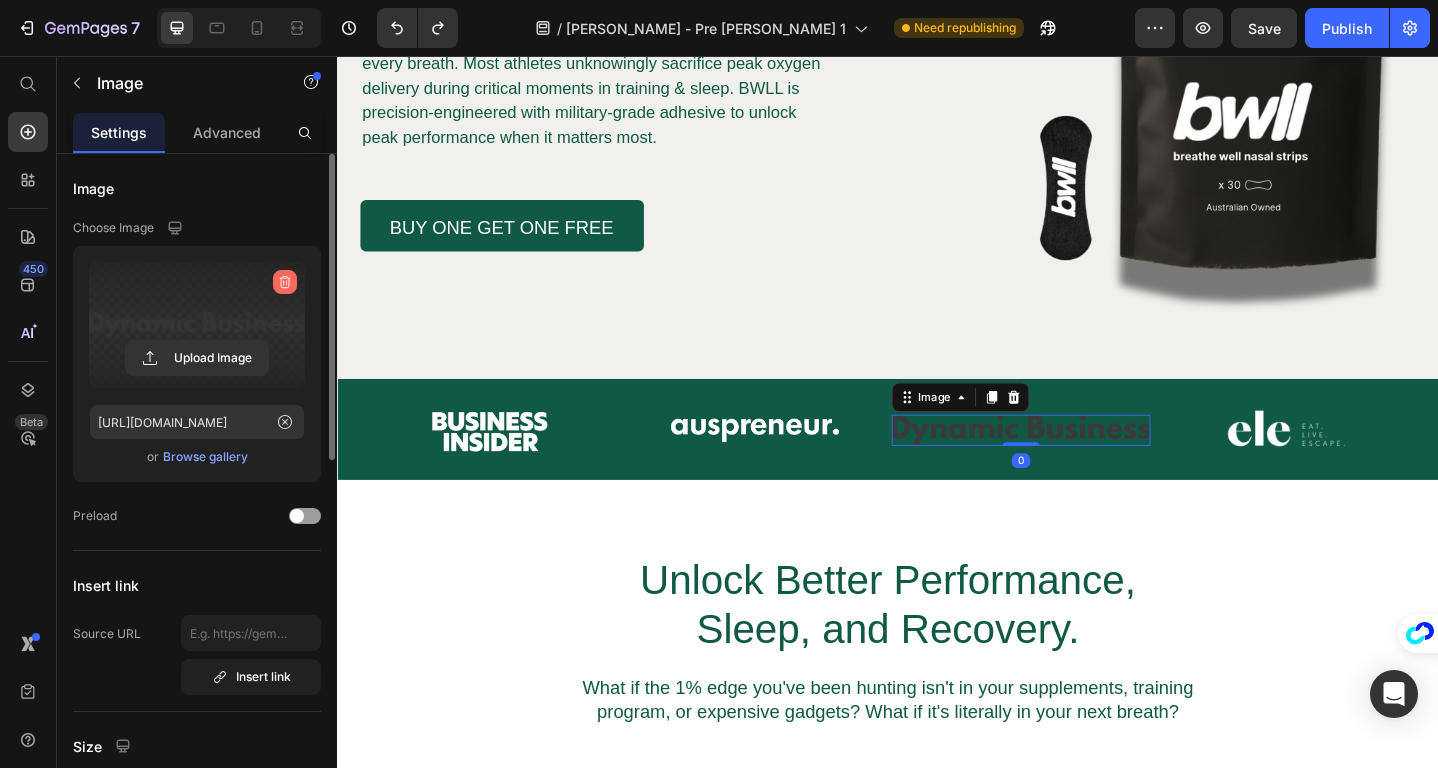 click 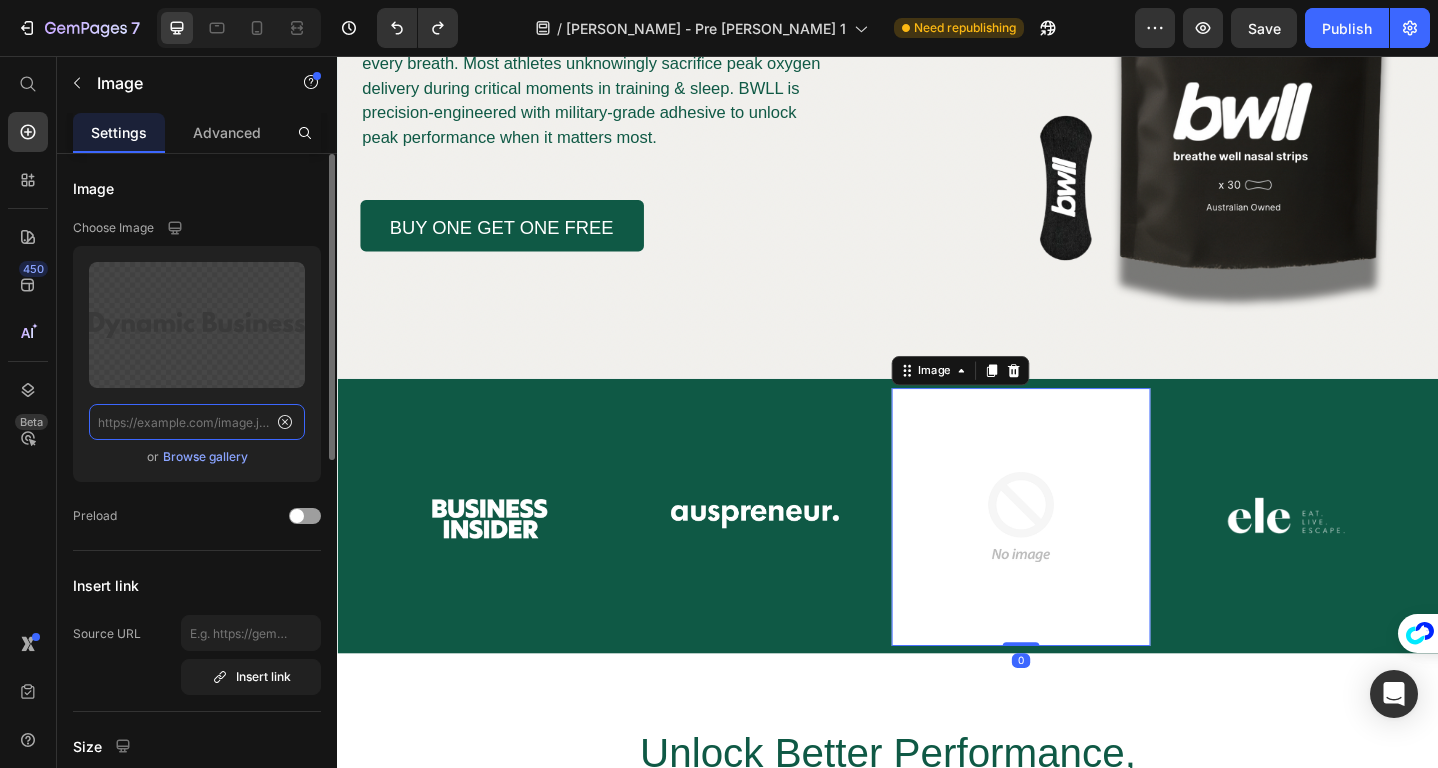 scroll, scrollTop: 0, scrollLeft: 0, axis: both 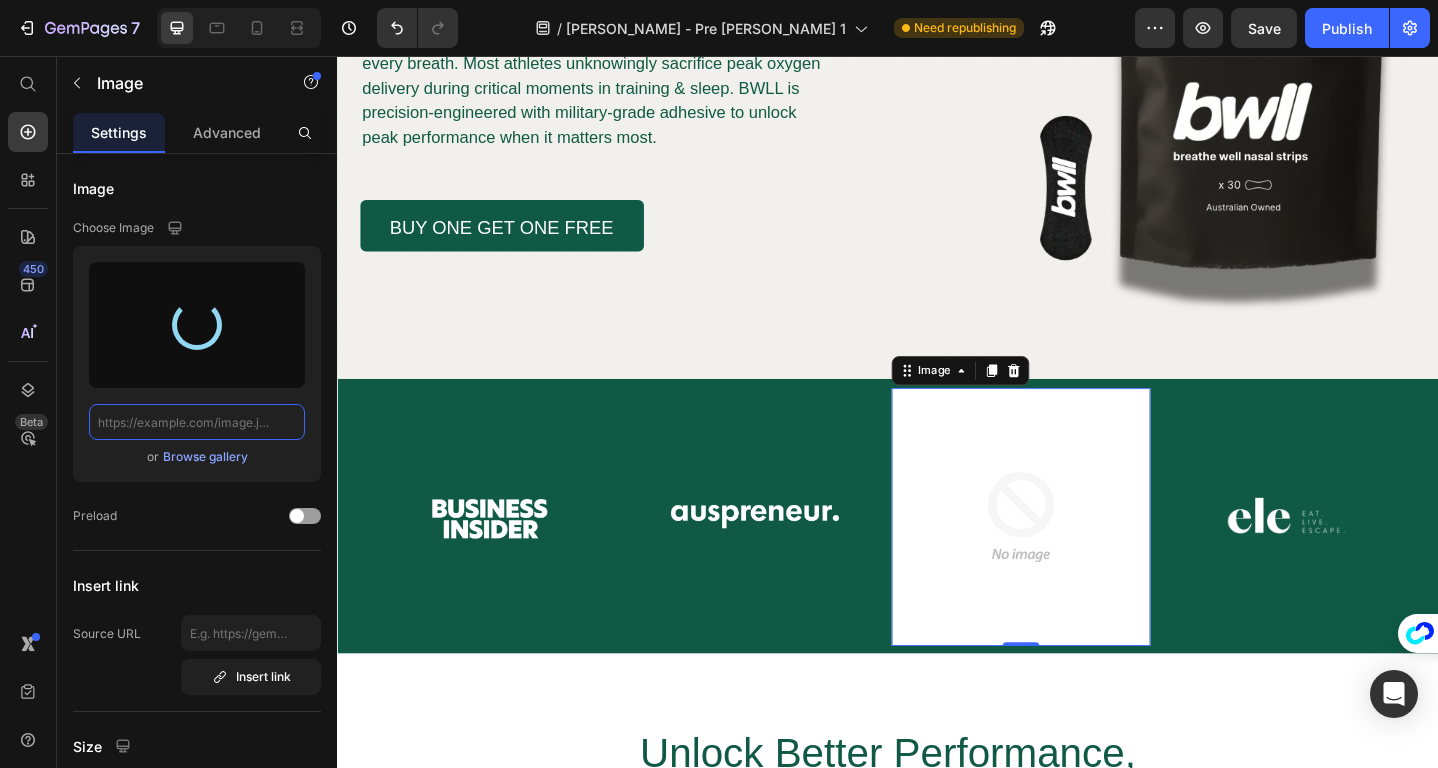 type on "[URL][DOMAIN_NAME]" 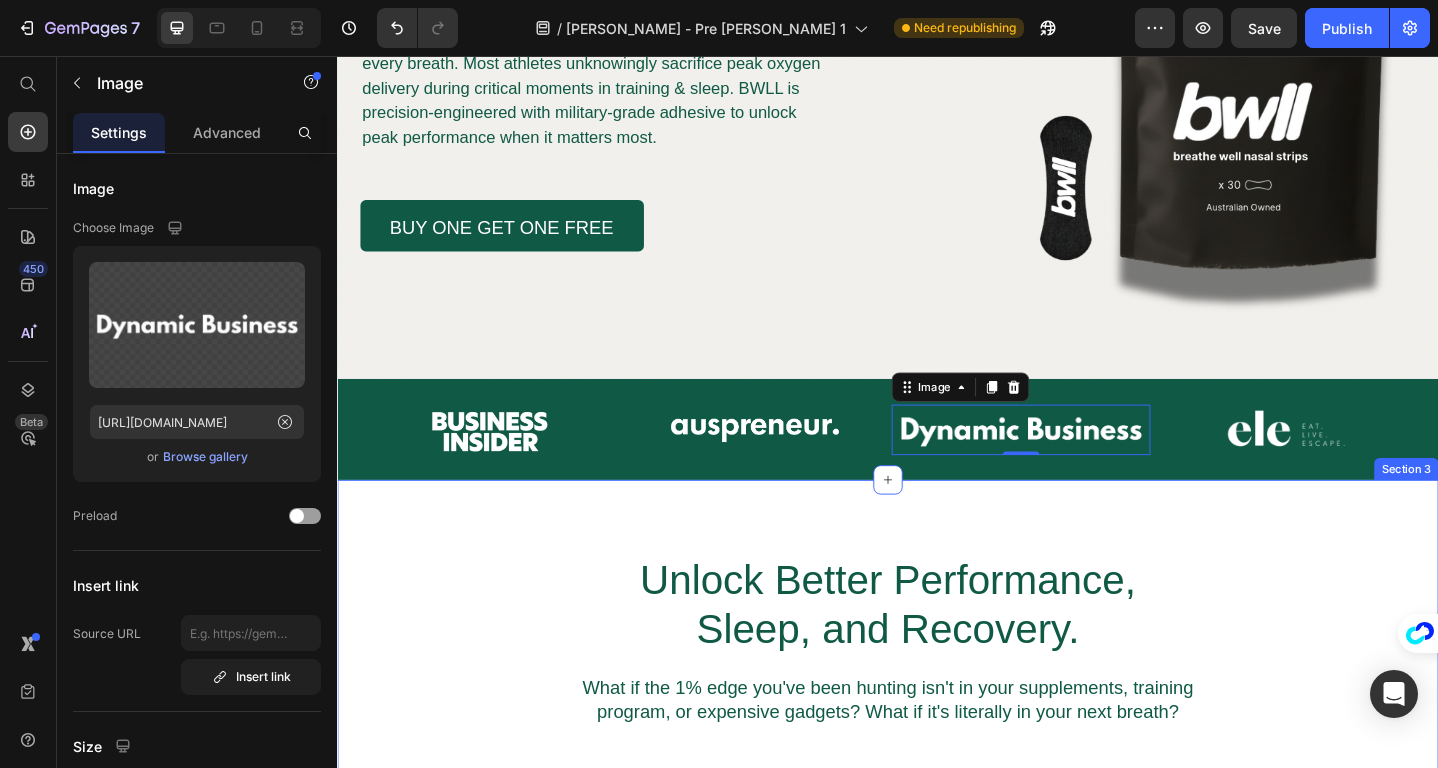 click on "Unlock Better Performance,  Sleep, and Recovery.  Heading What if the 1% edge you've been hunting isn't in your supplements, training program, or expensive gadgets? What if it's literally in your next breath? Text Block Row Section 3" at bounding box center (937, 711) 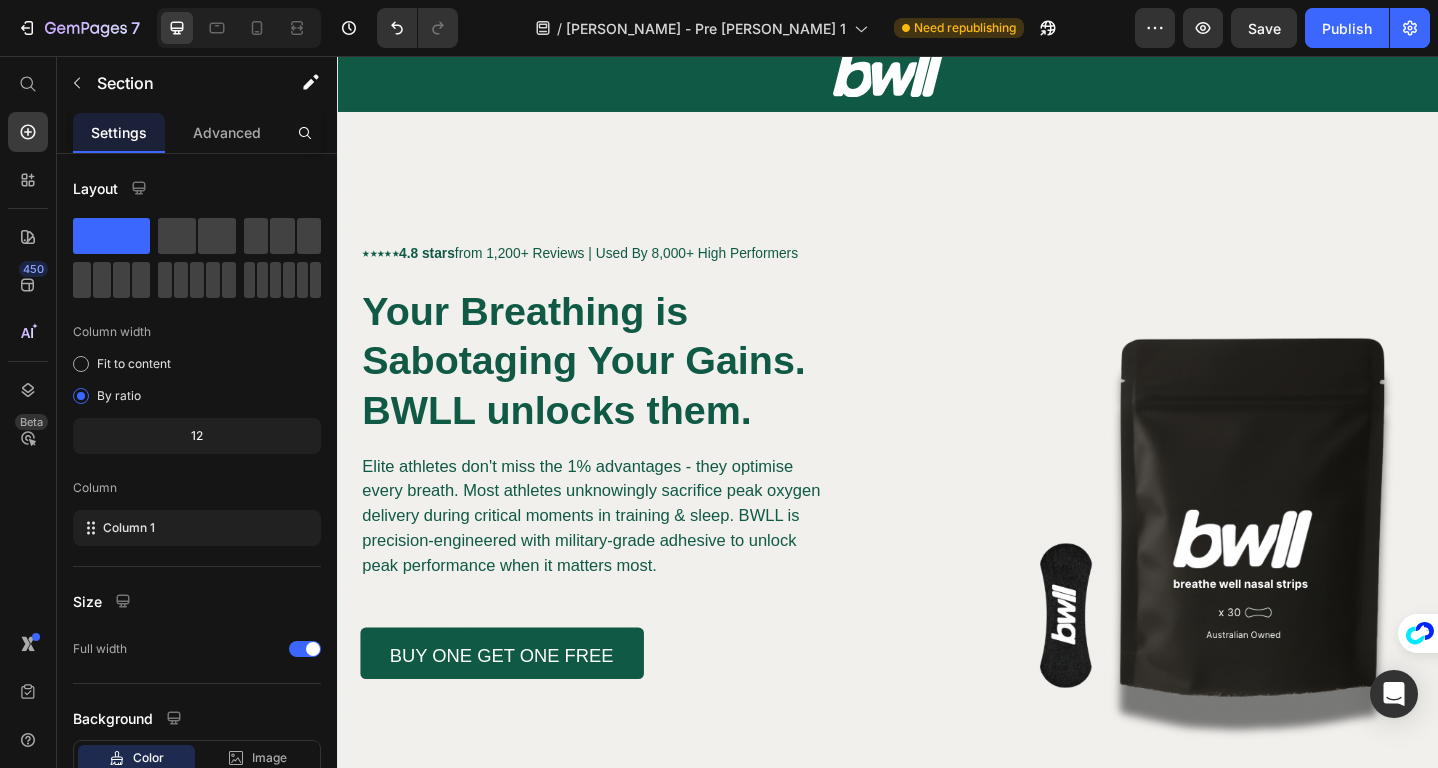 scroll, scrollTop: 0, scrollLeft: 0, axis: both 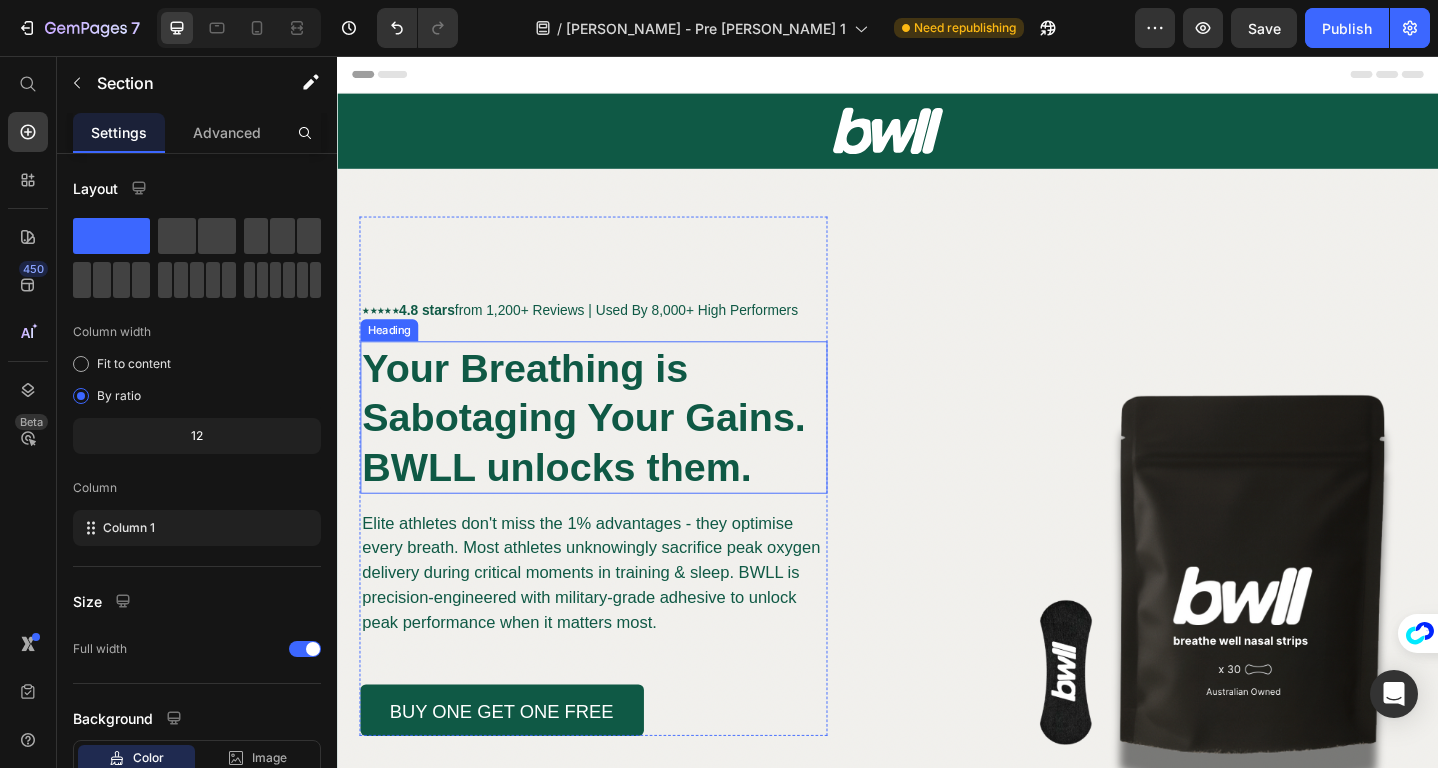 click on "Your Breathing is Sabotaging Your Gains. BWLL unlocks them." at bounding box center (605, 450) 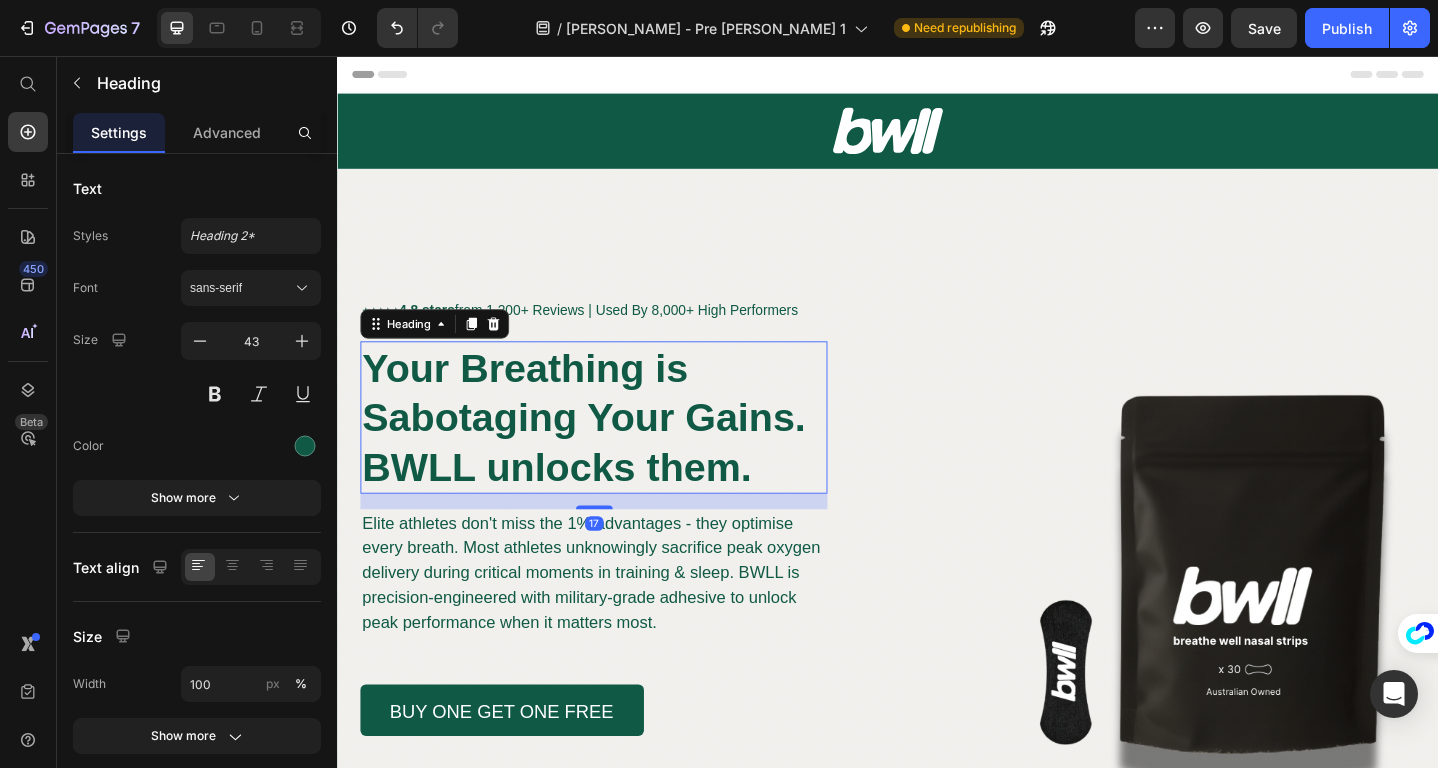 click on "Your Breathing is Sabotaging Your Gains. BWLL unlocks them." at bounding box center [605, 450] 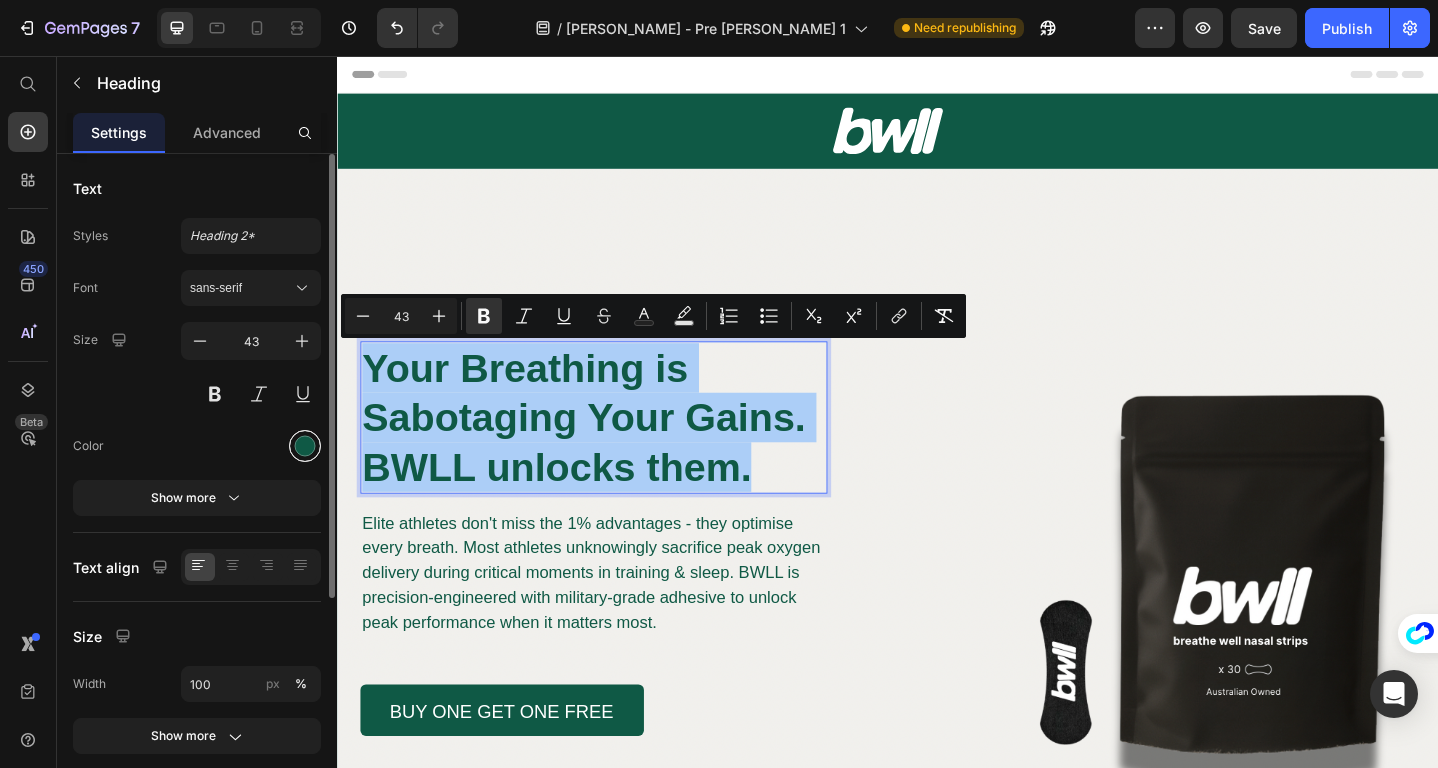 click at bounding box center [305, 446] 